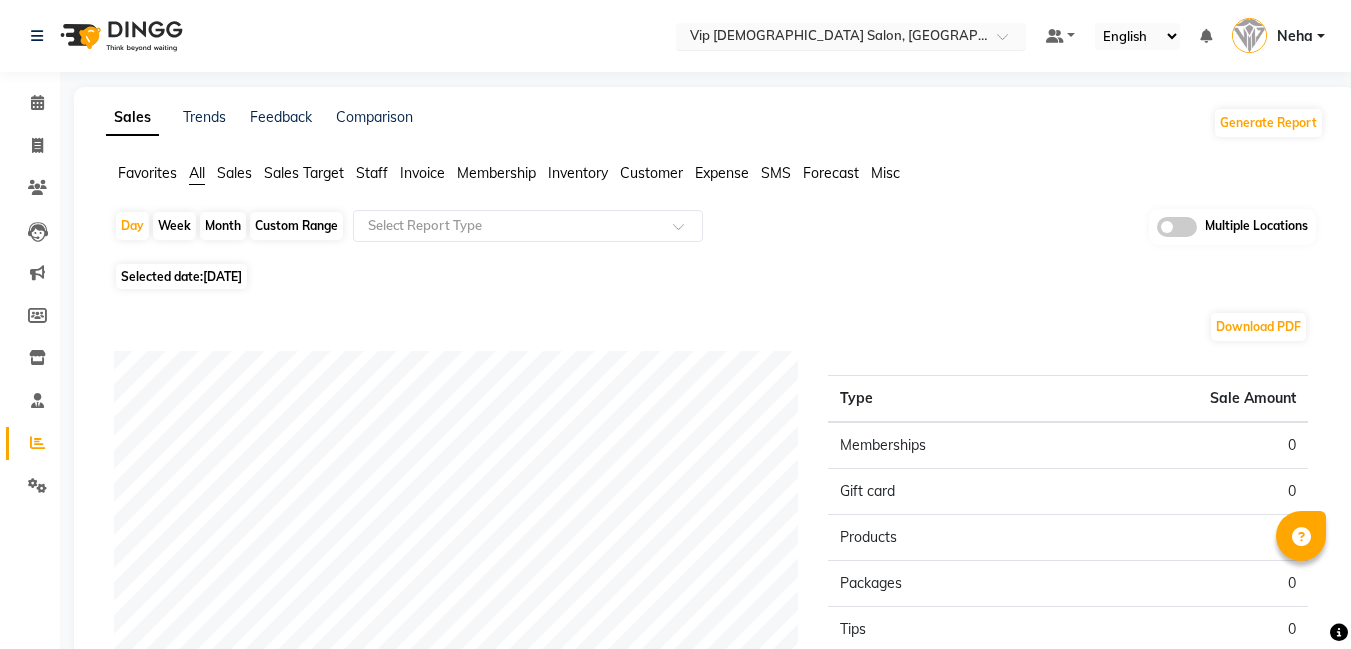 scroll, scrollTop: 0, scrollLeft: 0, axis: both 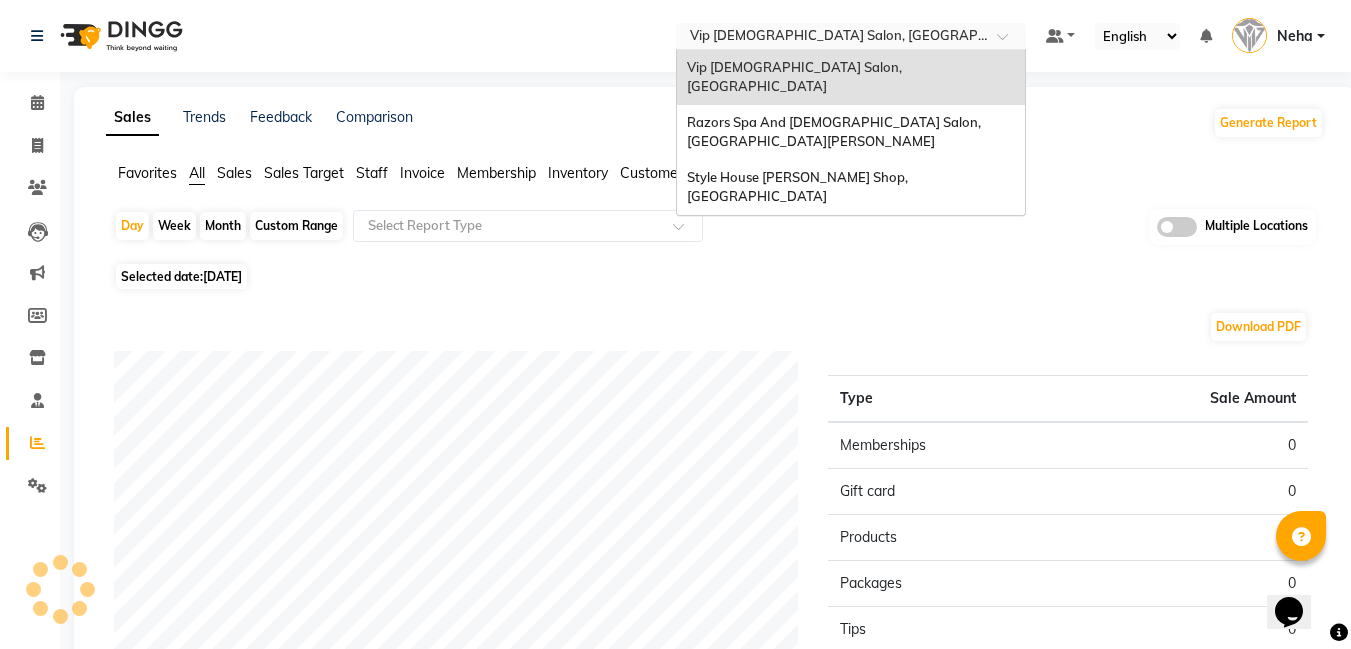 click at bounding box center [831, 38] 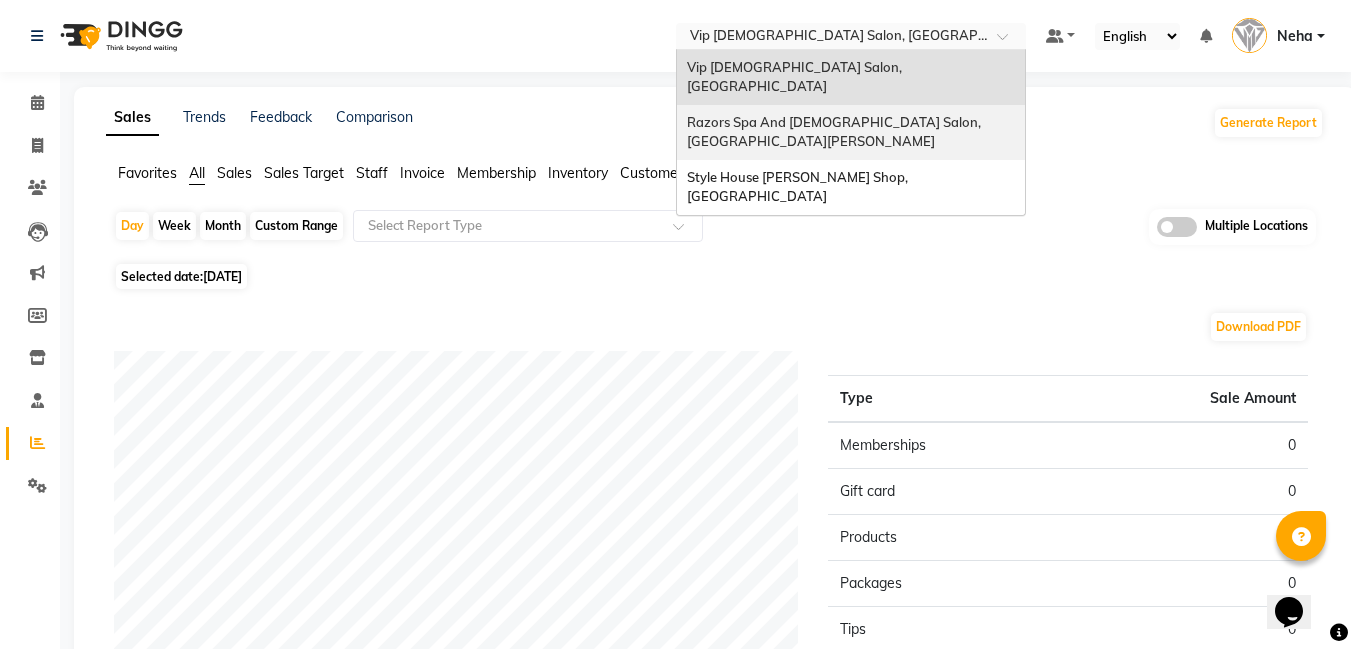 click on "Razors Spa And [DEMOGRAPHIC_DATA] Salon, [GEOGRAPHIC_DATA][PERSON_NAME]" at bounding box center (835, 132) 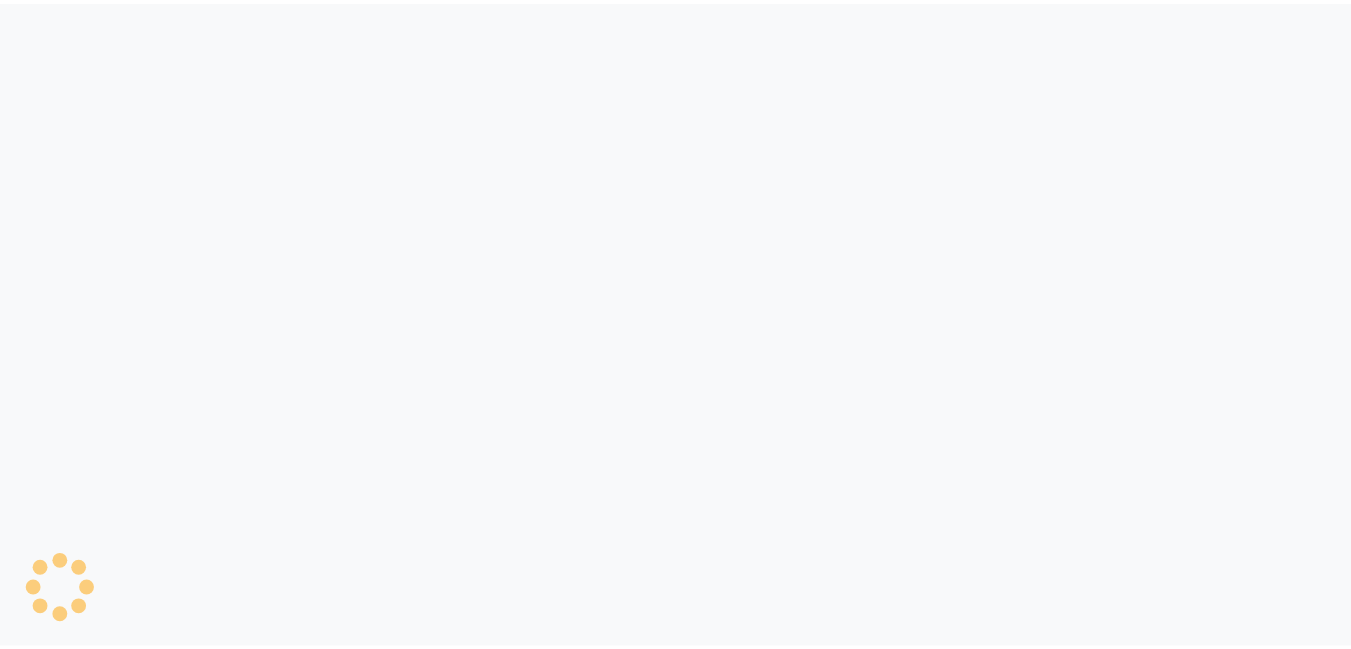 scroll, scrollTop: 0, scrollLeft: 0, axis: both 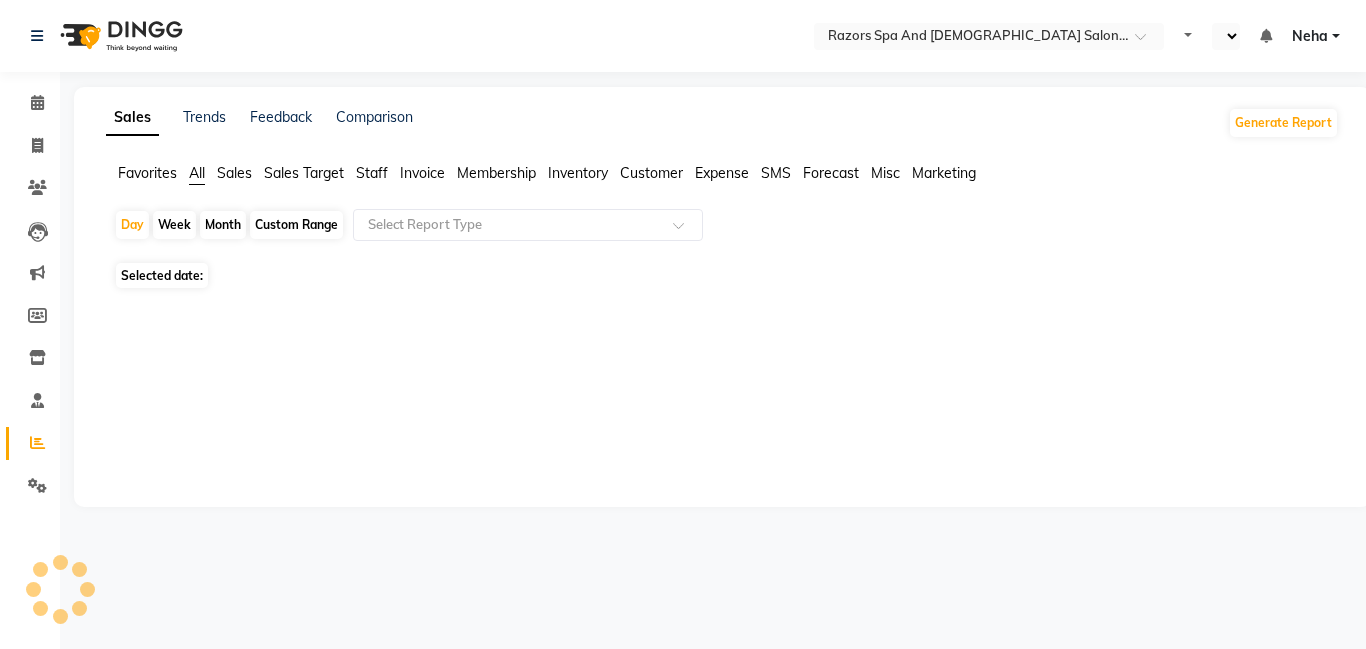 select on "en" 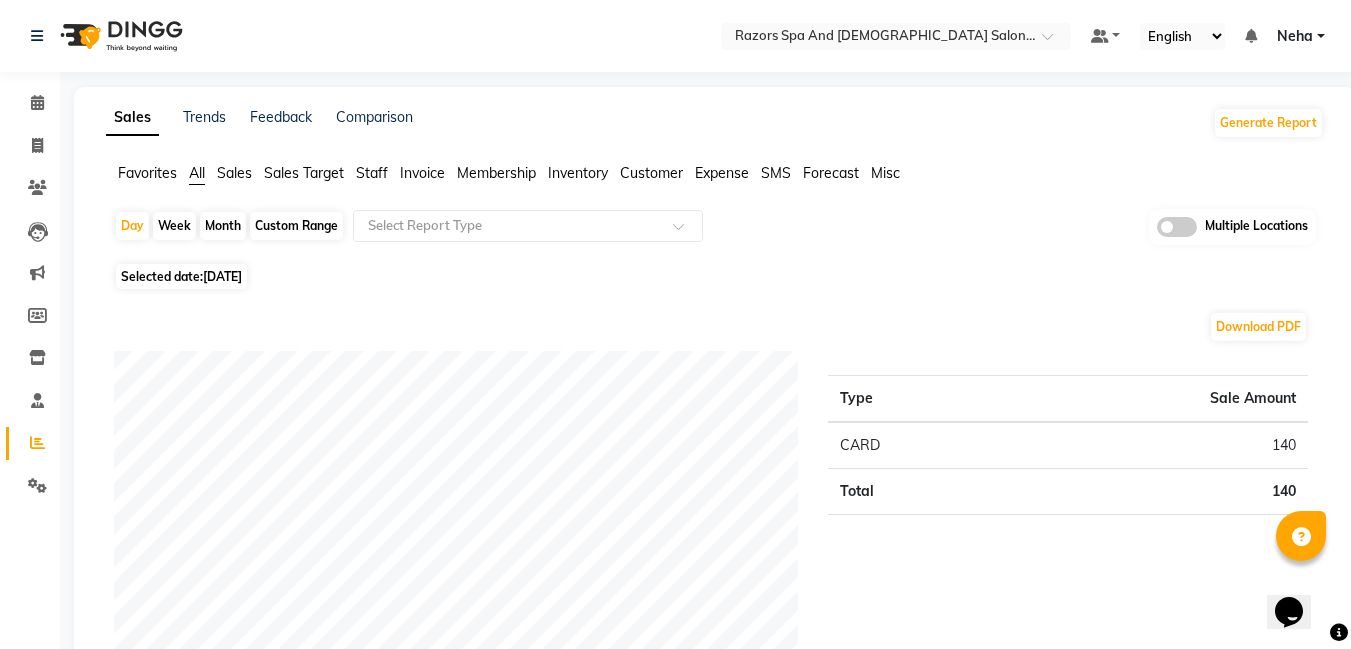 scroll, scrollTop: 0, scrollLeft: 0, axis: both 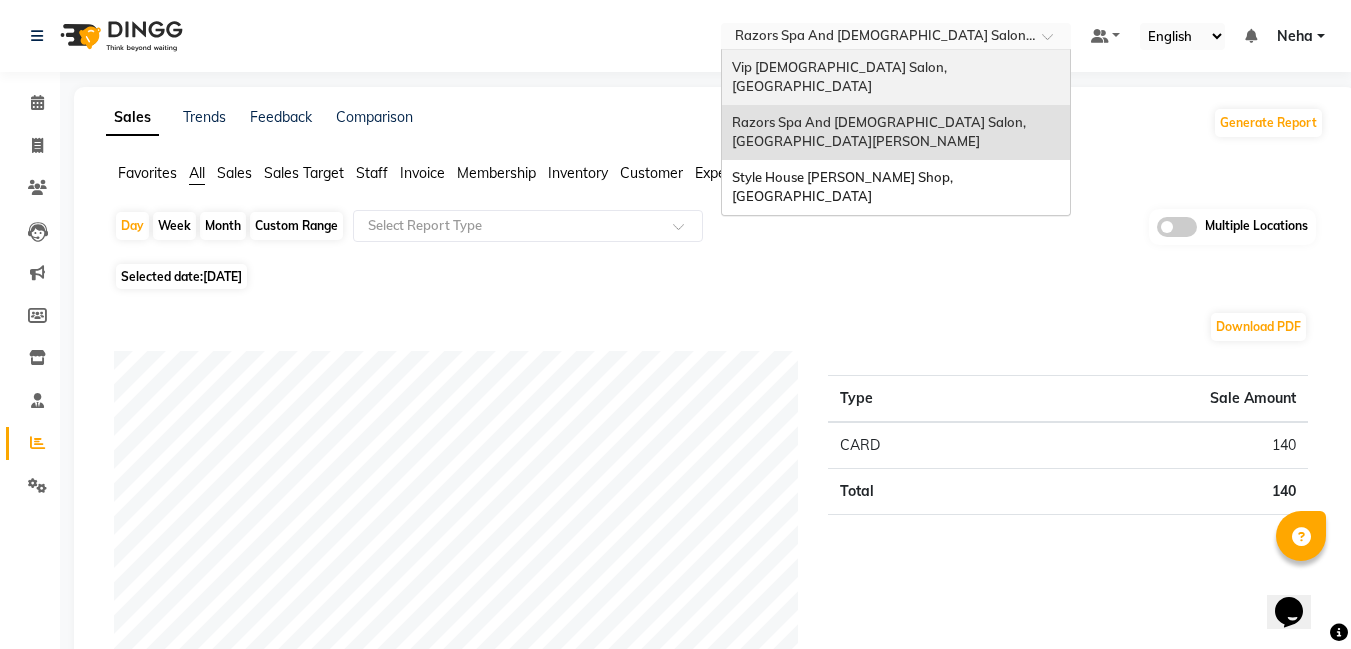 drag, startPoint x: 969, startPoint y: 39, endPoint x: 940, endPoint y: 66, distance: 39.623226 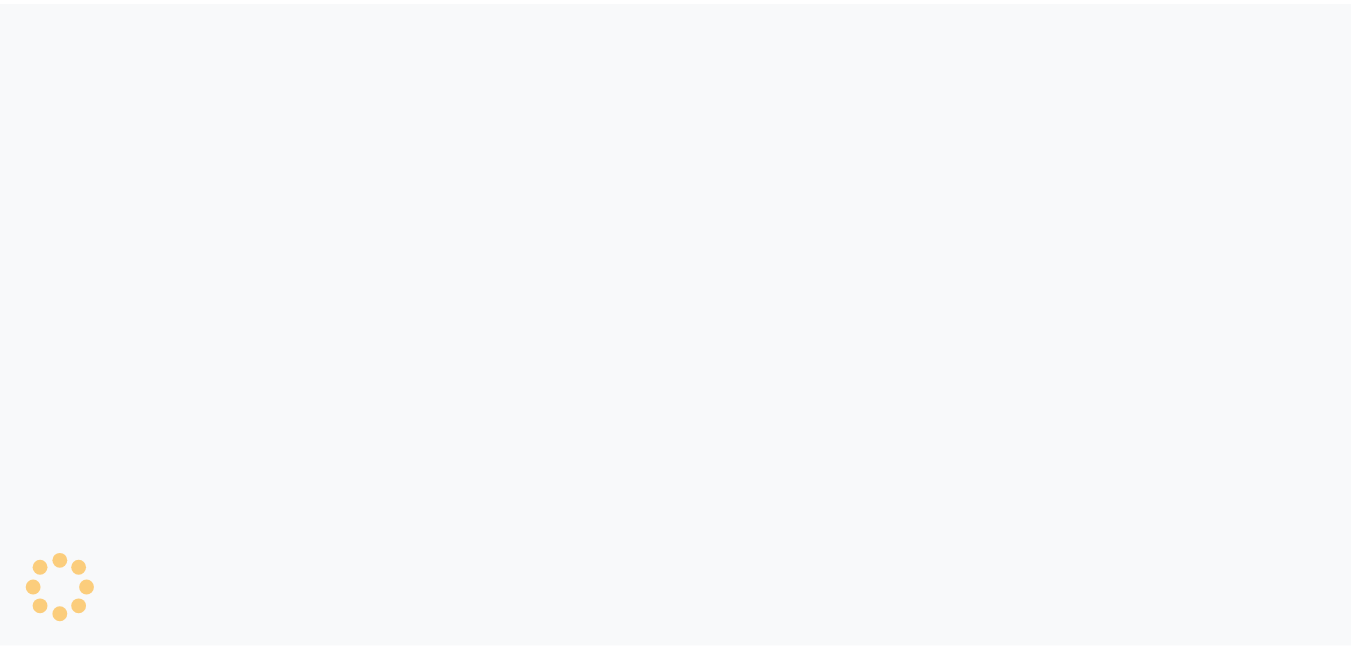 scroll, scrollTop: 0, scrollLeft: 0, axis: both 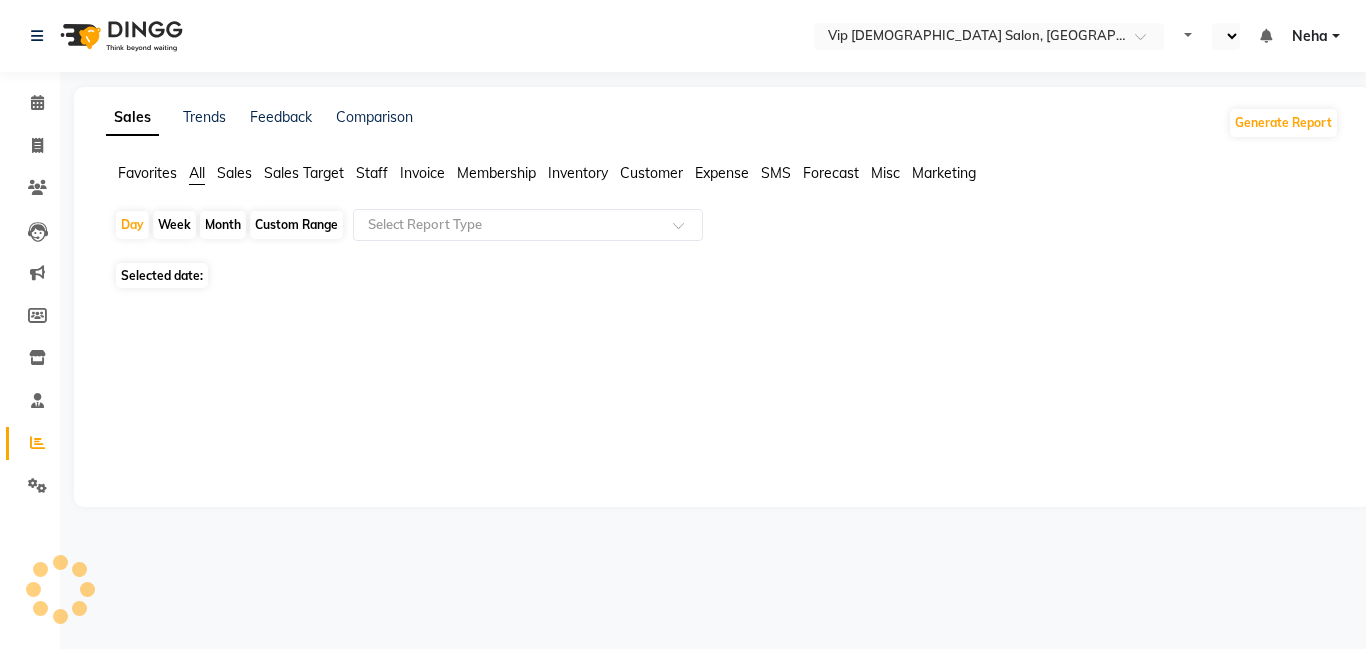 select on "en" 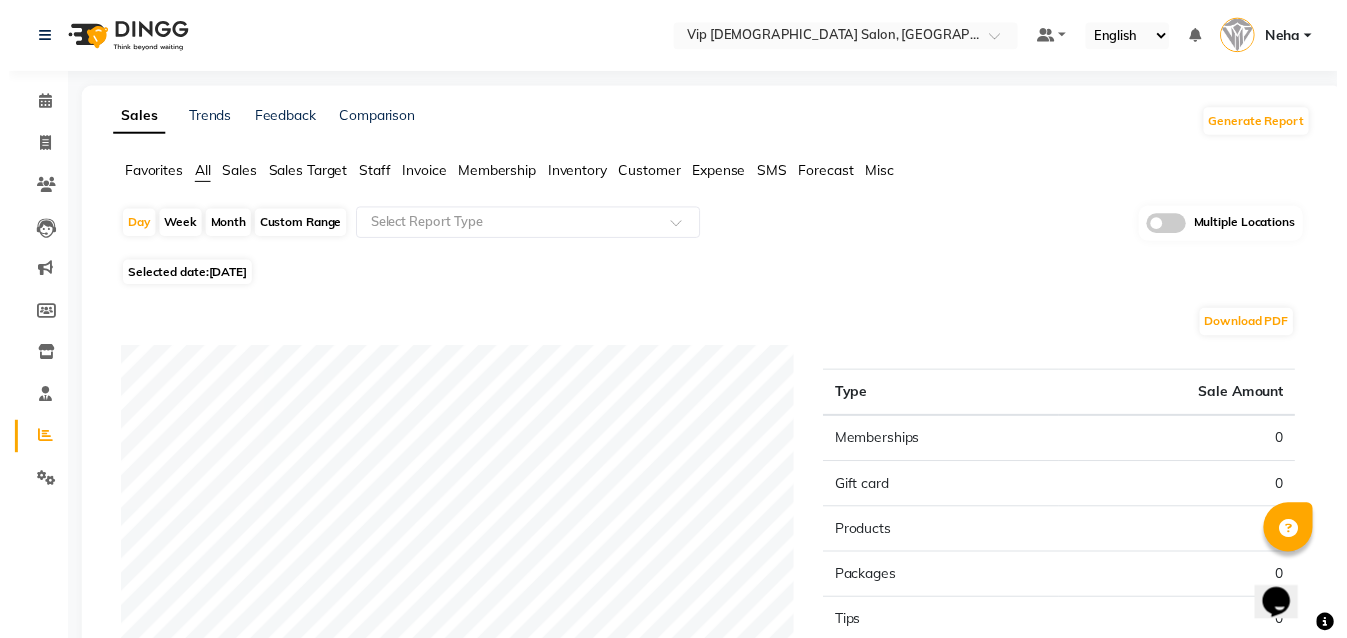 scroll, scrollTop: 0, scrollLeft: 0, axis: both 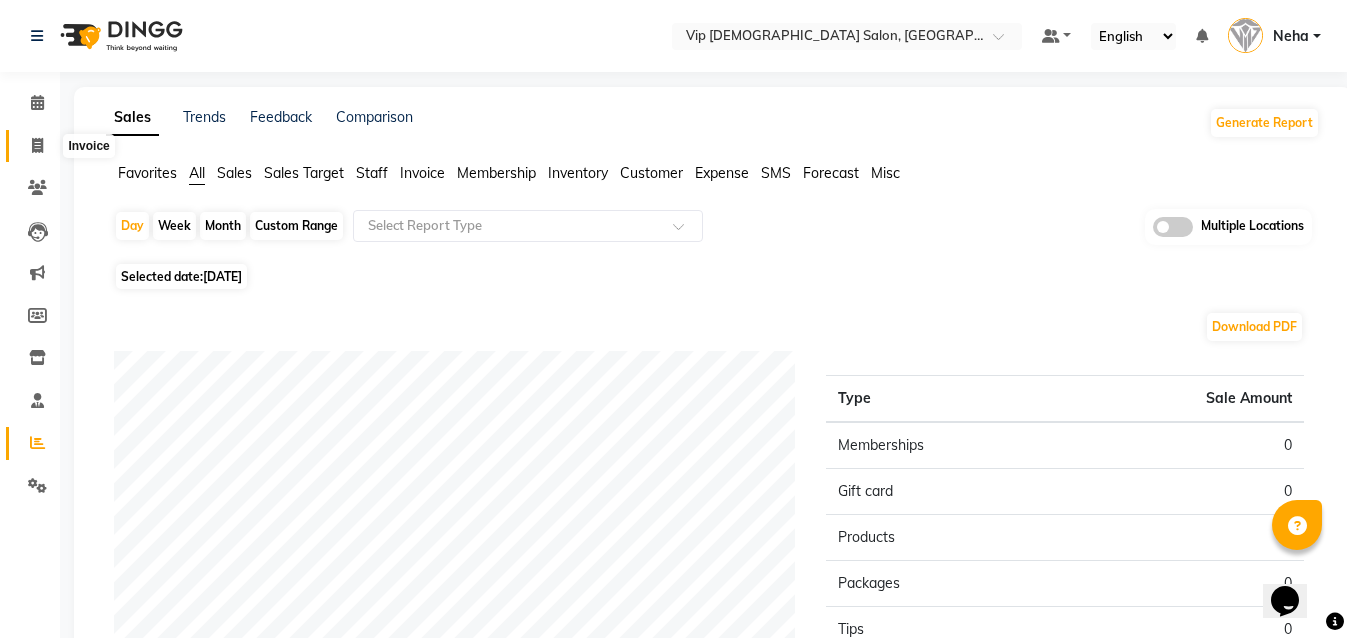 click 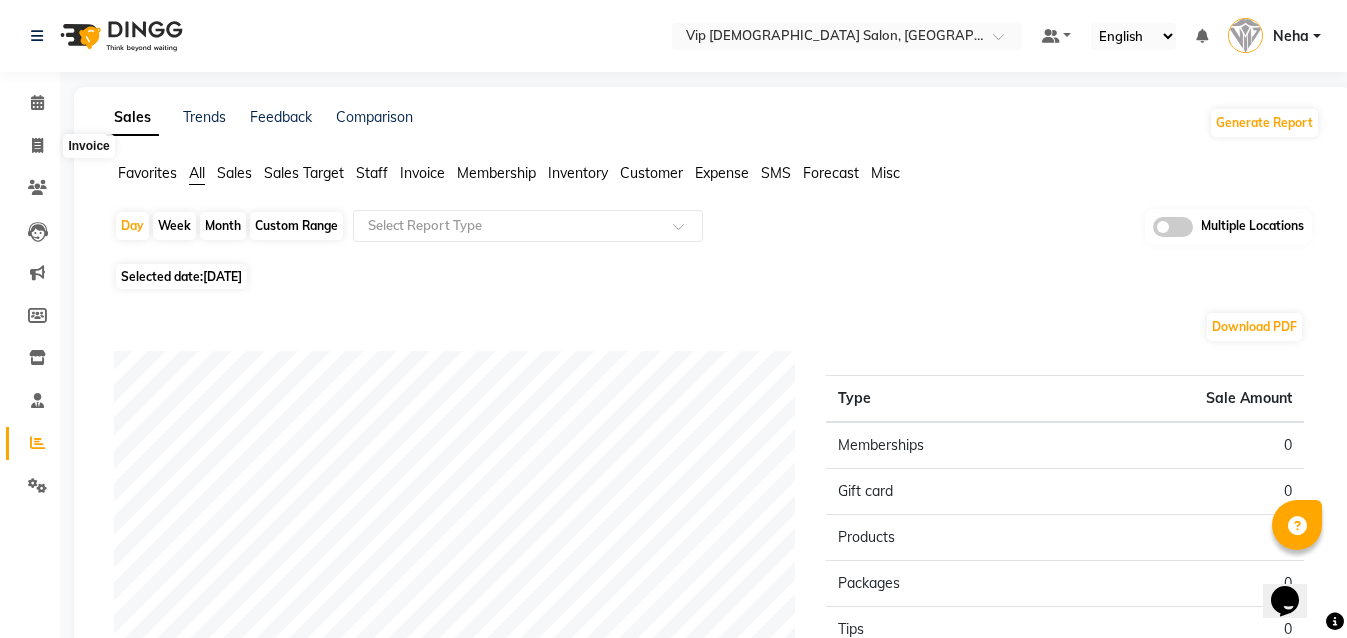 select on "service" 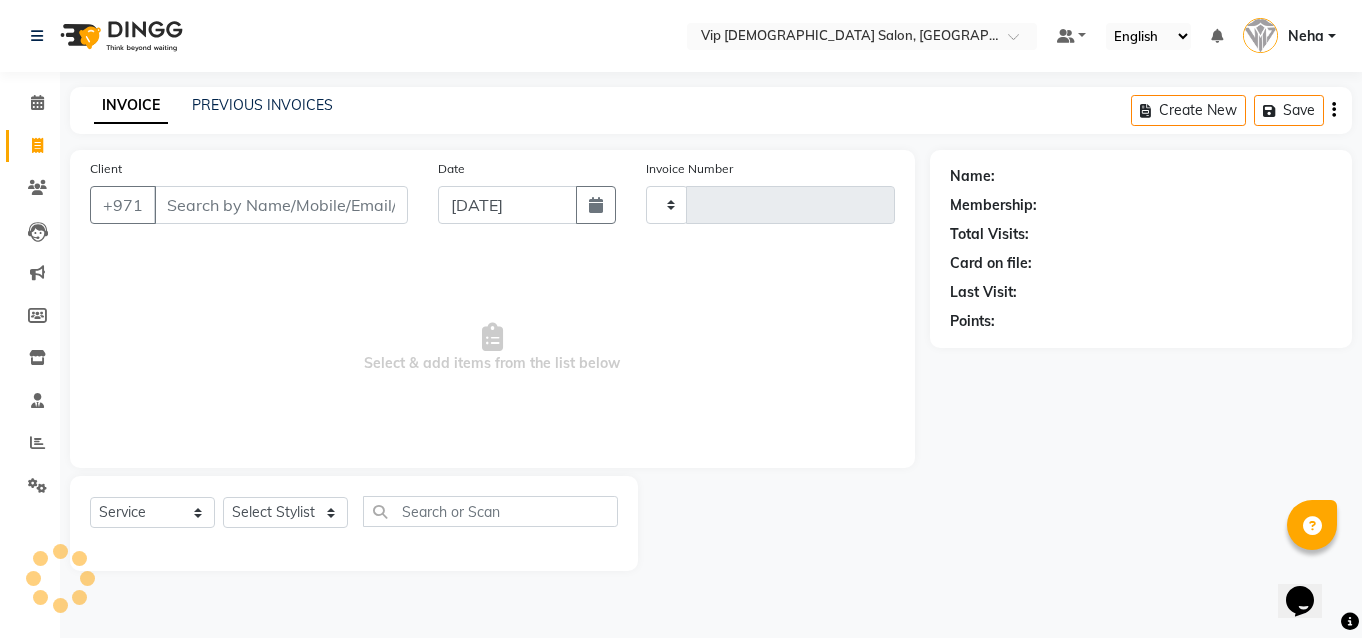 type on "0716" 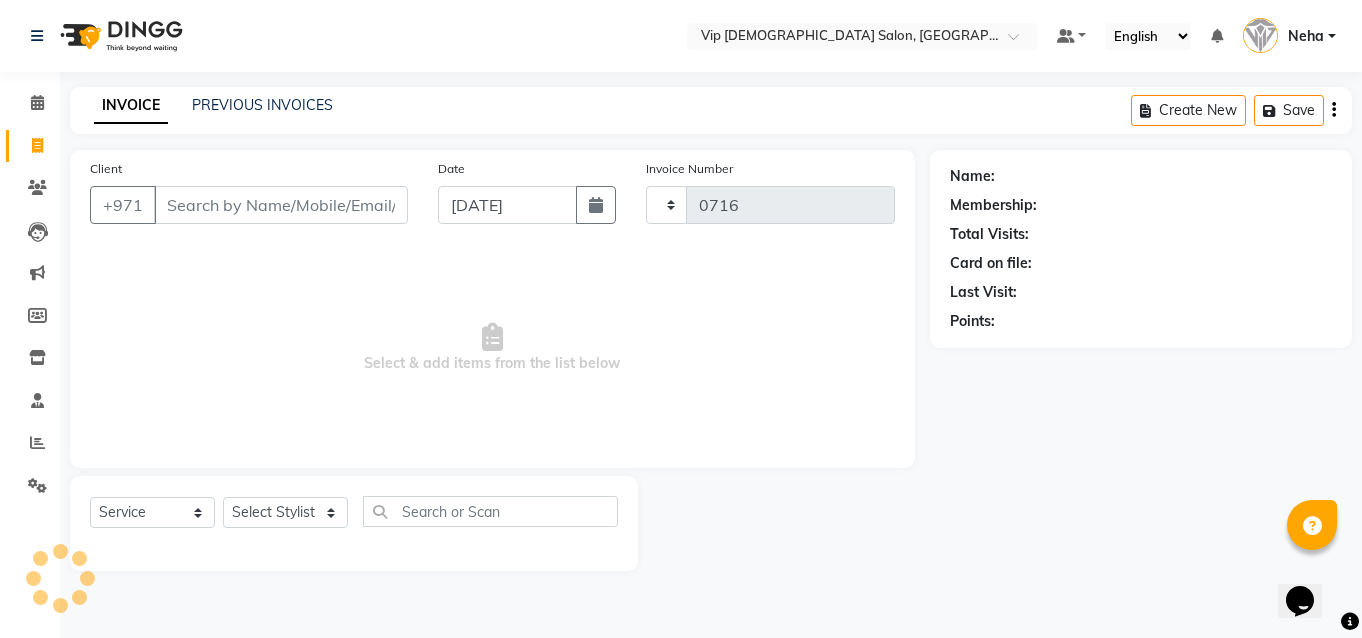 select on "8415" 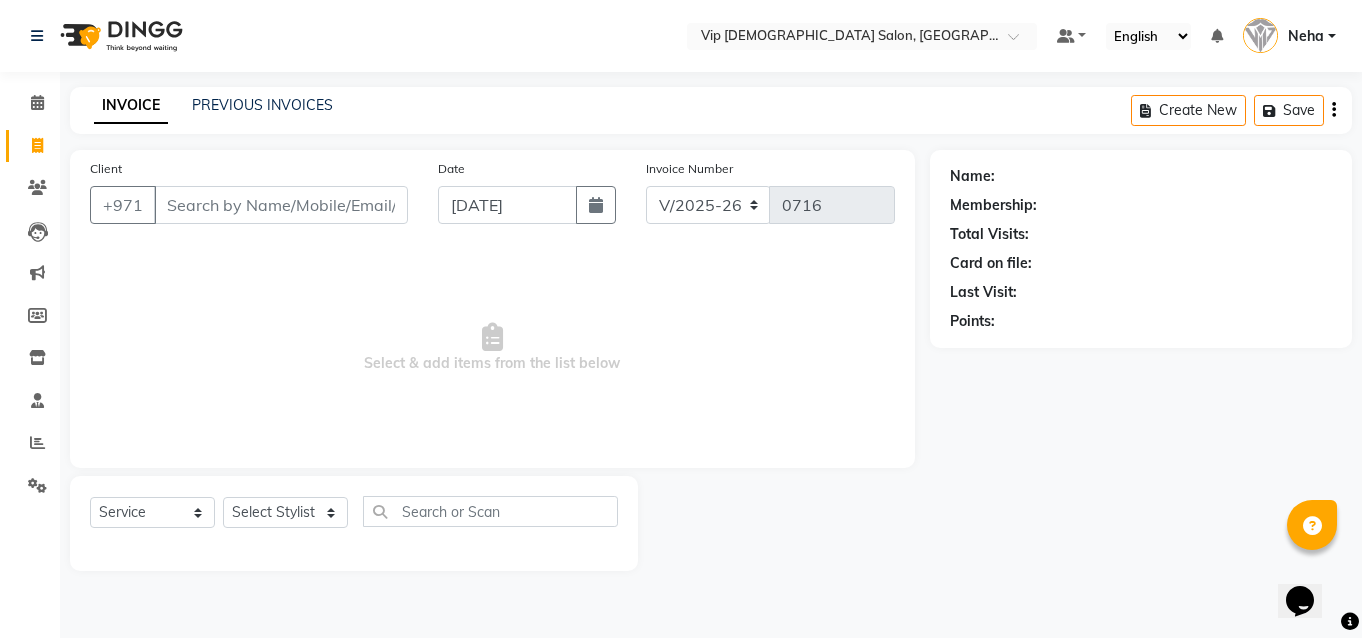 click on "Client" at bounding box center [281, 205] 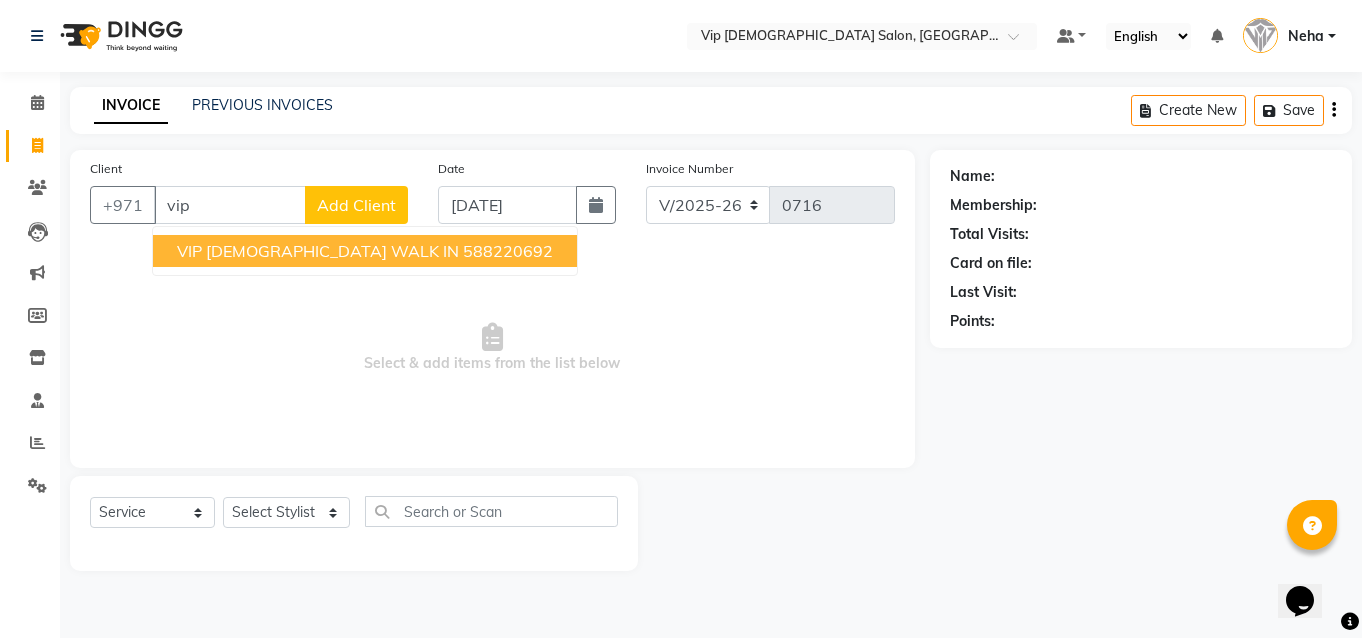 click on "VIP GENTS WALK IN" at bounding box center (318, 251) 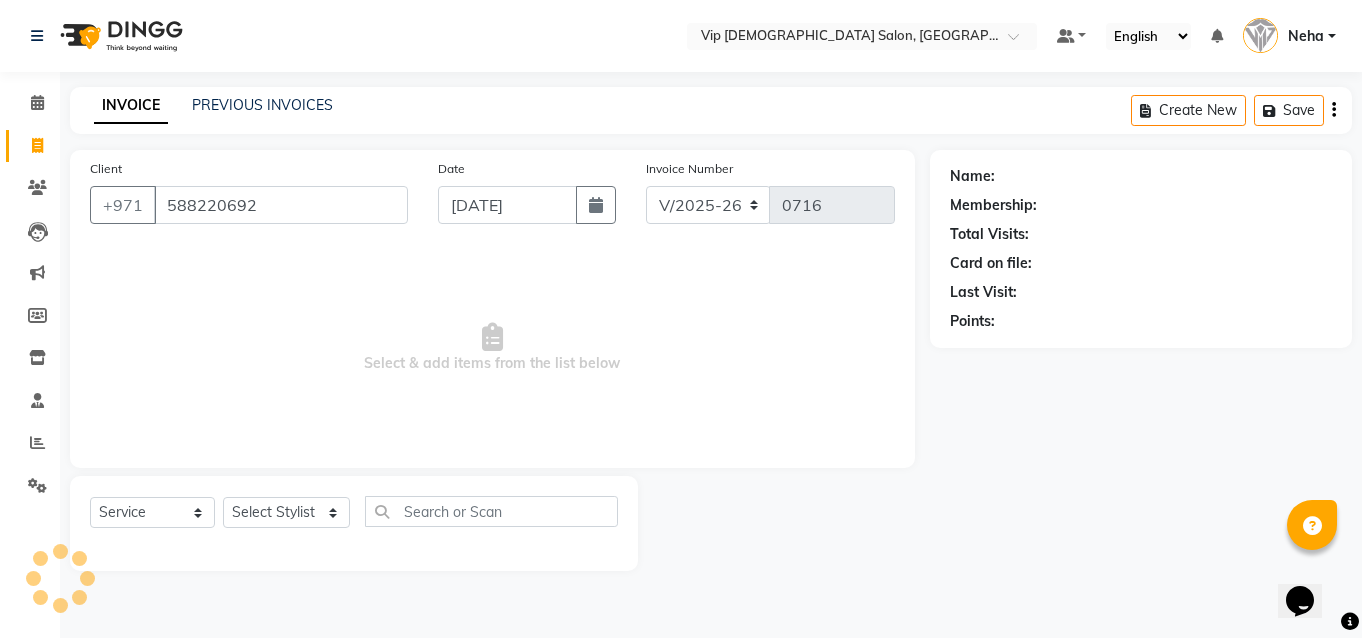 type on "588220692" 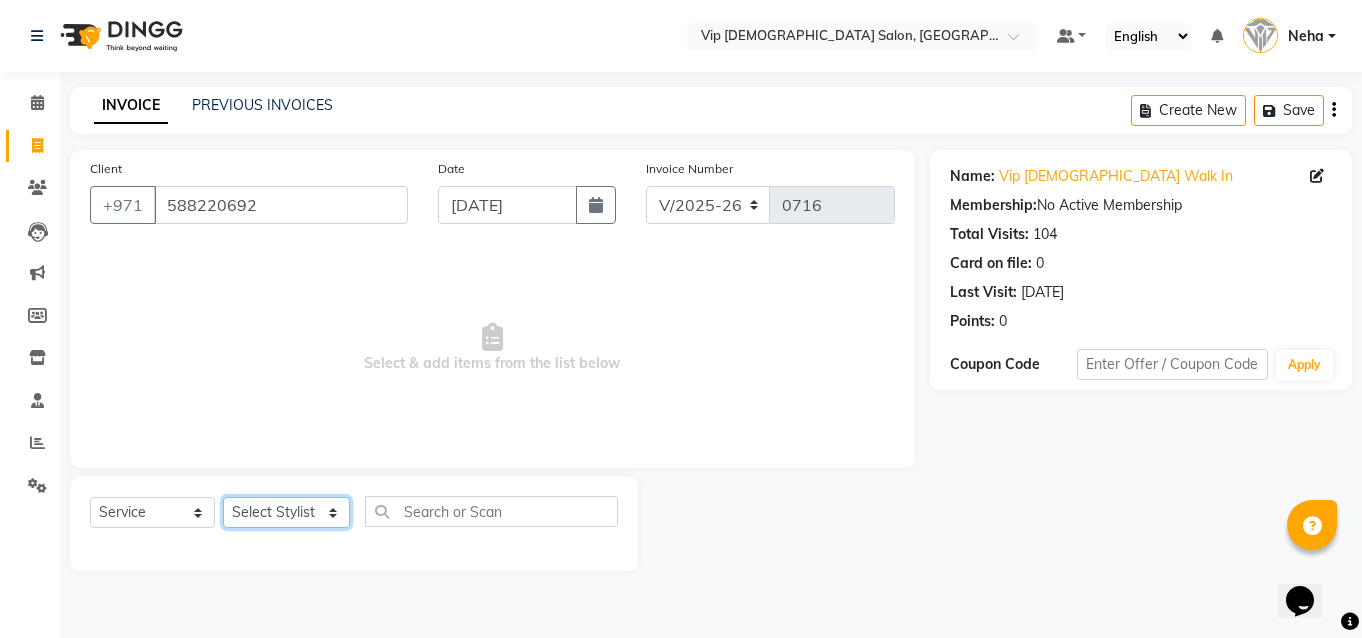 click on "Select Stylist AHMED MOHAMED MOHAMED ELKHODARY ABDELHAMID Ali Rana Allauddin Anwar Ali Ameen Ayoub Lakhbizi Jairah Mr. Mohannad Neha Nelson Ricalyn Colcol Riffat Magdy Taufeeq Anwar Ali Tauseef  Akhilaque Zoya Bhatti." 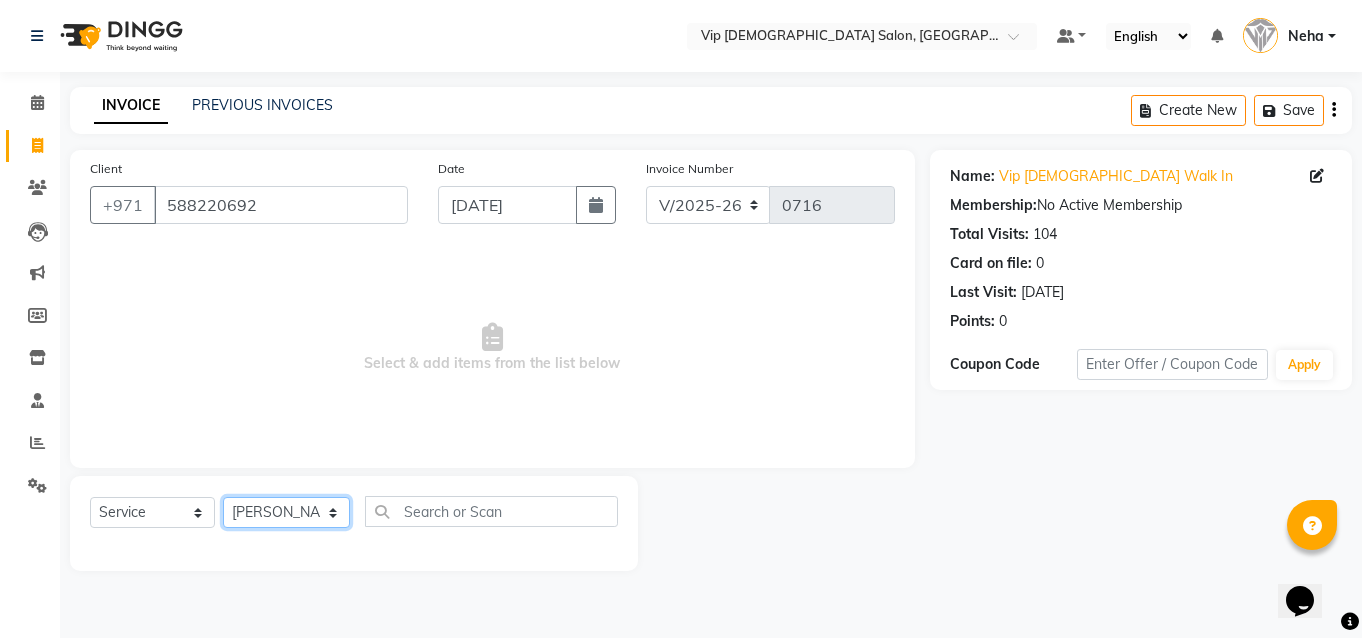 click on "Select Stylist AHMED MOHAMED MOHAMED ELKHODARY ABDELHAMID Ali Rana Allauddin Anwar Ali Ameen Ayoub Lakhbizi Jairah Mr. Mohannad Neha Nelson Ricalyn Colcol Riffat Magdy Taufeeq Anwar Ali Tauseef  Akhilaque Zoya Bhatti." 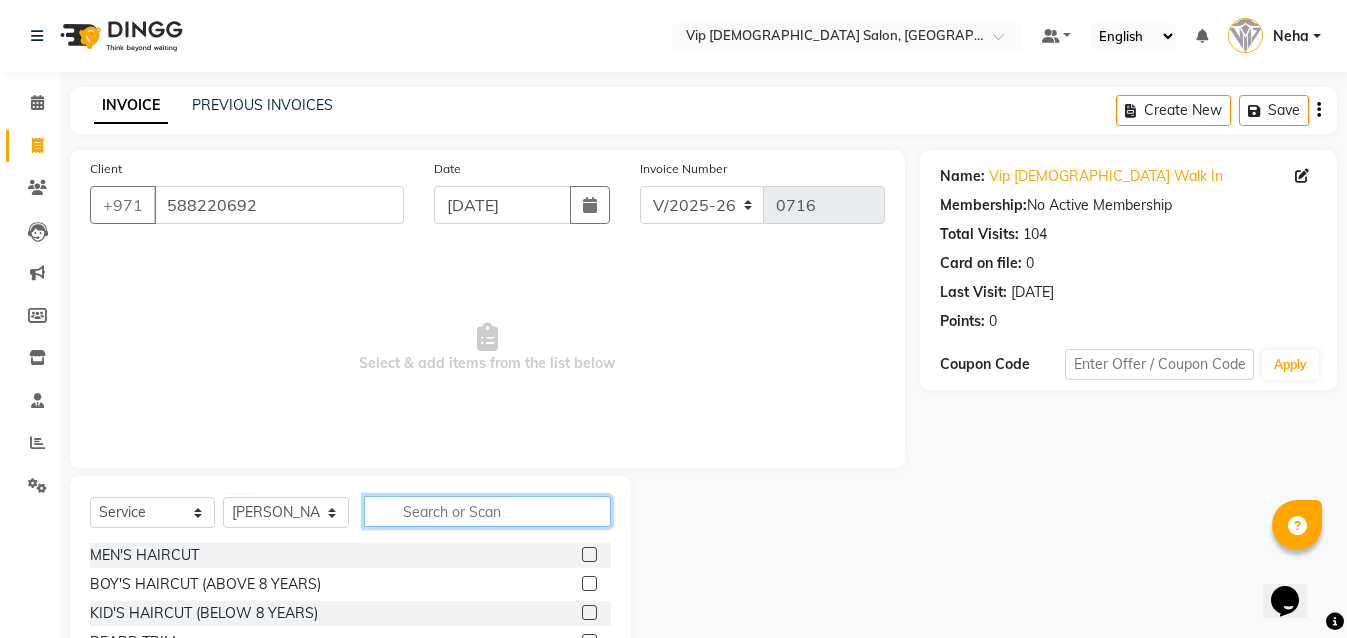 click 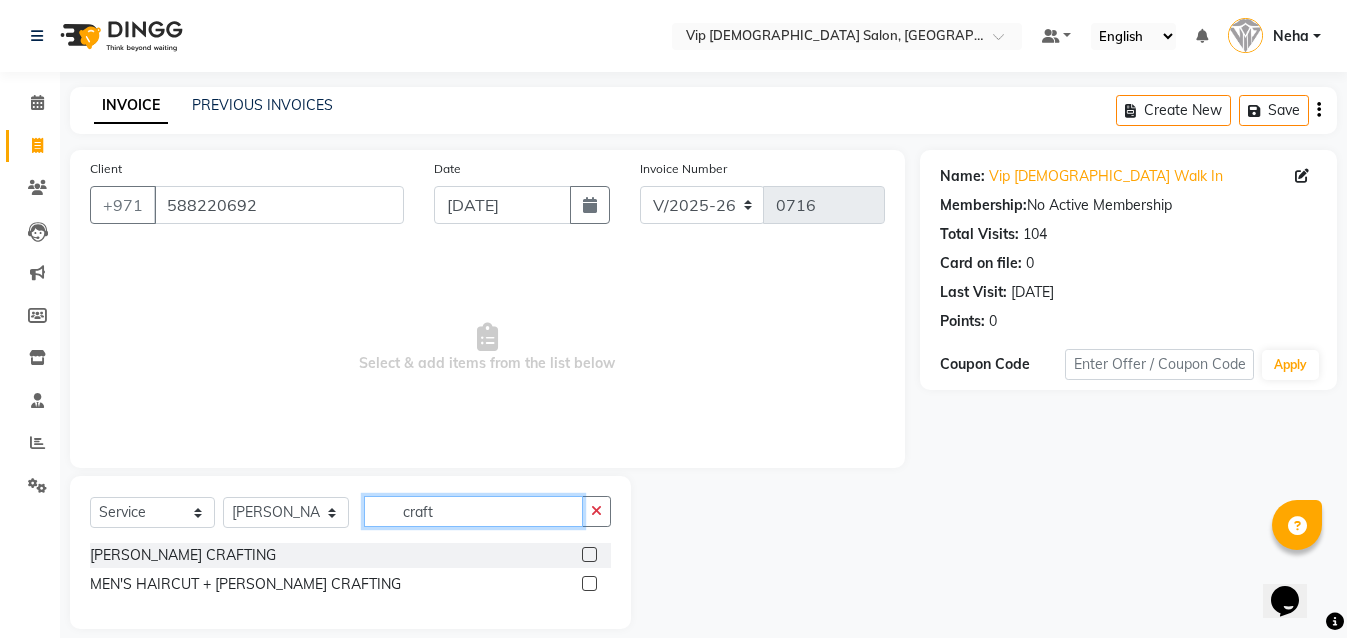 type on "craft" 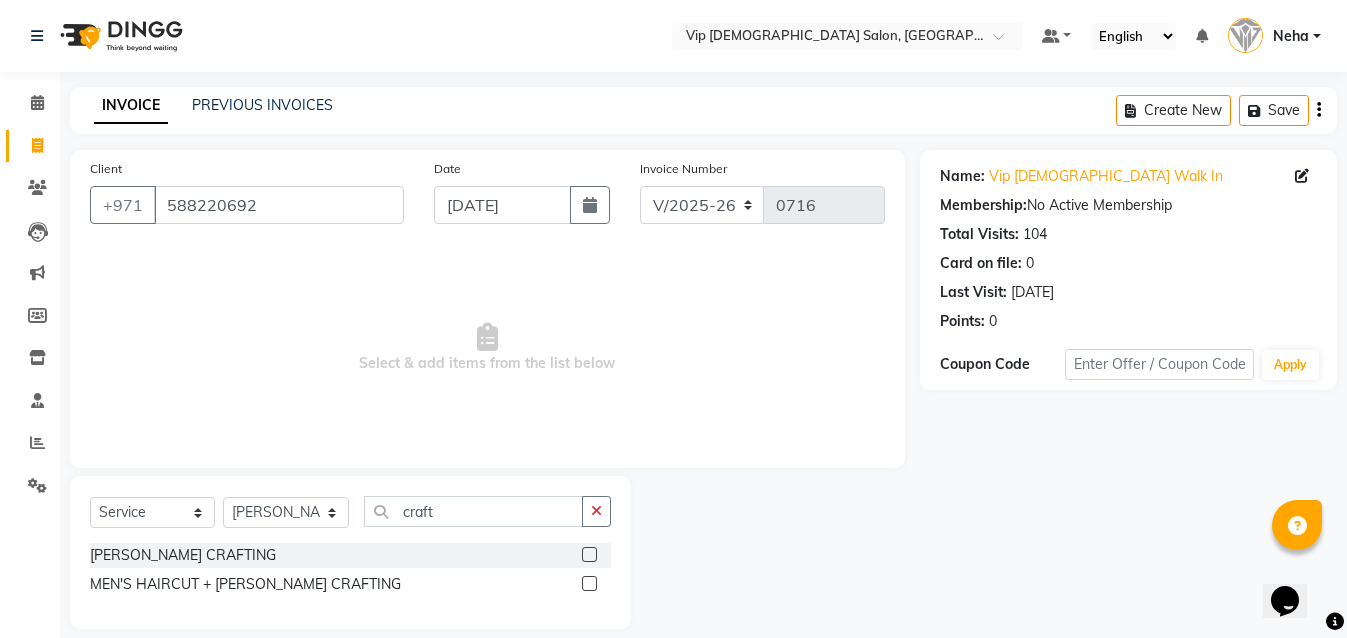 click on "MEN'S HAIRCUT + [PERSON_NAME] CRAFTING" 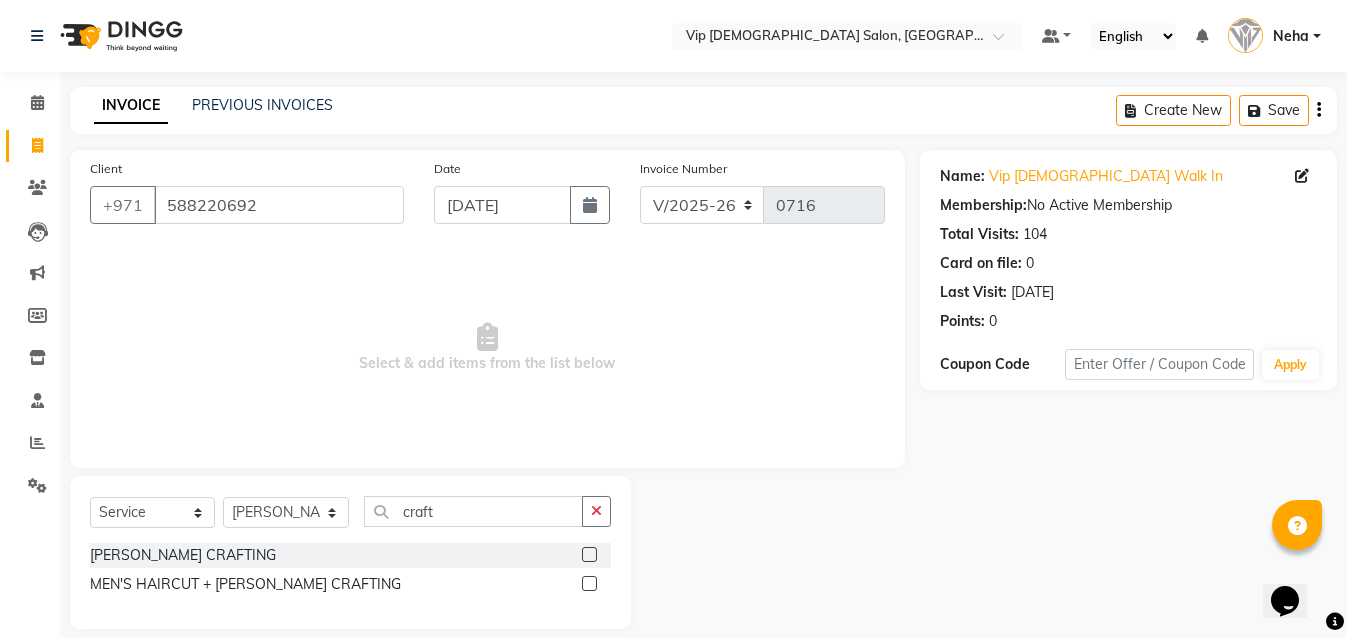 click 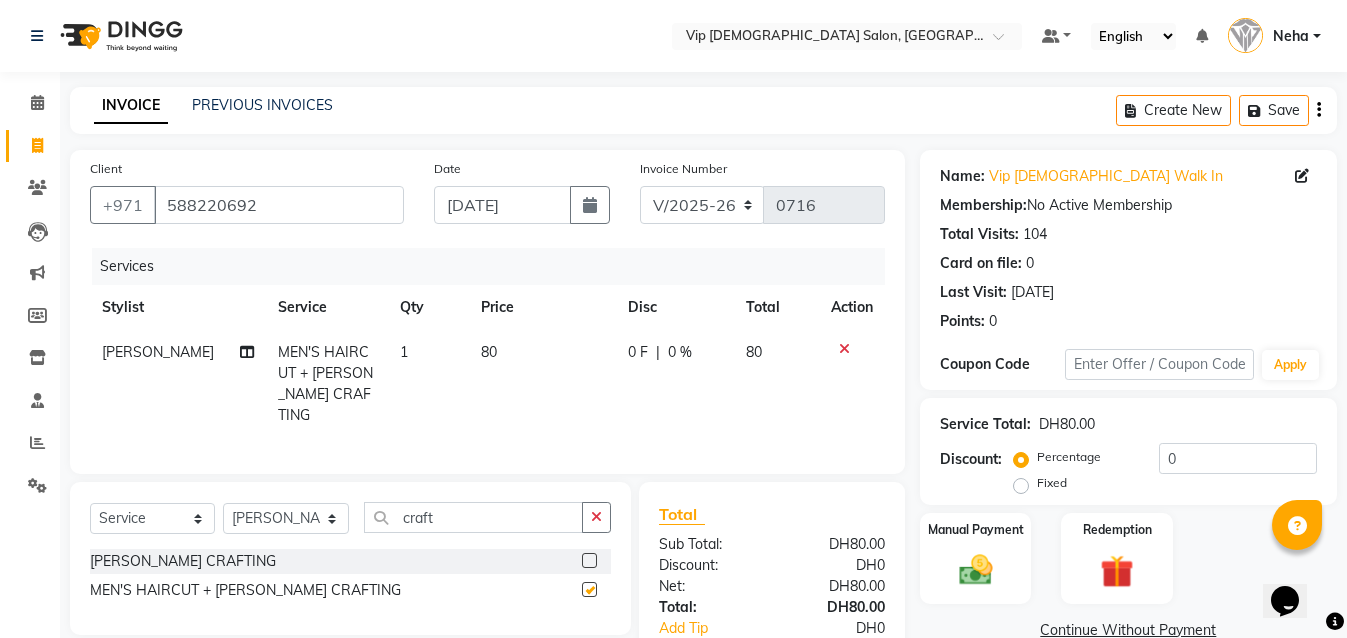 checkbox on "false" 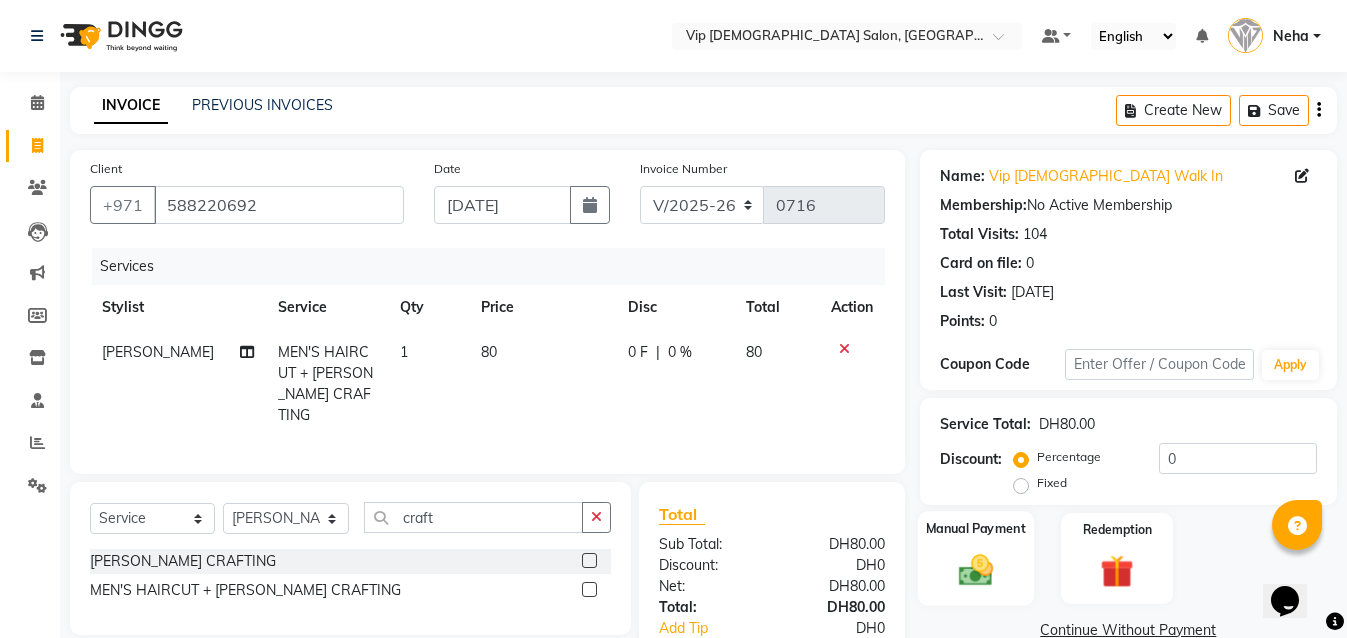 click 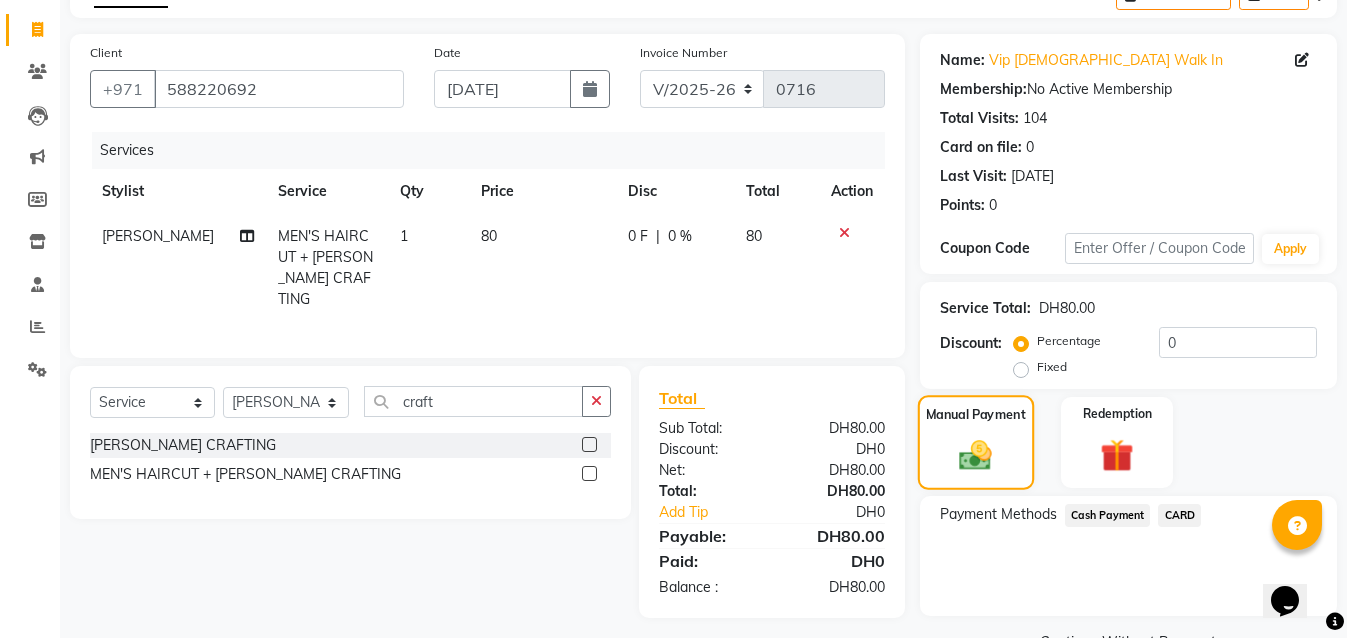 scroll, scrollTop: 120, scrollLeft: 0, axis: vertical 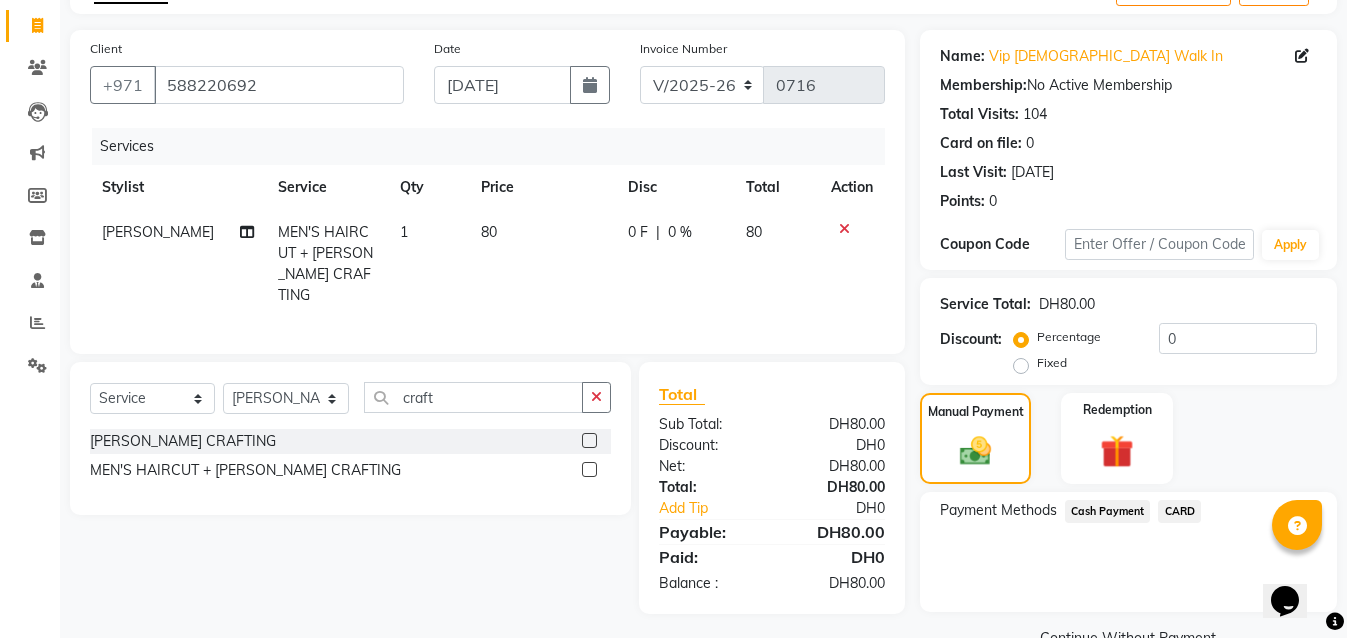 click on "CARD" 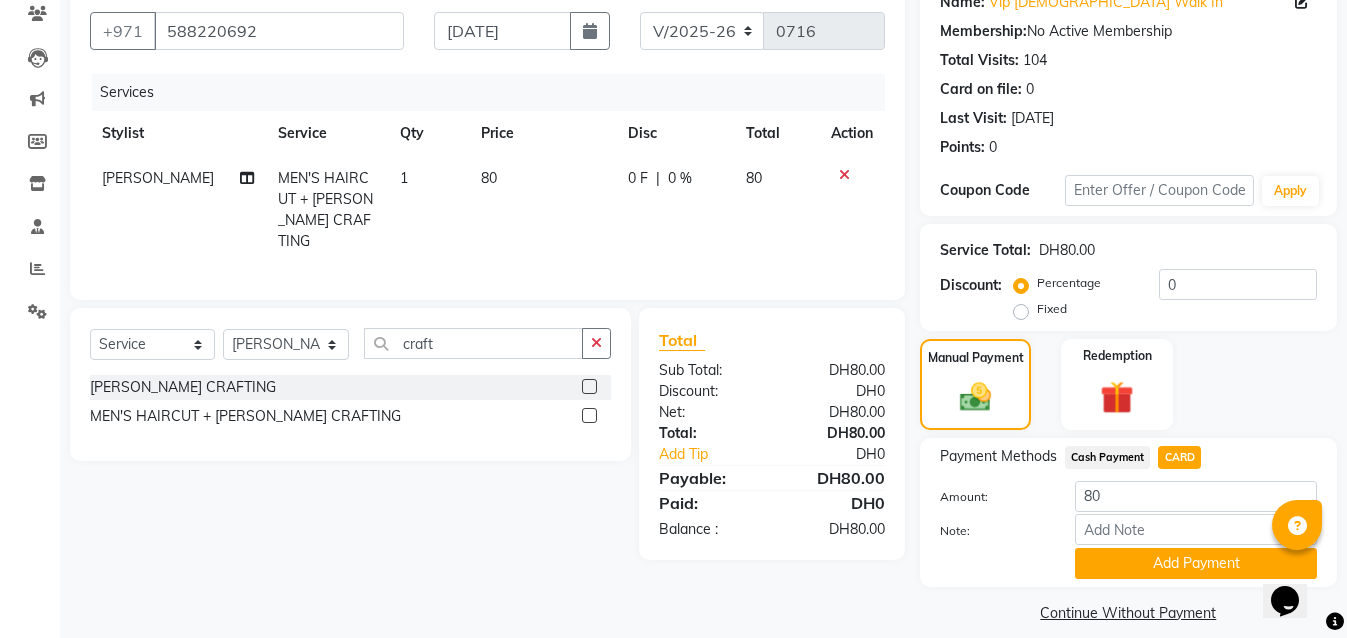 scroll, scrollTop: 194, scrollLeft: 0, axis: vertical 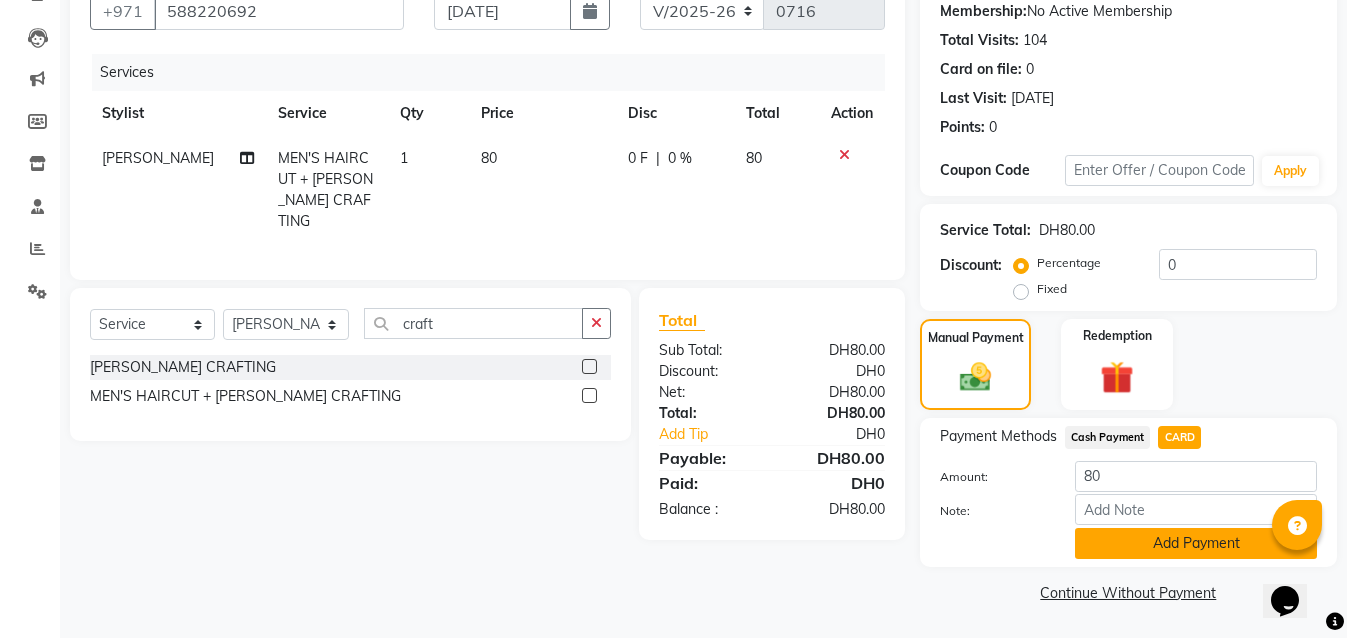 click on "Add Payment" 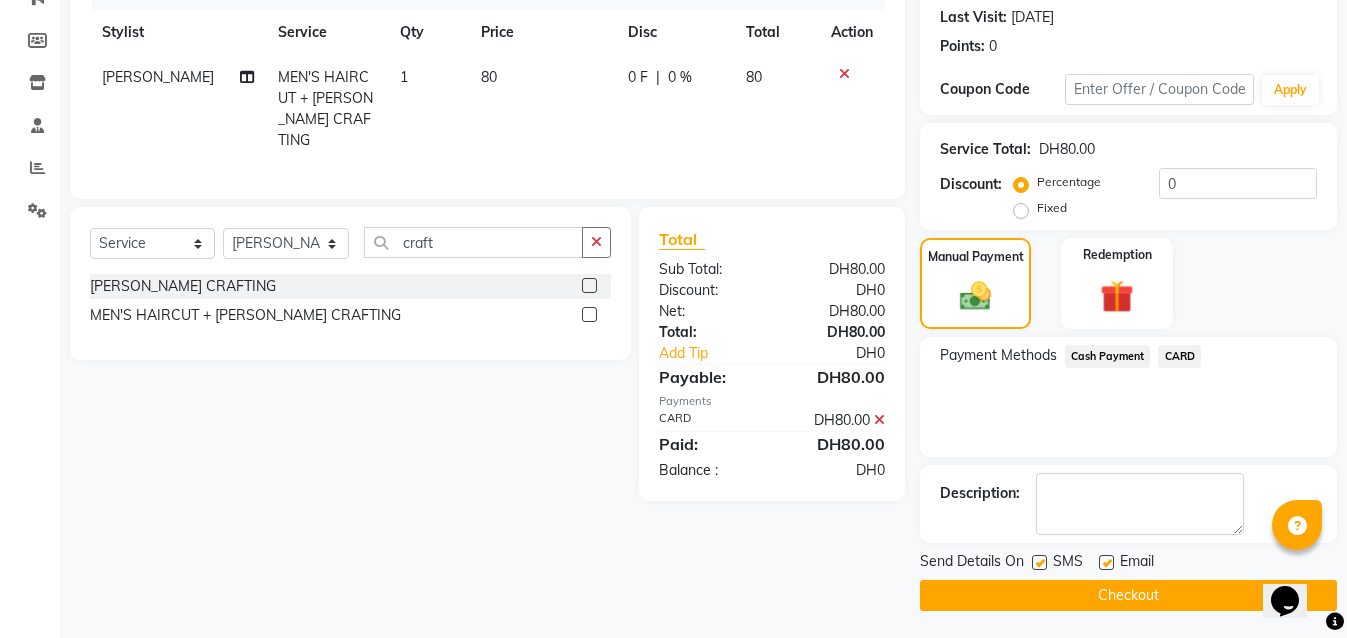 scroll, scrollTop: 278, scrollLeft: 0, axis: vertical 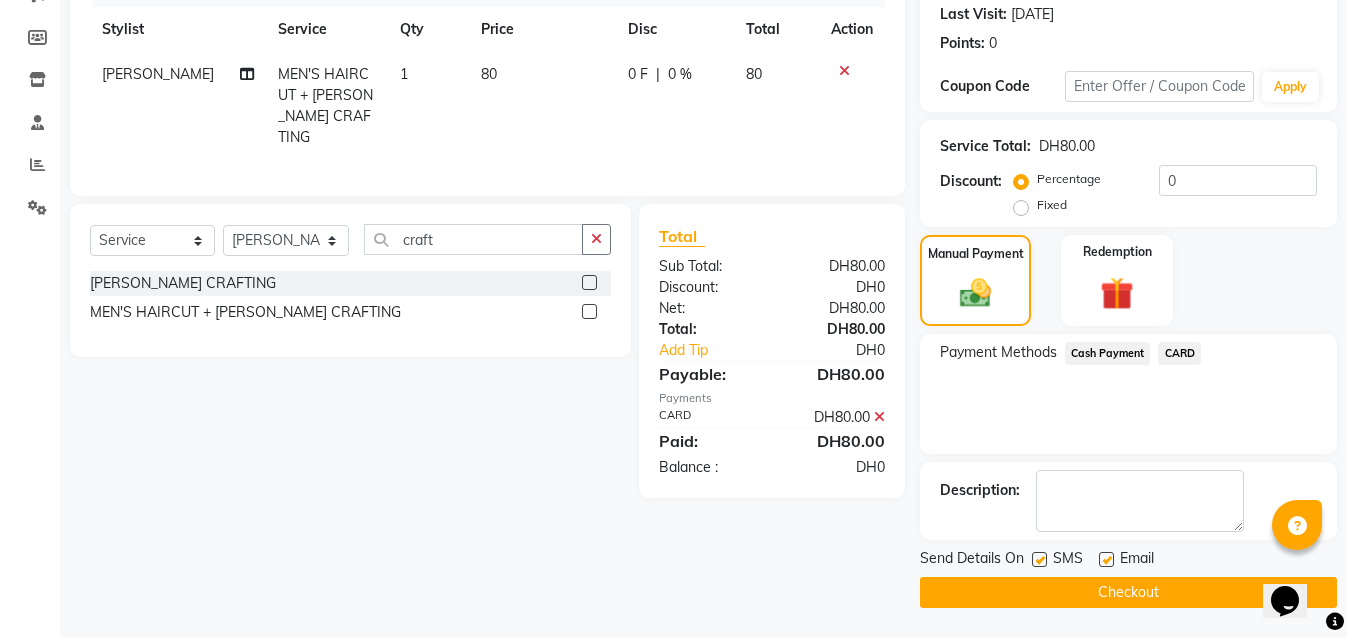 click on "Checkout" 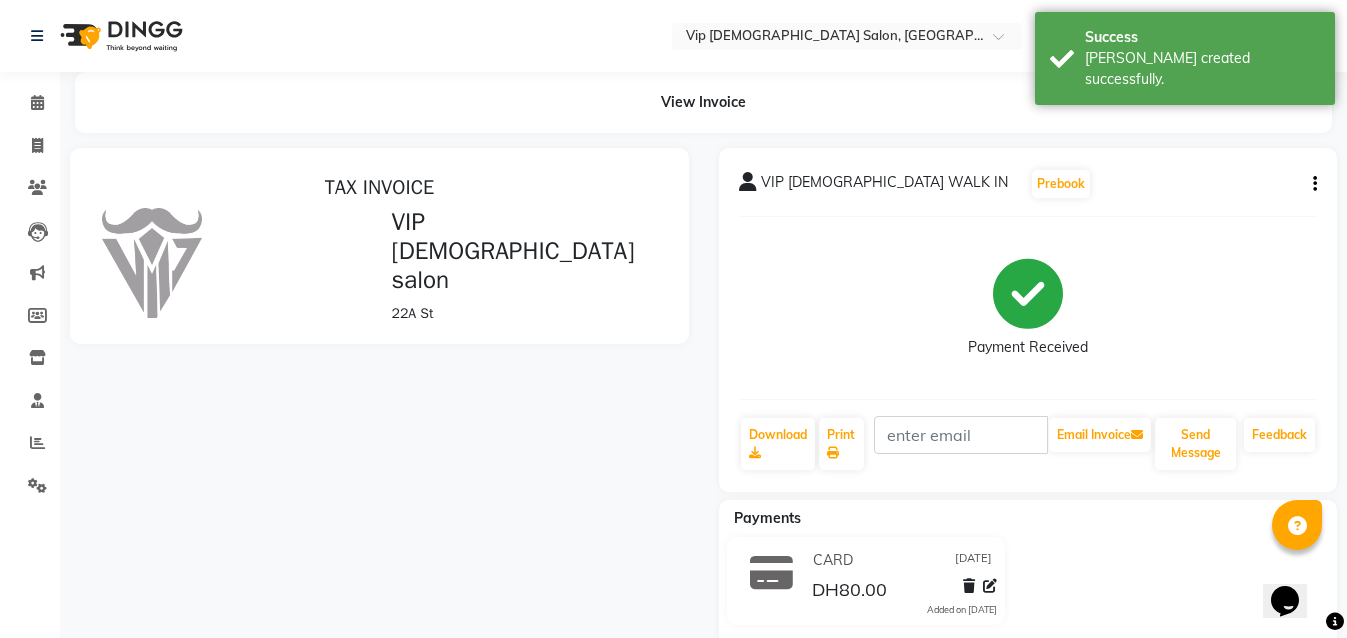 scroll, scrollTop: 0, scrollLeft: 0, axis: both 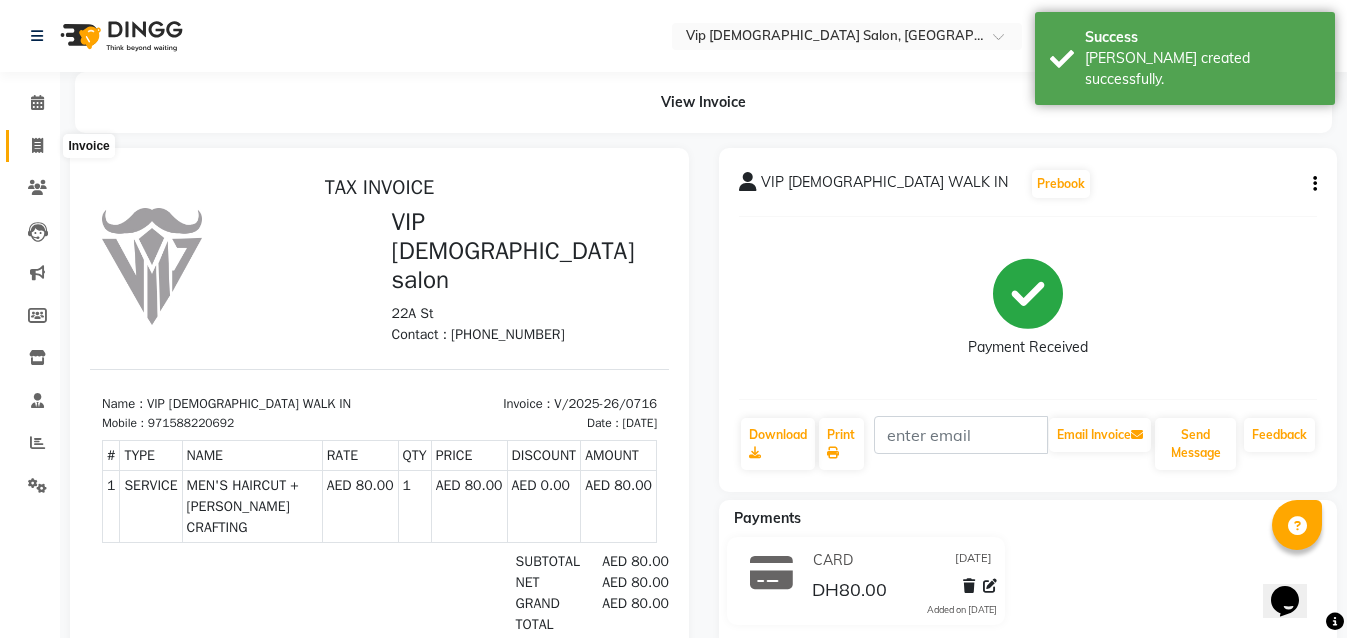 click 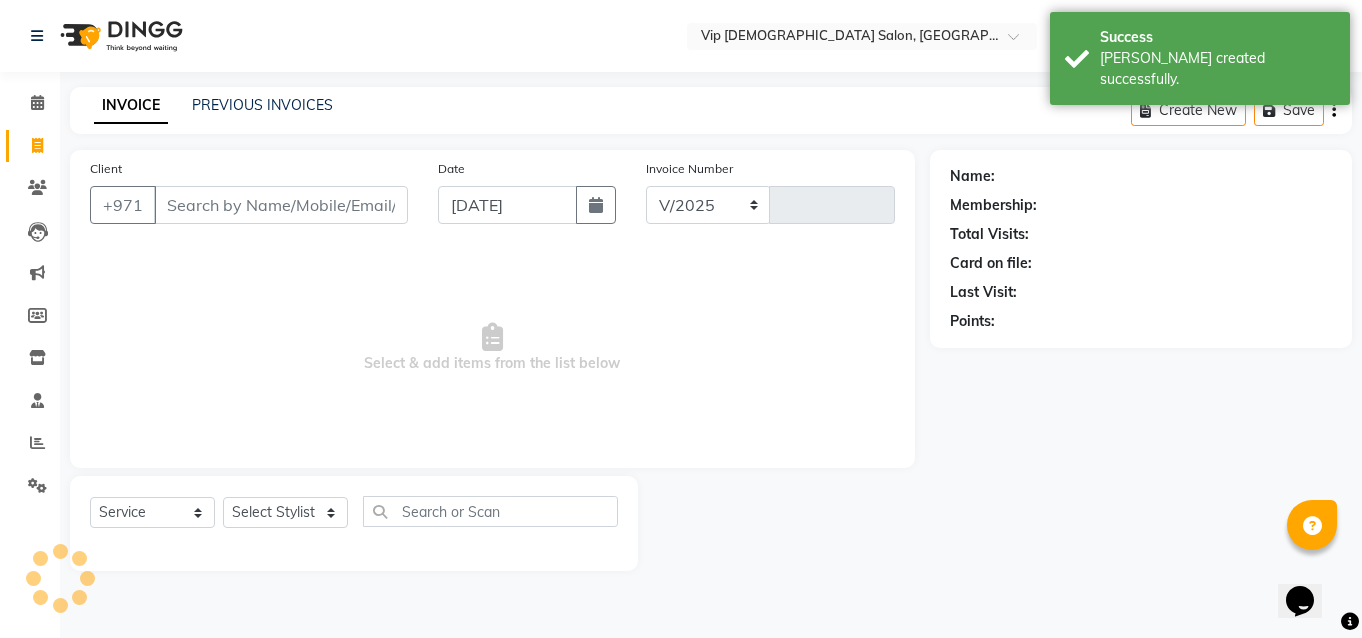 select on "8415" 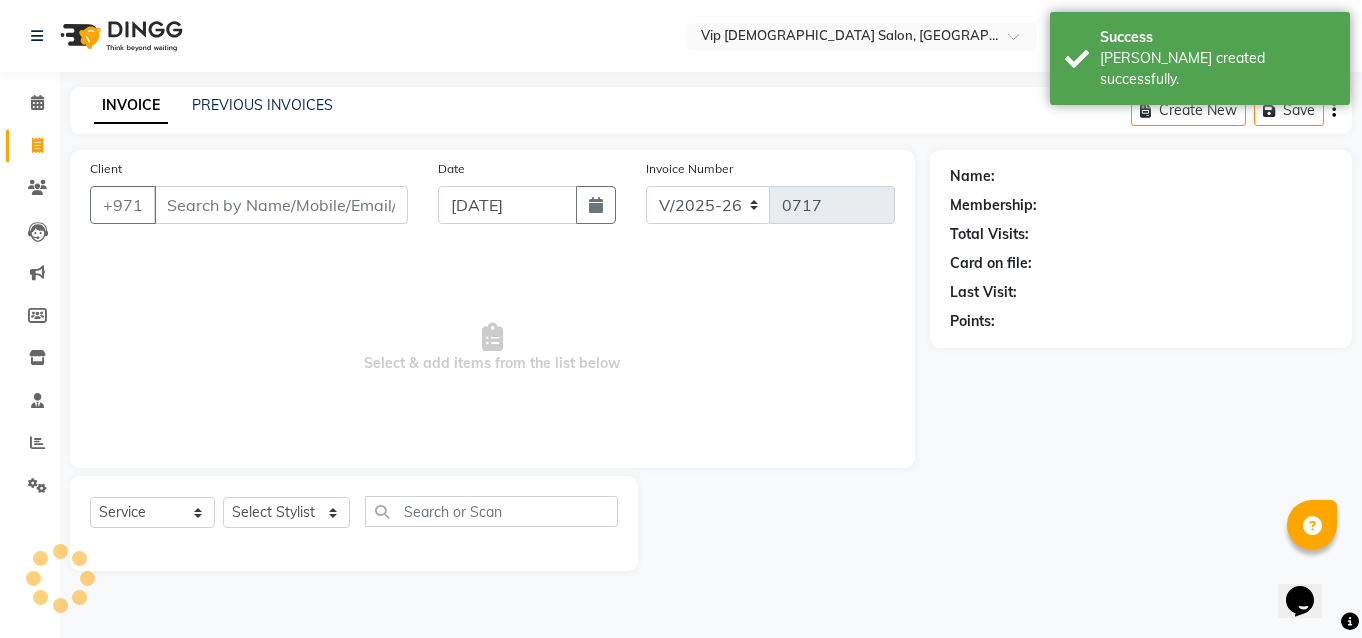 click on "Client" at bounding box center (281, 205) 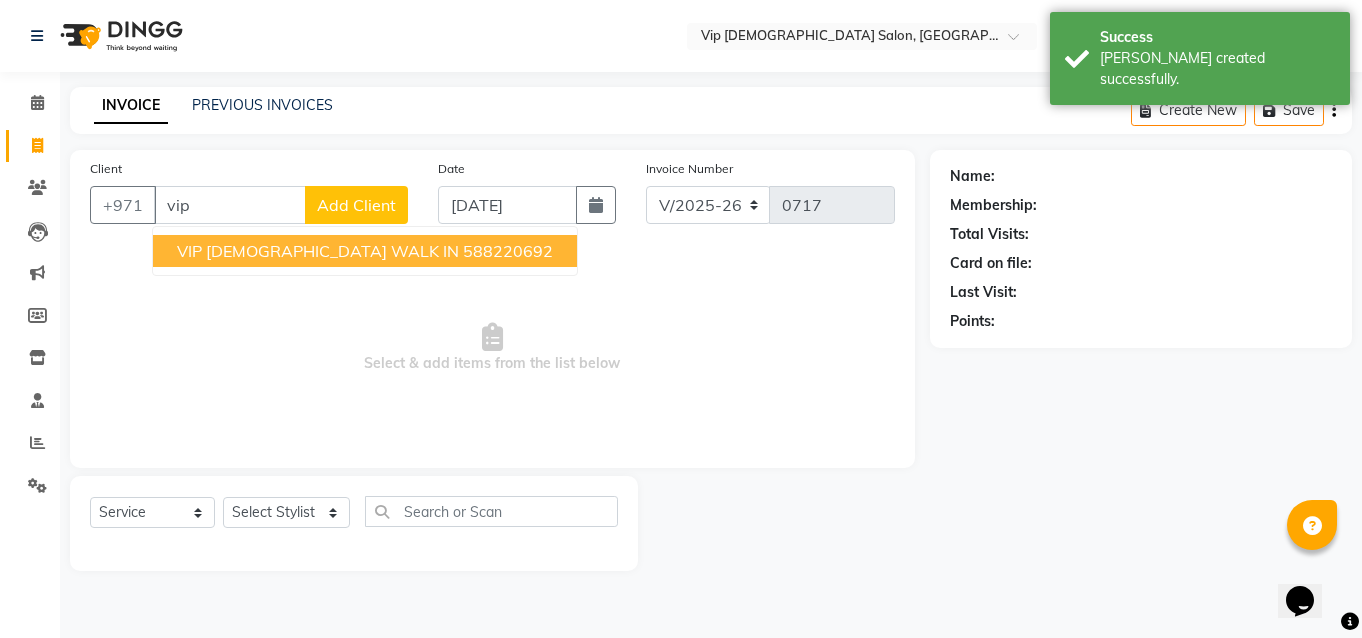 click on "VIP GENTS WALK IN" at bounding box center (318, 251) 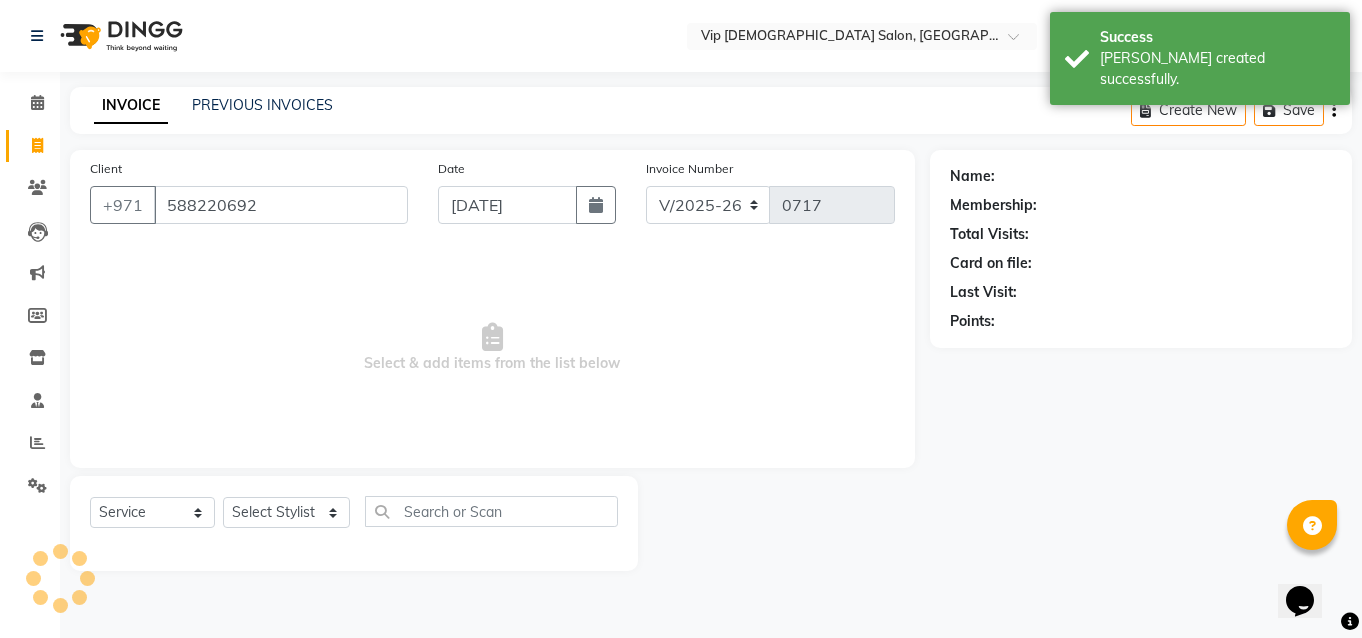 type on "588220692" 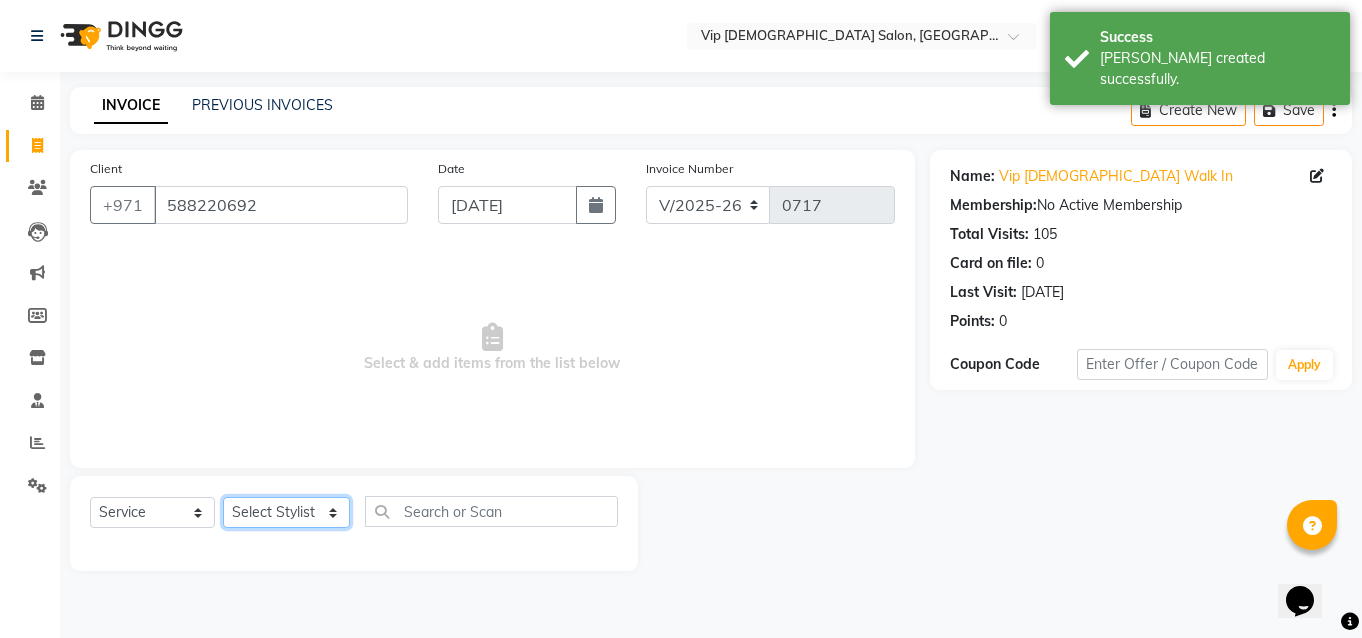 click on "Select Stylist AHMED MOHAMED MOHAMED ELKHODARY ABDELHAMID Ali Rana Allauddin Anwar Ali Ameen Ayoub Lakhbizi Jairah Mr. Mohannad Neha Nelson Ricalyn Colcol Riffat Magdy Taufeeq Anwar Ali Tauseef  Akhilaque Zoya Bhatti." 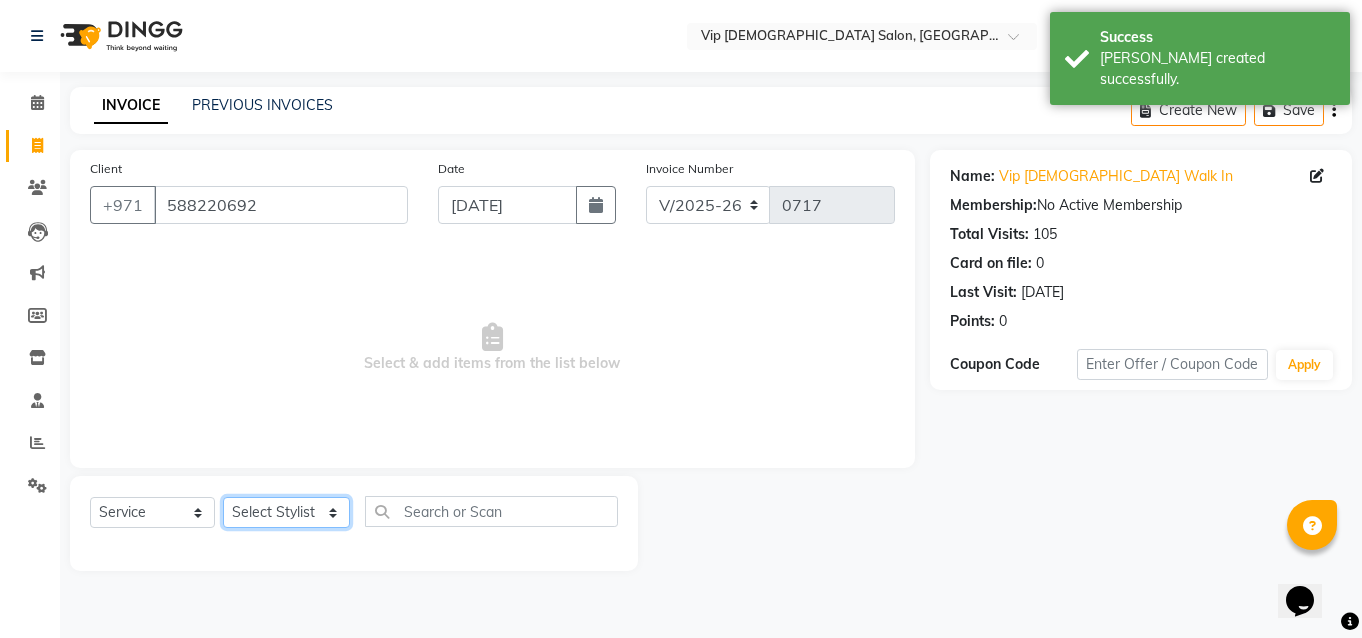 select on "81343" 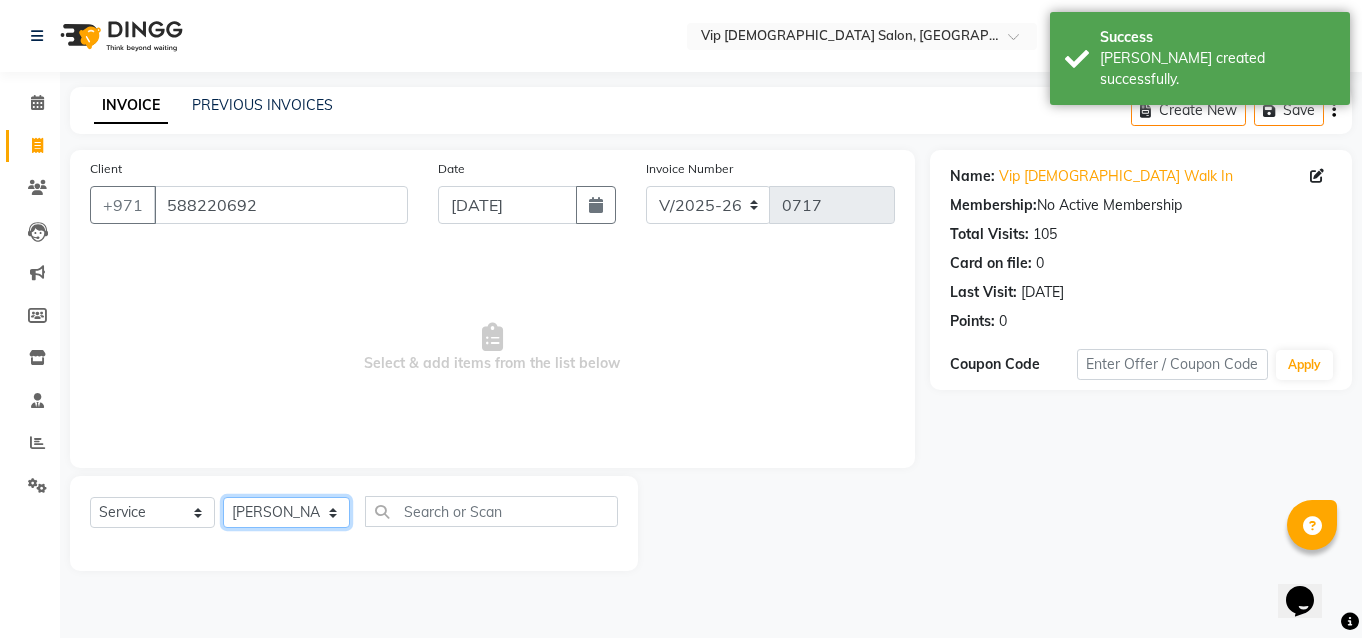 click on "Select Stylist AHMED MOHAMED MOHAMED ELKHODARY ABDELHAMID Ali Rana Allauddin Anwar Ali Ameen Ayoub Lakhbizi Jairah Mr. Mohannad Neha Nelson Ricalyn Colcol Riffat Magdy Taufeeq Anwar Ali Tauseef  Akhilaque Zoya Bhatti." 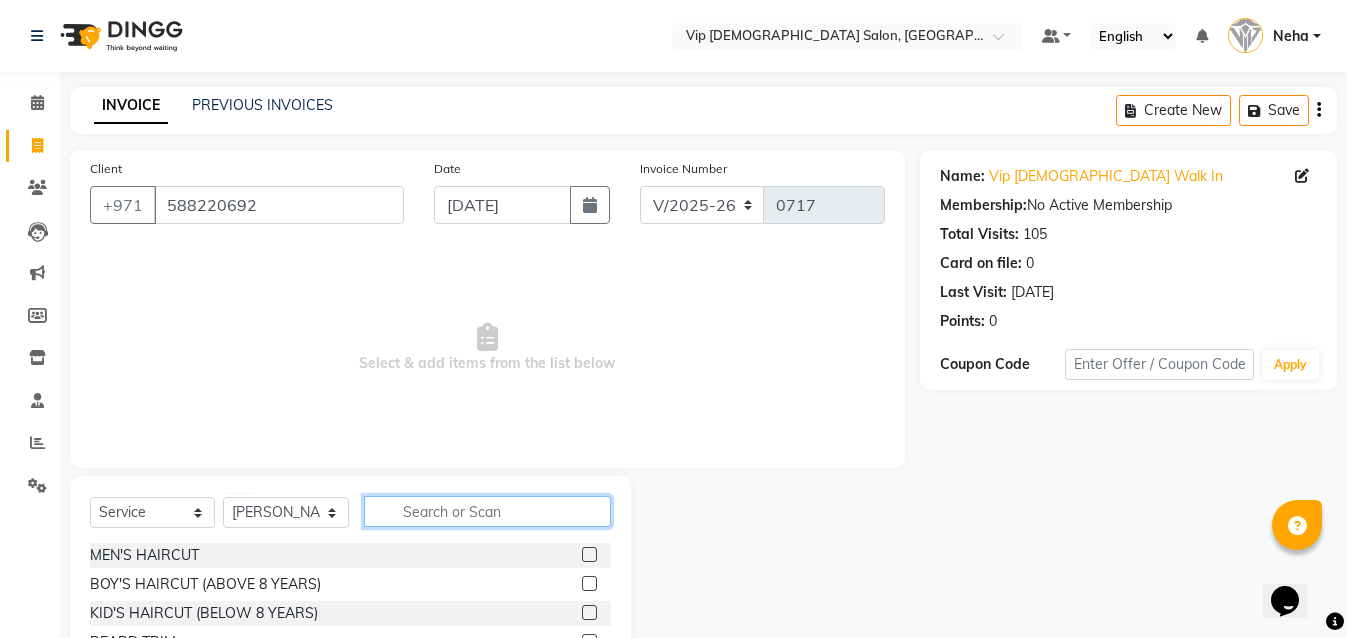 click 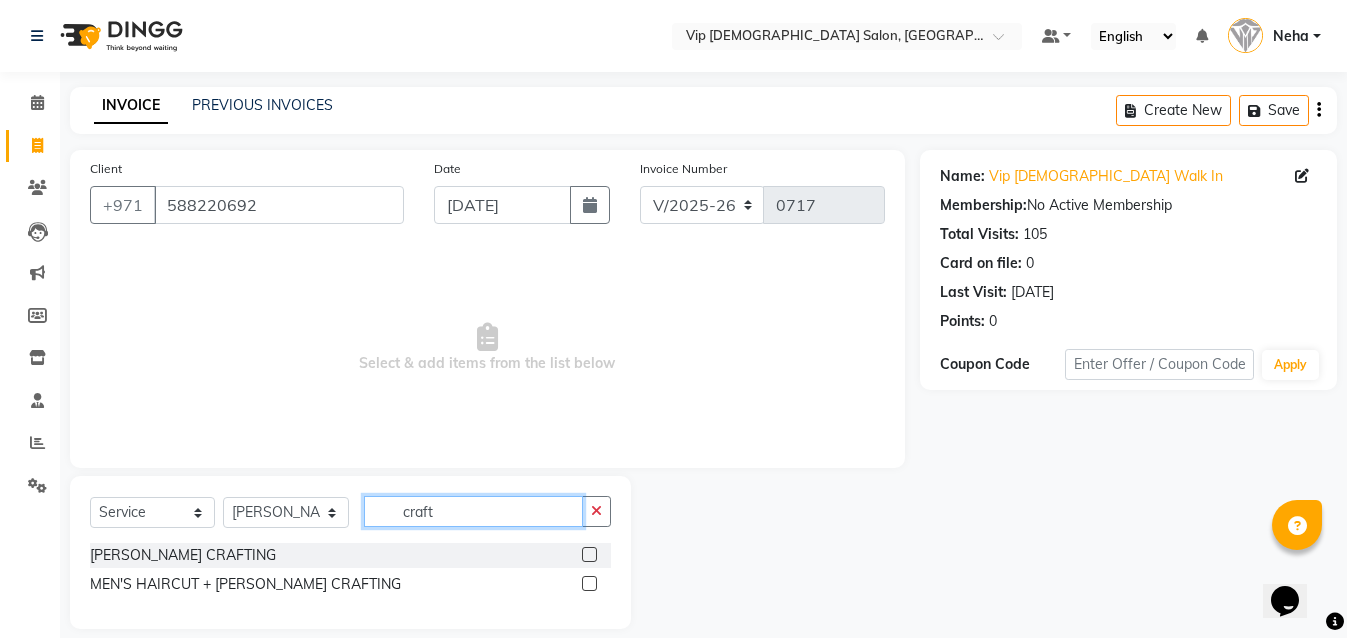 type on "craft" 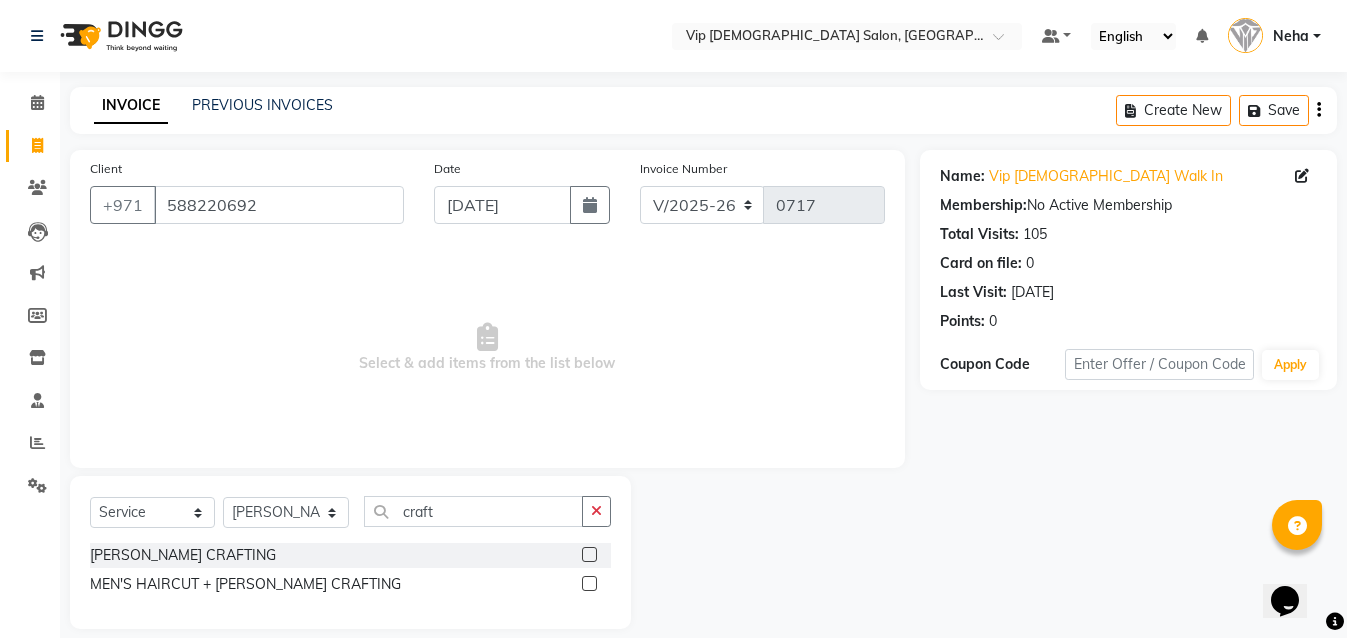 click 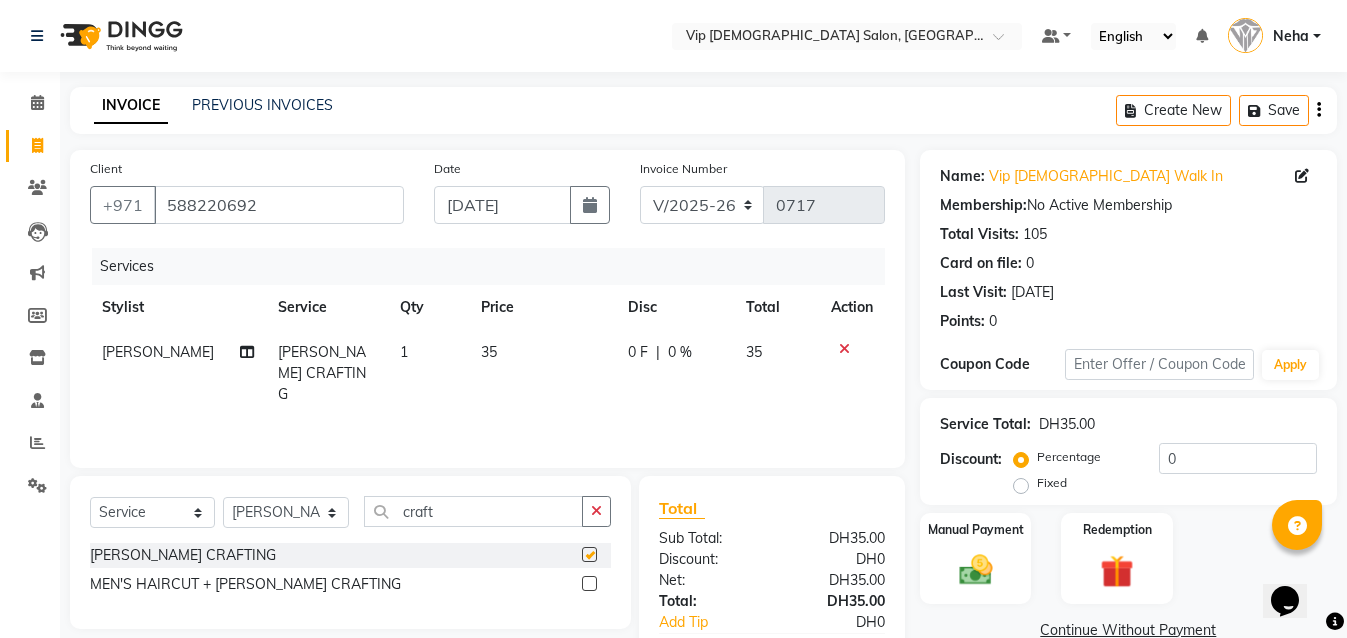checkbox on "false" 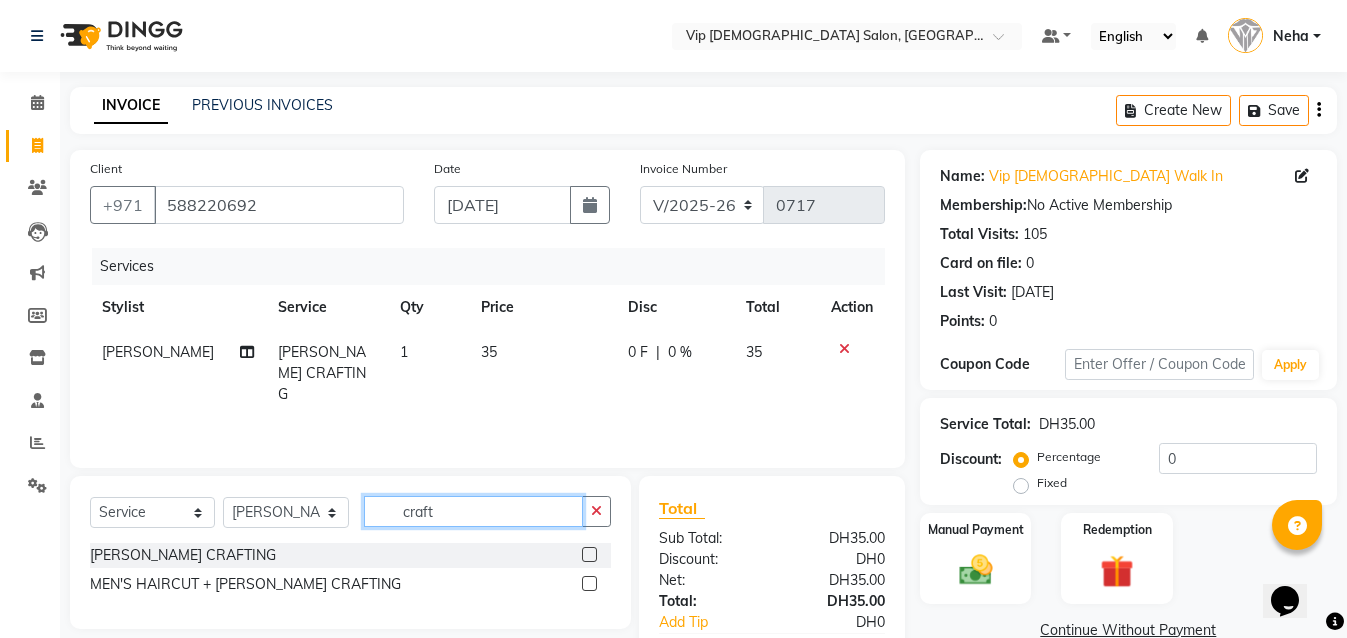 click on "craft" 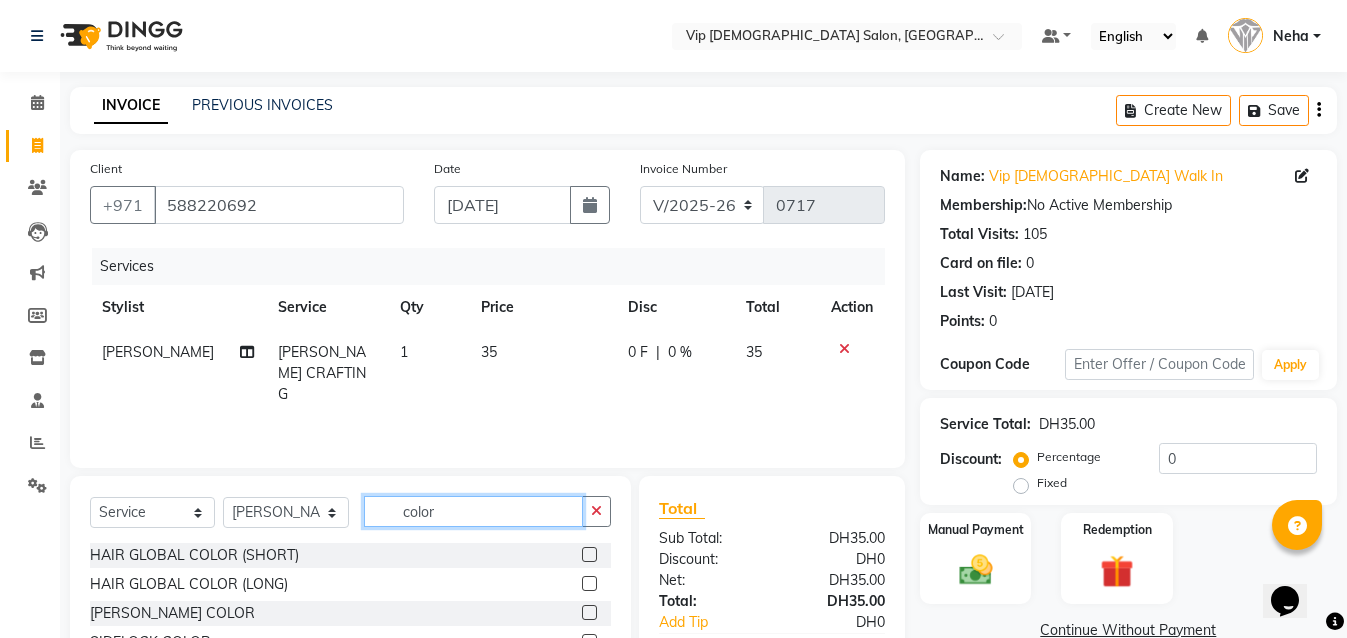 type on "color" 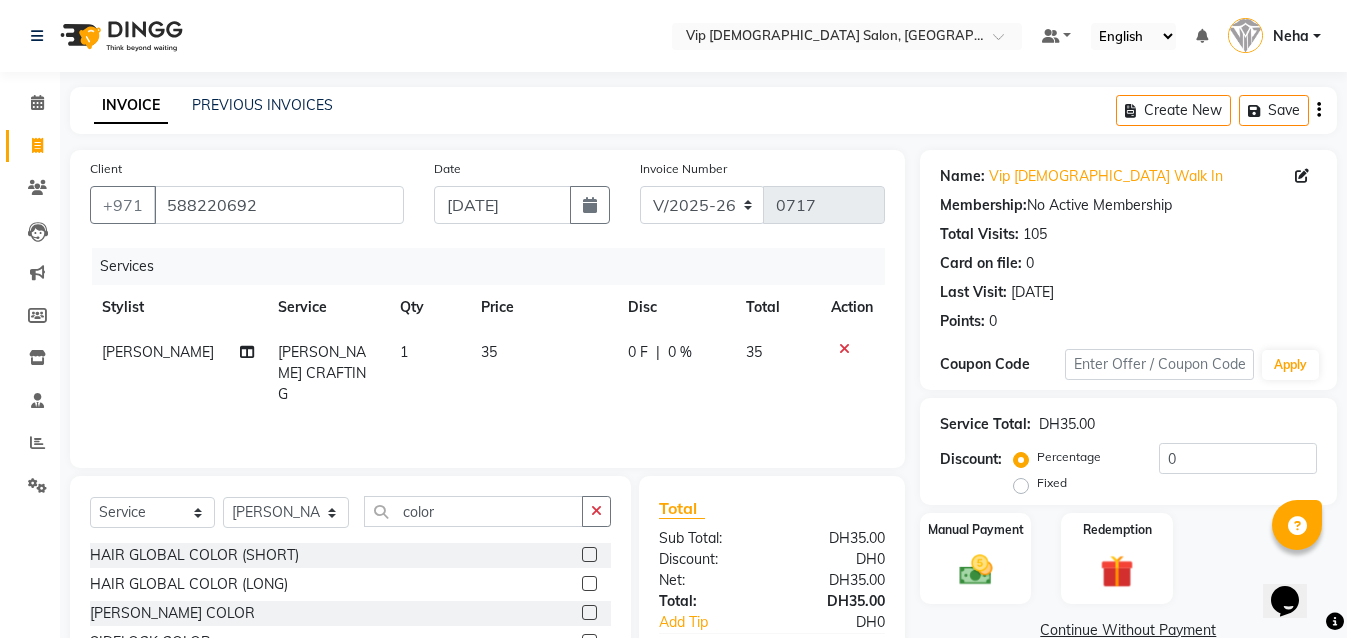 click 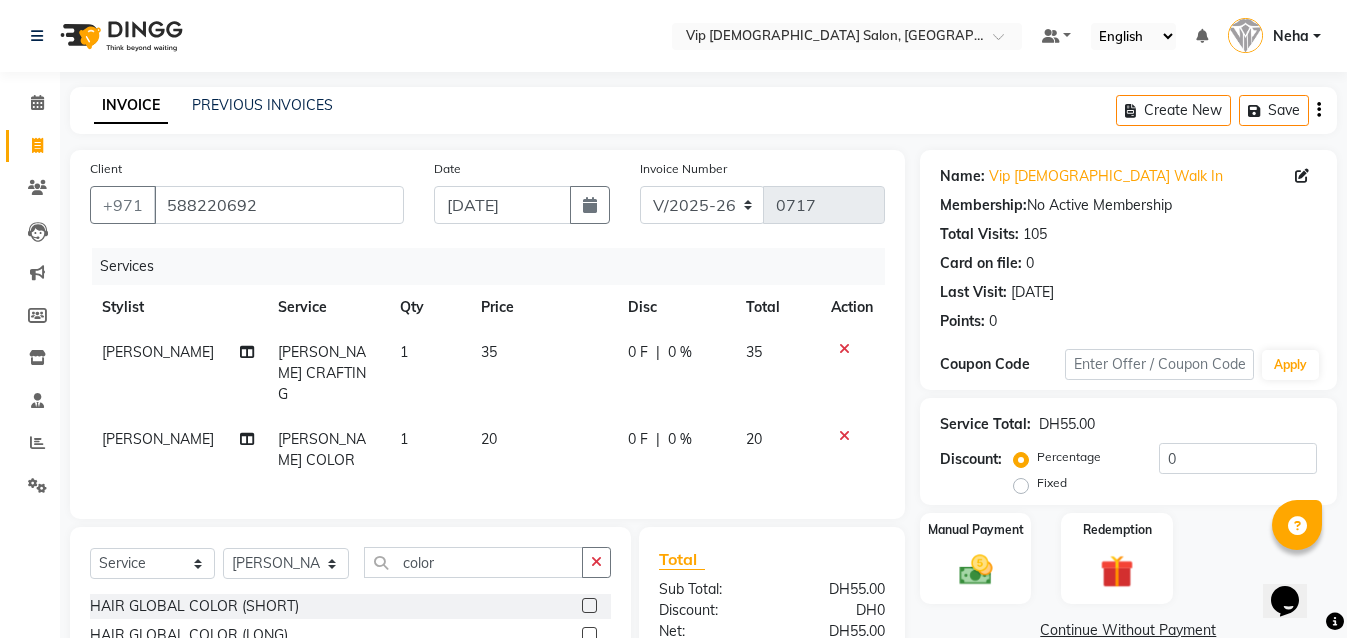 checkbox on "false" 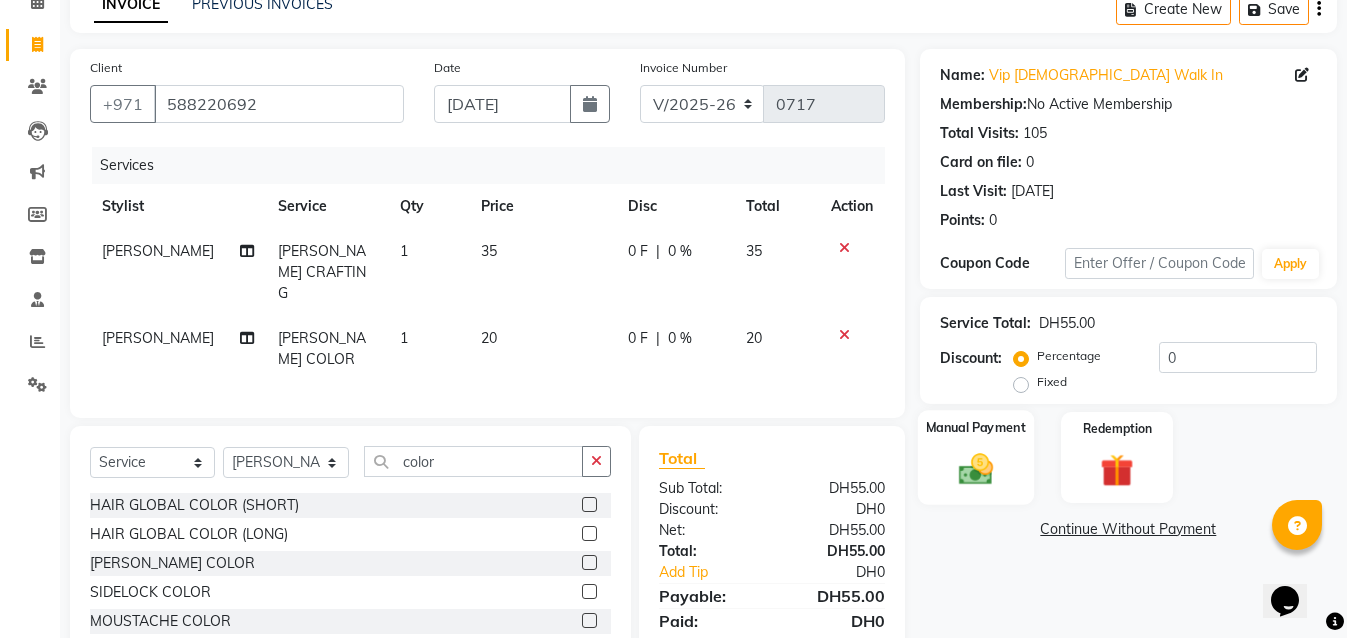 scroll, scrollTop: 120, scrollLeft: 0, axis: vertical 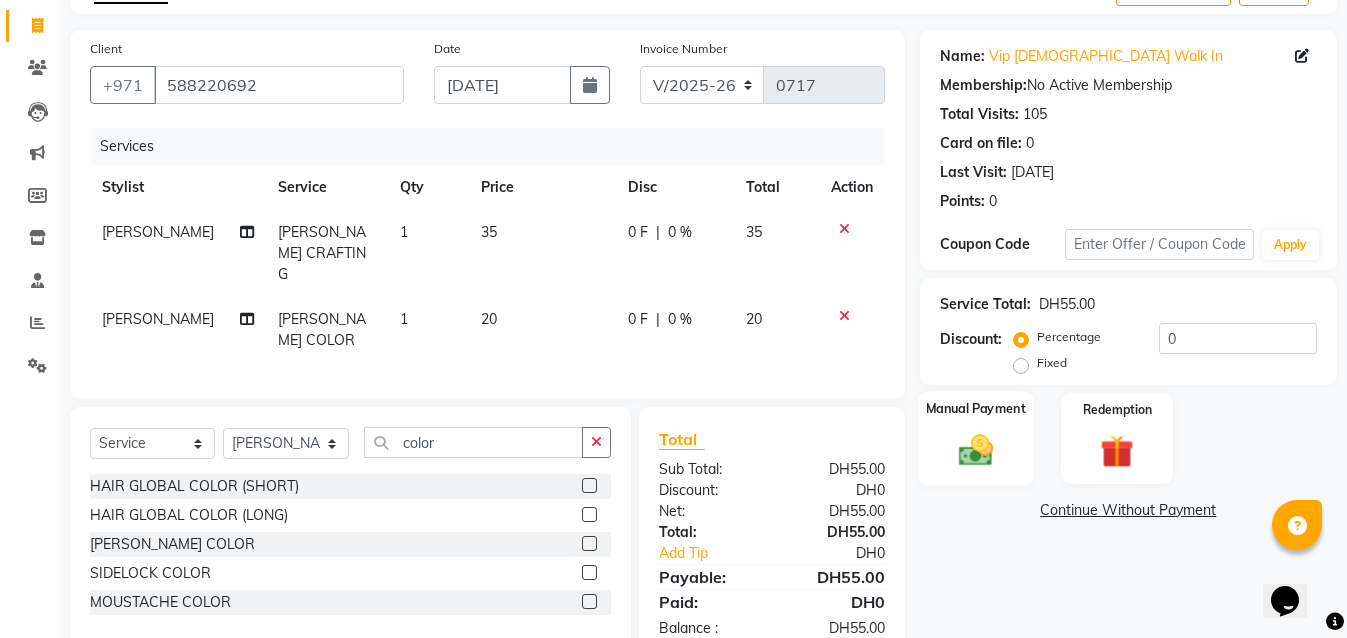 click 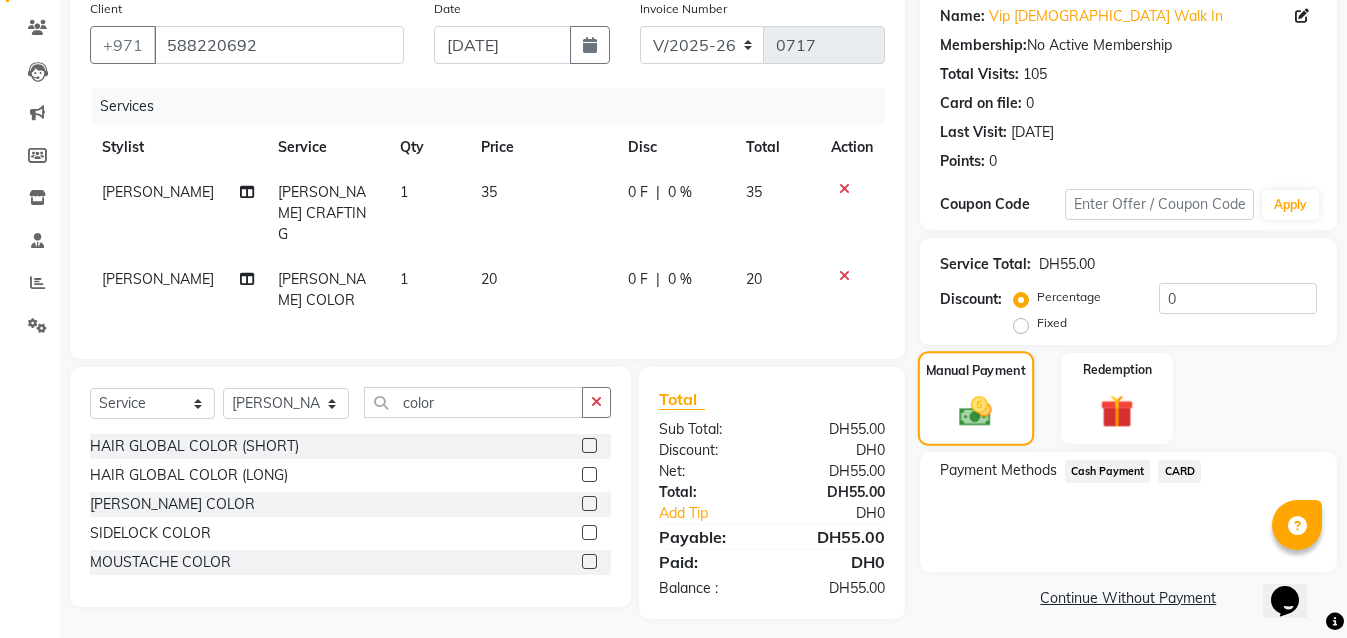 scroll, scrollTop: 165, scrollLeft: 0, axis: vertical 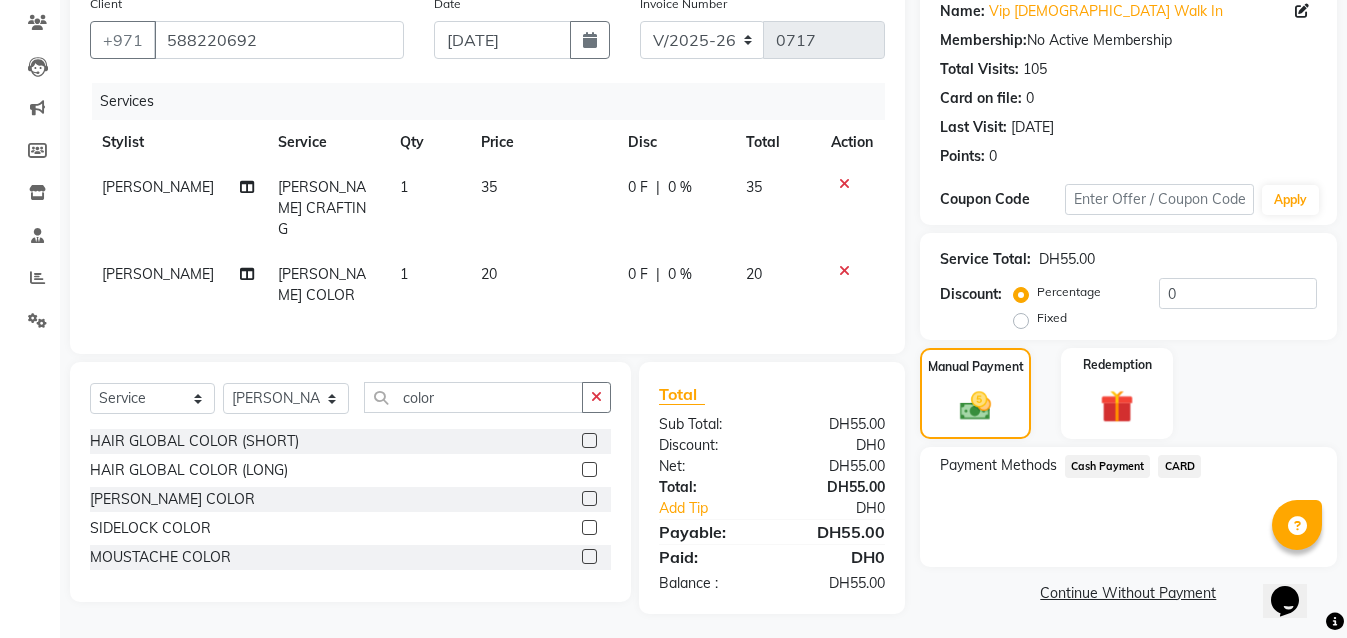 click on "CARD" 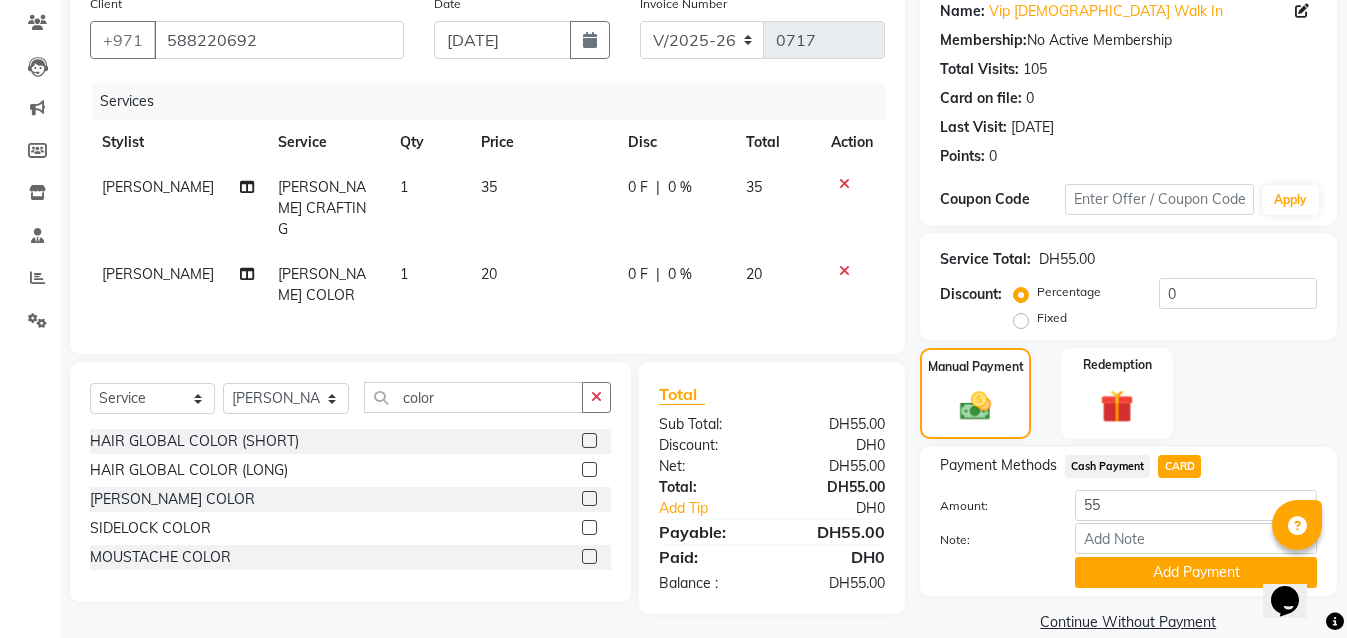 scroll, scrollTop: 194, scrollLeft: 0, axis: vertical 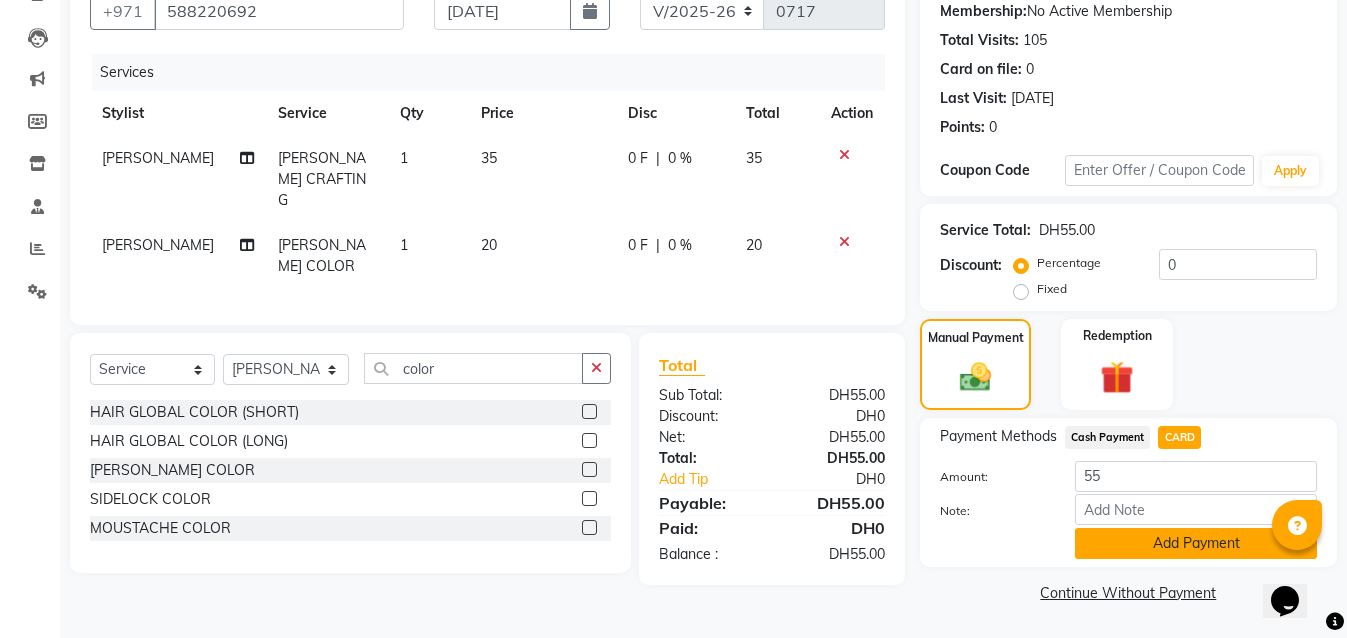 click on "Add Payment" 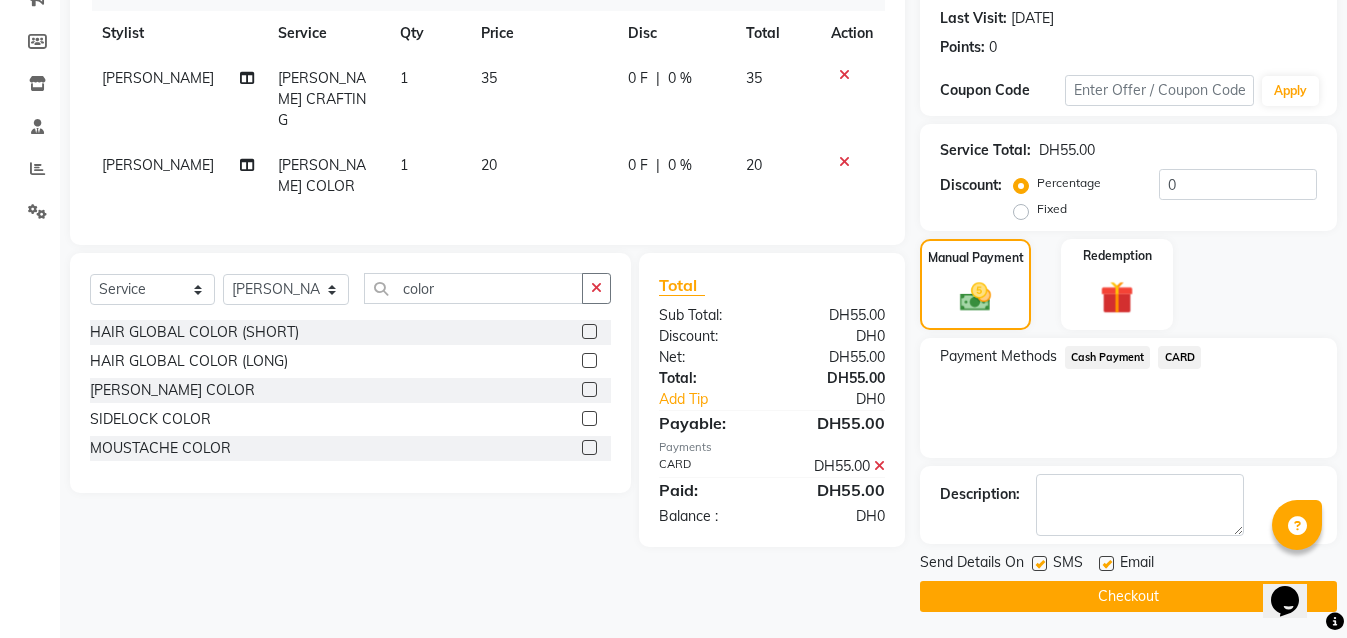 scroll, scrollTop: 278, scrollLeft: 0, axis: vertical 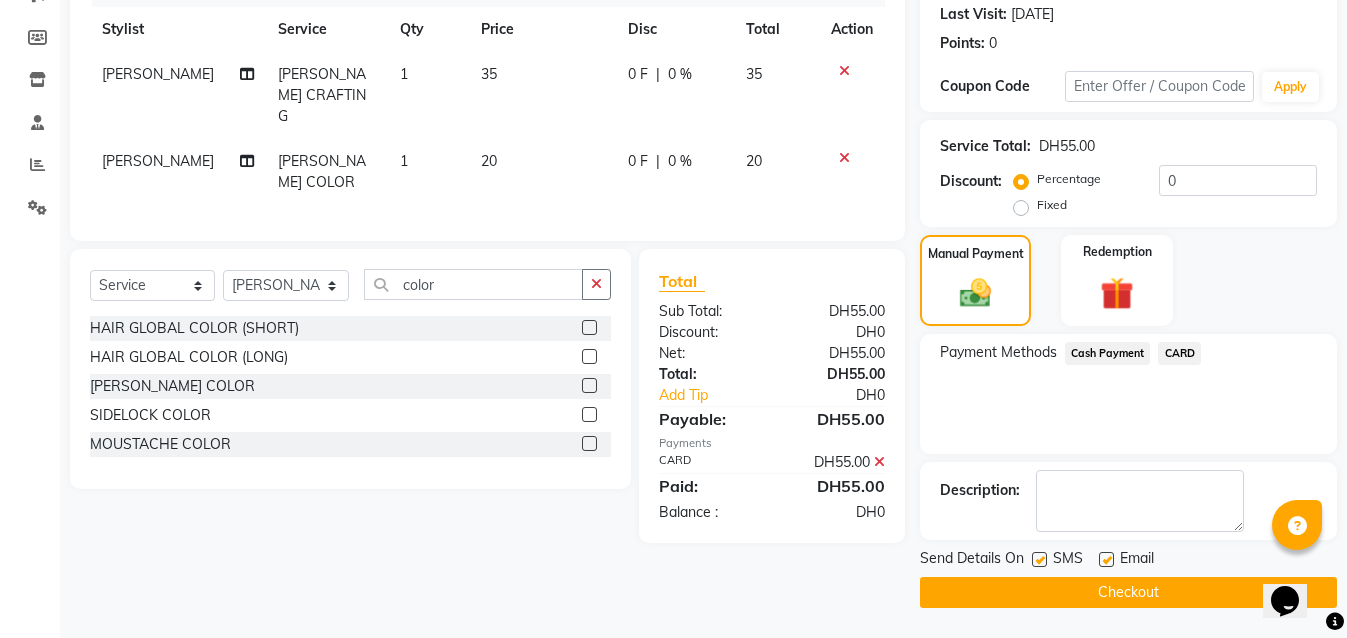 click on "Checkout" 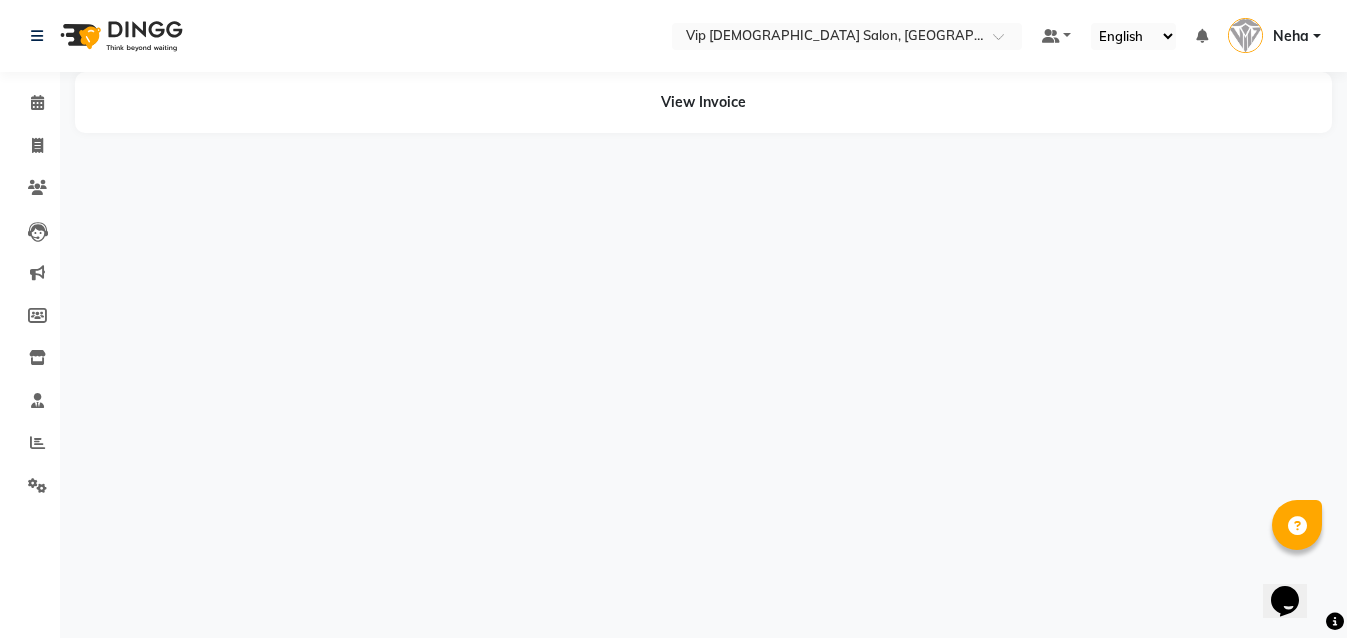scroll, scrollTop: 0, scrollLeft: 0, axis: both 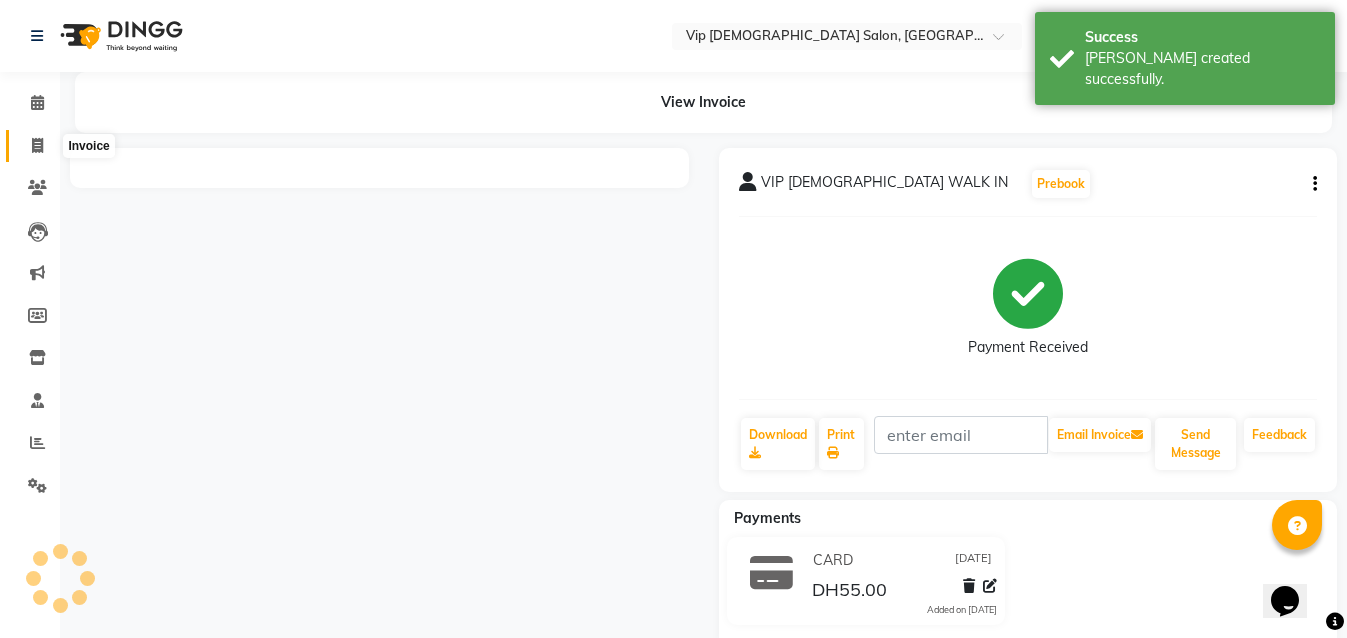 click 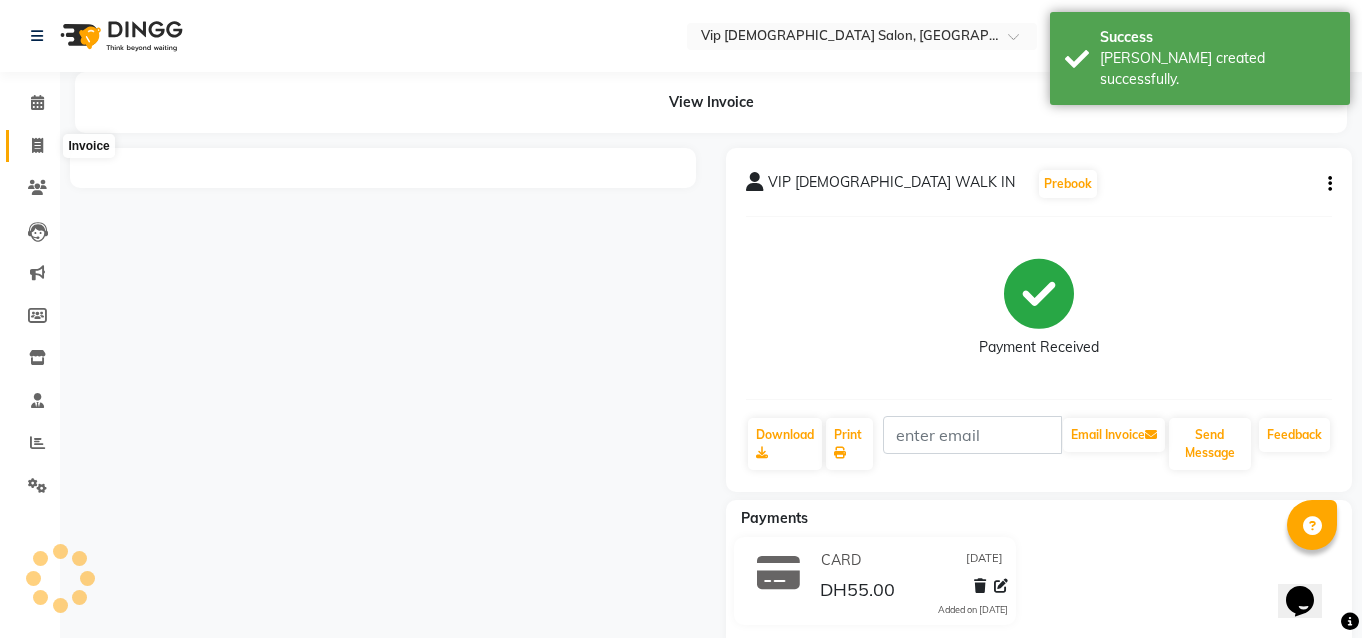 select on "8415" 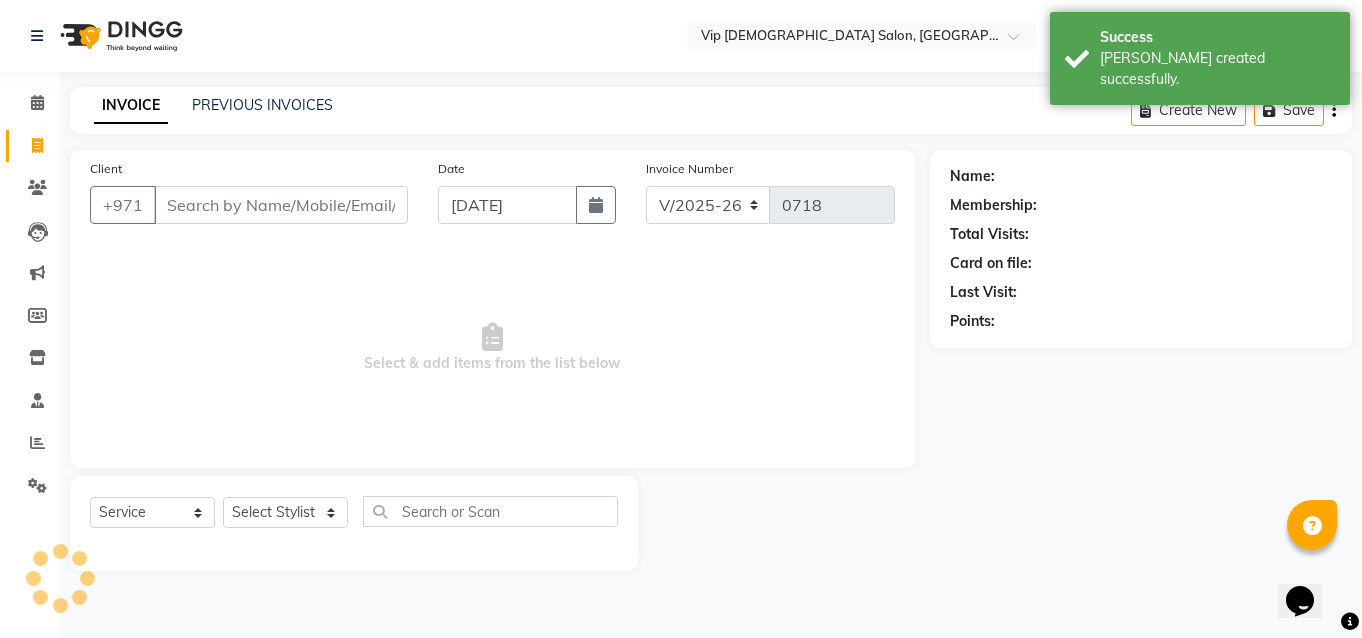 click on "Client" at bounding box center (281, 205) 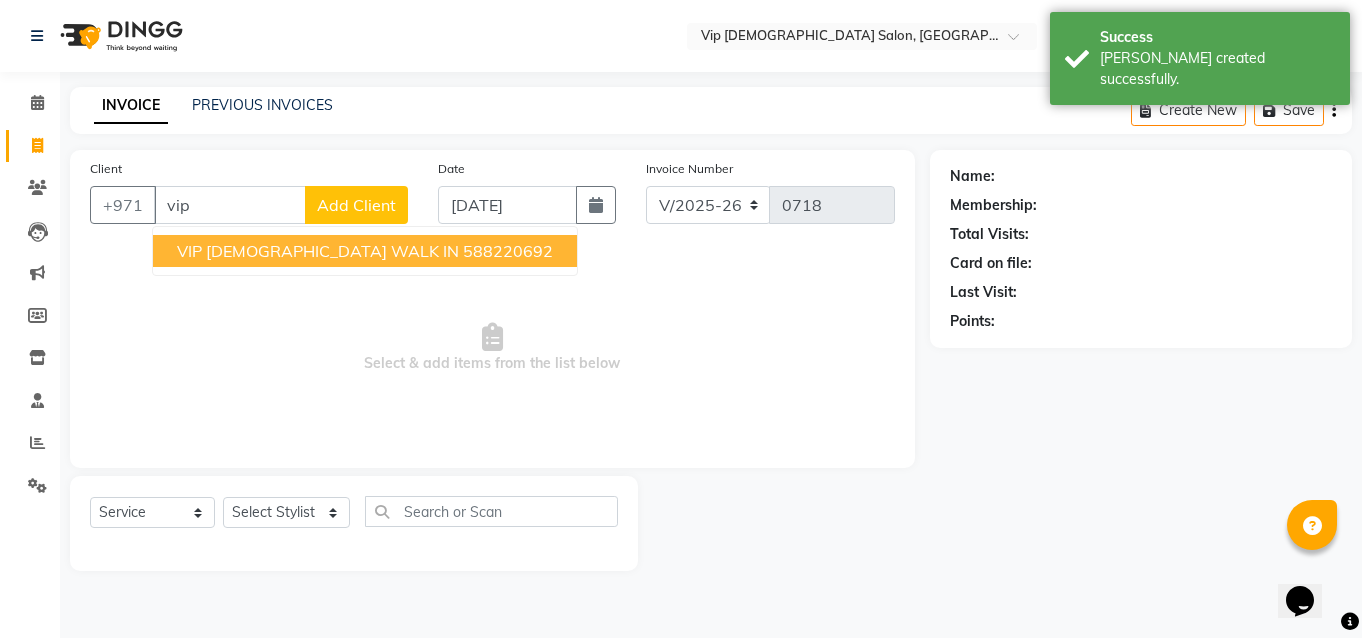 click on "VIP [DEMOGRAPHIC_DATA] WALK IN" at bounding box center (318, 251) 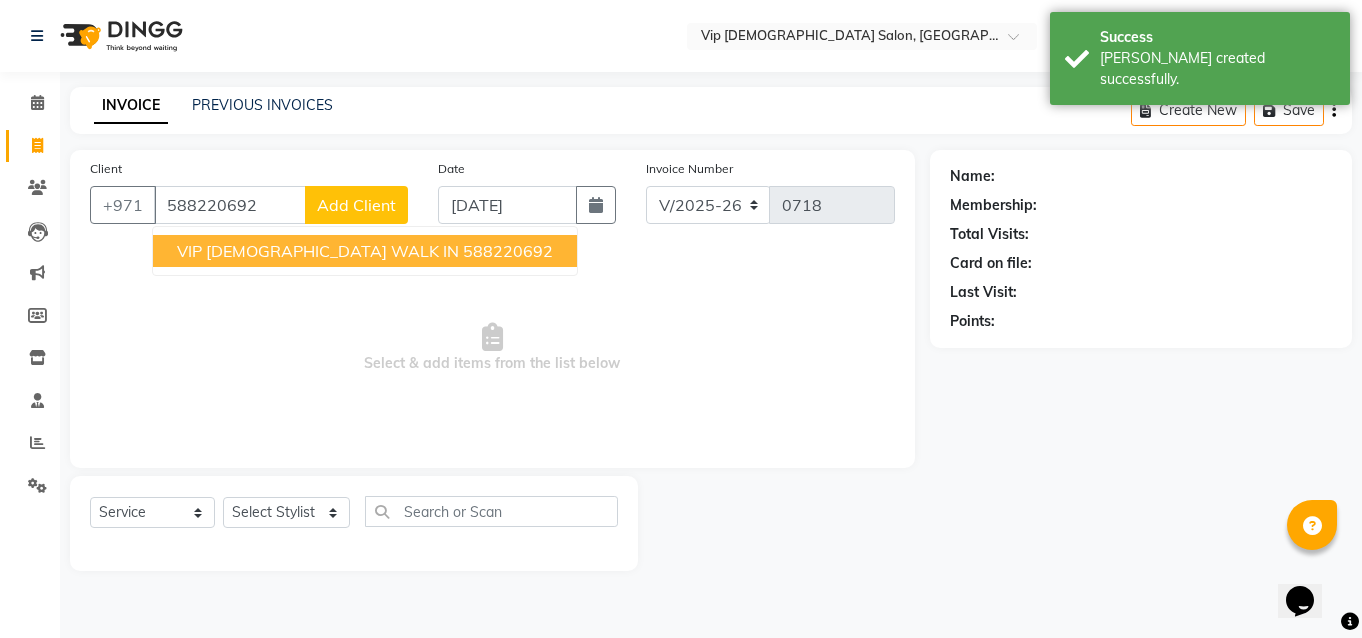 type on "588220692" 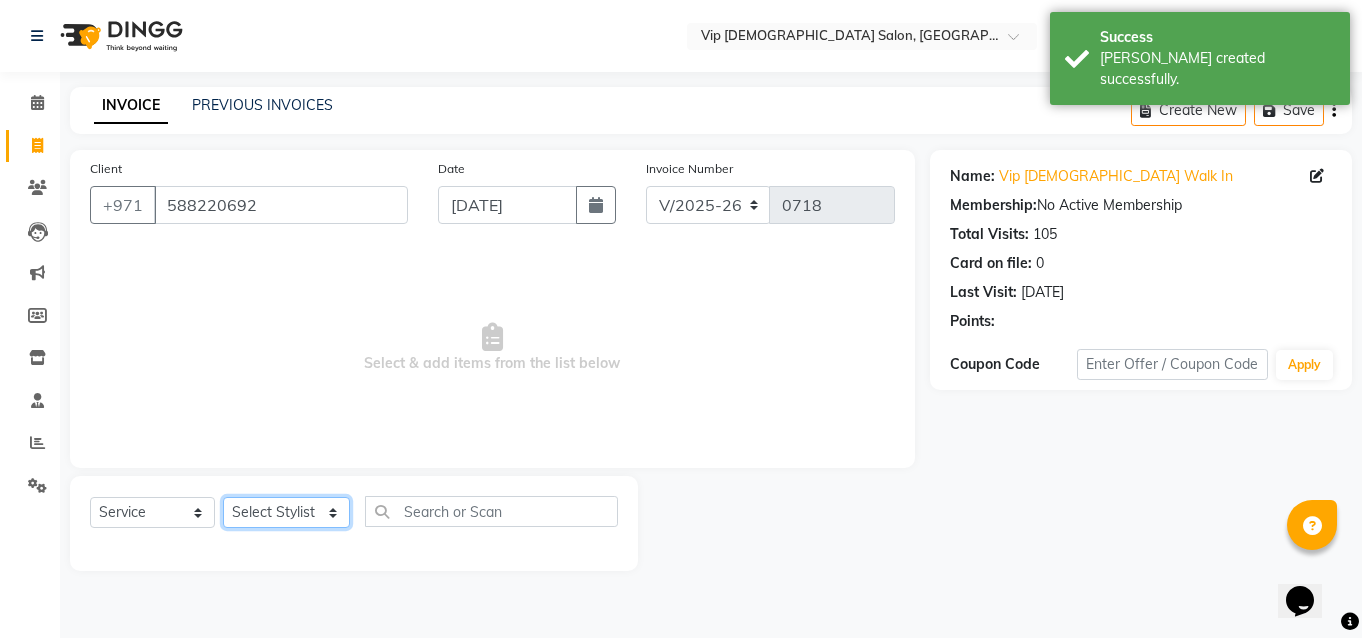 click on "Select Stylist [PERSON_NAME] [PERSON_NAME] [PERSON_NAME] [PERSON_NAME] [PERSON_NAME] [PERSON_NAME] Lakhbizi Jairah Mr. Mohannad [PERSON_NAME] [PERSON_NAME] [PERSON_NAME] [PERSON_NAME] [PERSON_NAME]  Akhilaque [PERSON_NAME]." 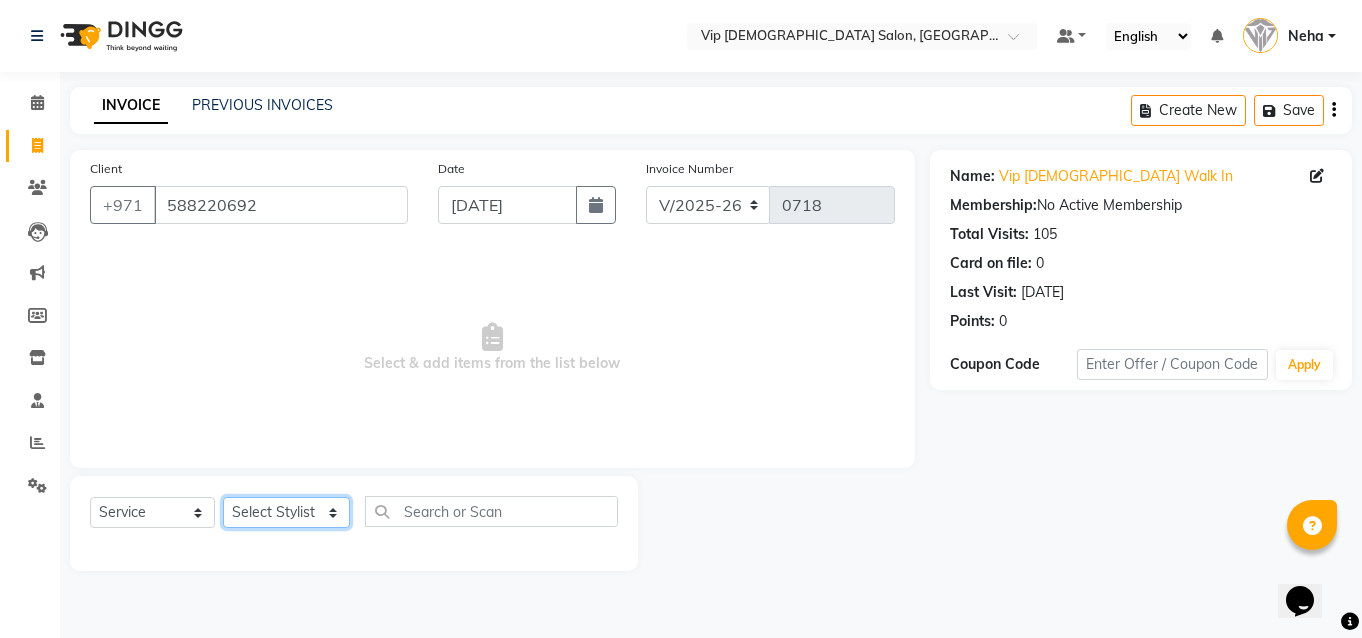 select on "83273" 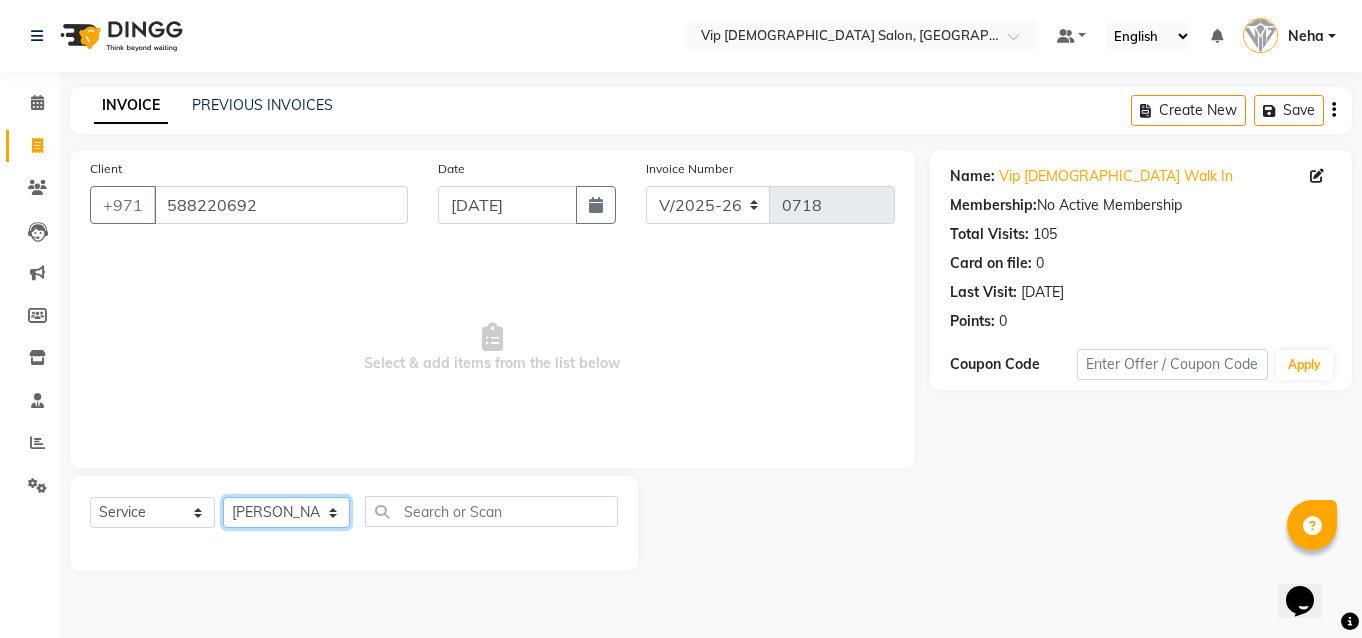 click on "Select Stylist [PERSON_NAME] [PERSON_NAME] [PERSON_NAME] [PERSON_NAME] [PERSON_NAME] [PERSON_NAME] Lakhbizi Jairah Mr. Mohannad [PERSON_NAME] [PERSON_NAME] [PERSON_NAME] [PERSON_NAME] [PERSON_NAME]  Akhilaque [PERSON_NAME]." 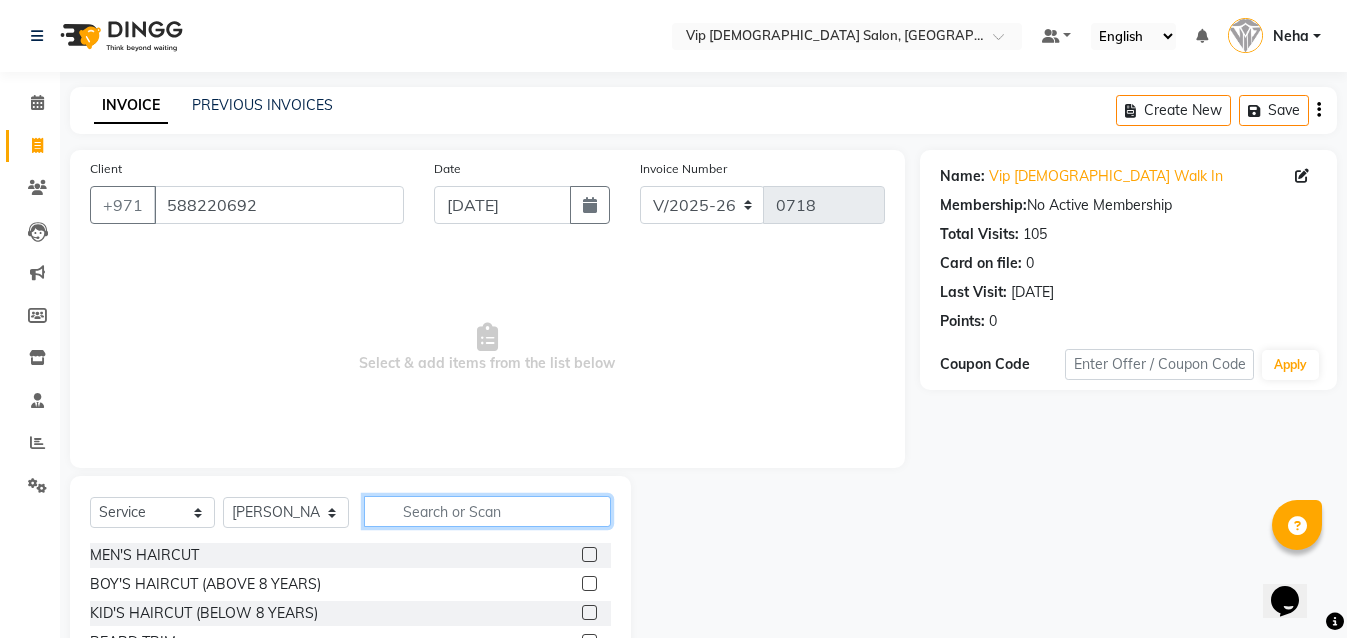 click 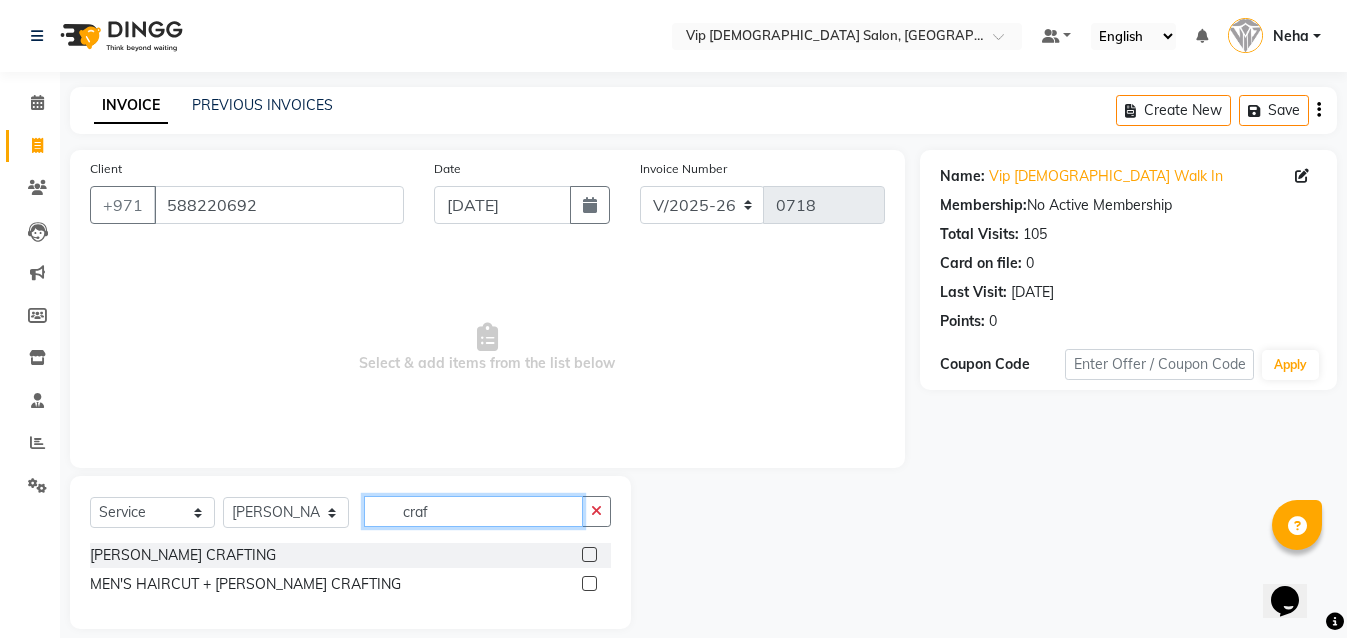 type on "craf" 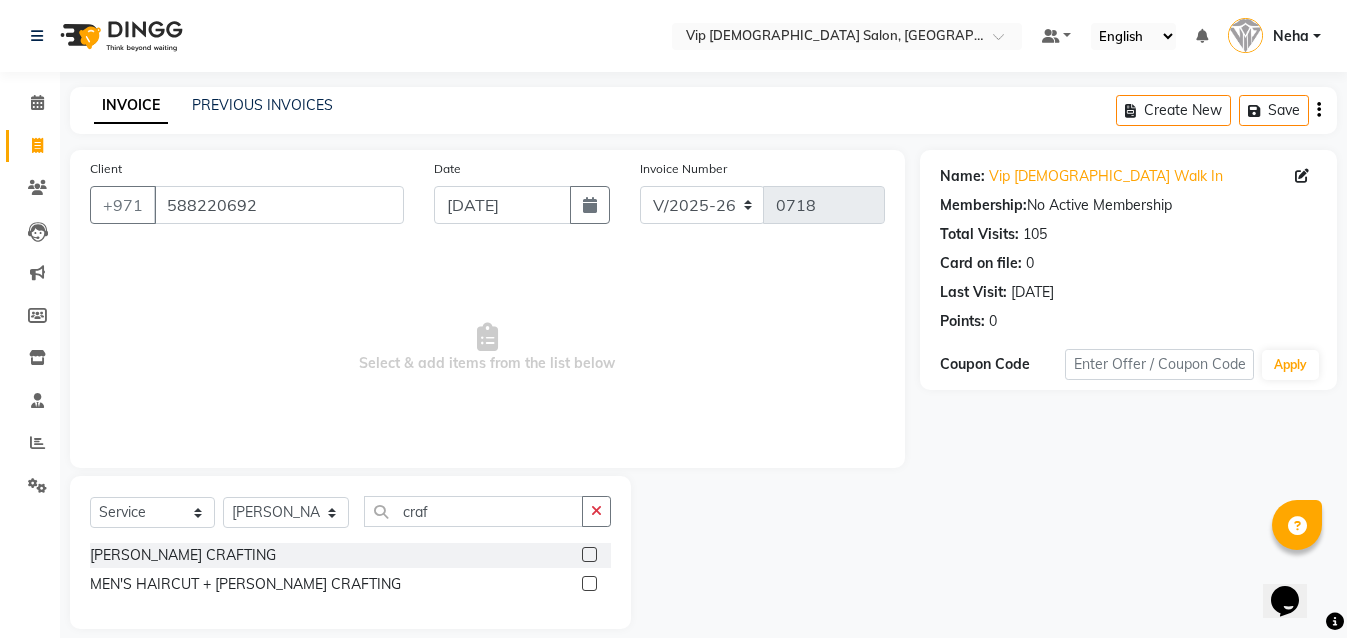 click 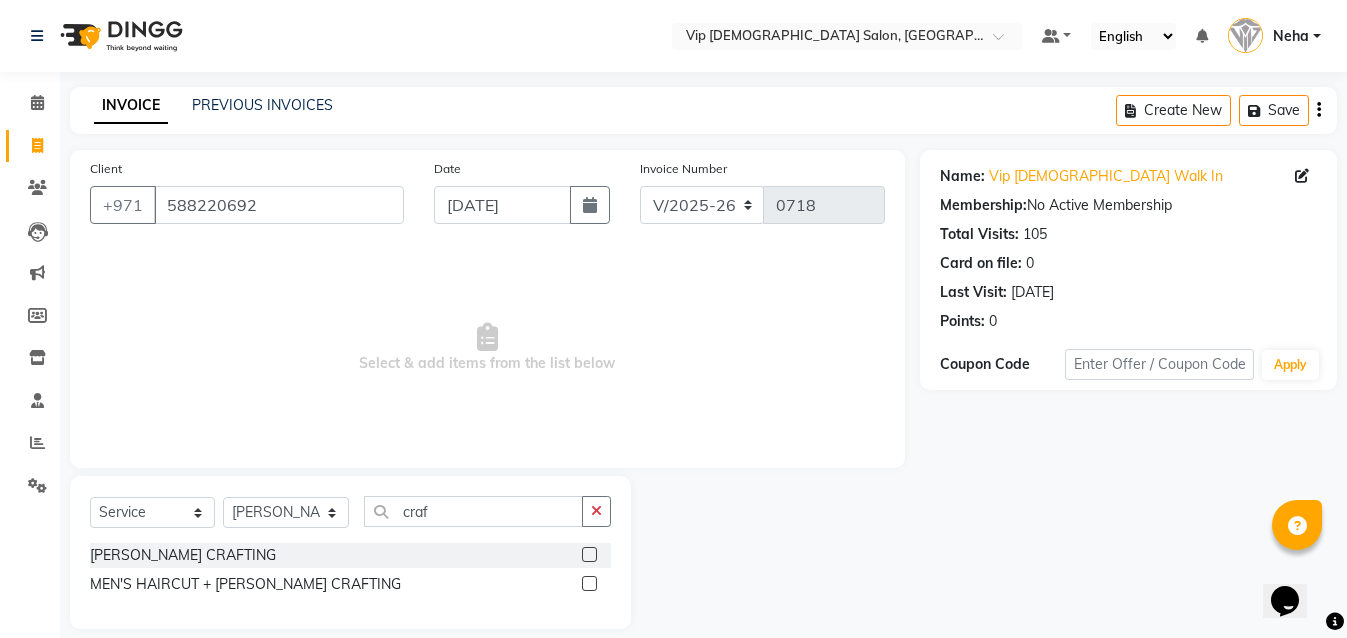 click 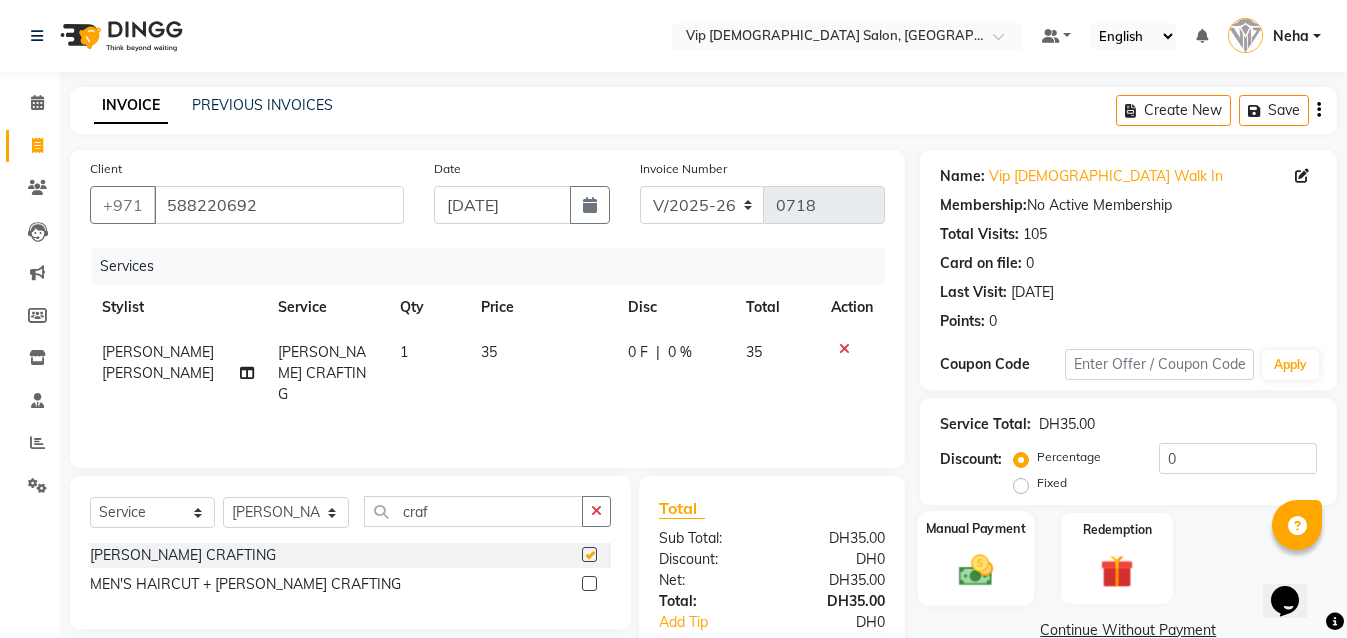 checkbox on "false" 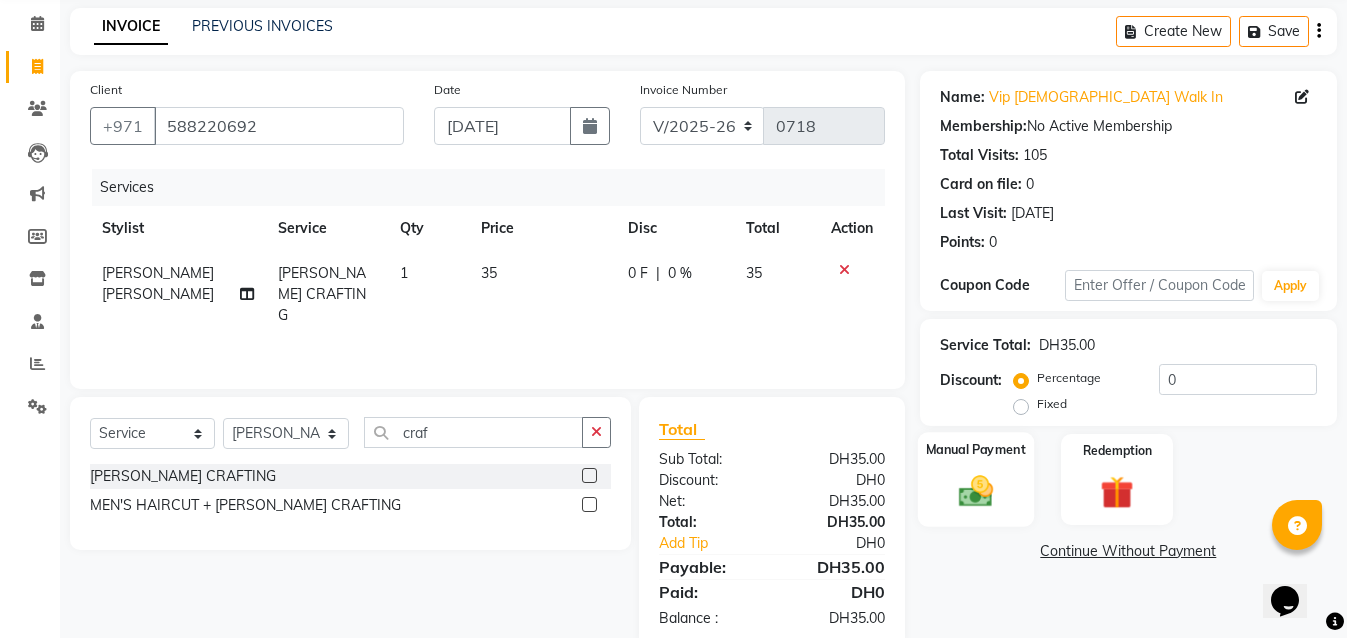 scroll, scrollTop: 80, scrollLeft: 0, axis: vertical 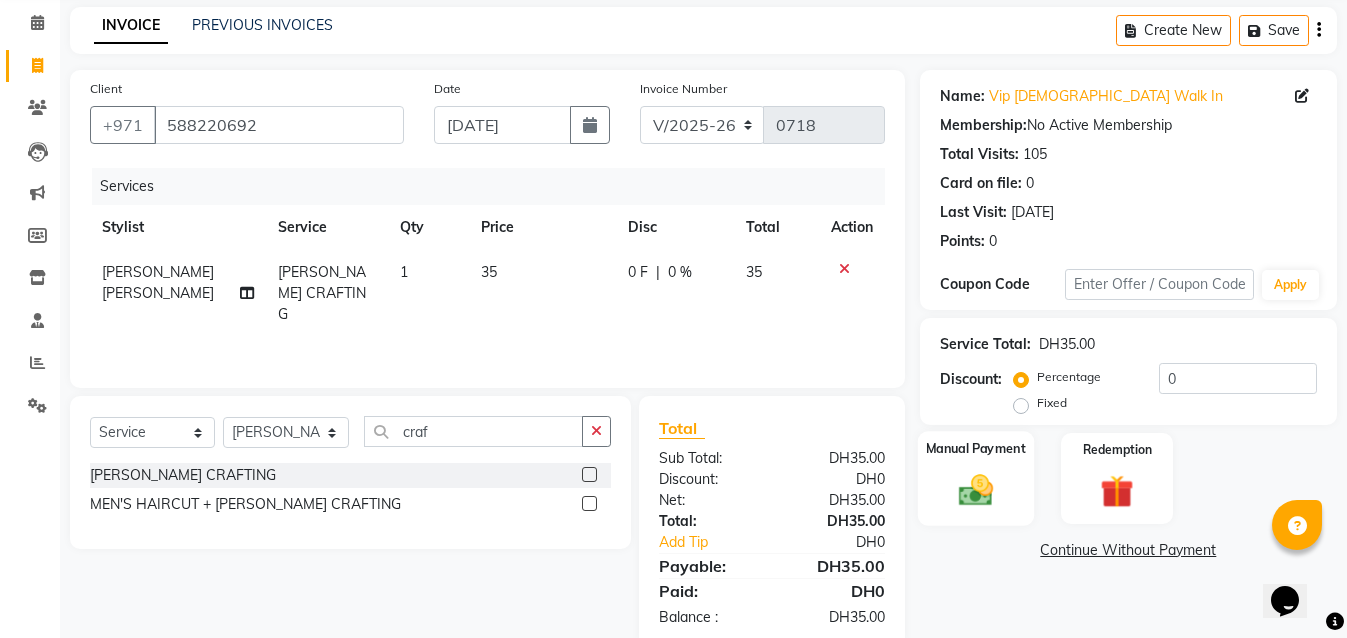 click 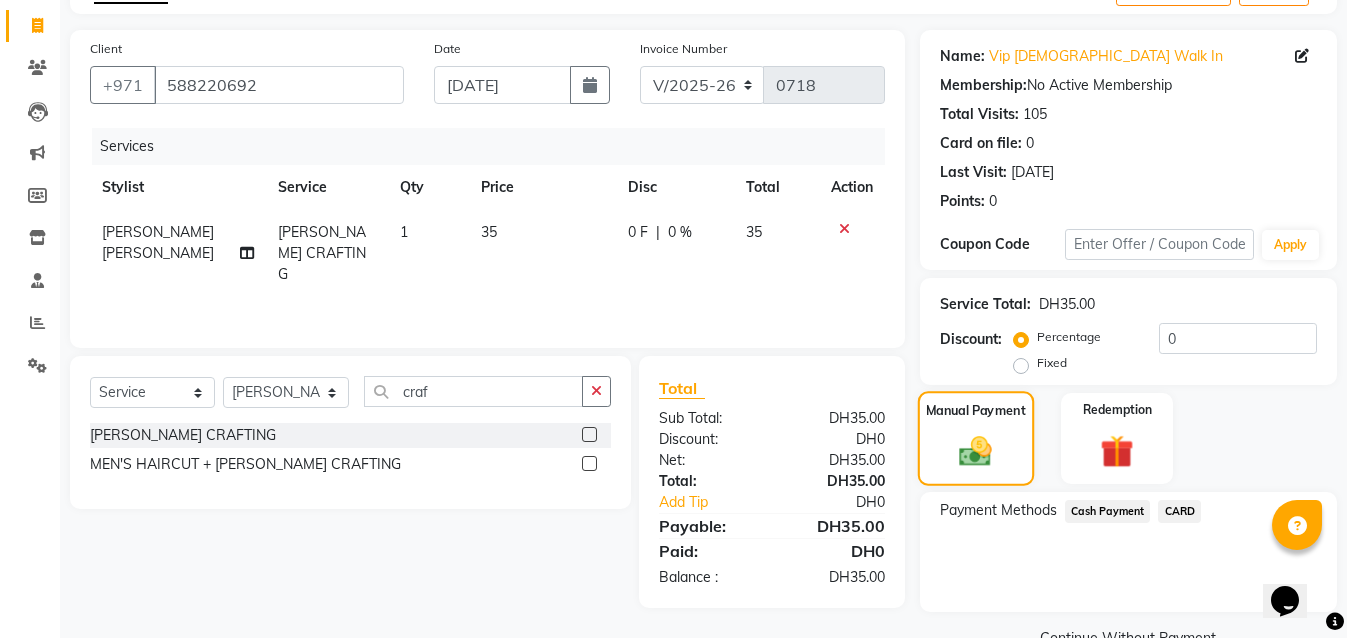 scroll, scrollTop: 160, scrollLeft: 0, axis: vertical 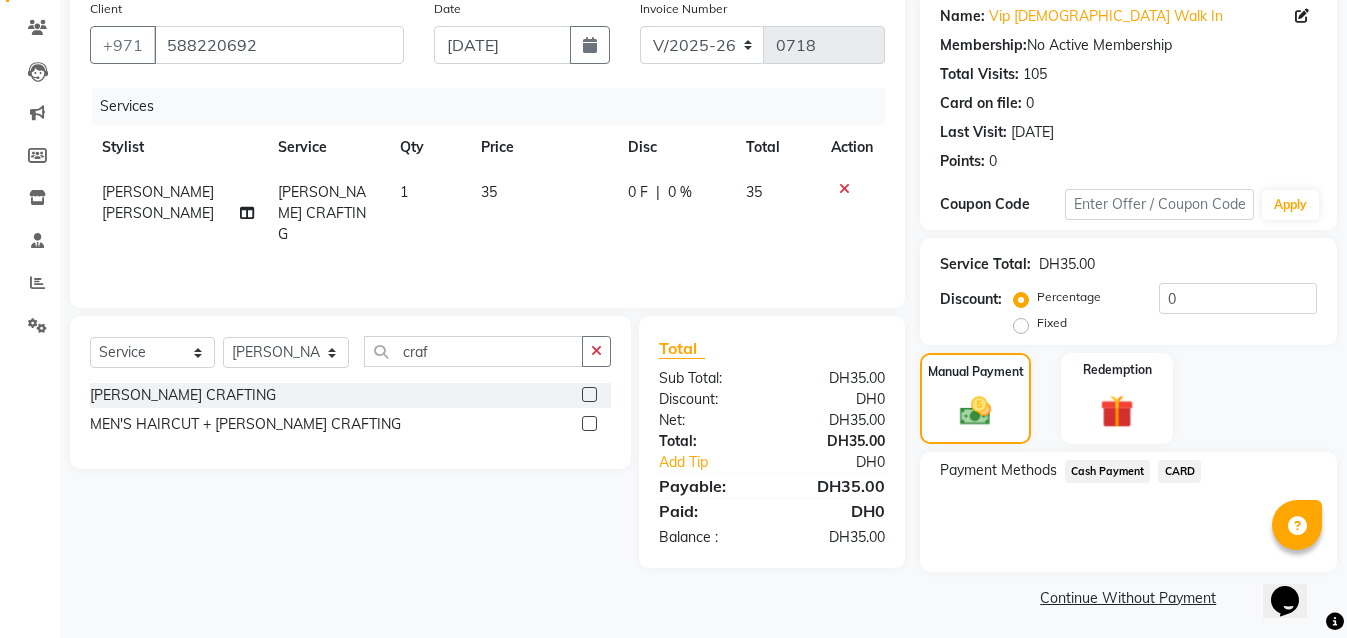 click on "CARD" 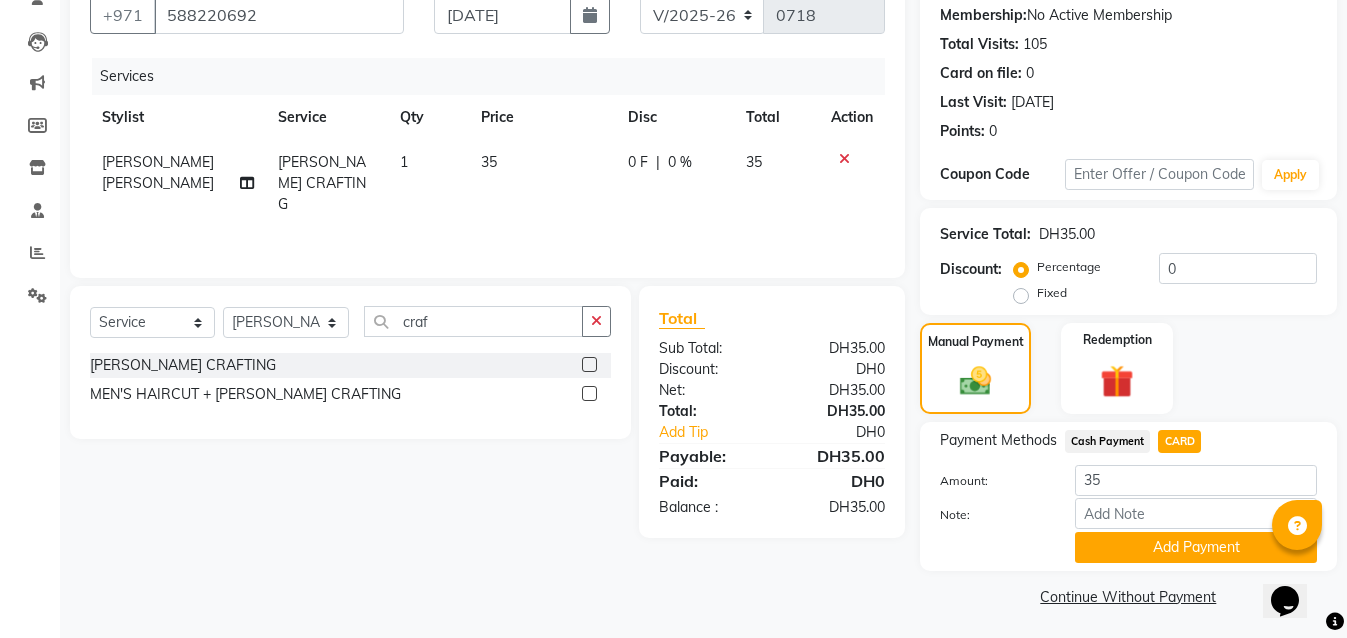 scroll, scrollTop: 194, scrollLeft: 0, axis: vertical 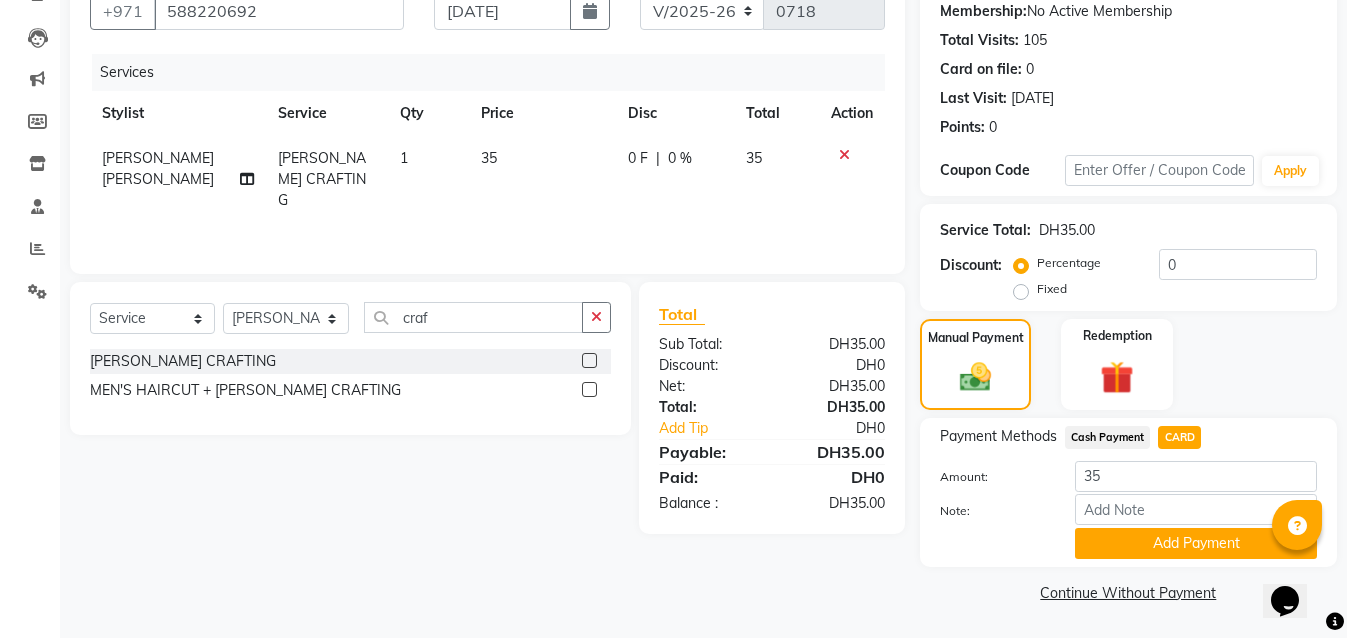 click on "Payment Methods  Cash Payment   CARD  Amount: 35 Note: Add Payment" 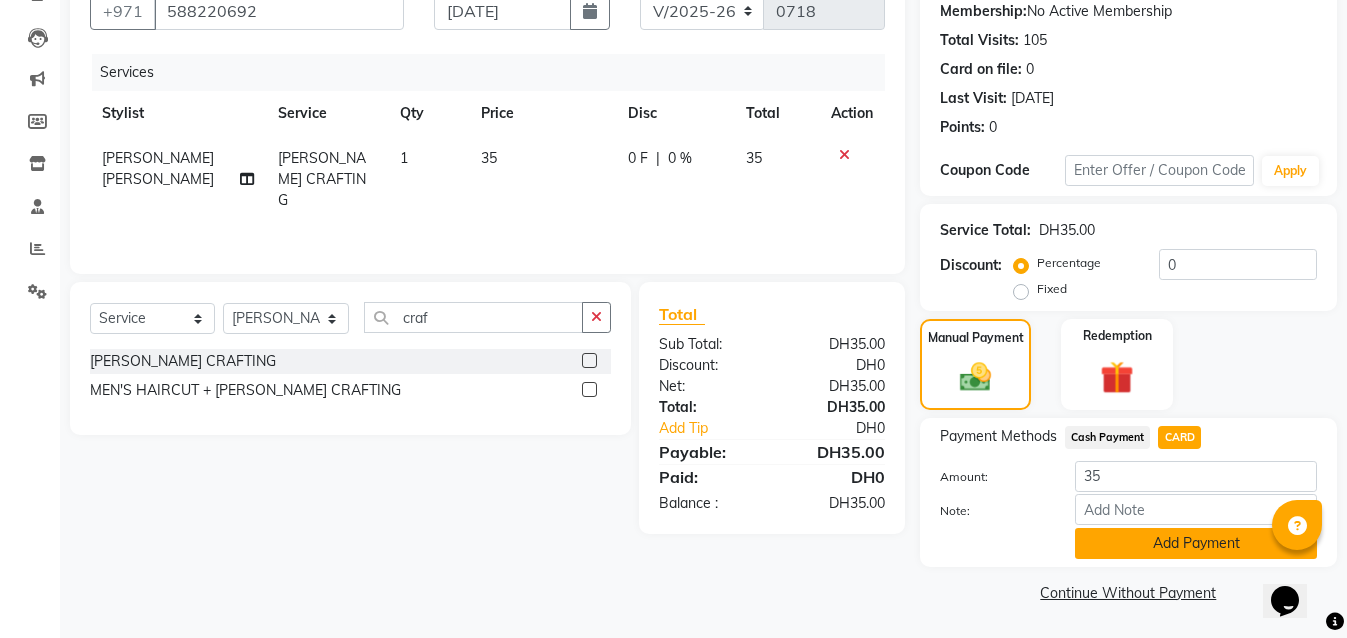 click on "Add Payment" 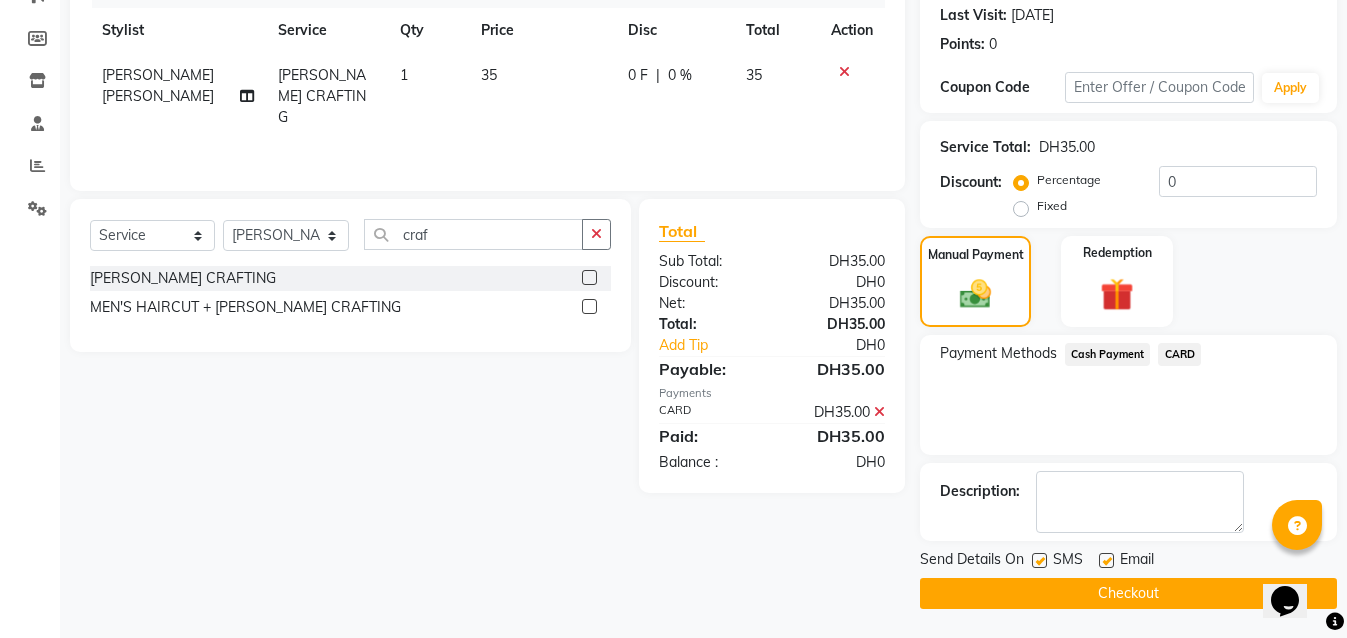 scroll, scrollTop: 278, scrollLeft: 0, axis: vertical 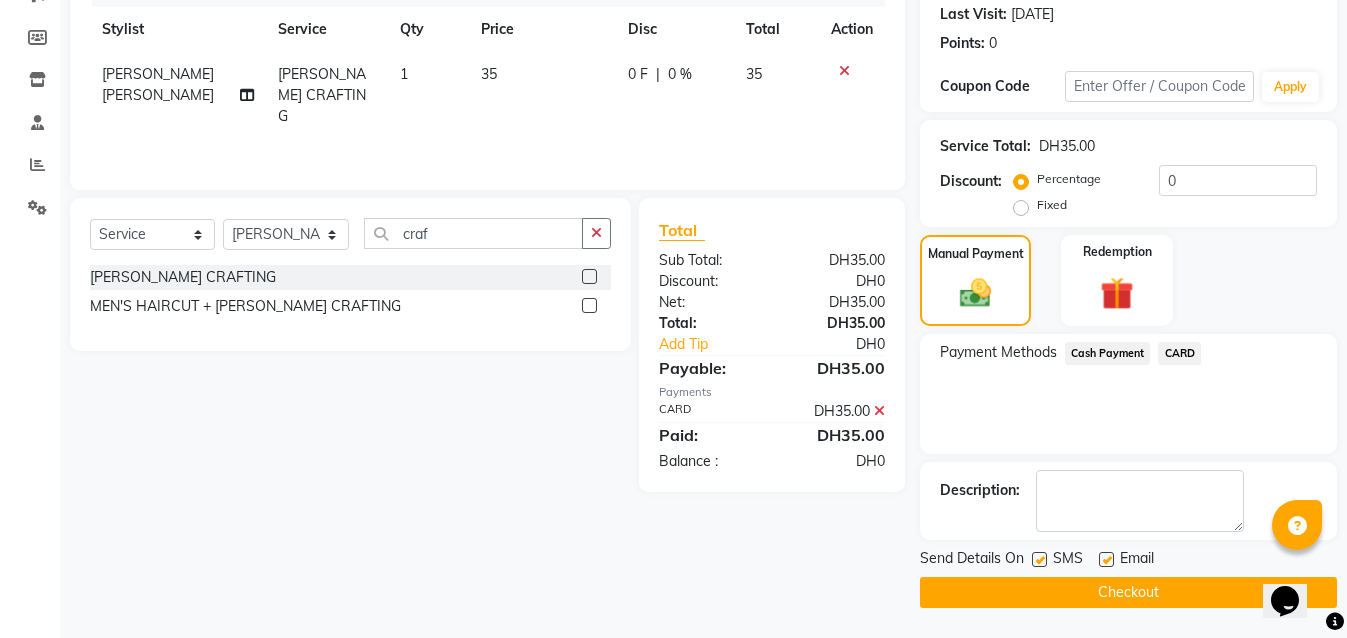 click on "Checkout" 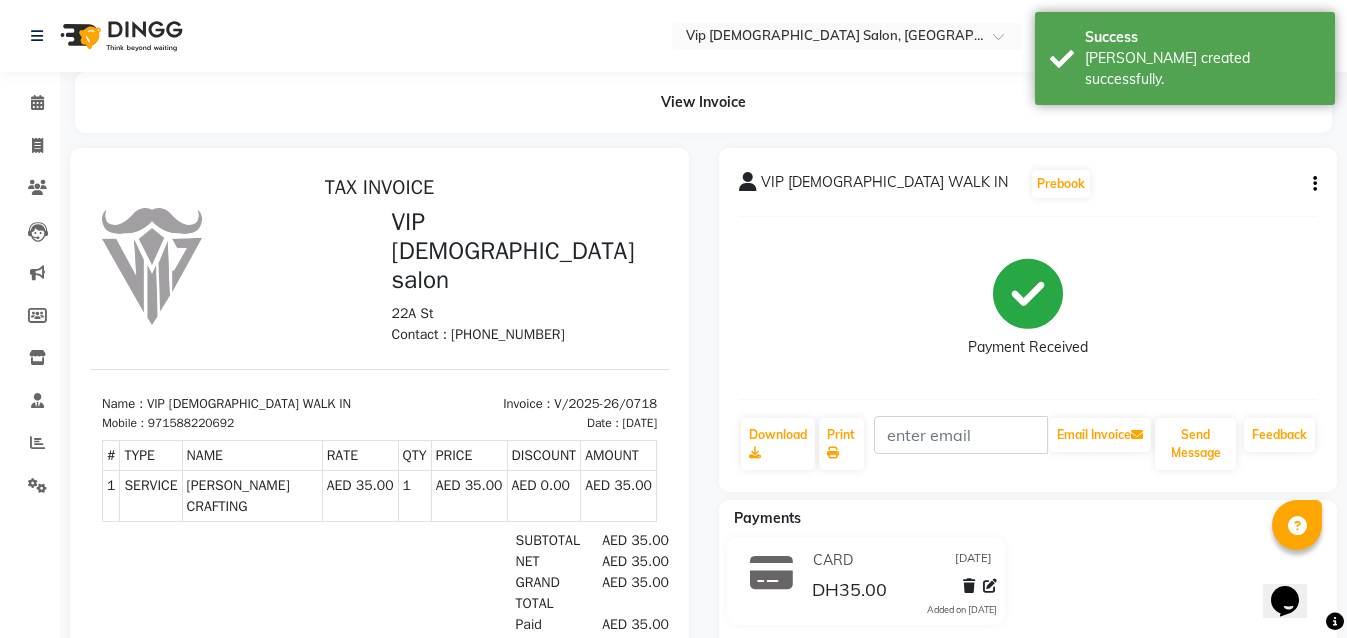 scroll, scrollTop: 0, scrollLeft: 0, axis: both 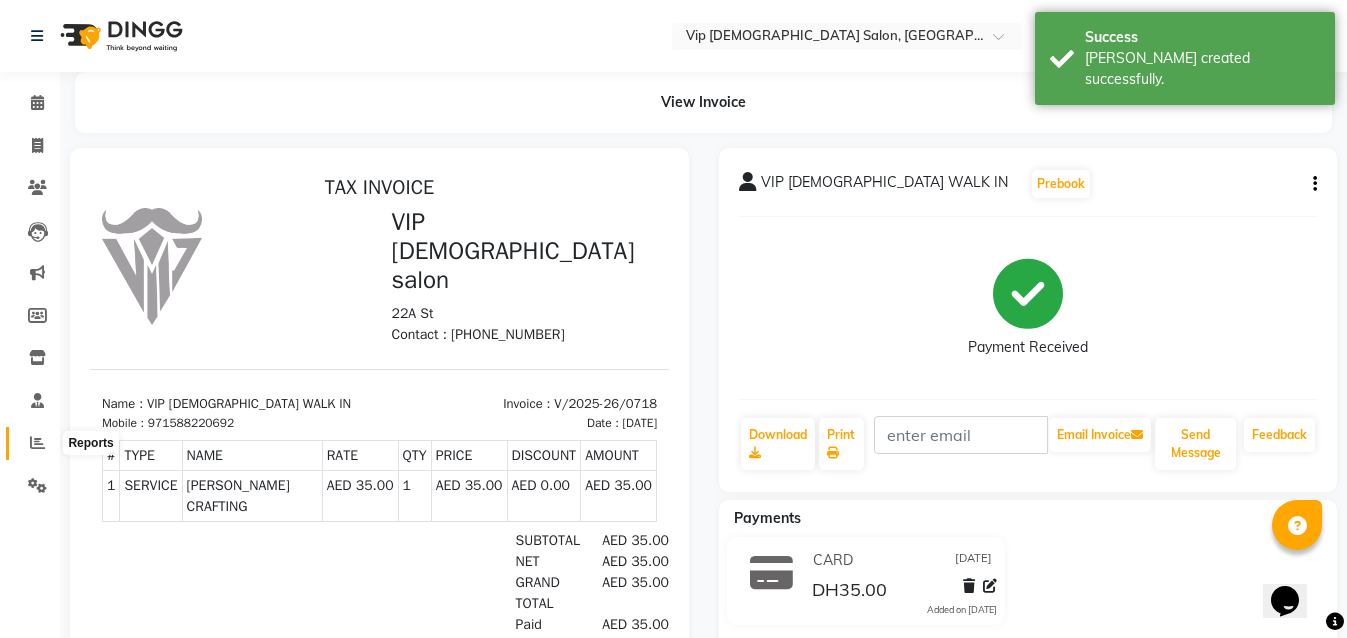 click 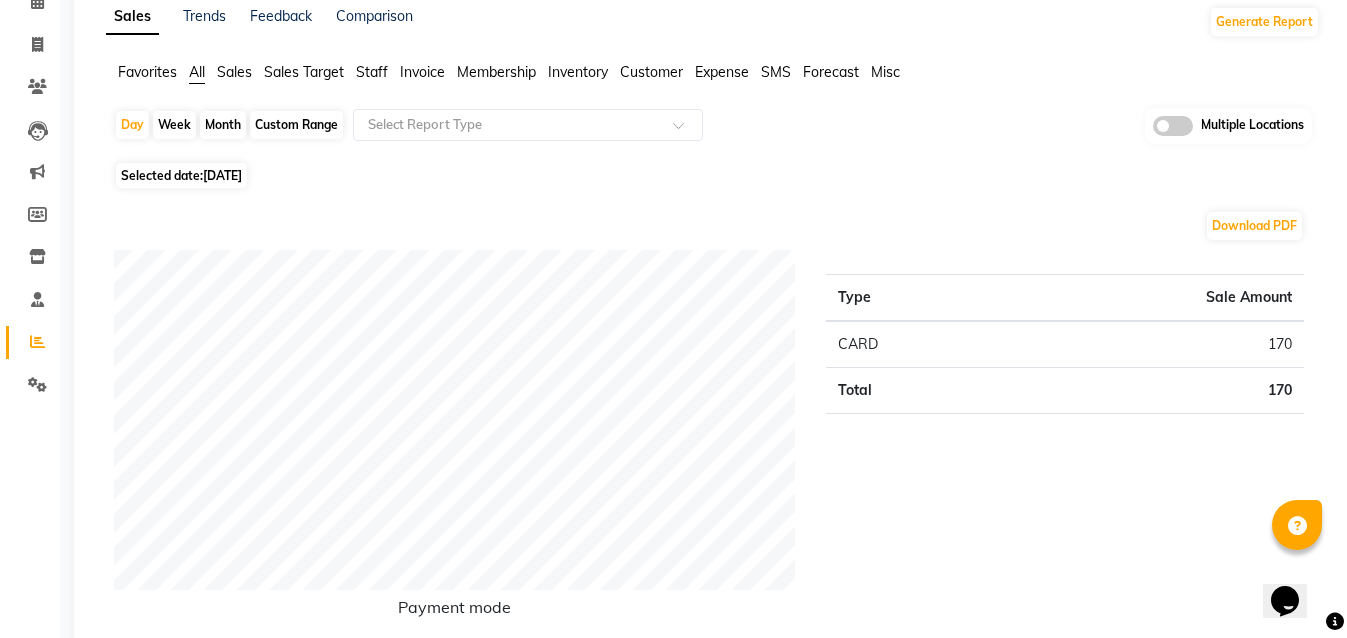 scroll, scrollTop: 0, scrollLeft: 0, axis: both 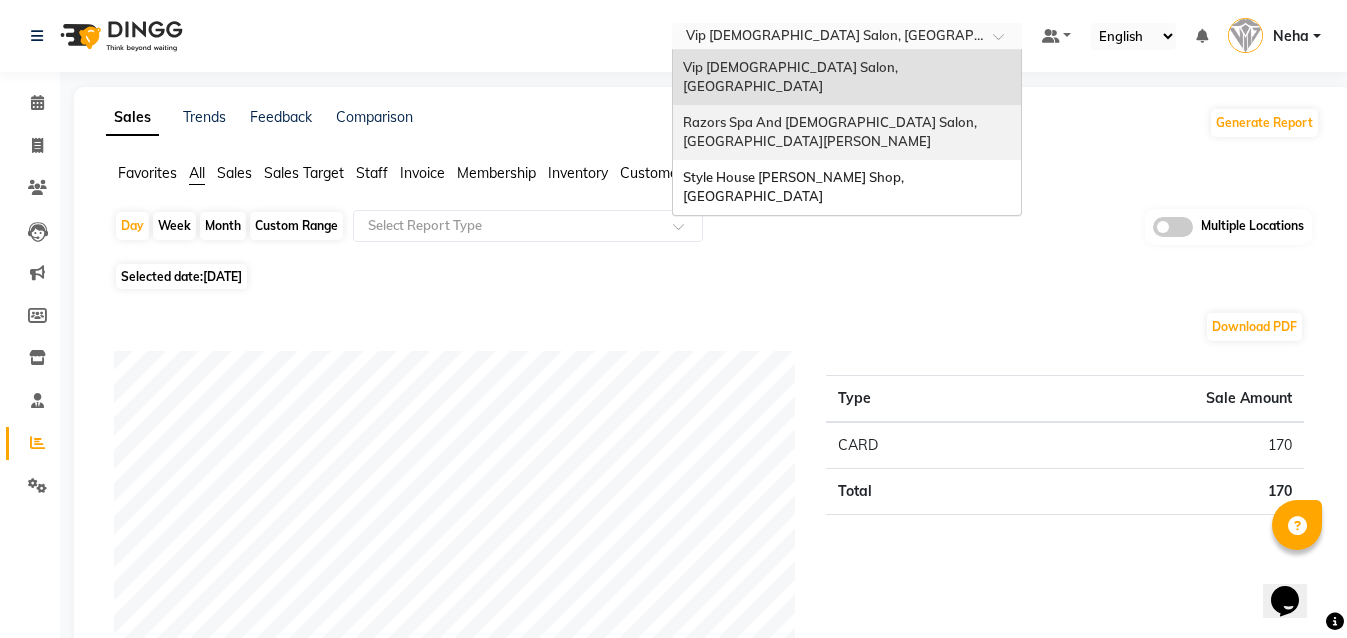 drag, startPoint x: 849, startPoint y: 34, endPoint x: 824, endPoint y: 105, distance: 75.272835 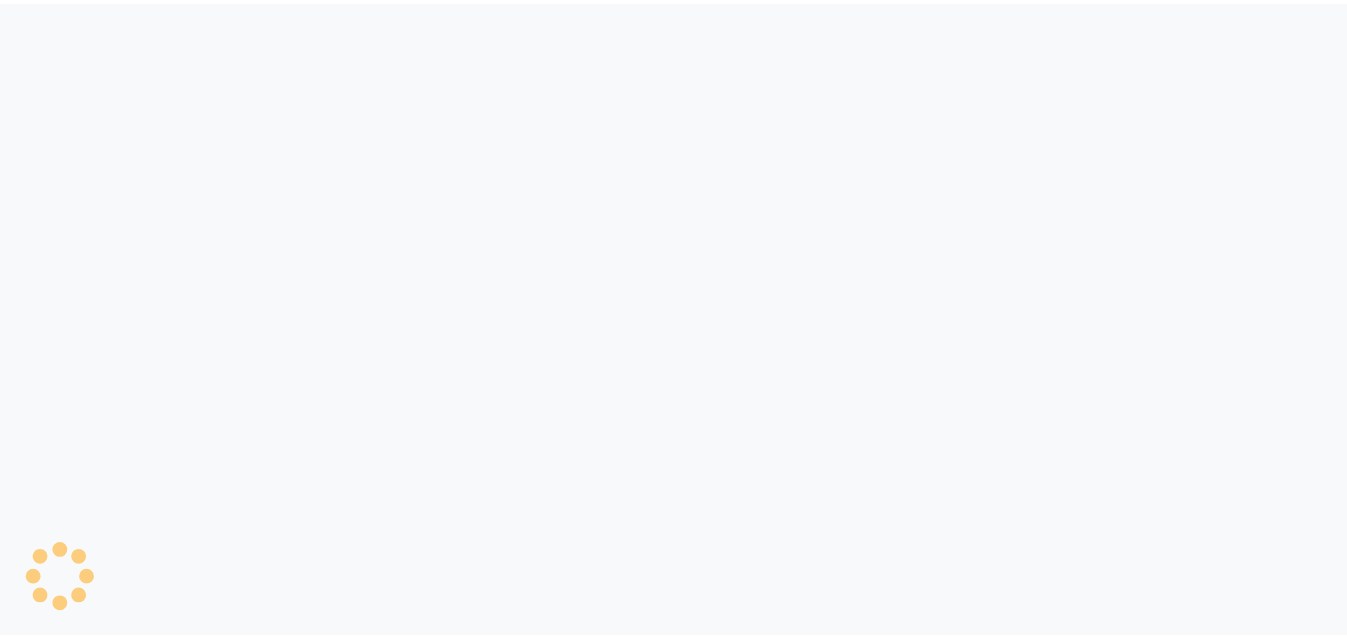 scroll, scrollTop: 0, scrollLeft: 0, axis: both 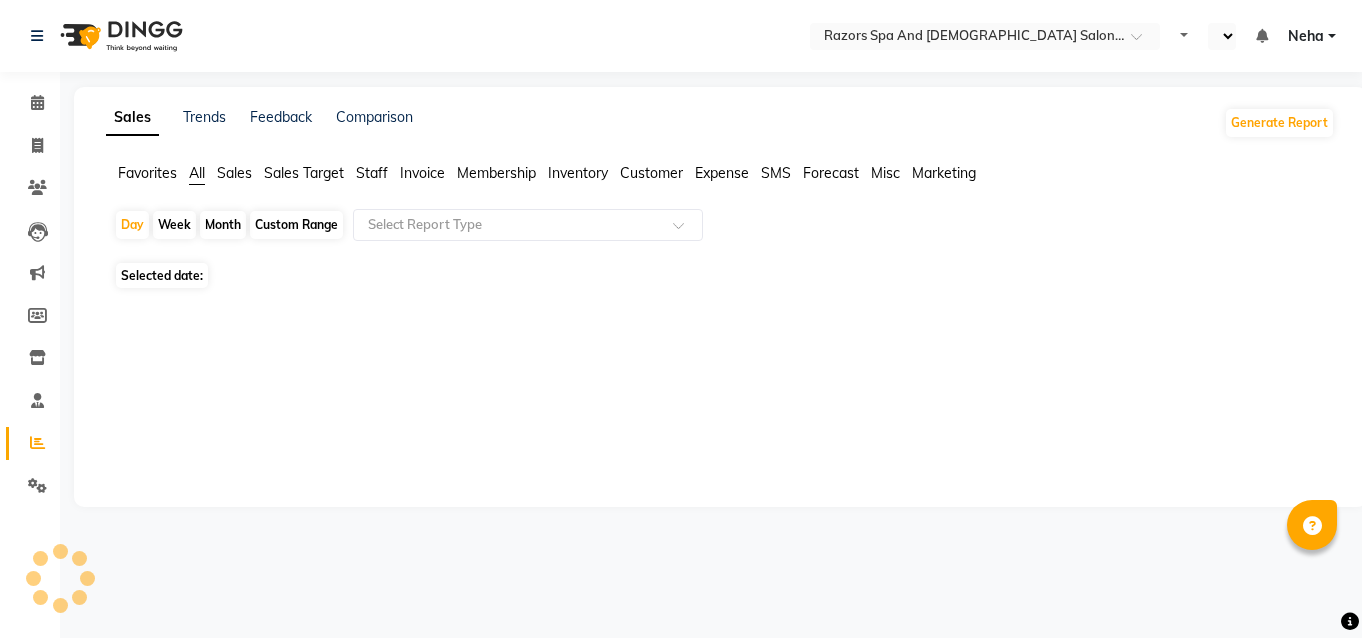 select on "en" 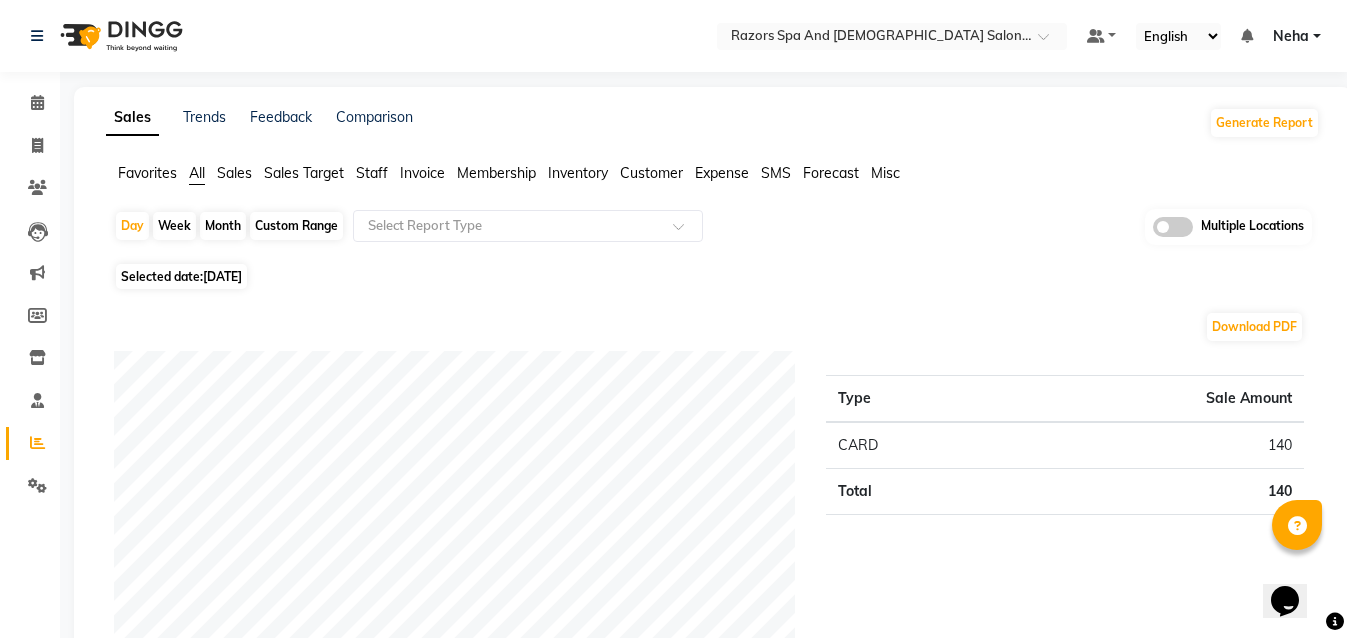 scroll, scrollTop: 0, scrollLeft: 0, axis: both 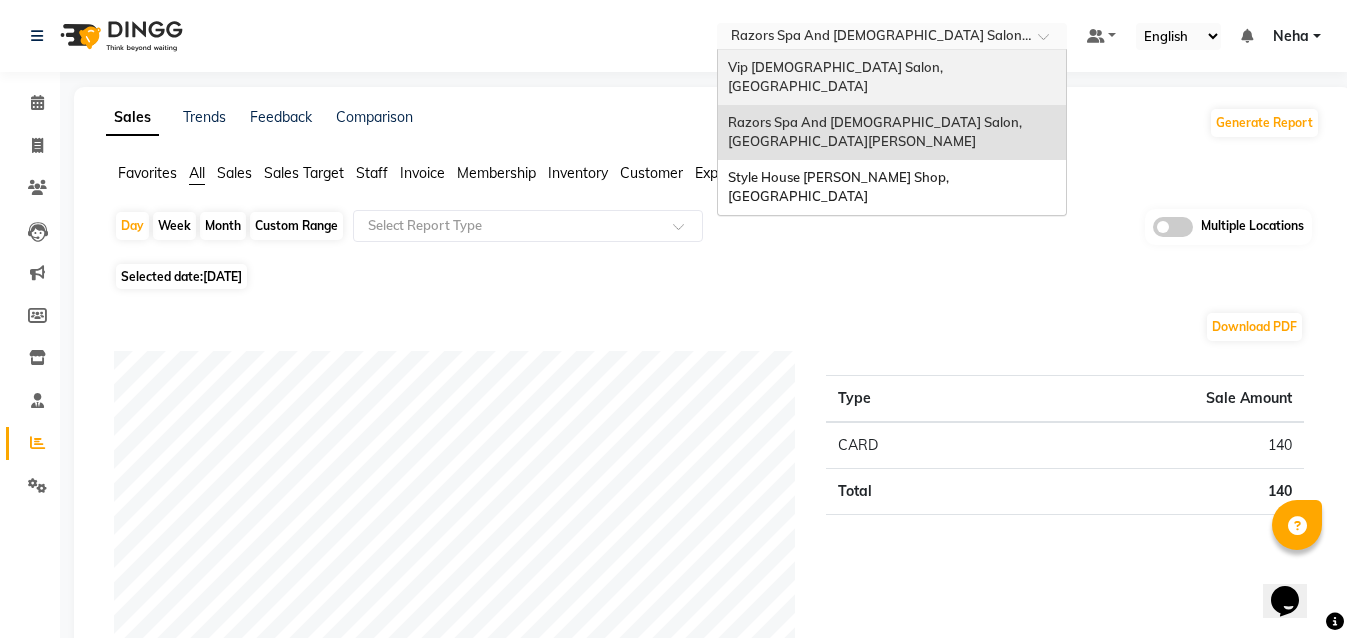 drag, startPoint x: 876, startPoint y: 39, endPoint x: 860, endPoint y: 68, distance: 33.12099 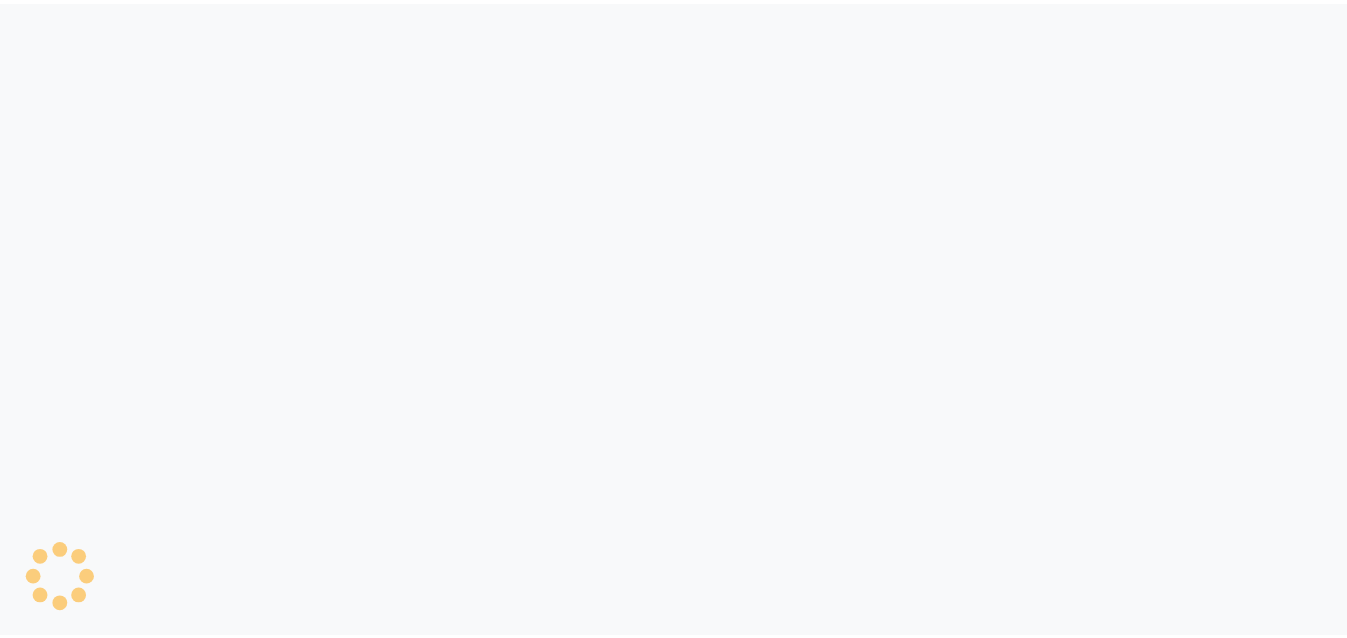 scroll, scrollTop: 0, scrollLeft: 0, axis: both 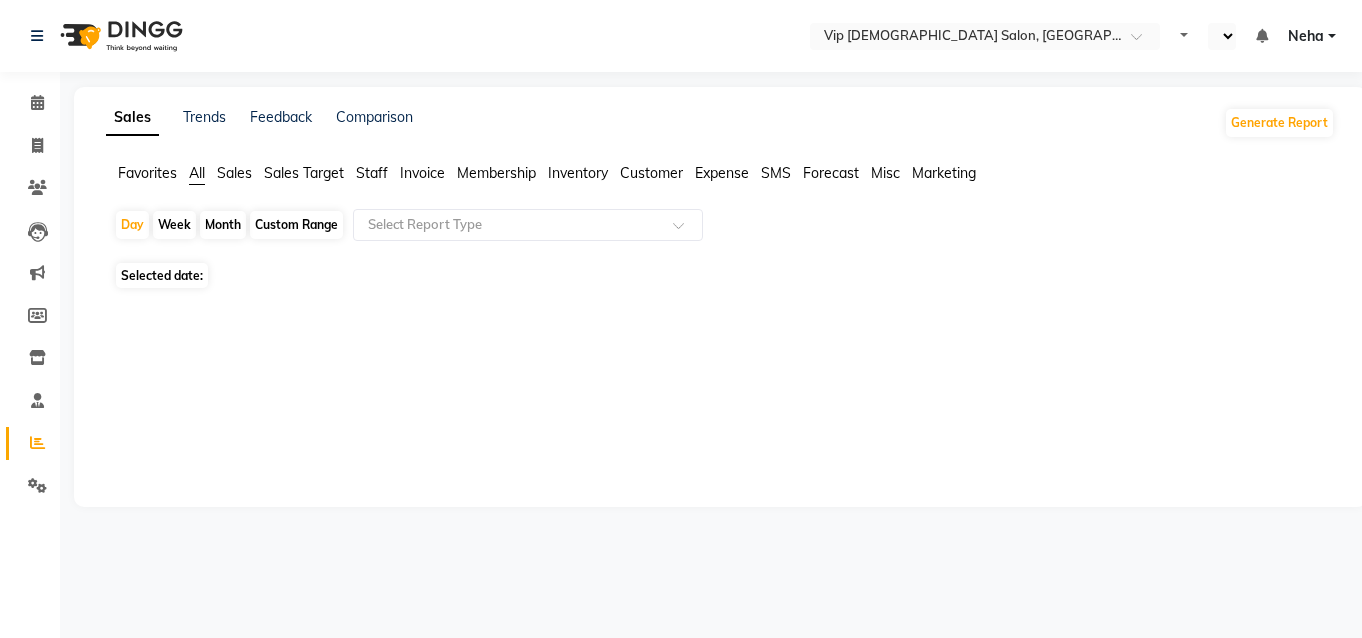 select on "en" 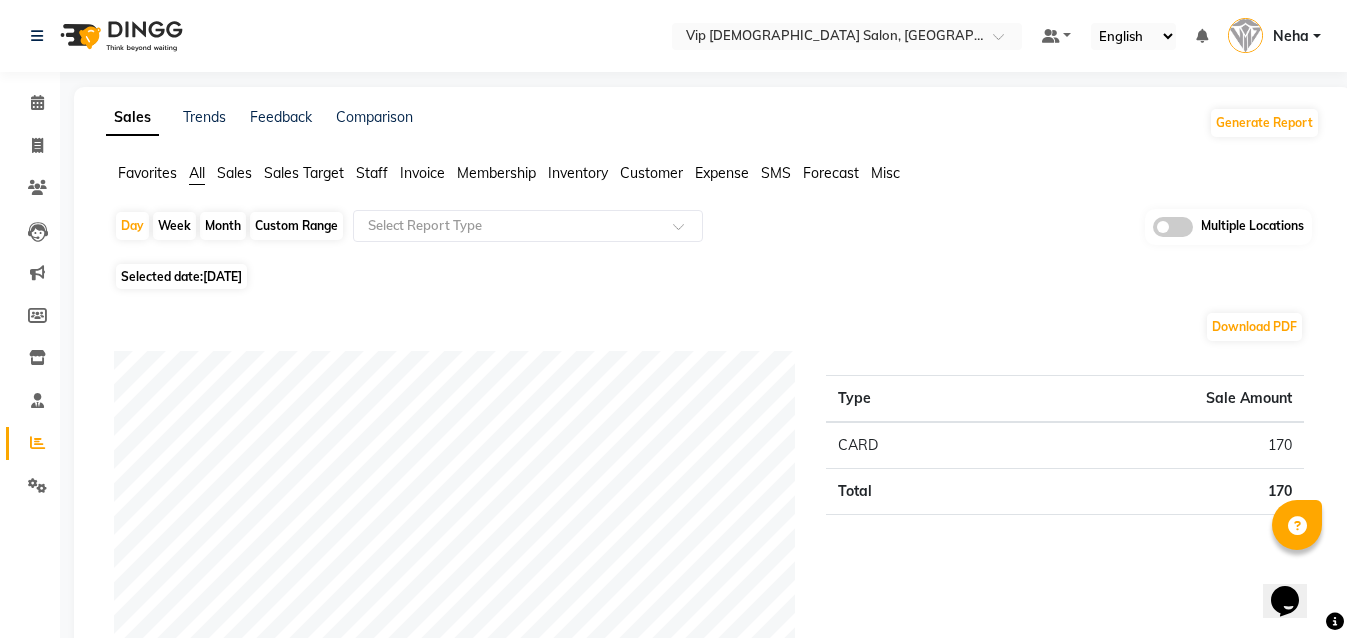 scroll, scrollTop: 0, scrollLeft: 0, axis: both 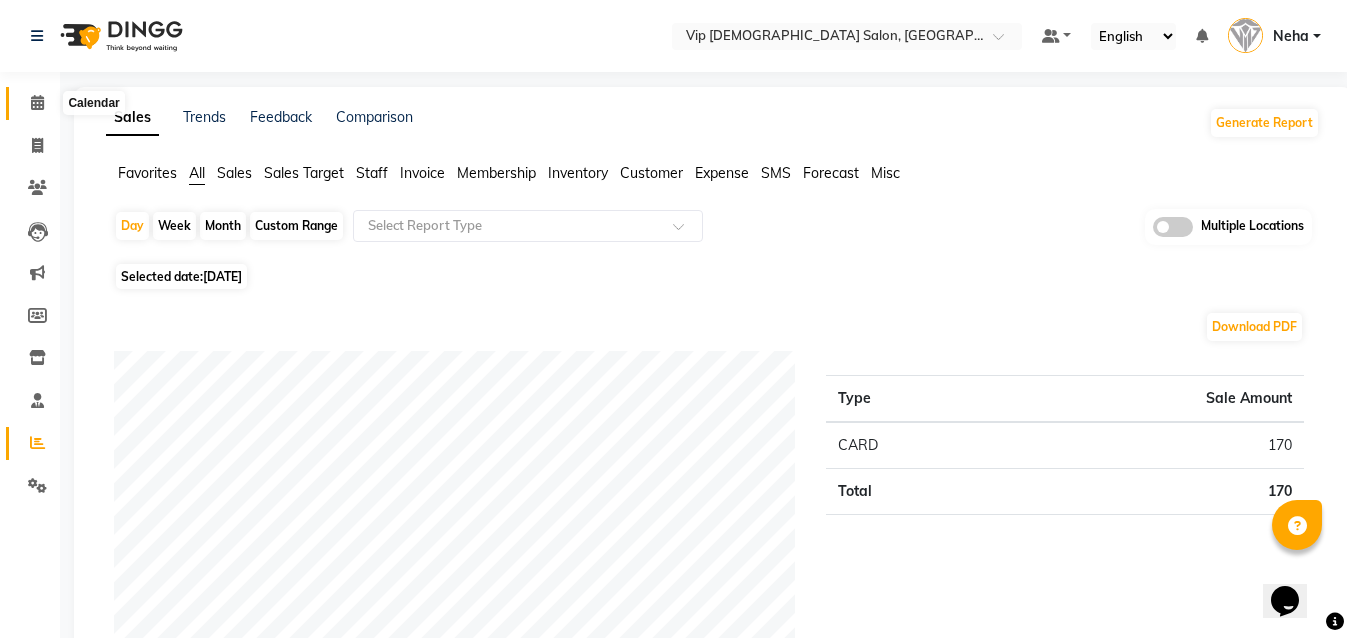click 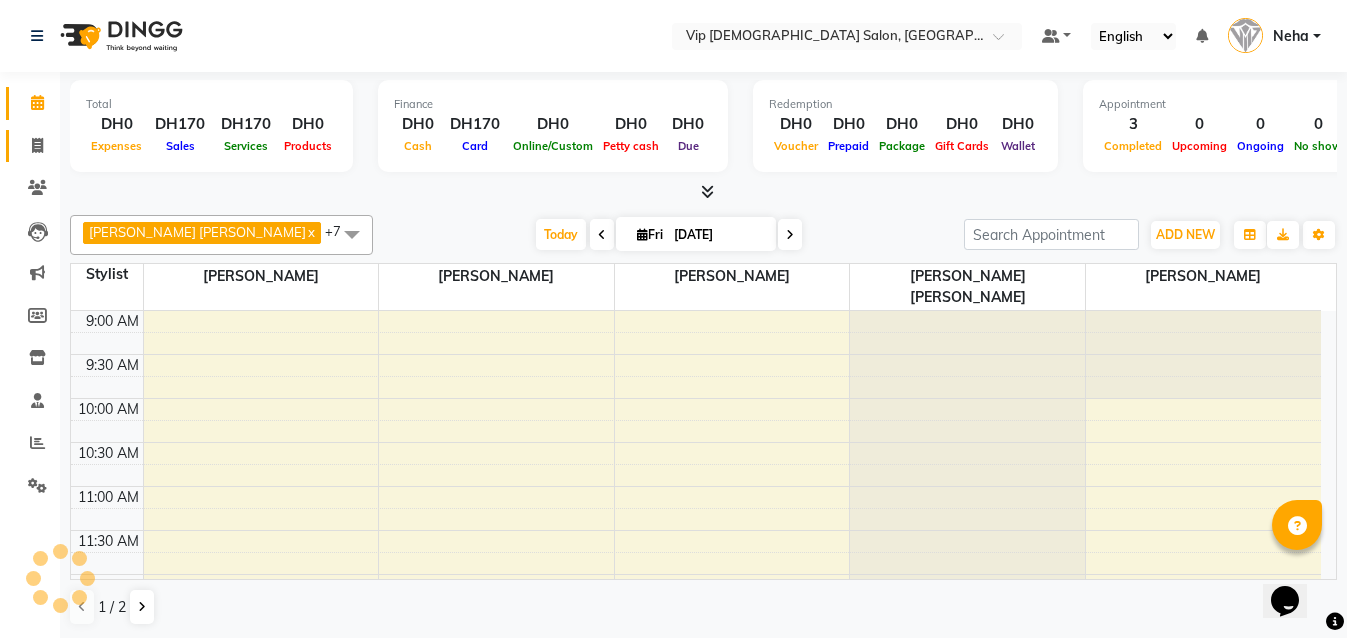 scroll, scrollTop: 0, scrollLeft: 0, axis: both 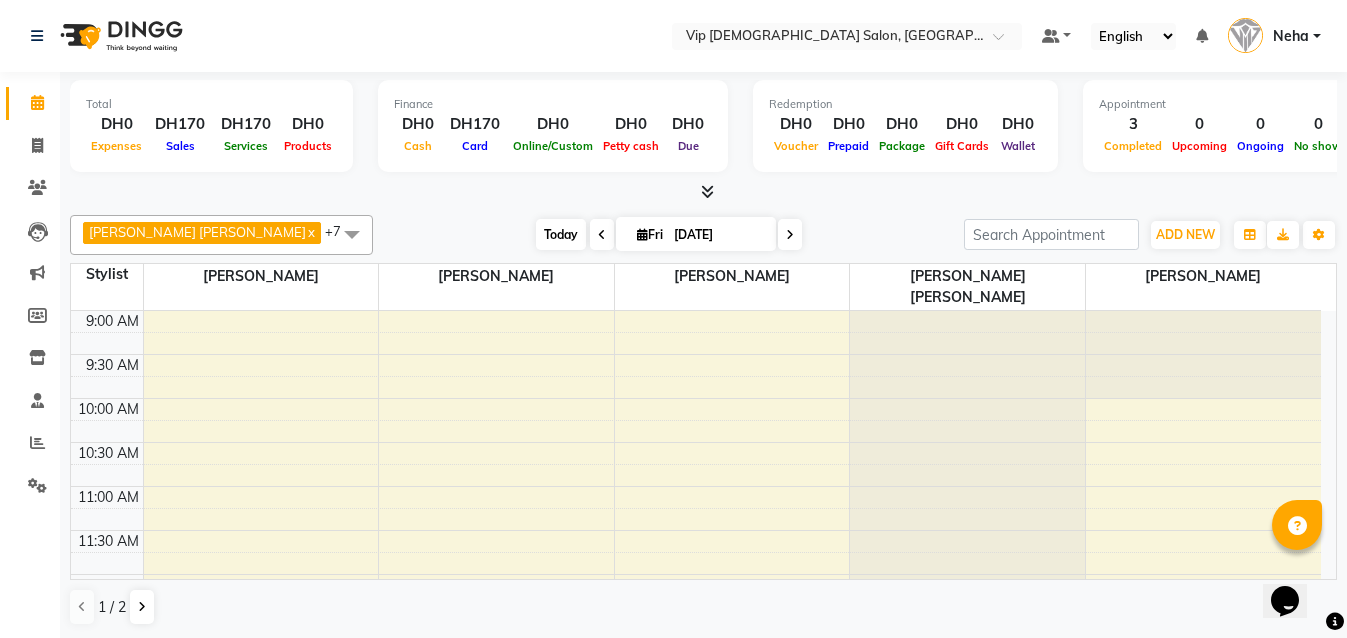 click on "Today" at bounding box center (561, 234) 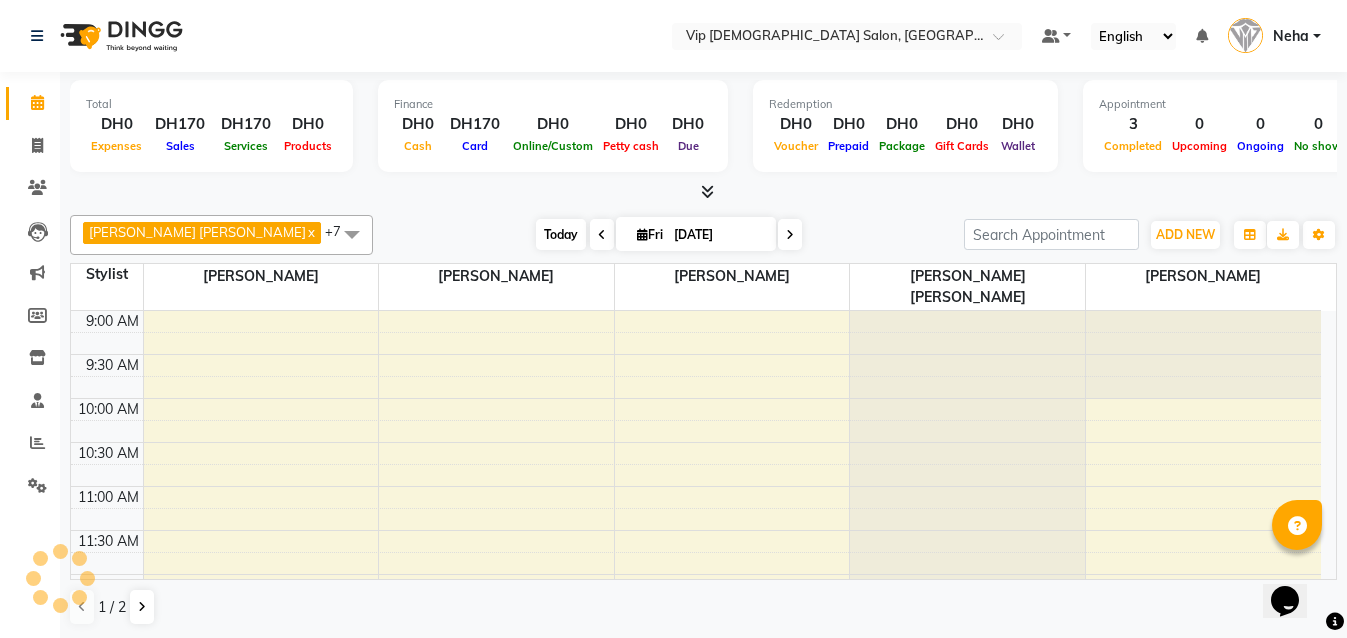 scroll, scrollTop: 353, scrollLeft: 0, axis: vertical 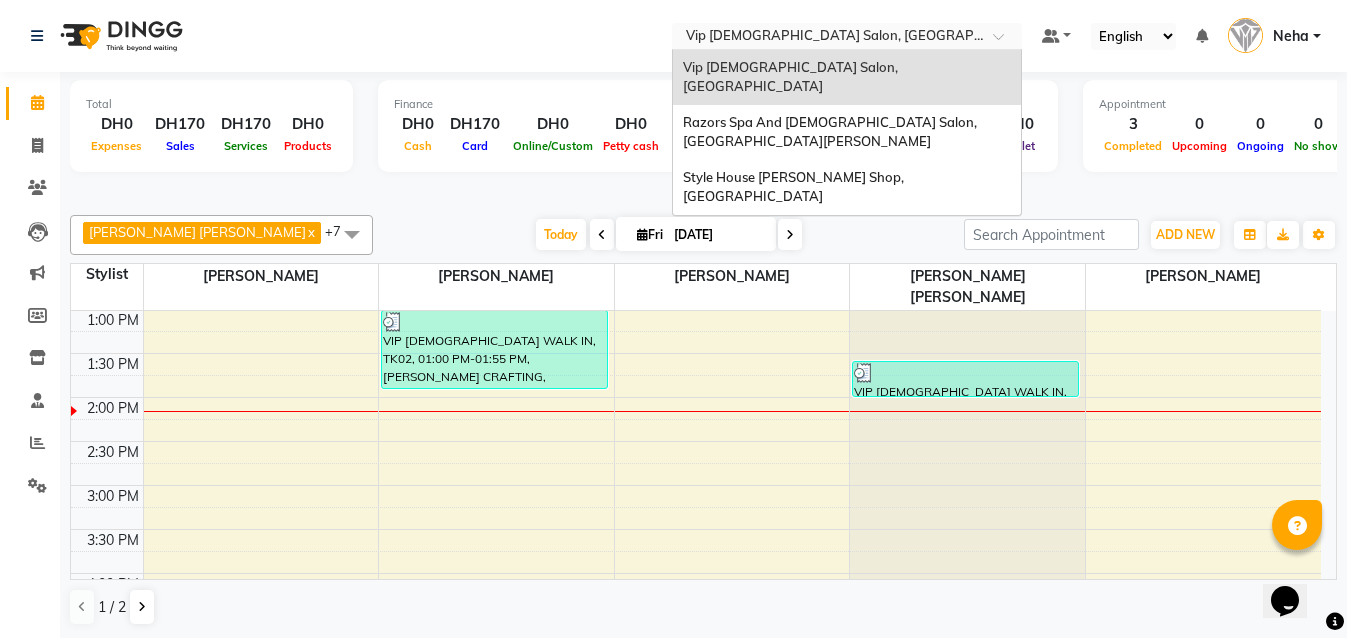 click at bounding box center [827, 38] 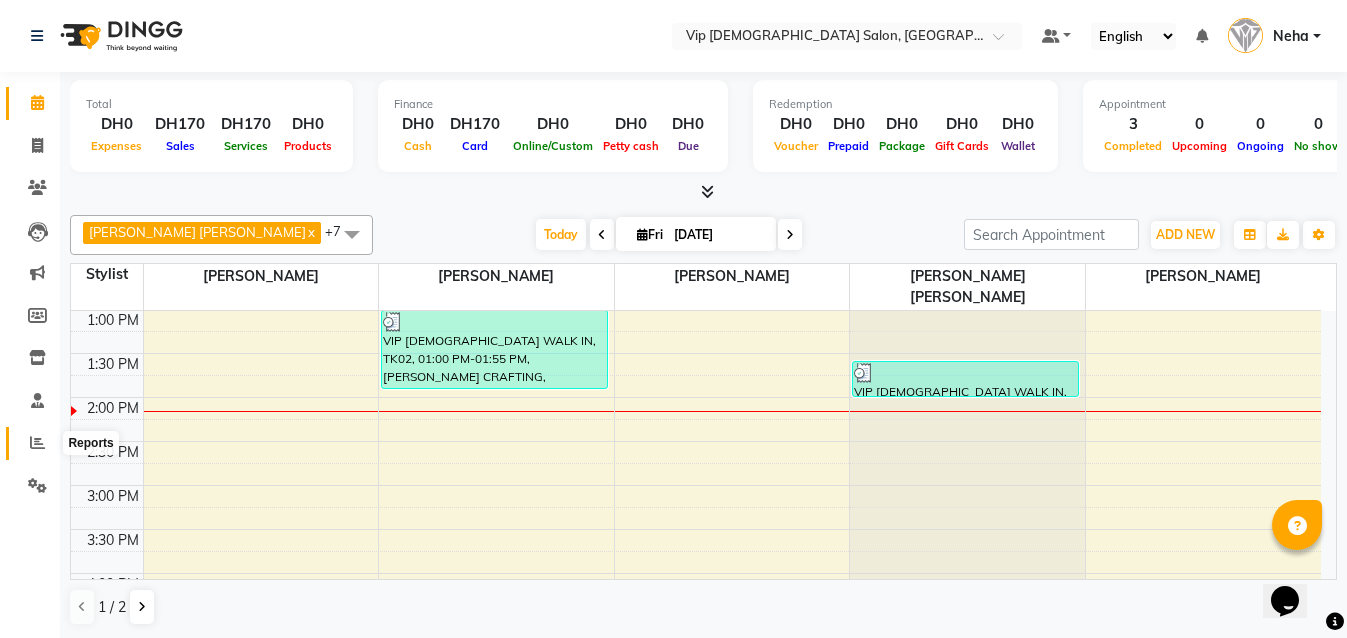 click 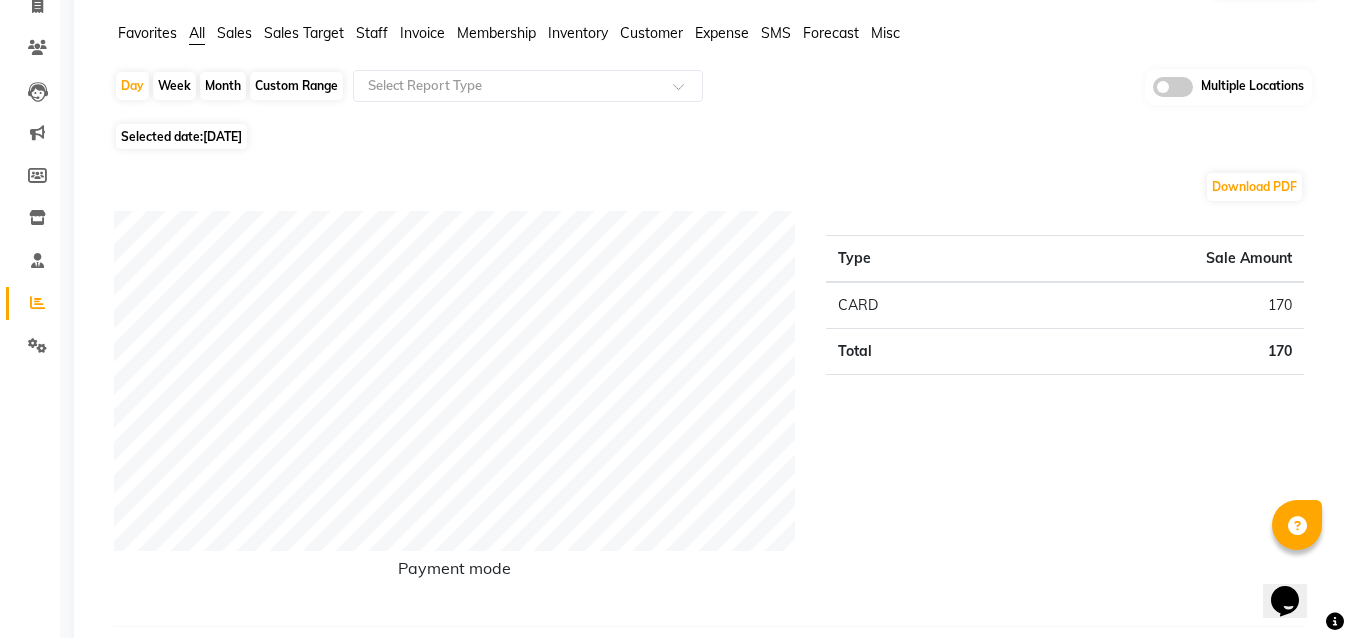 scroll, scrollTop: 0, scrollLeft: 0, axis: both 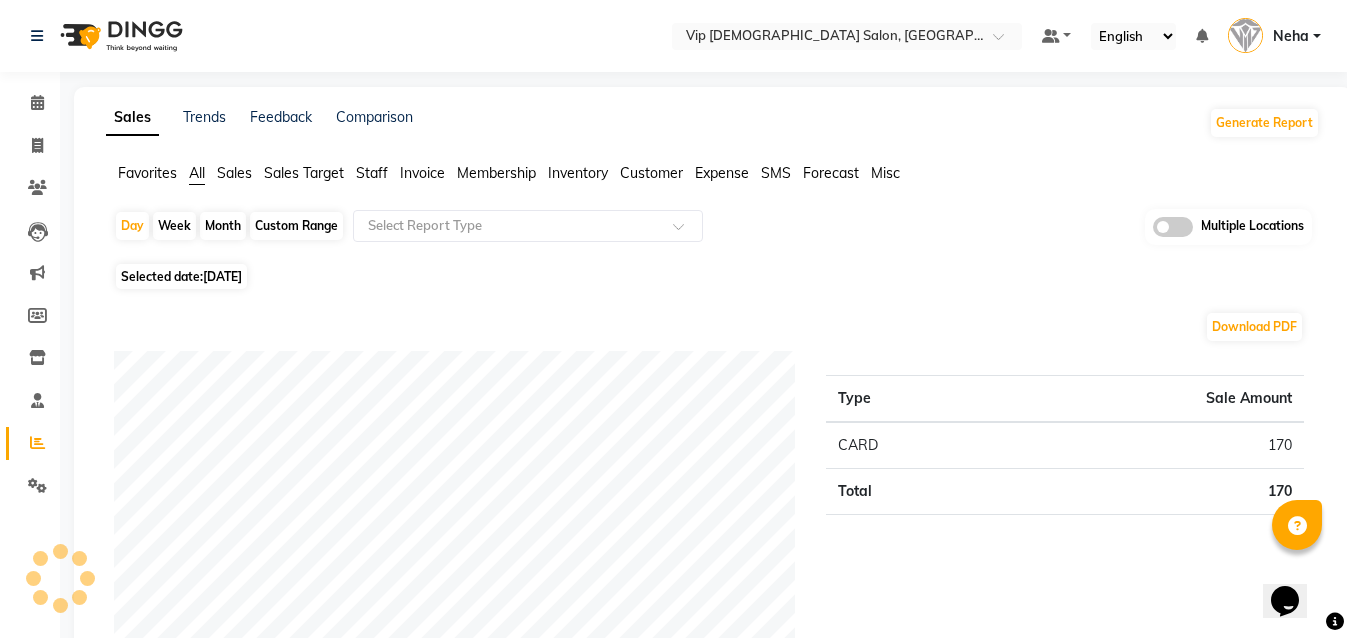 click on "Selected date:  11-07-2025" 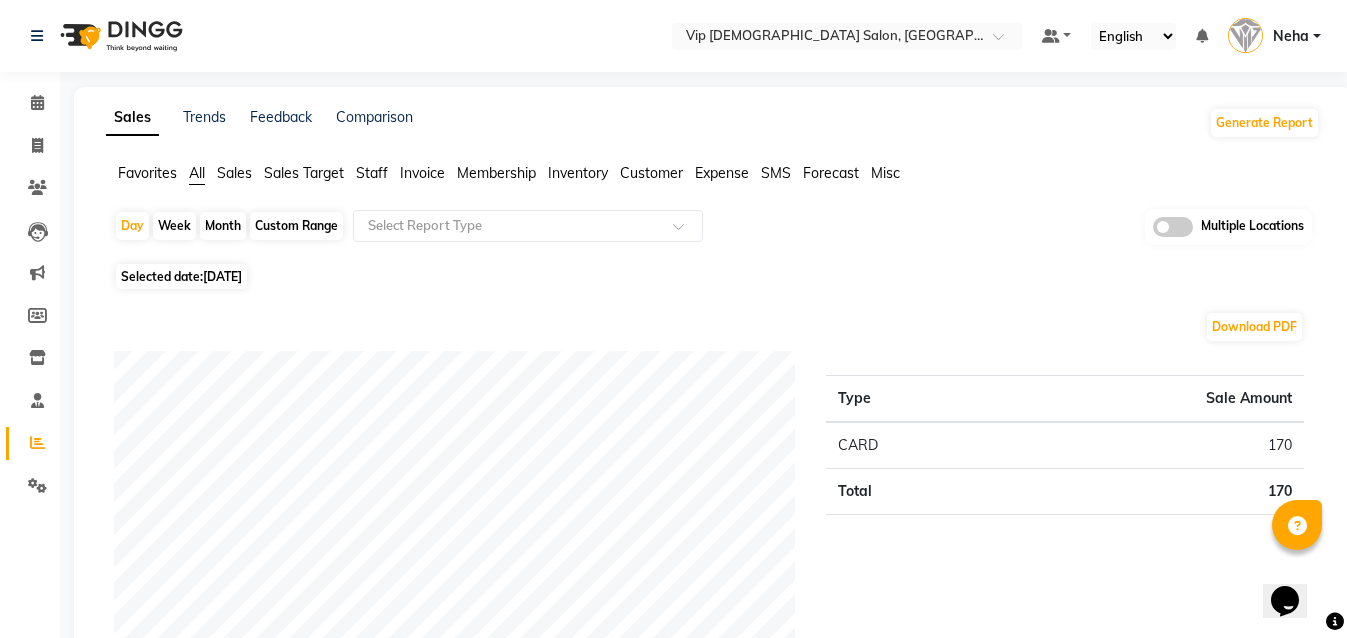 click on "Custom Range" 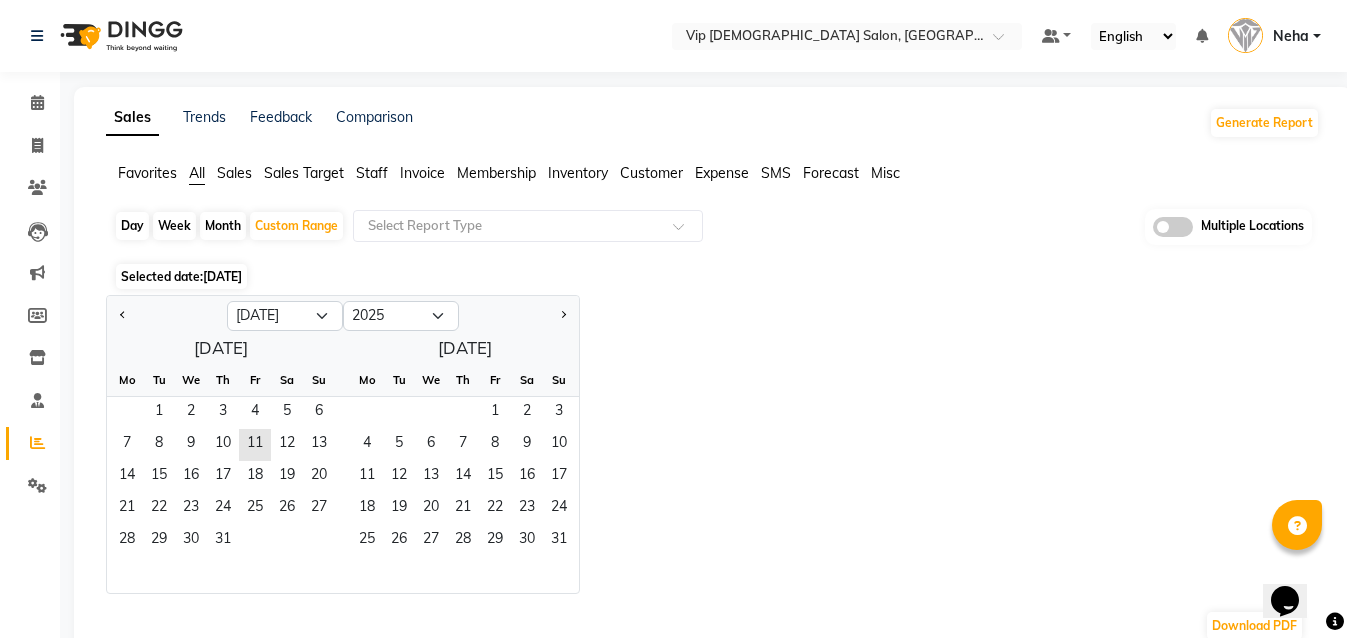 click on "Day" 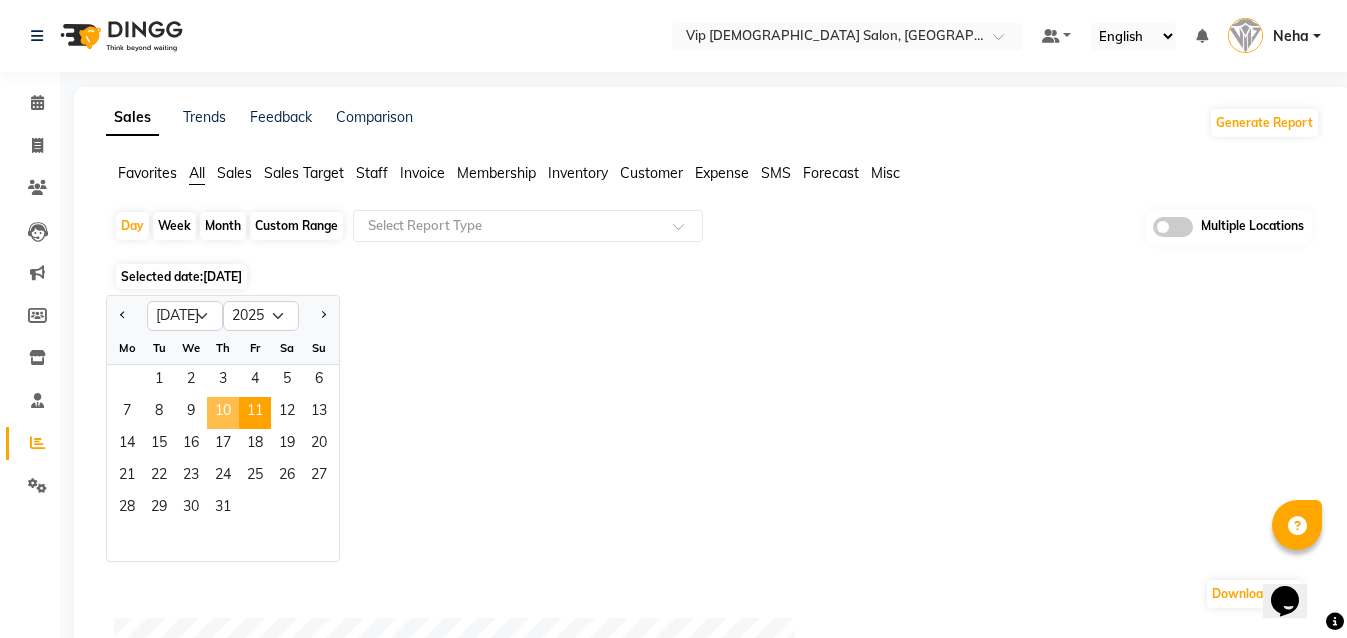 click on "10" 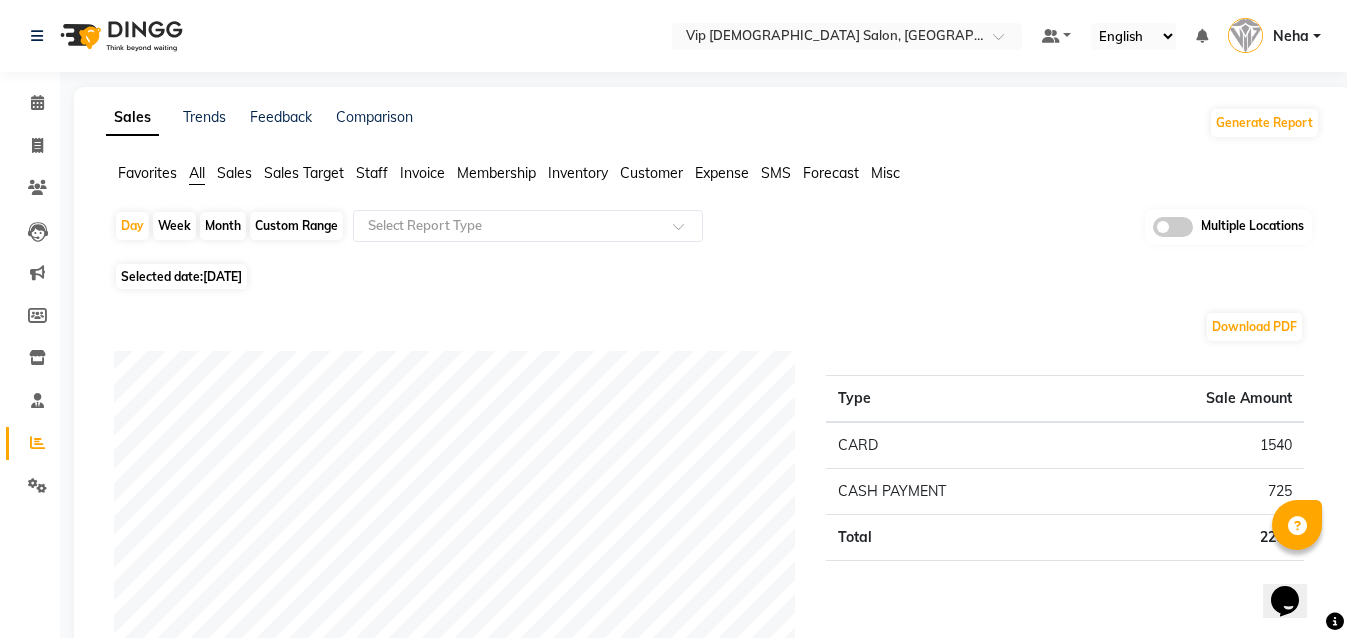 click on "Selected date:  10-07-2025" 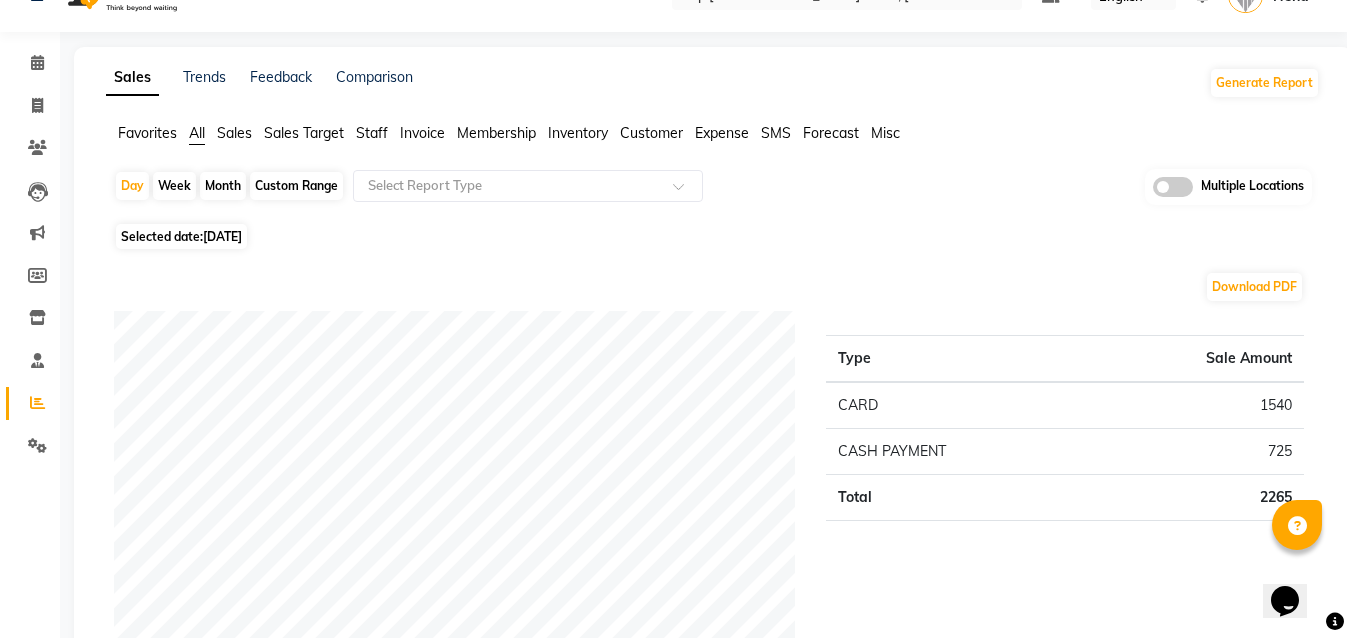 scroll, scrollTop: 0, scrollLeft: 0, axis: both 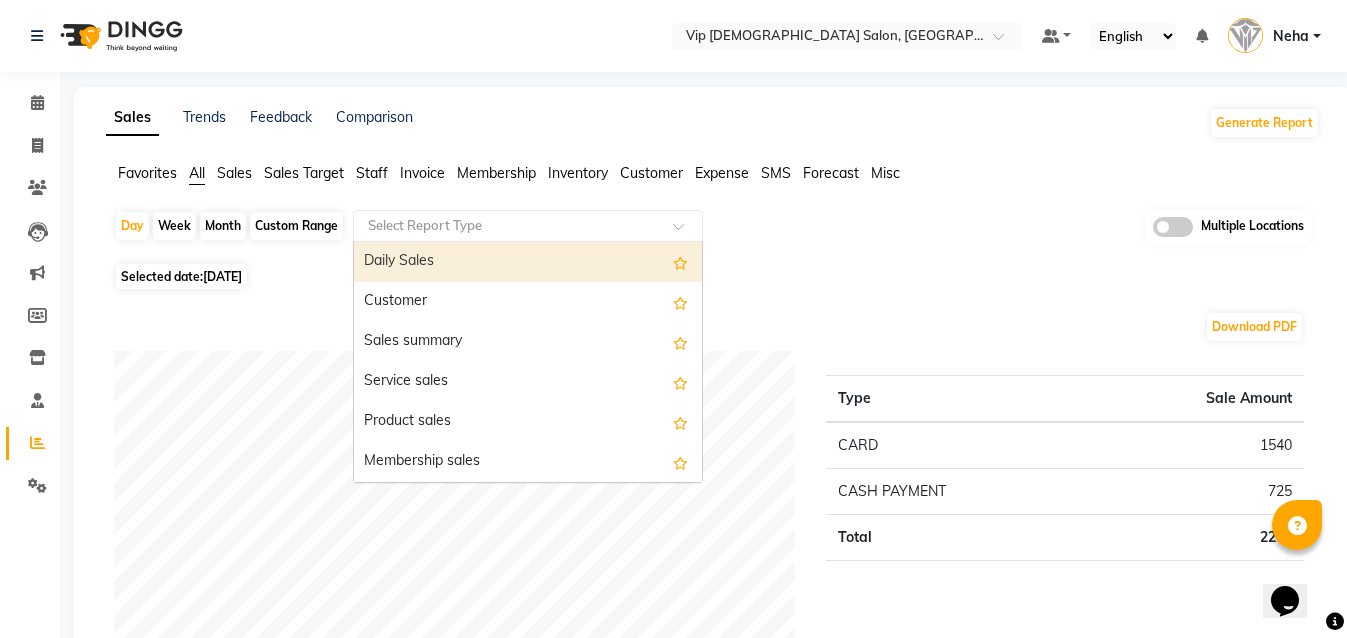 click 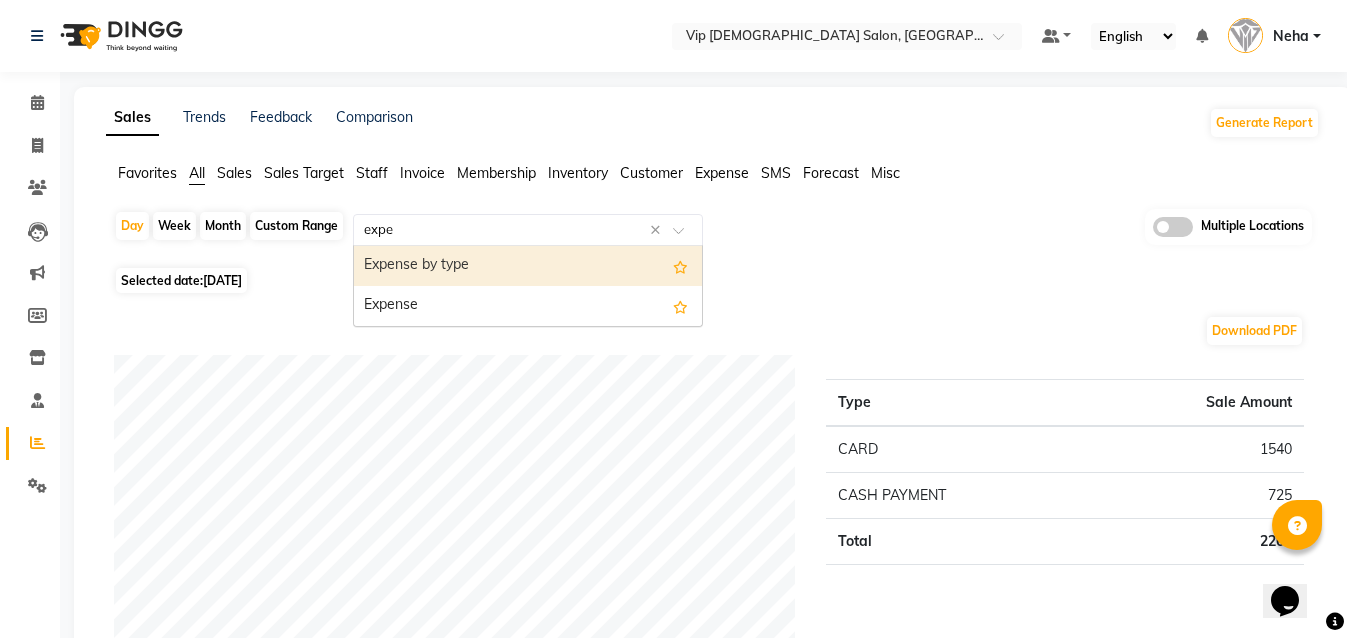 type on "expen" 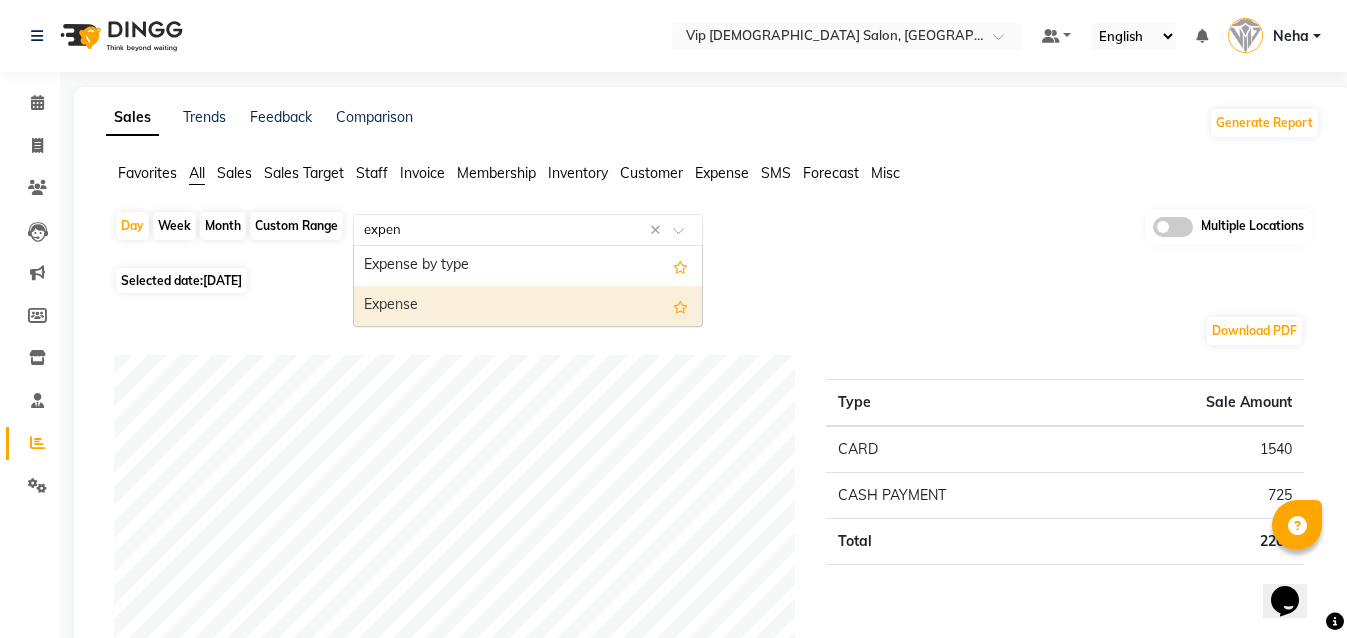 click on "Expense" at bounding box center [528, 306] 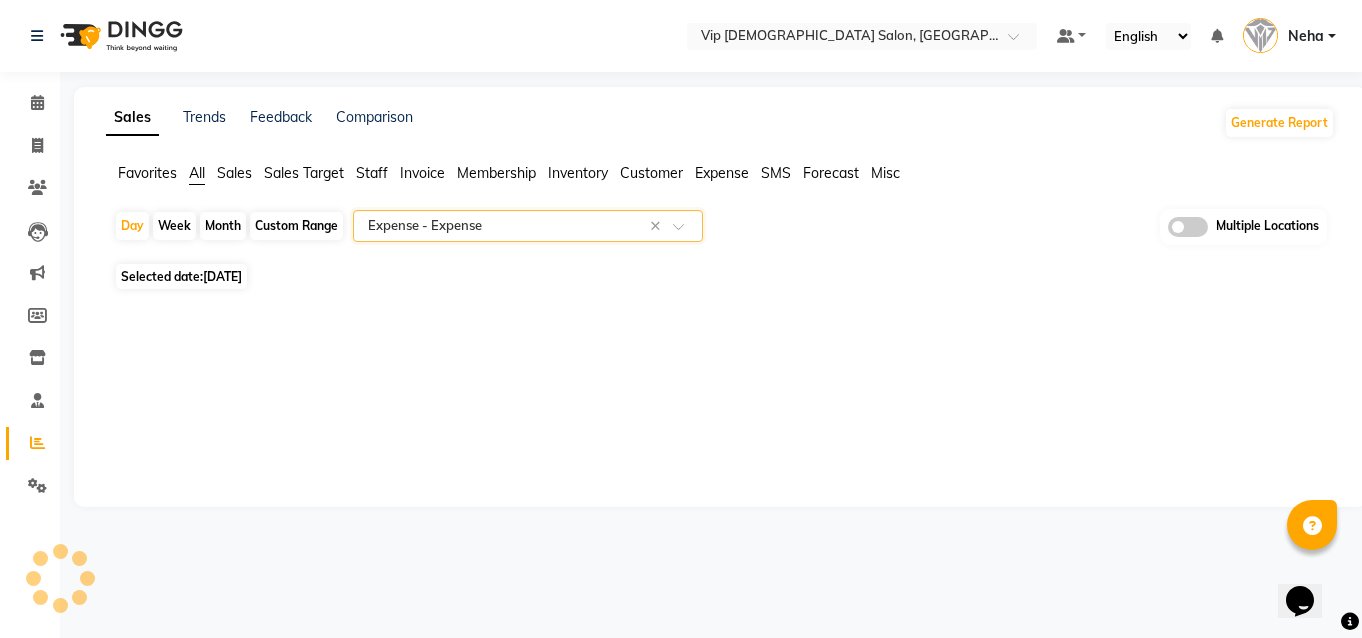 select on "full_report" 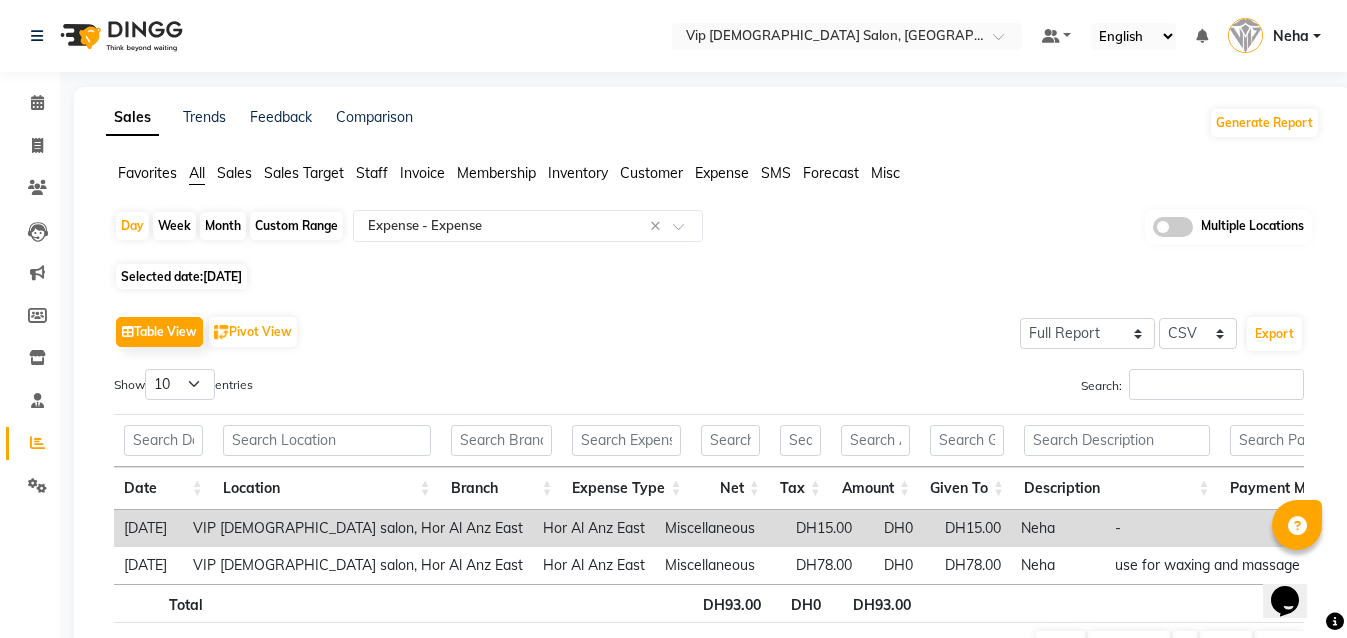 click on "Selected date:  10-07-2025" 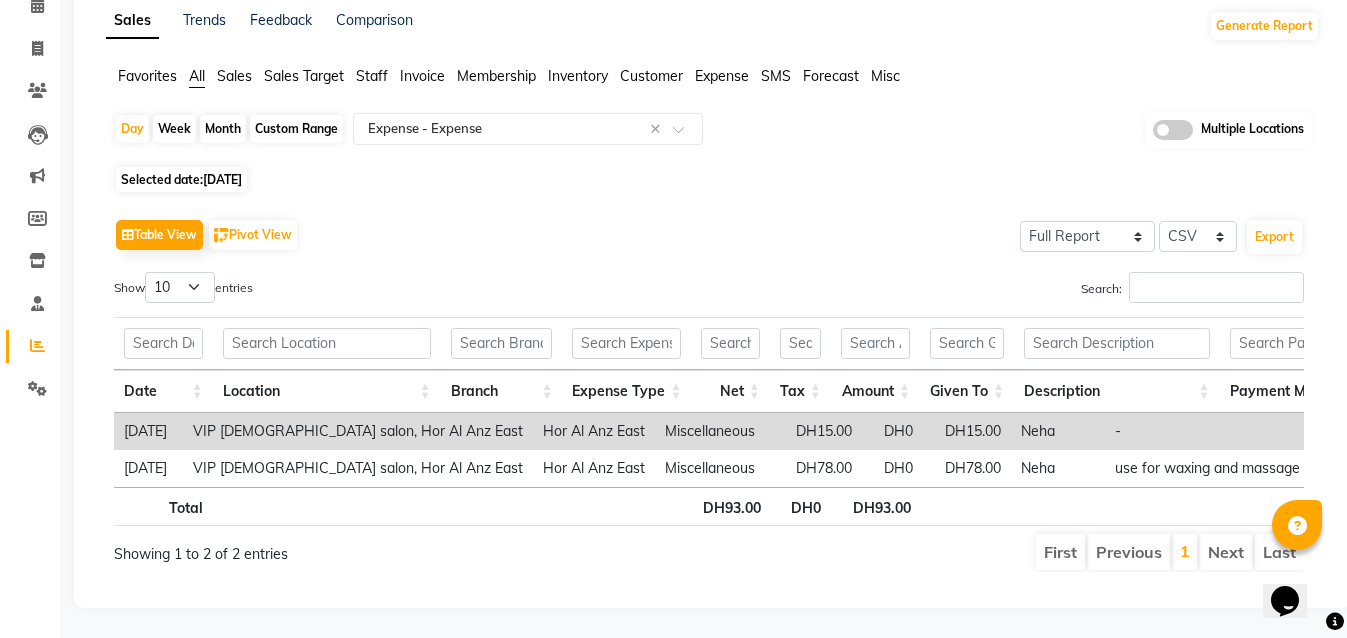 scroll, scrollTop: 127, scrollLeft: 0, axis: vertical 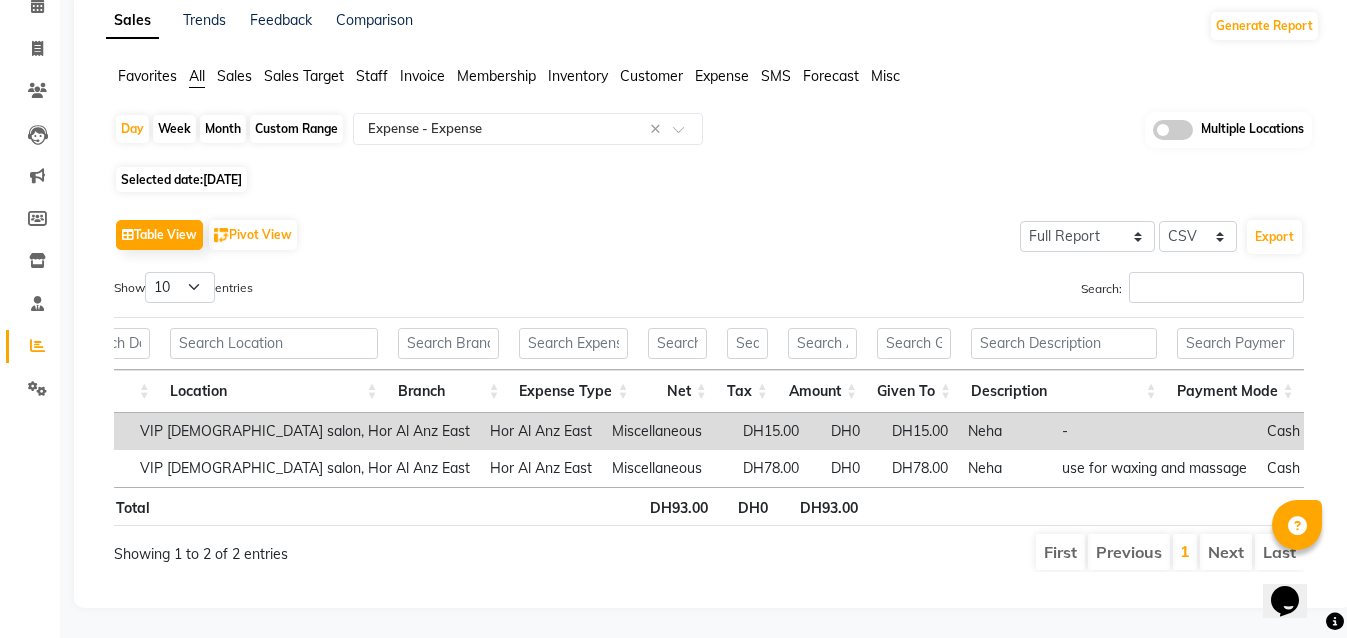 click on "Table View   Pivot View  Select Full Report Filtered Report Select CSV PDF  Export  Show  10 25 50 100  entries Search: Date Location Branch Expense Type Net Tax Amount Given To Description Payment Mode Date Location Branch Expense Type Net Tax Amount Given To Description Payment Mode Total DH93.00 DH0 DH93.00 10-07-2025 VIP gents salon, Hor Al Anz East Hor Al Anz East Miscellaneous DH15.00 DH0 DH15.00 Neha - Cash Payment 10-07-2025 VIP gents salon, Hor Al Anz East Hor Al Anz East Miscellaneous DH78.00 DH0 DH78.00 Neha use for waxing and massage Cash Payment Total DH93.00 DH0 DH93.00 Showing 1 to 2 of 2 entries First Previous 1 Next Last" 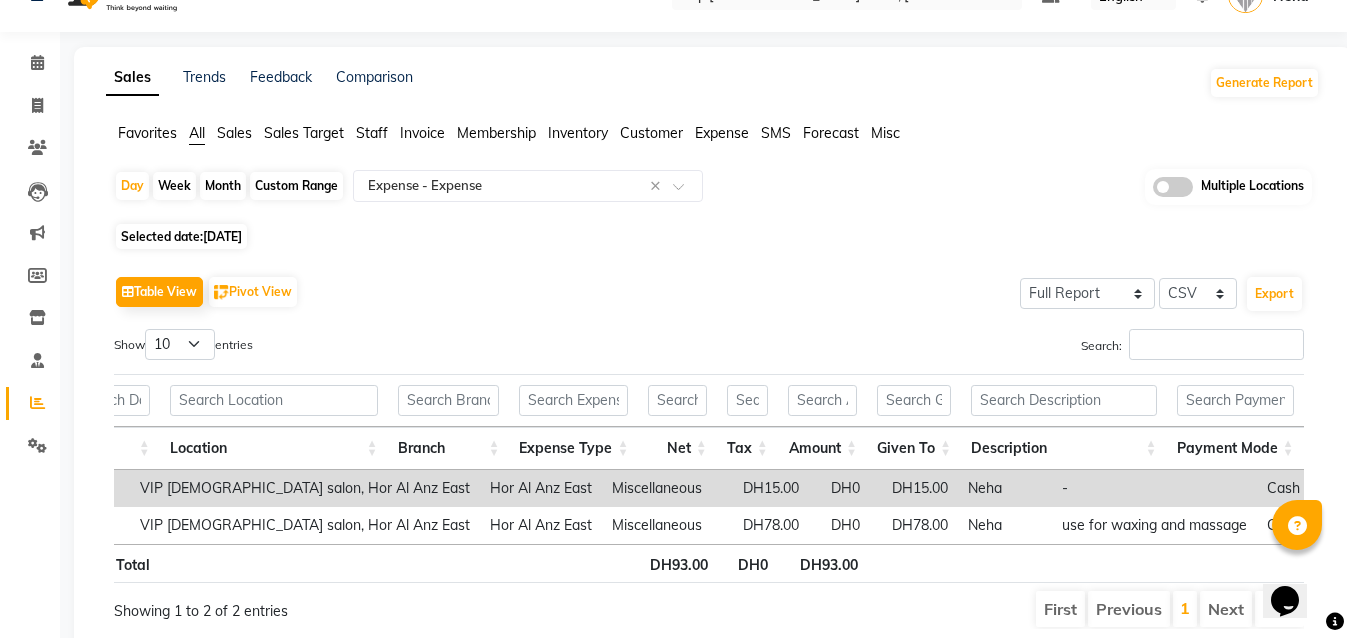 scroll, scrollTop: 80, scrollLeft: 0, axis: vertical 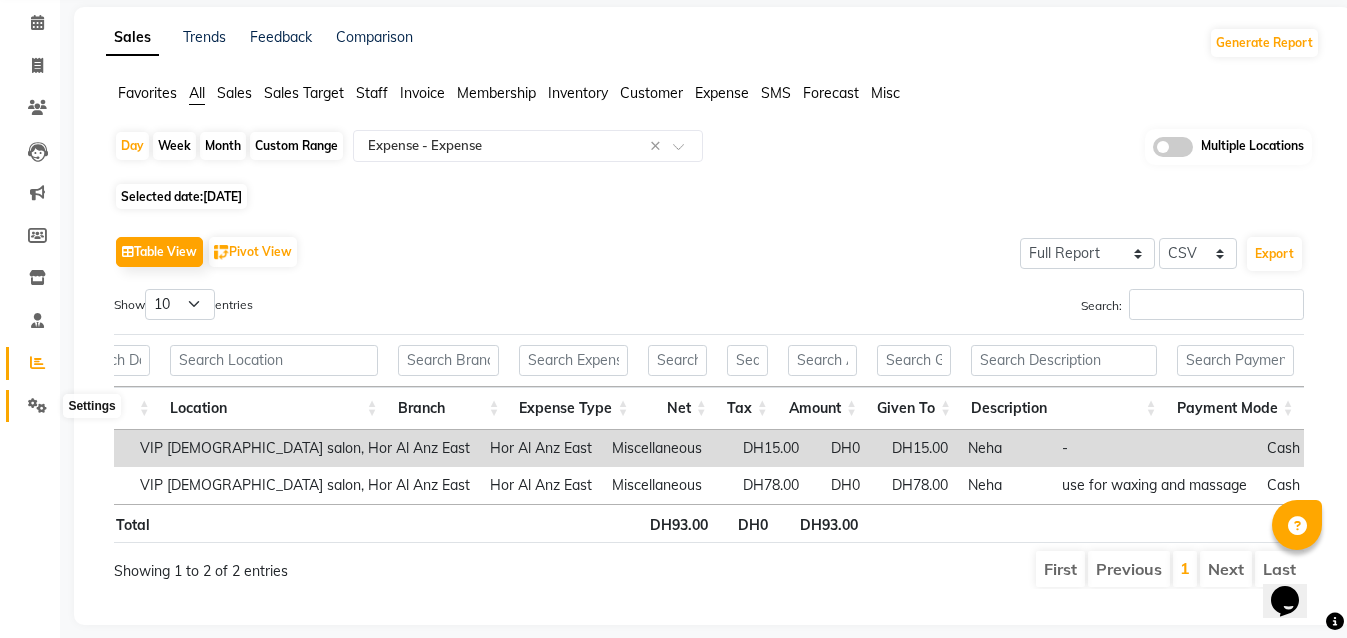 click 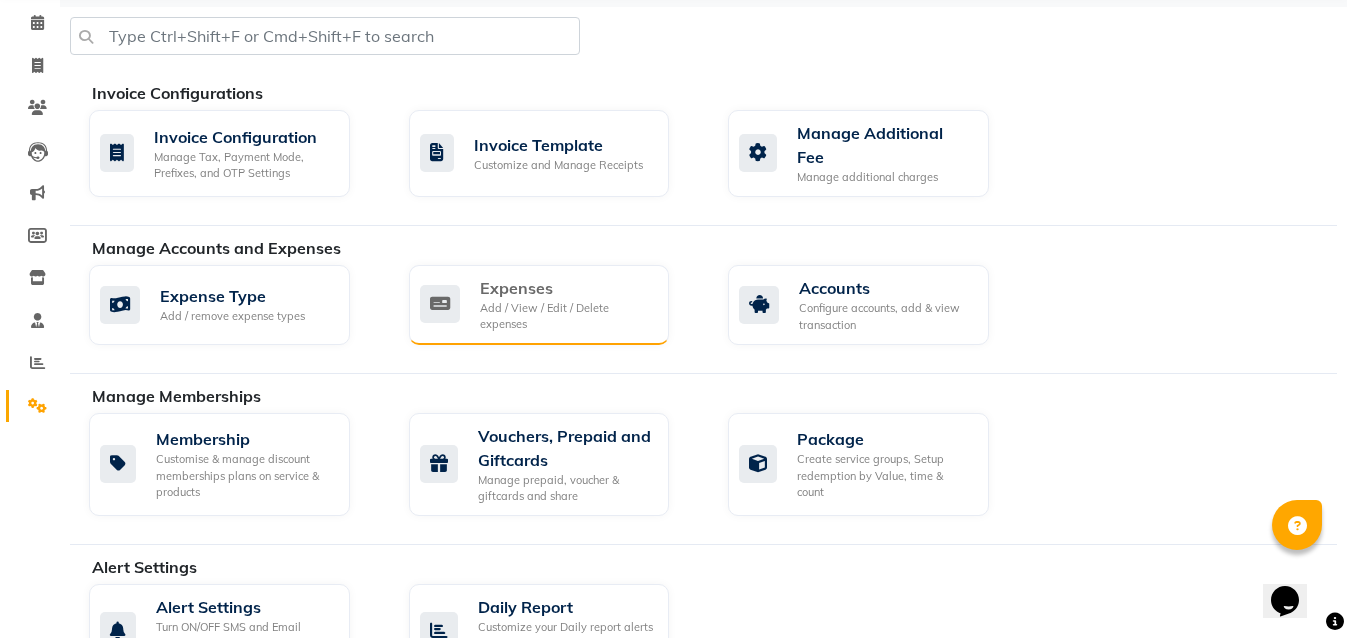 click on "Expenses" 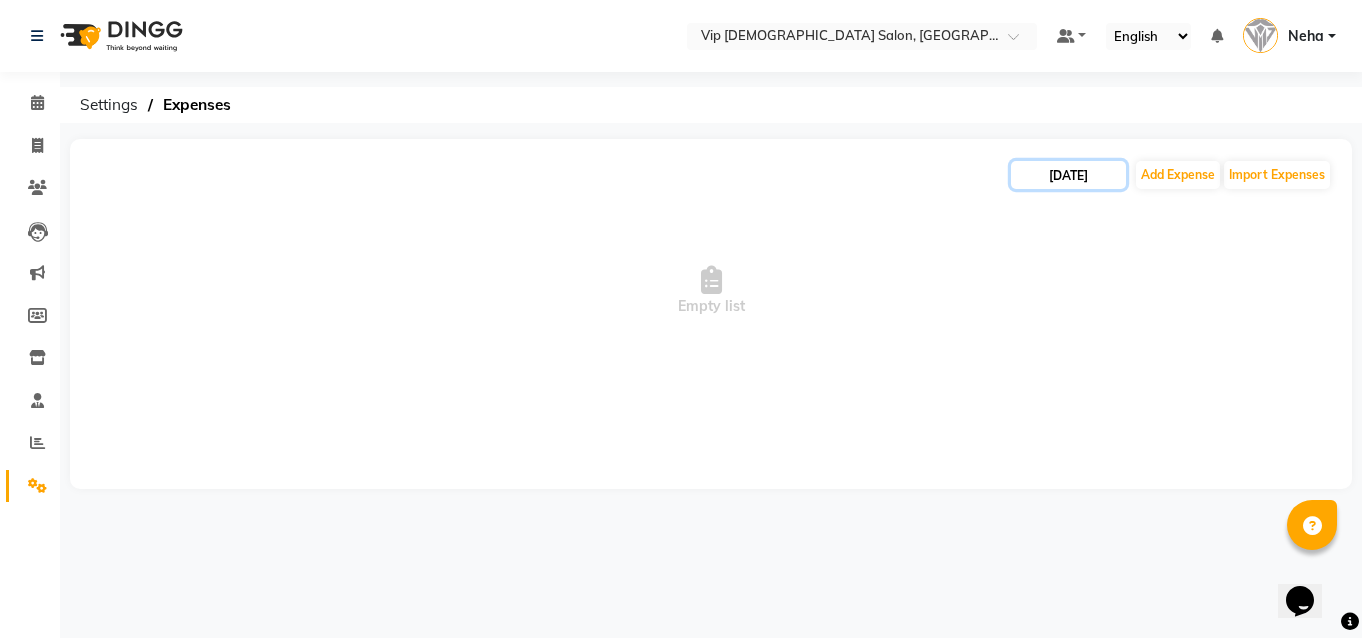 click on "[DATE]" 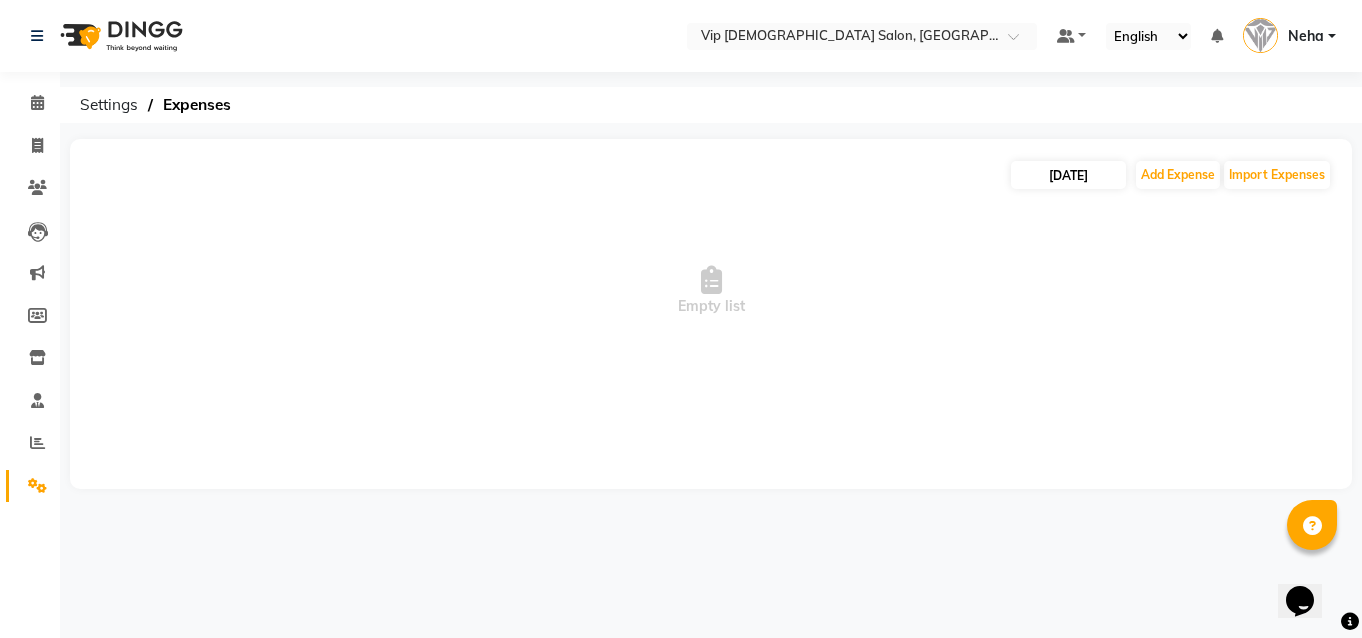 select on "7" 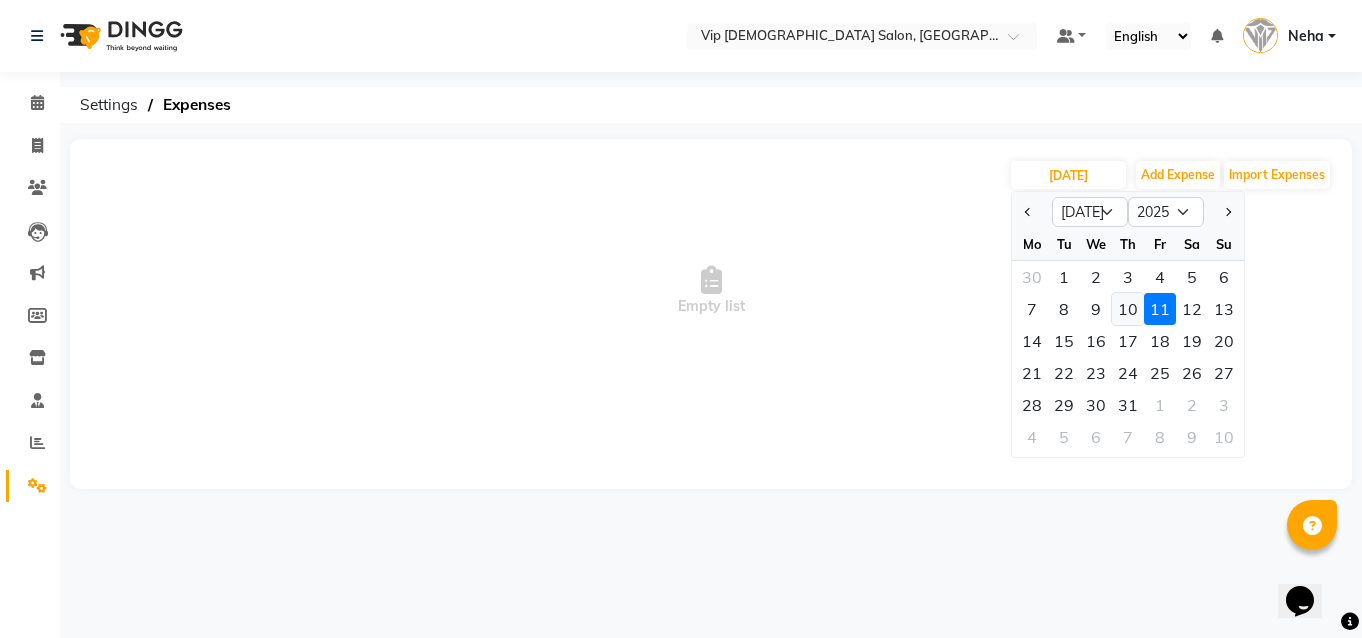 click on "10" 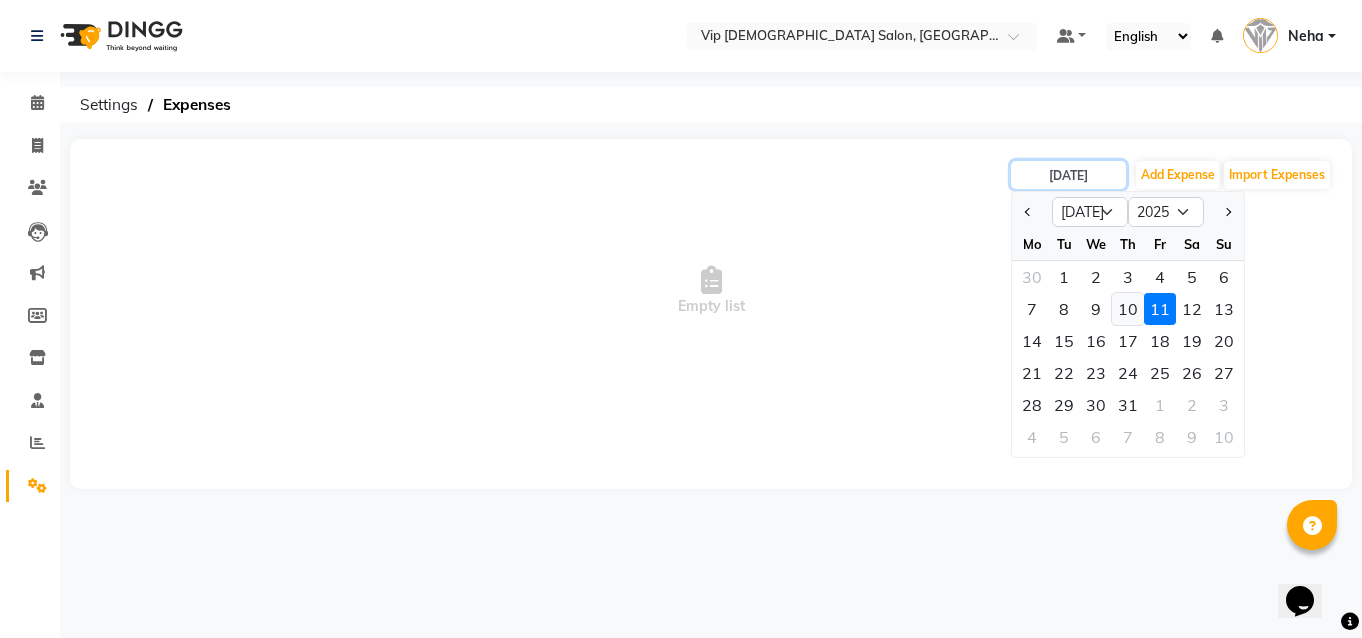 type on "10-07-2025" 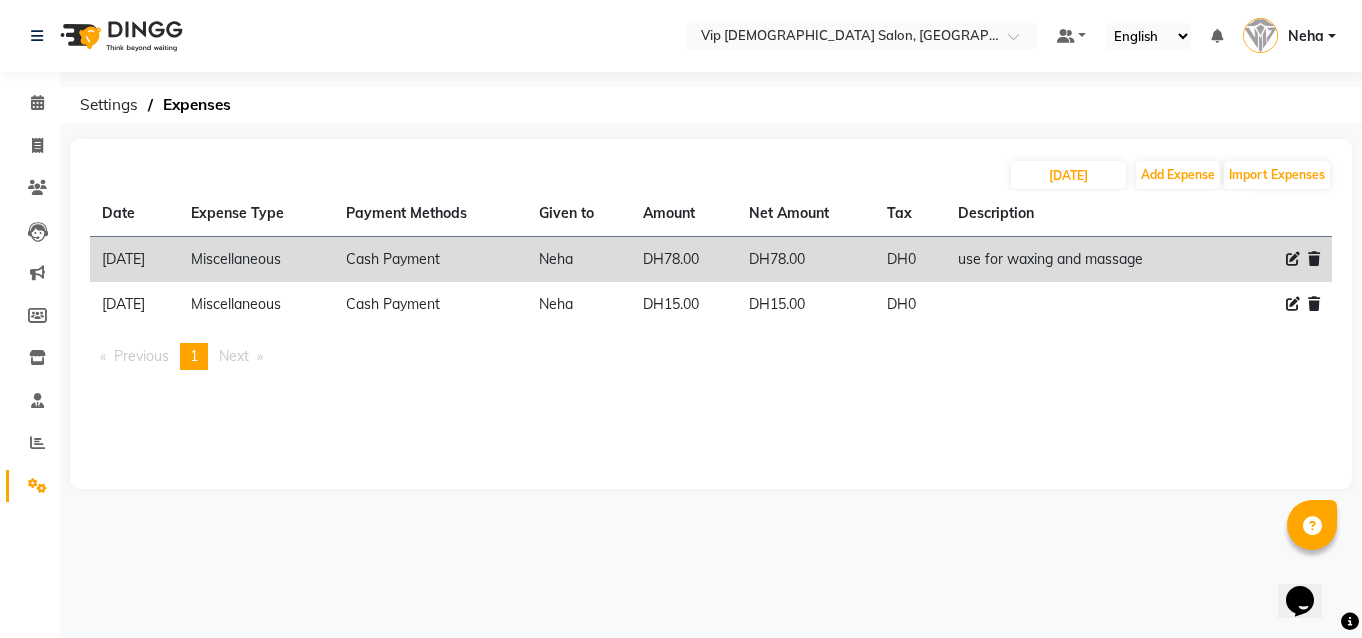 click 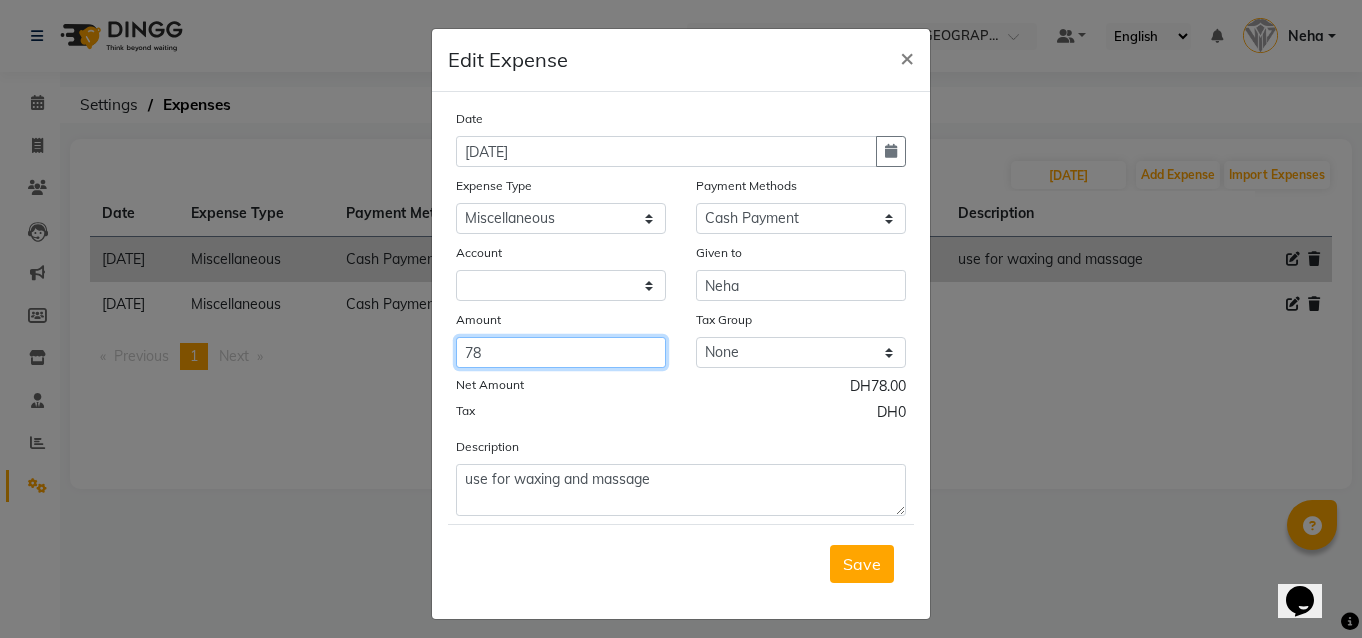 click on "78" 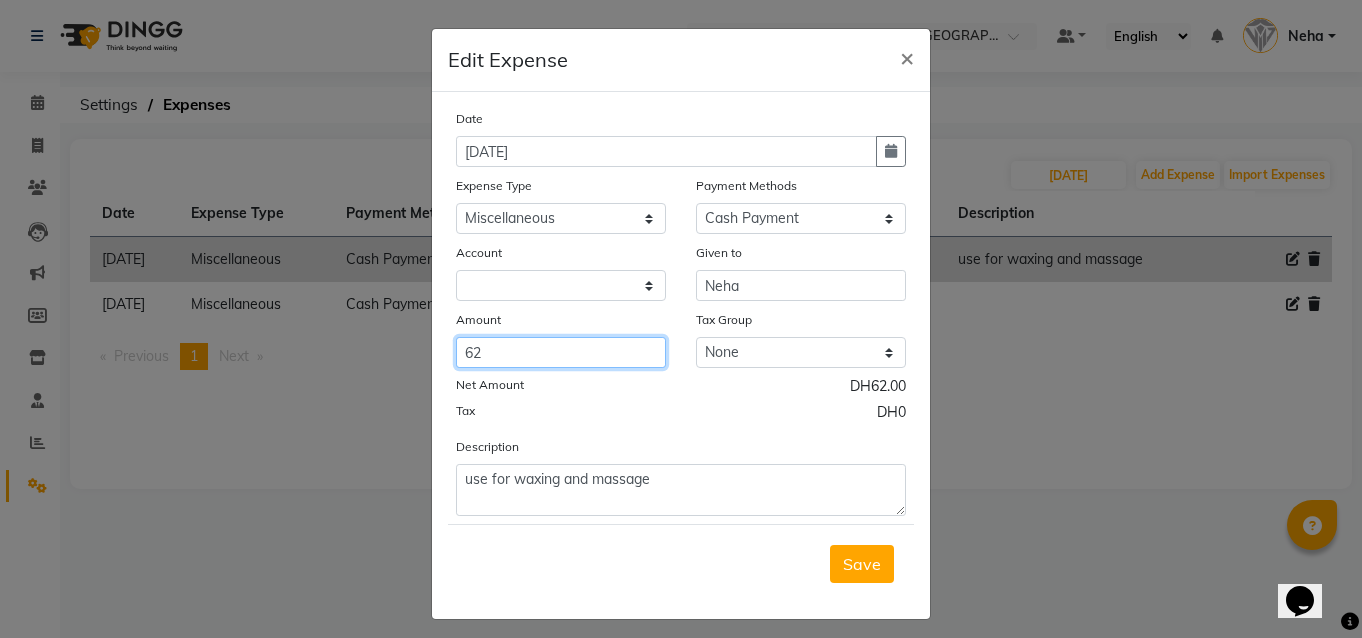 type on "62" 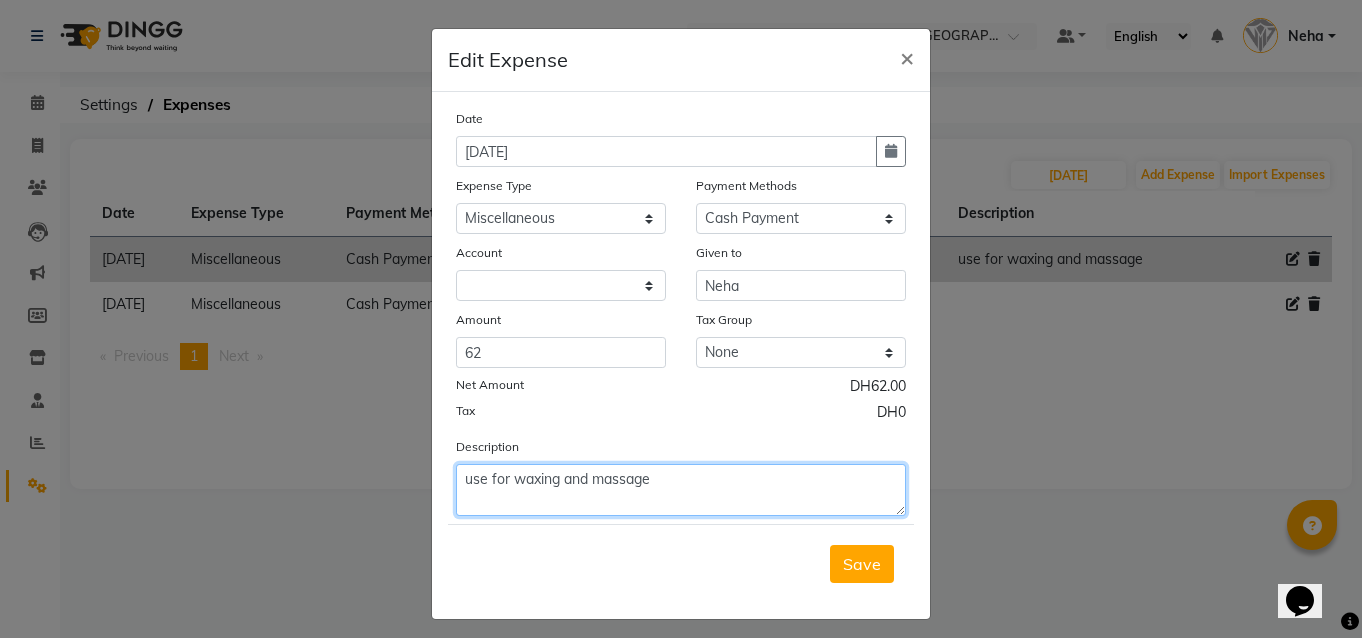 click on "use for waxing and massage" 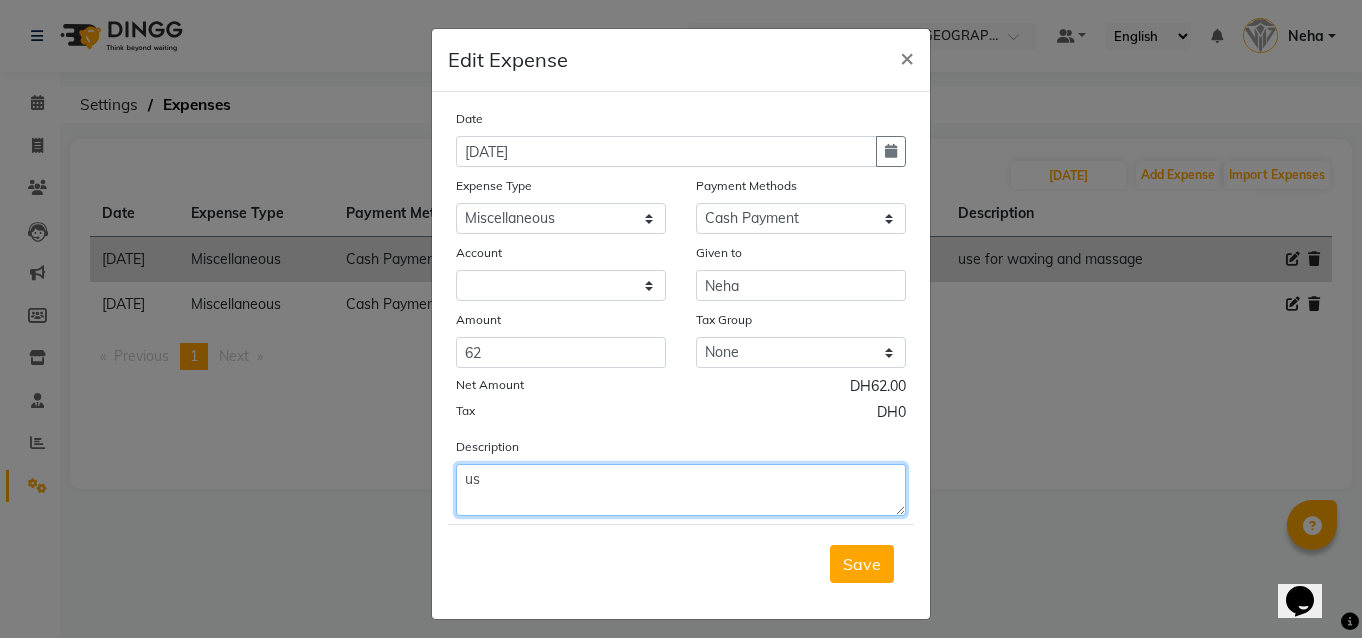 type on "u" 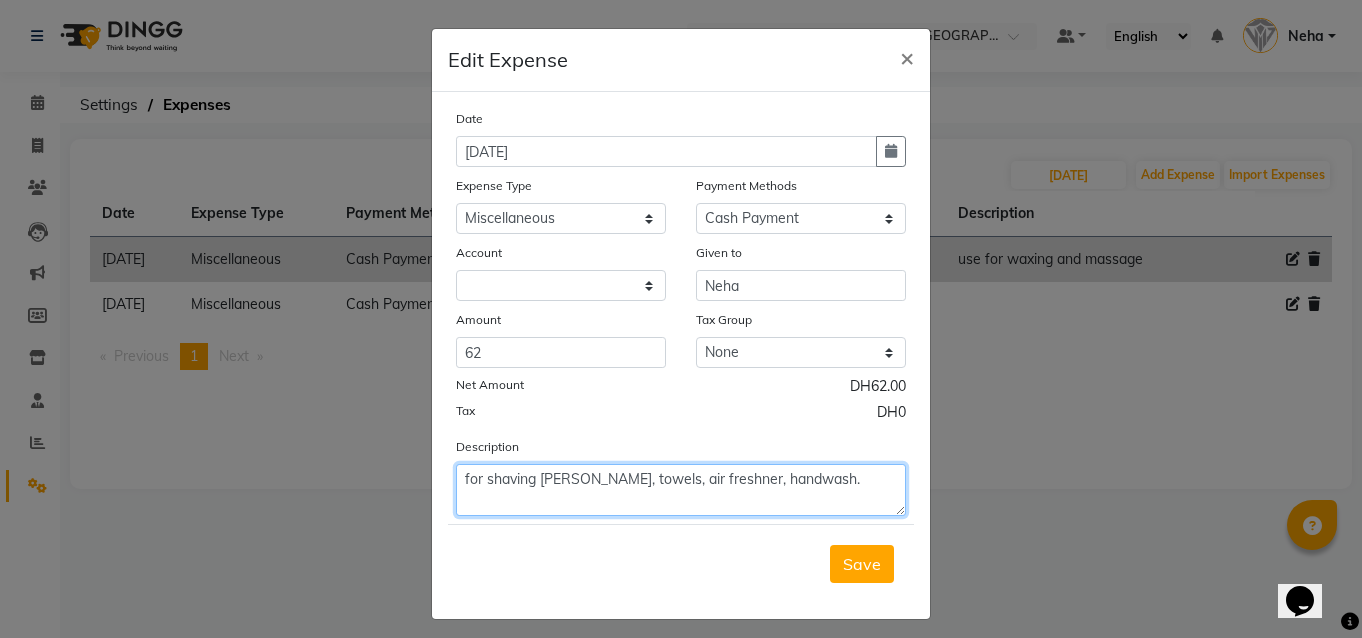 click on "for shaving gilette razors, towels, air freshner, handwash." 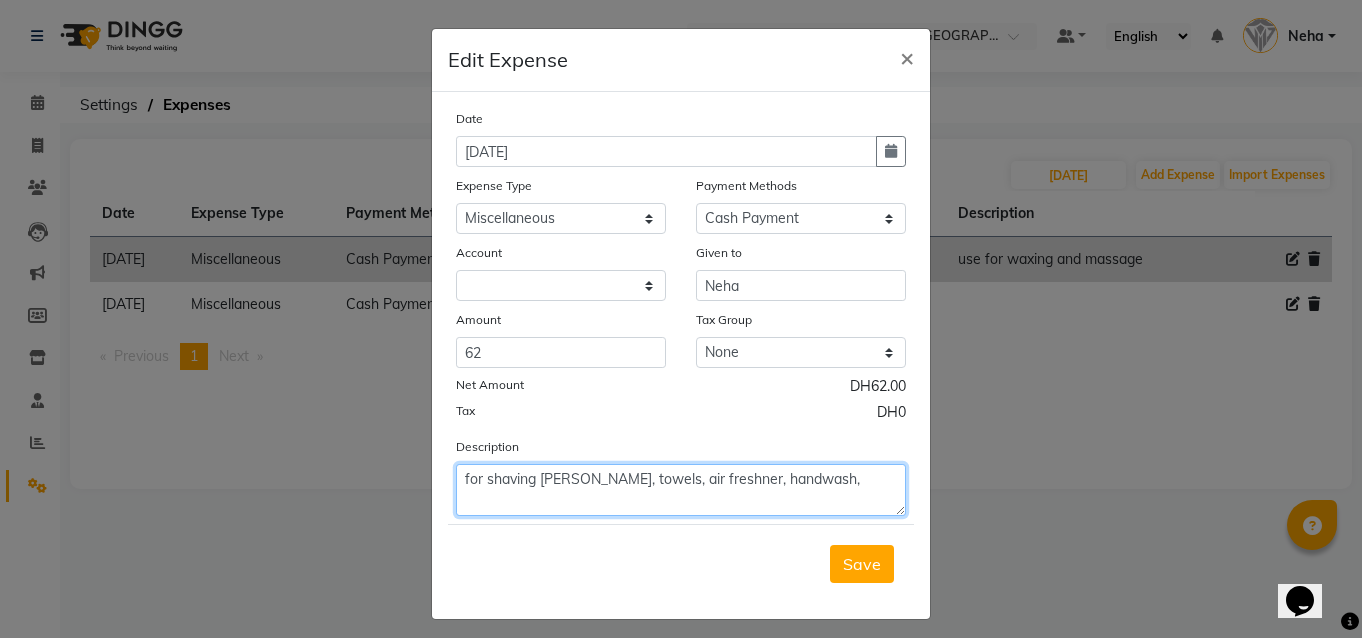 type on "for shaving gilette razors, towels, air freshner, handwash," 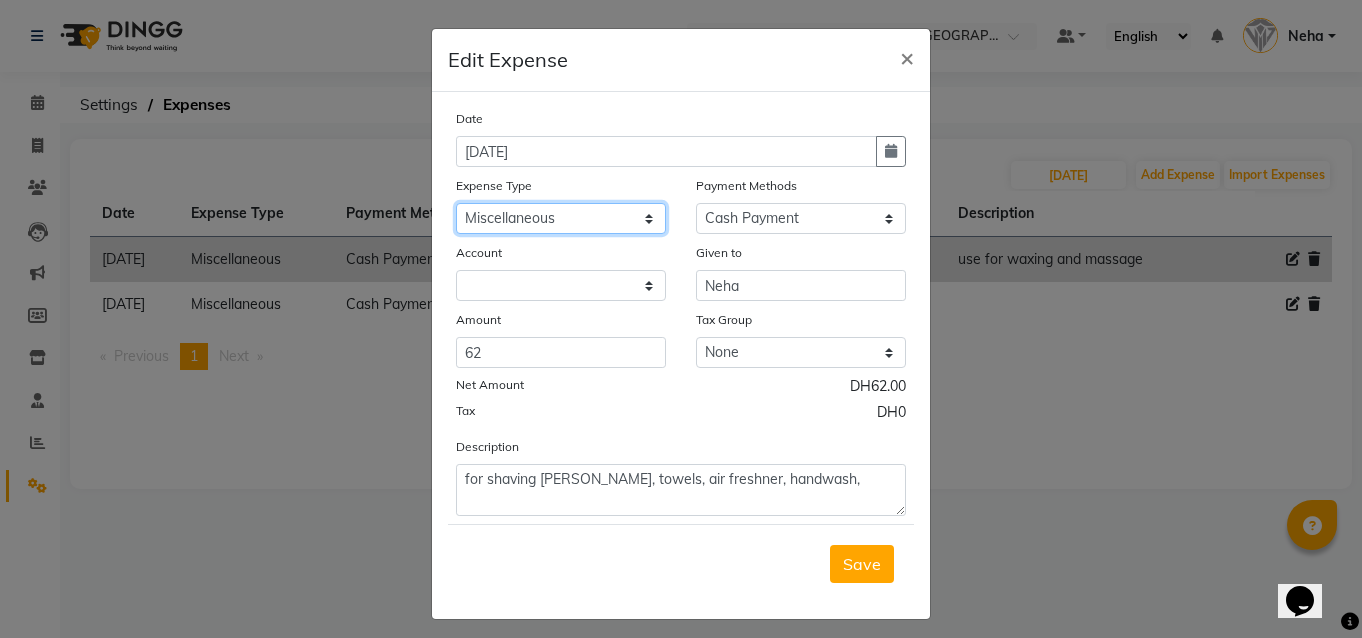 click on "Select AC servicing Advance Salary Bank charges Car maintenance  Cash transfer to bank Cash transfer to hub Client Snacks Clinical charges Equipment Fuel Govt fee Incentive Insurance International purchase Loan Repayment Maintenance Marketing Miscellaneous MRA Other Pantry Product Rent Salary Staff Snacks Tax Tea & Refreshment Tips in card Utilities Water bottles" 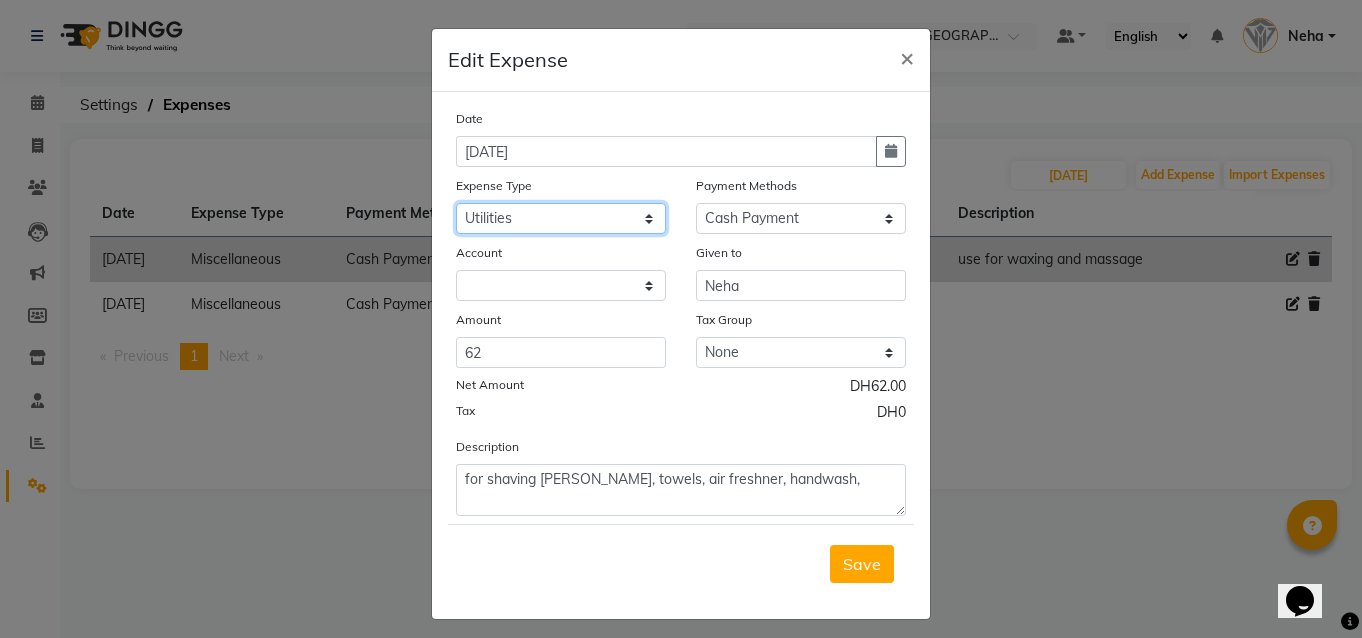 click on "Select AC servicing Advance Salary Bank charges Car maintenance  Cash transfer to bank Cash transfer to hub Client Snacks Clinical charges Equipment Fuel Govt fee Incentive Insurance International purchase Loan Repayment Maintenance Marketing Miscellaneous MRA Other Pantry Product Rent Salary Staff Snacks Tax Tea & Refreshment Tips in card Utilities Water bottles" 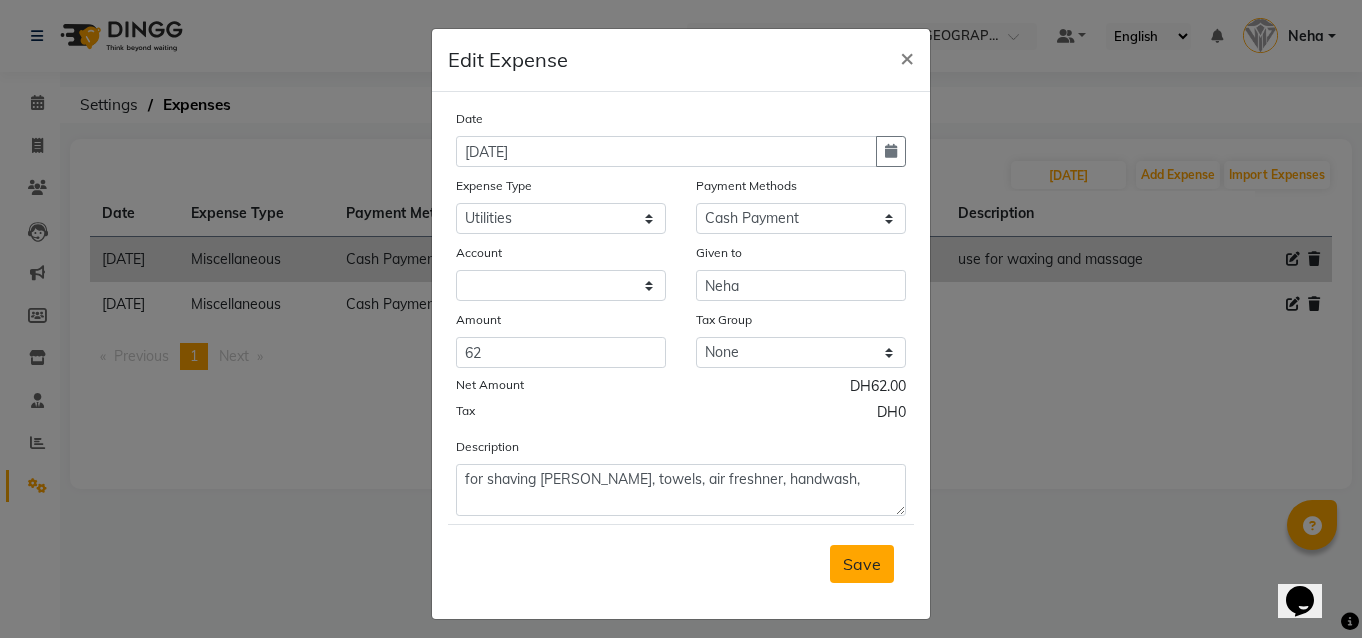 click on "Save" at bounding box center (862, 564) 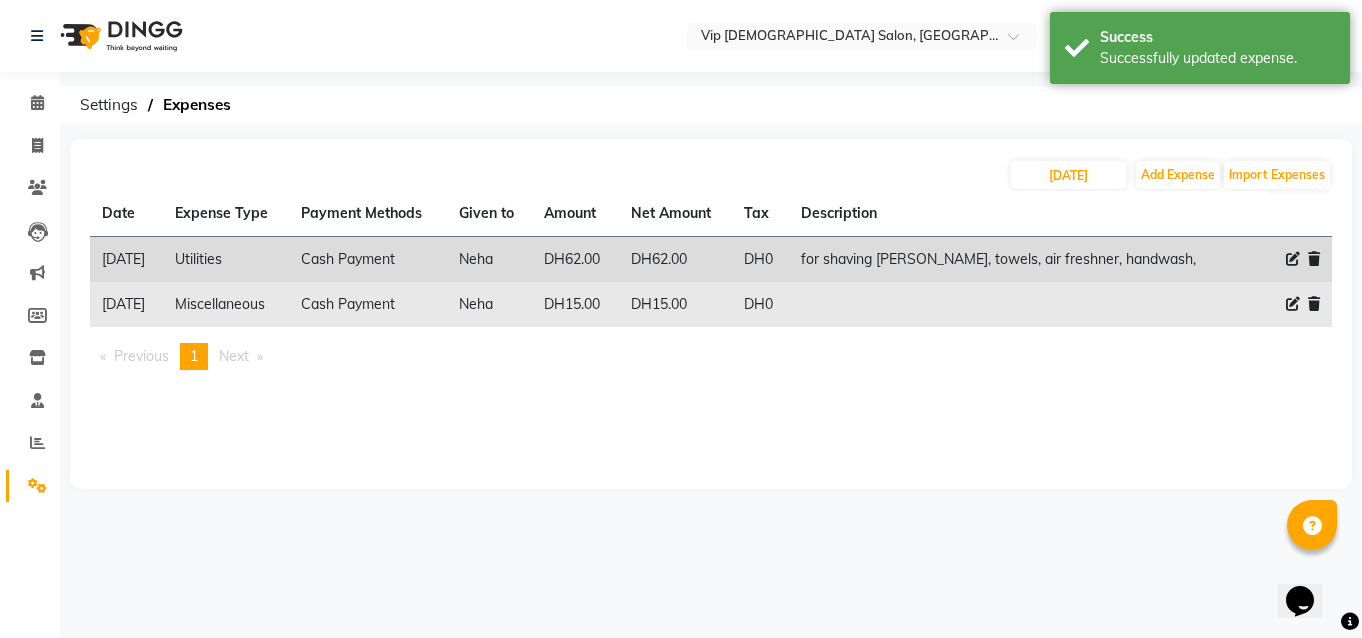 click 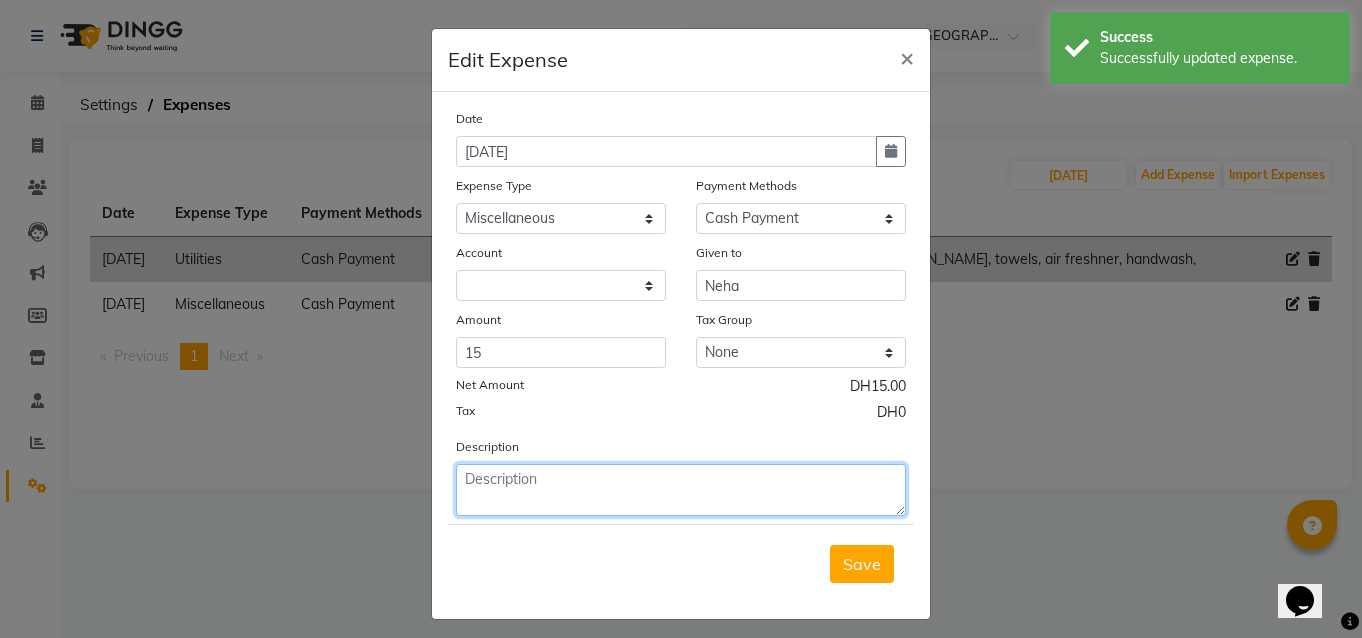 click 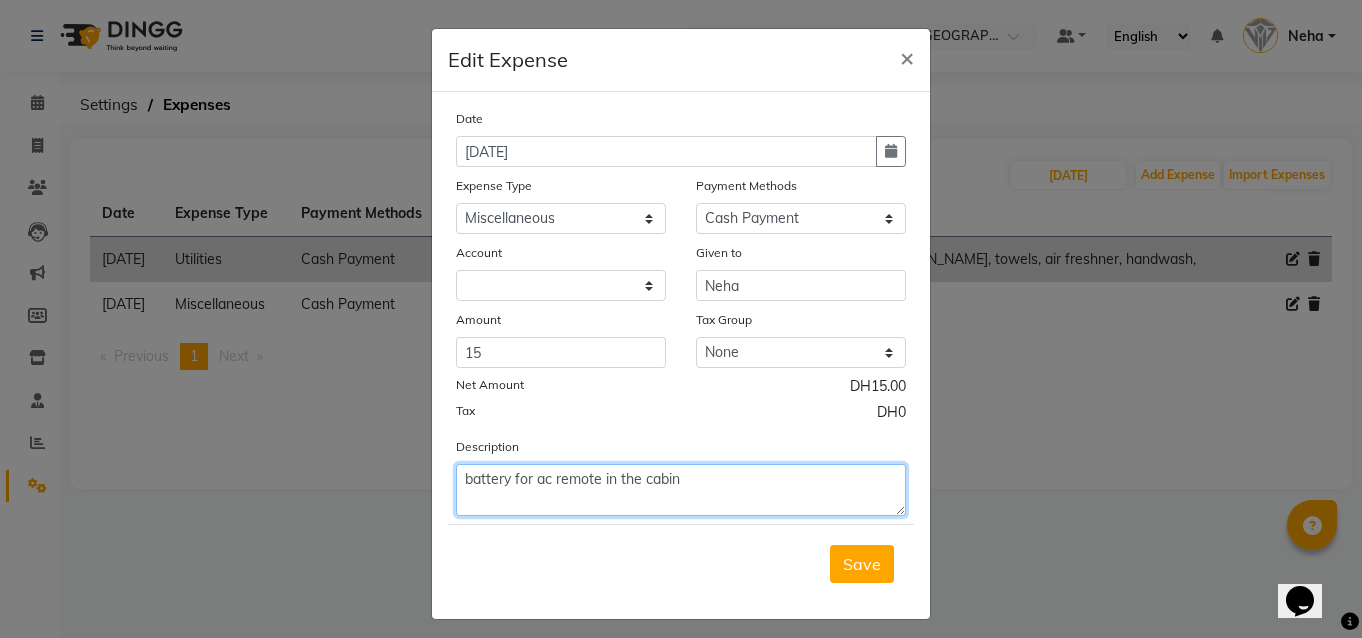 type on "battery for ac remote in the cabin" 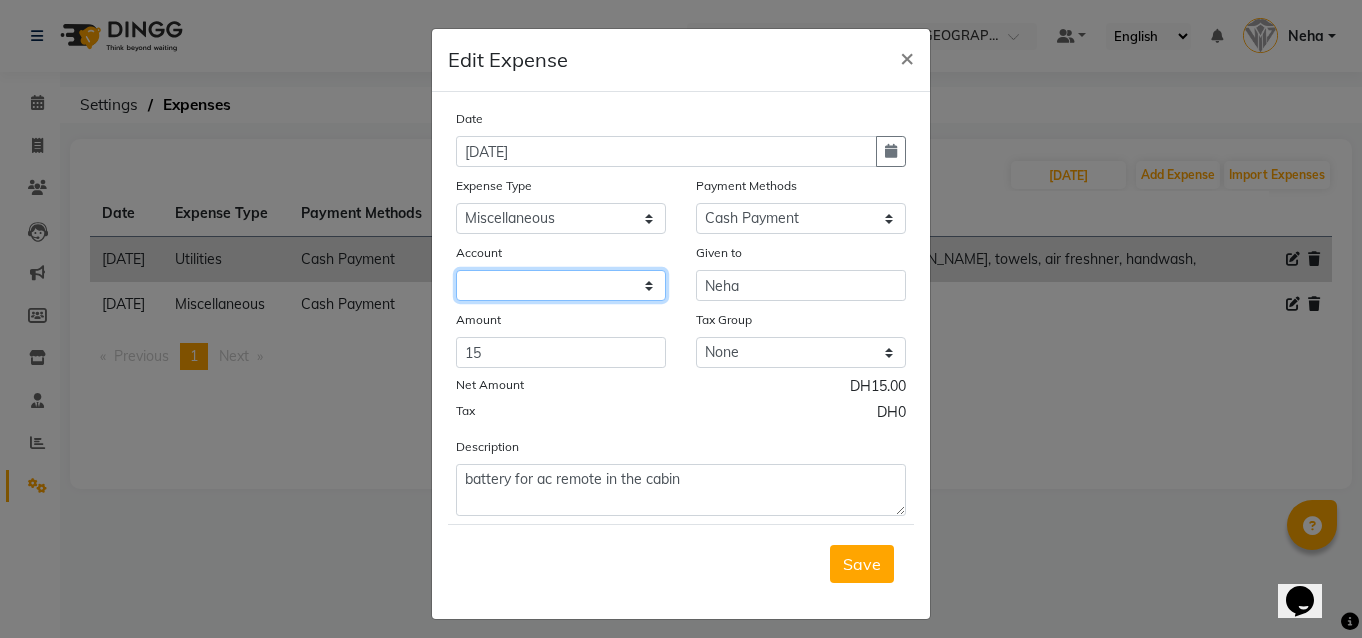 click 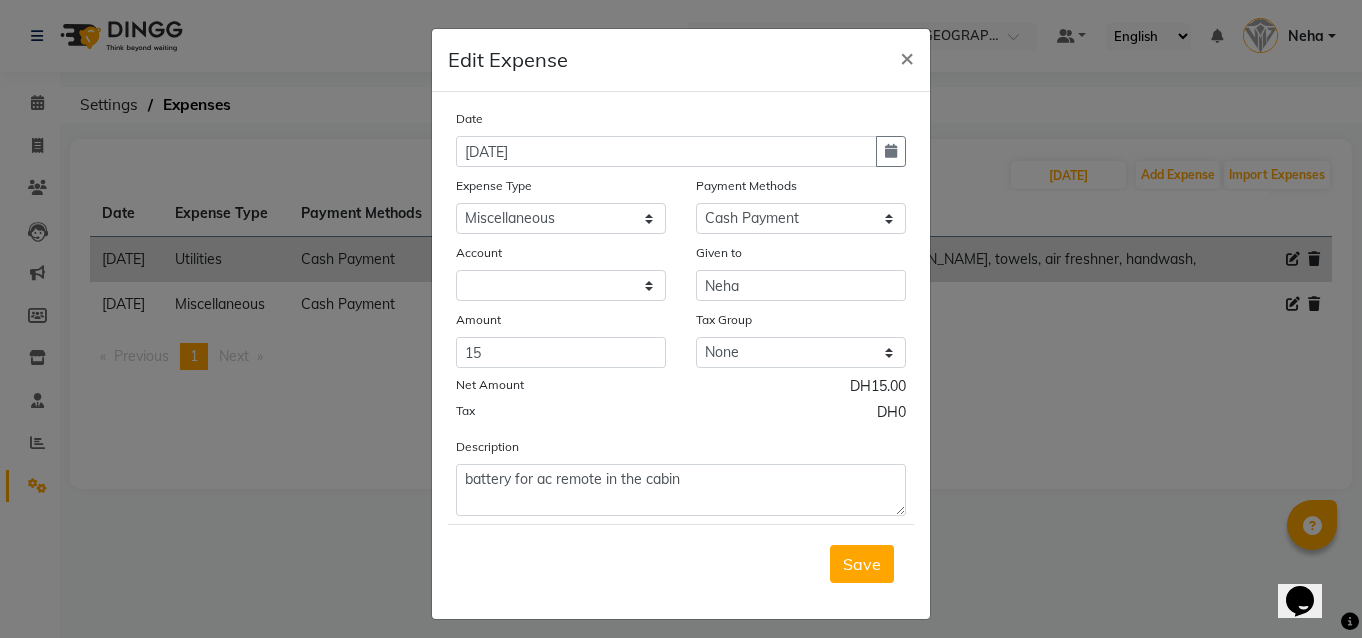 click on "Tax DH0" 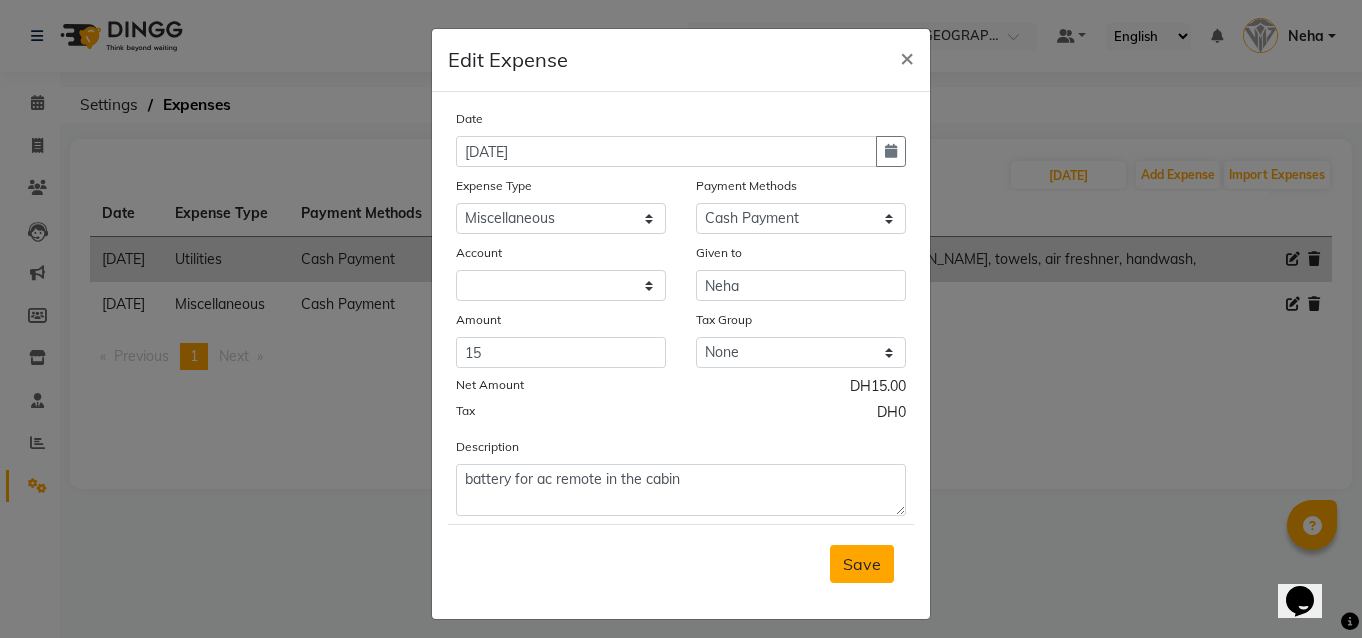 click on "Save" at bounding box center [862, 564] 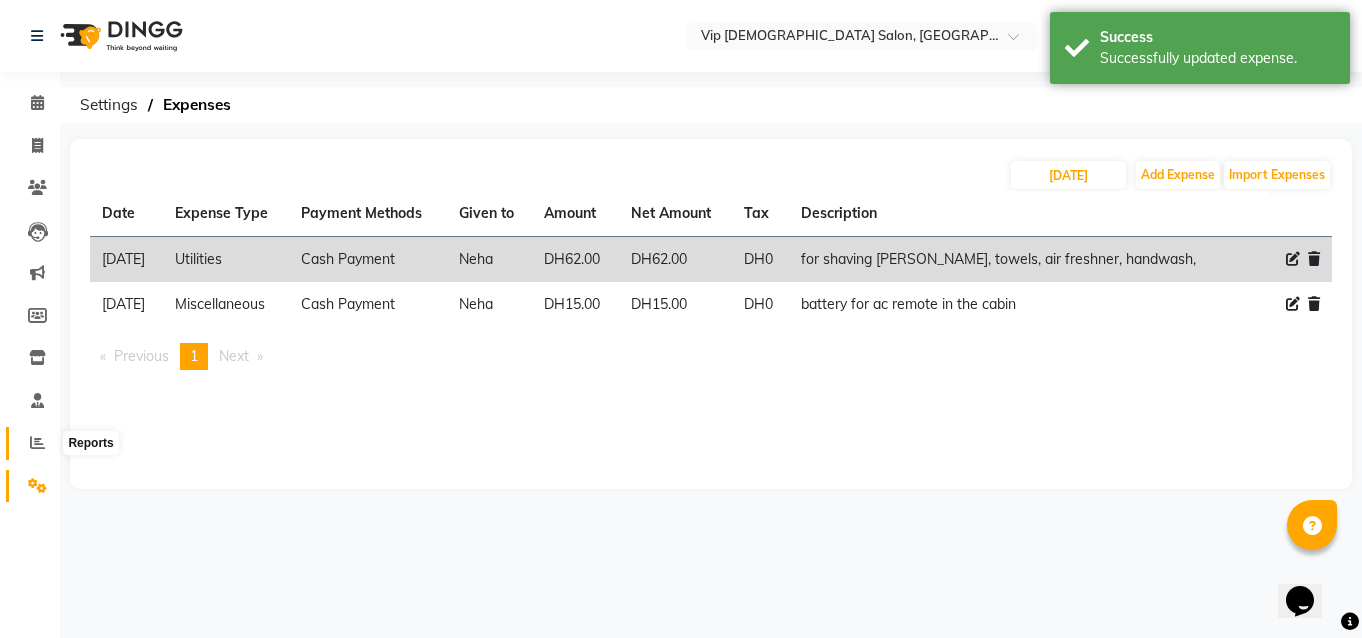 click 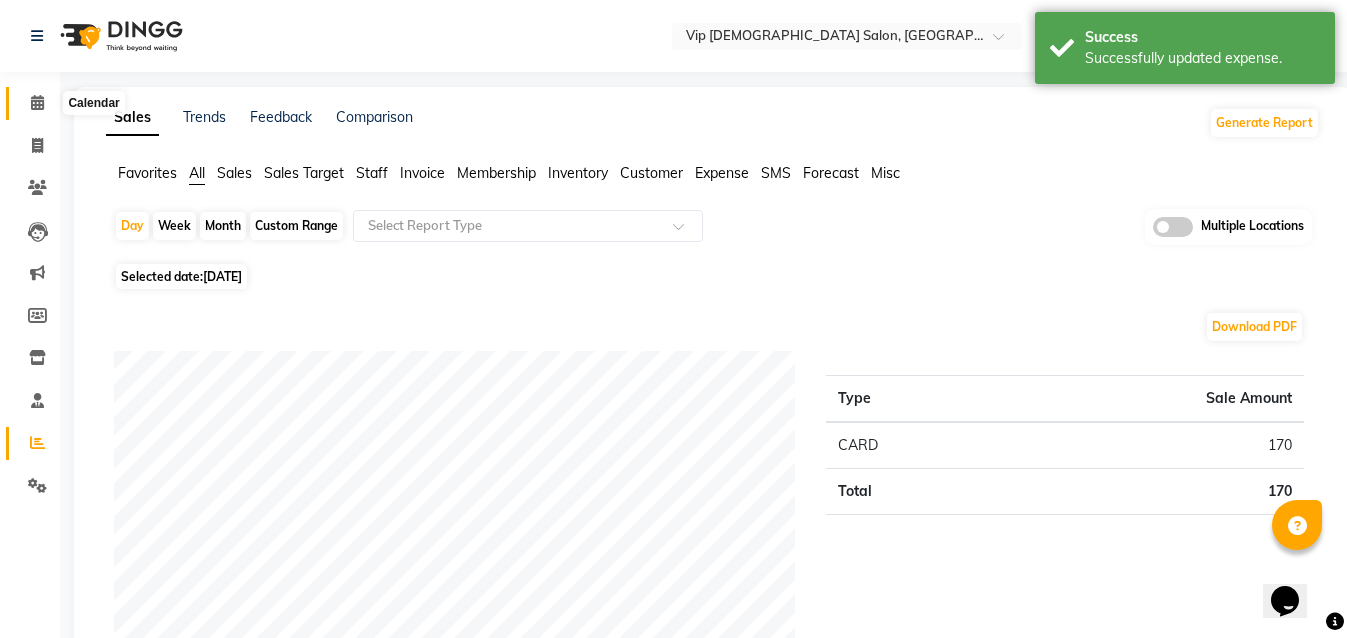 click 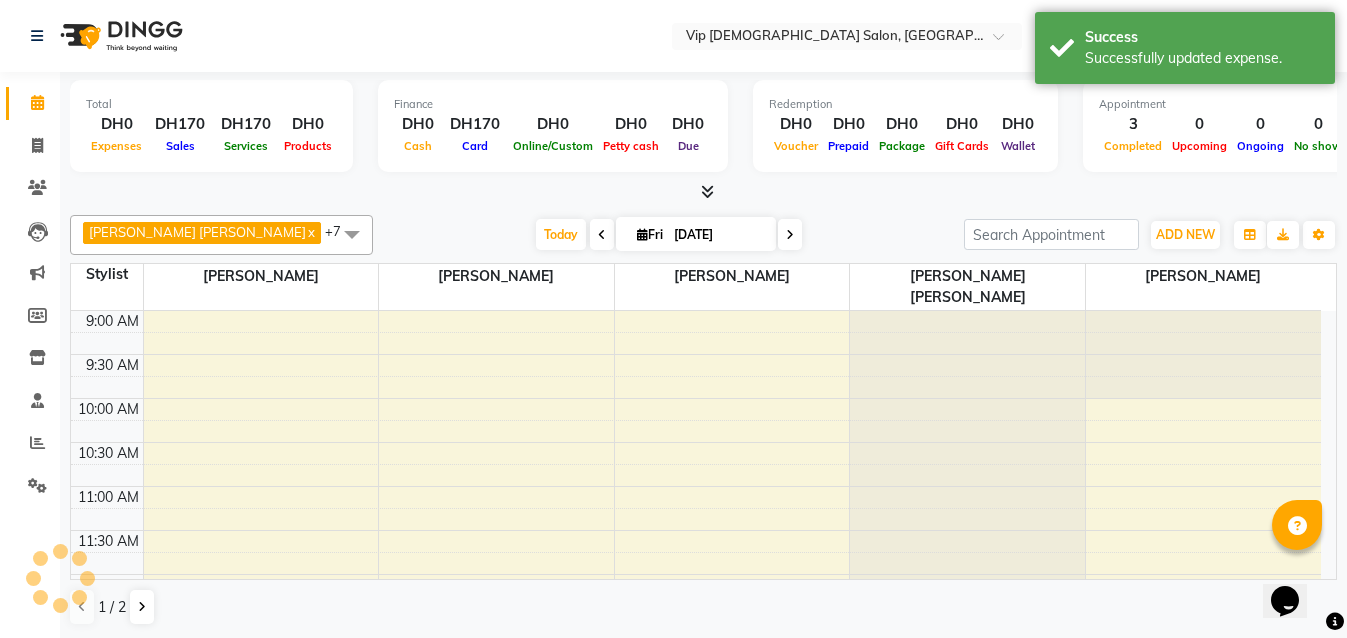 scroll, scrollTop: 0, scrollLeft: 0, axis: both 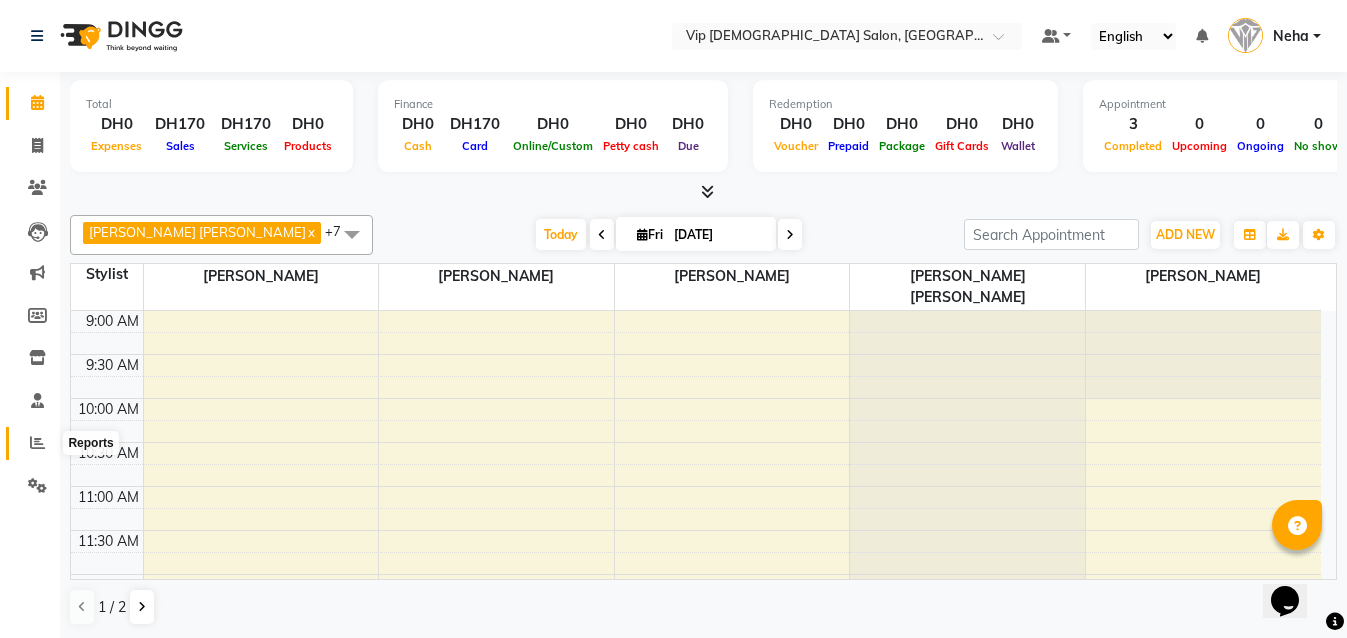 click 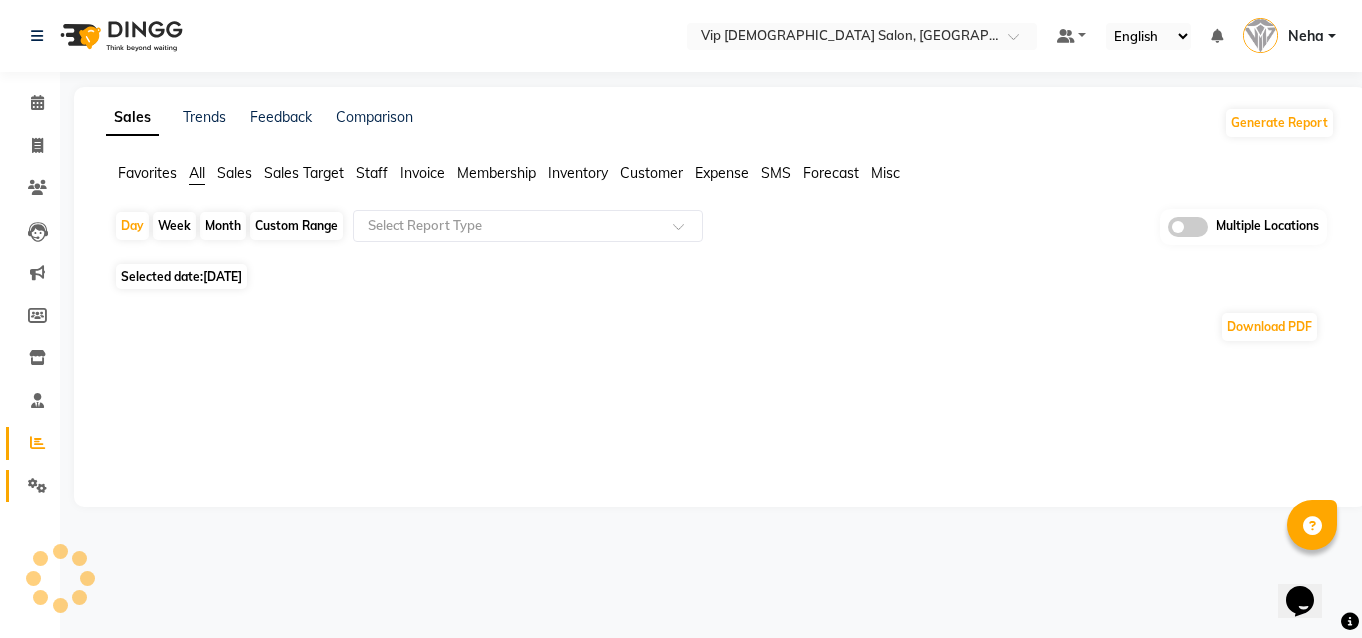 click 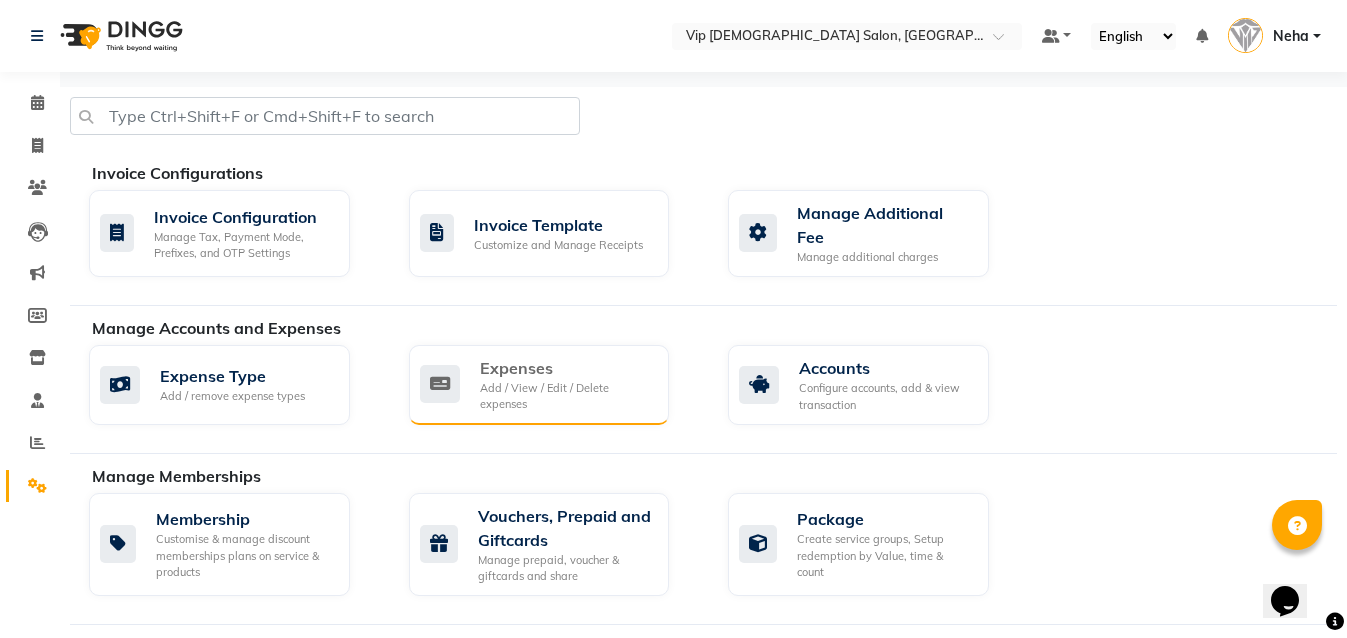 click on "Add / View / Edit / Delete expenses" 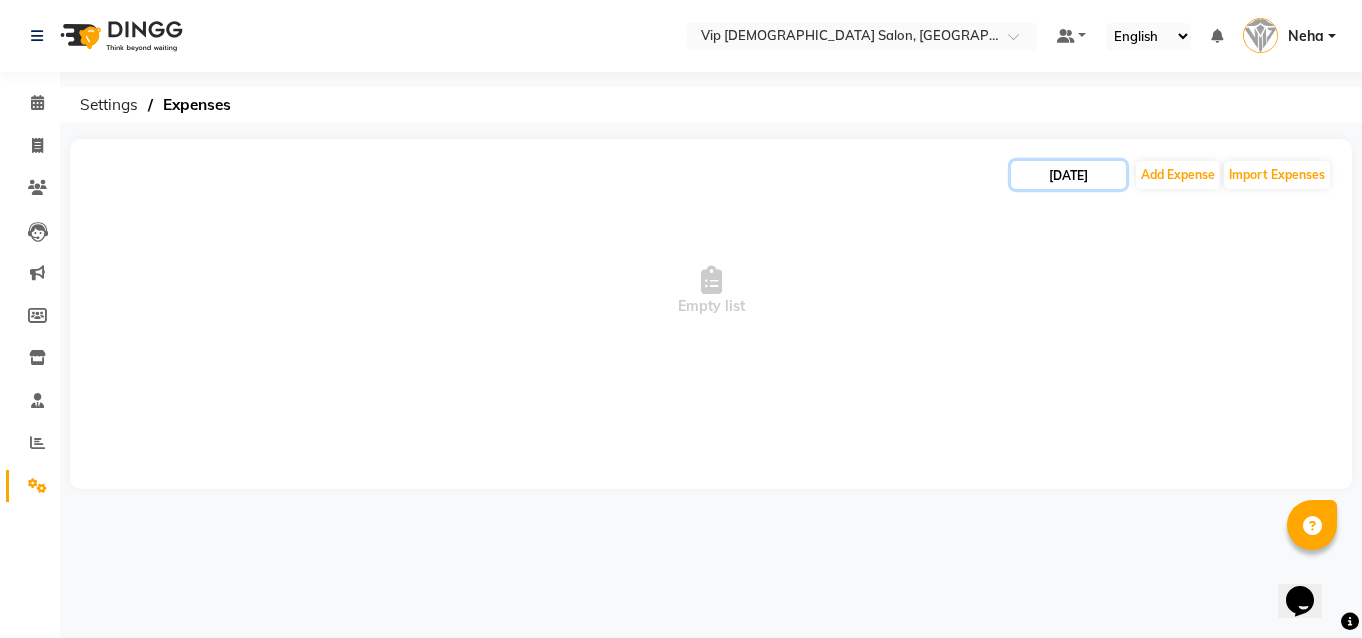 click on "11-07-2025" 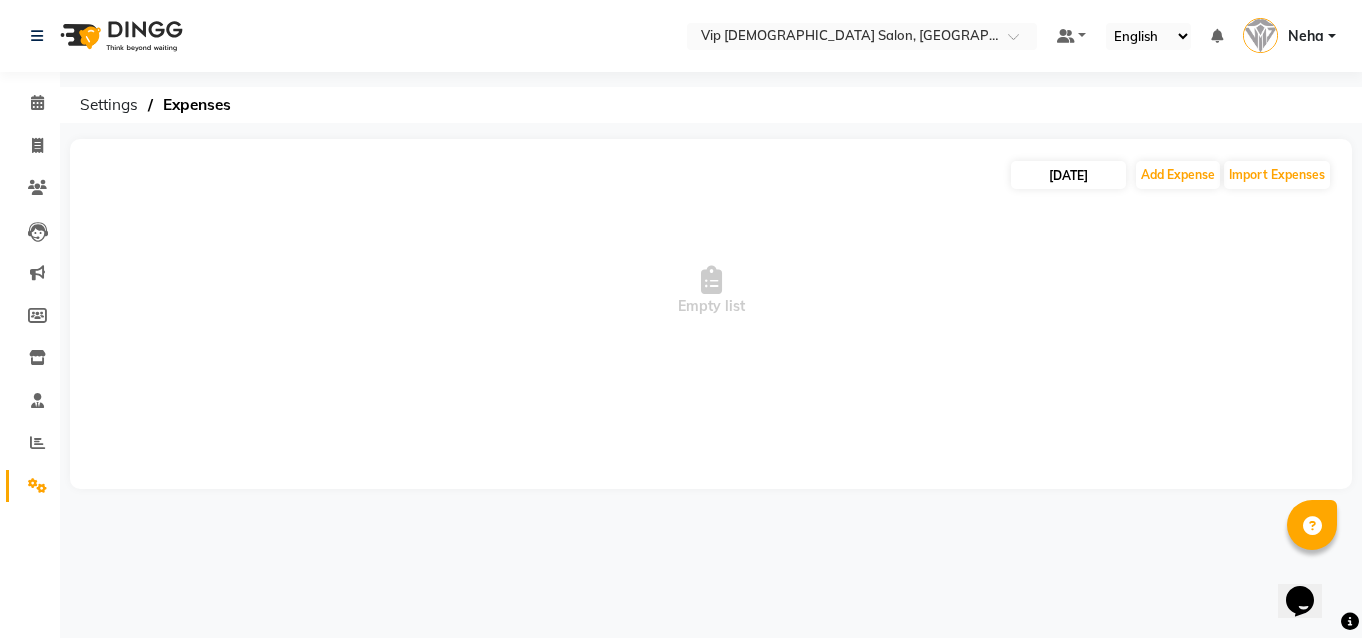 select on "7" 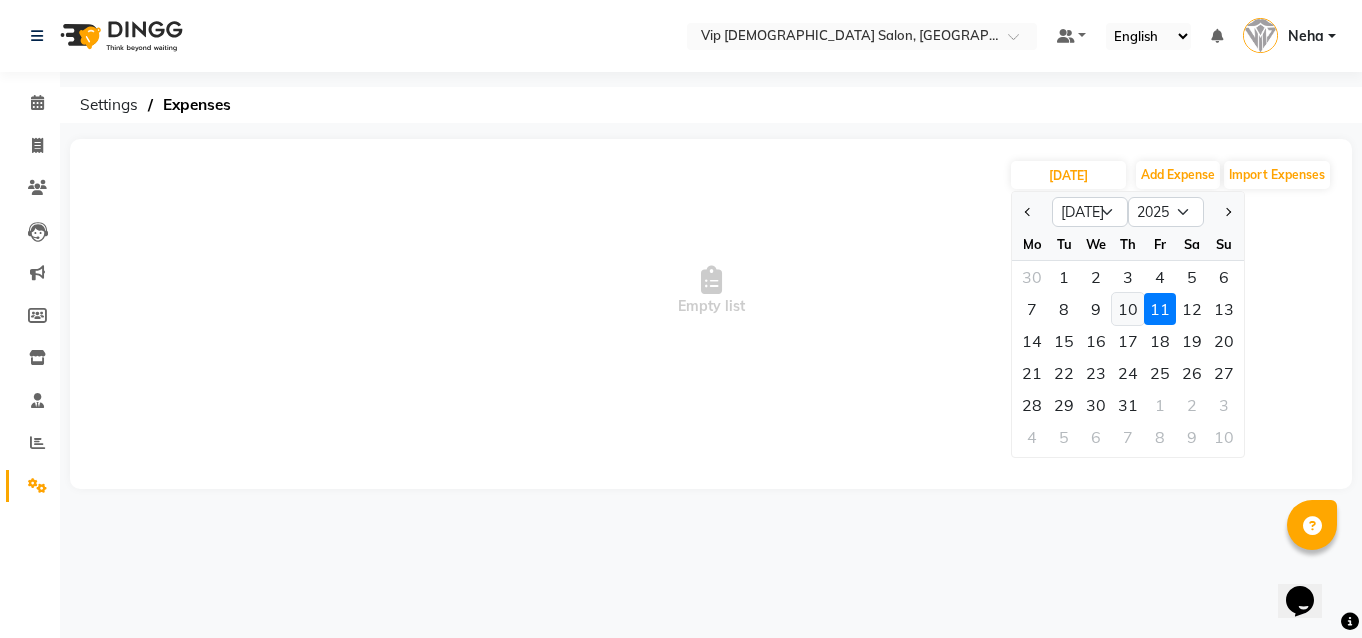 click on "10" 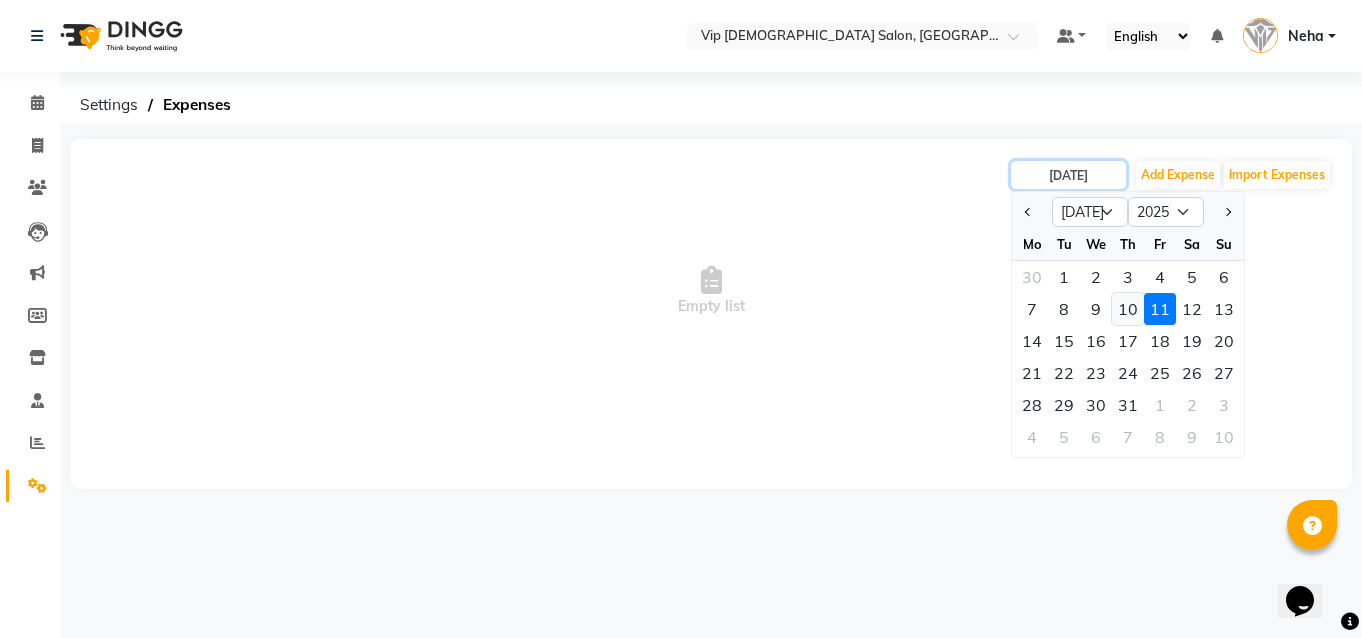 type on "10-07-2025" 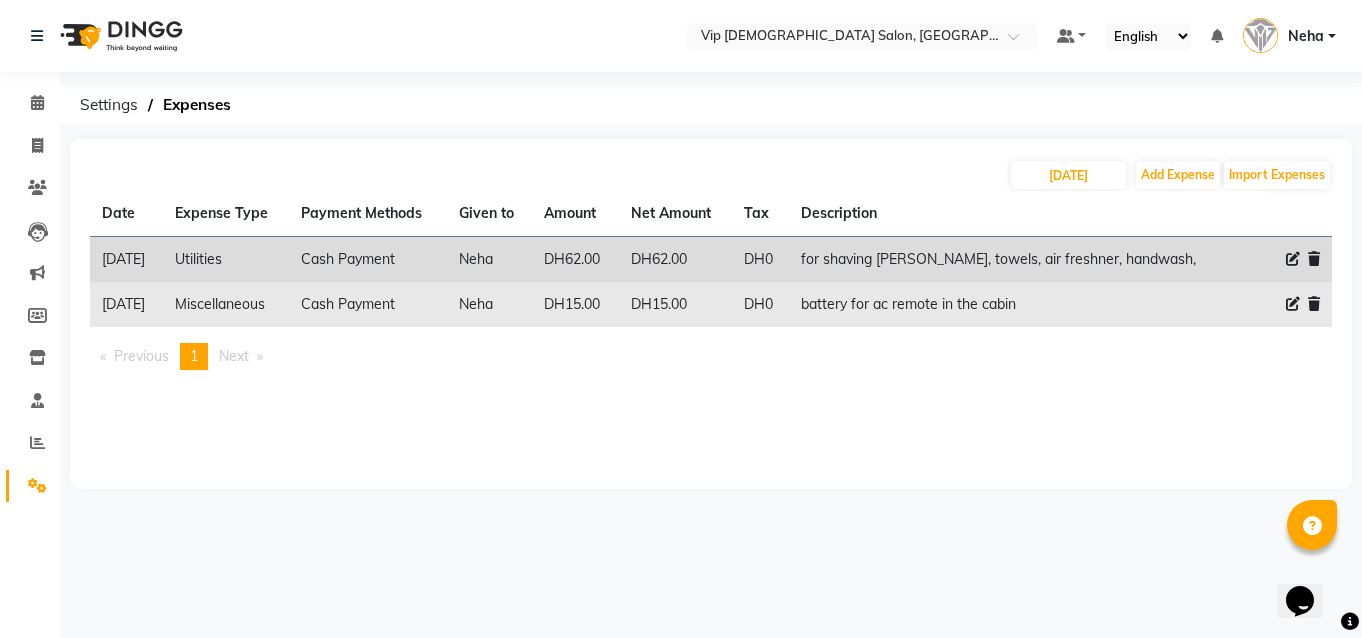 click 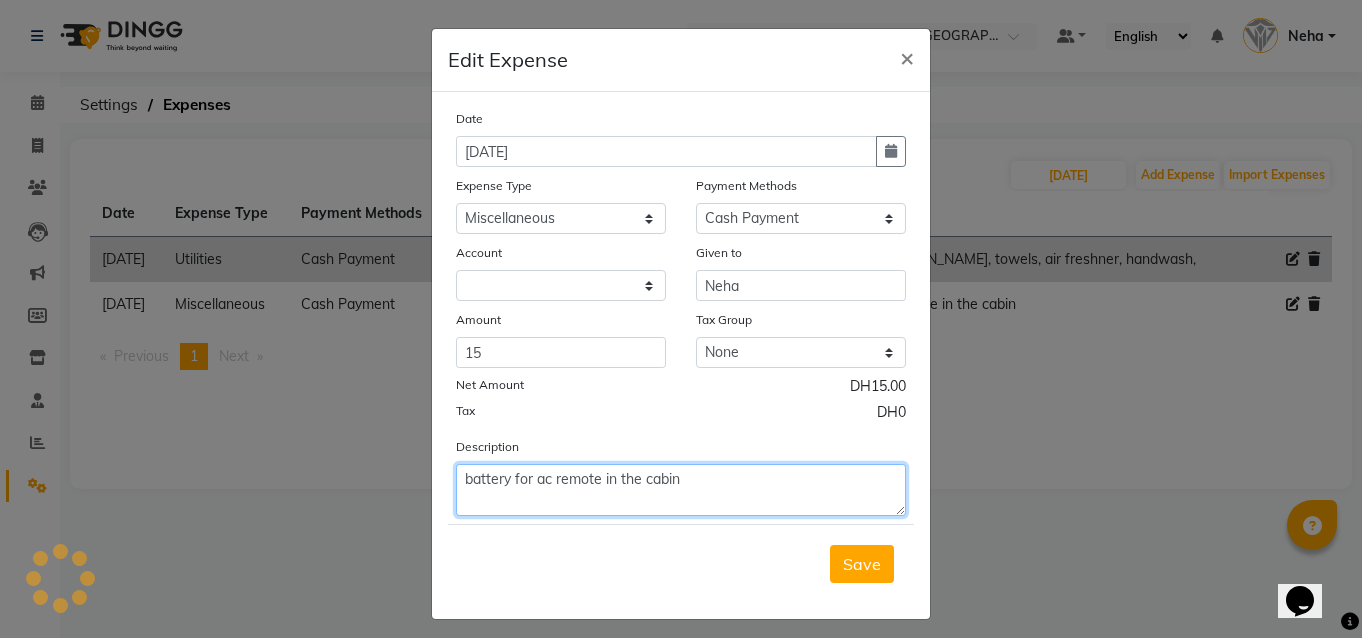 click on "battery for ac remote in the cabin" 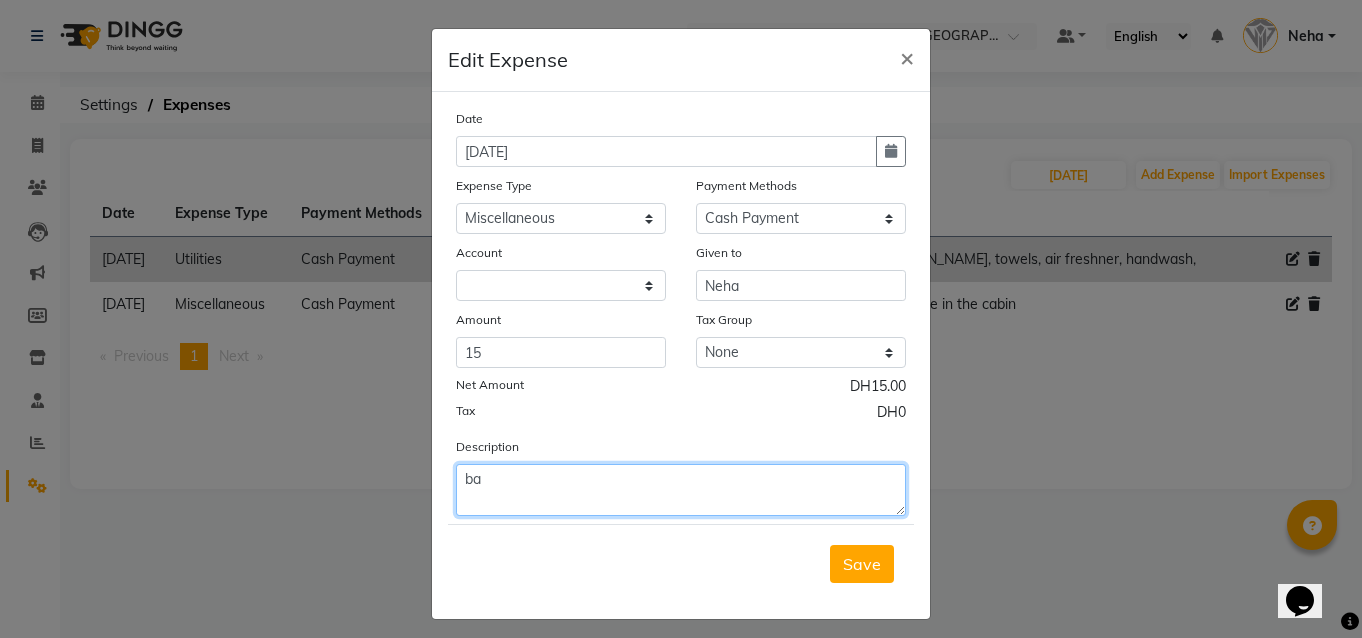 type on "b" 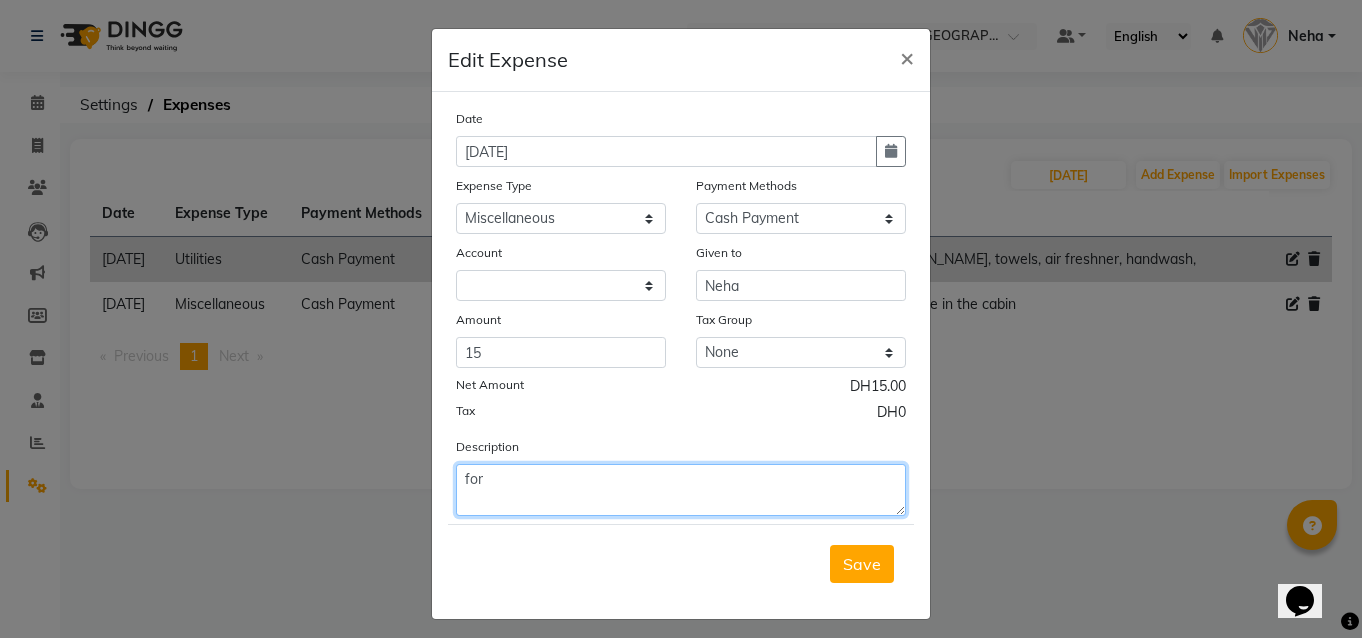 click on "for" 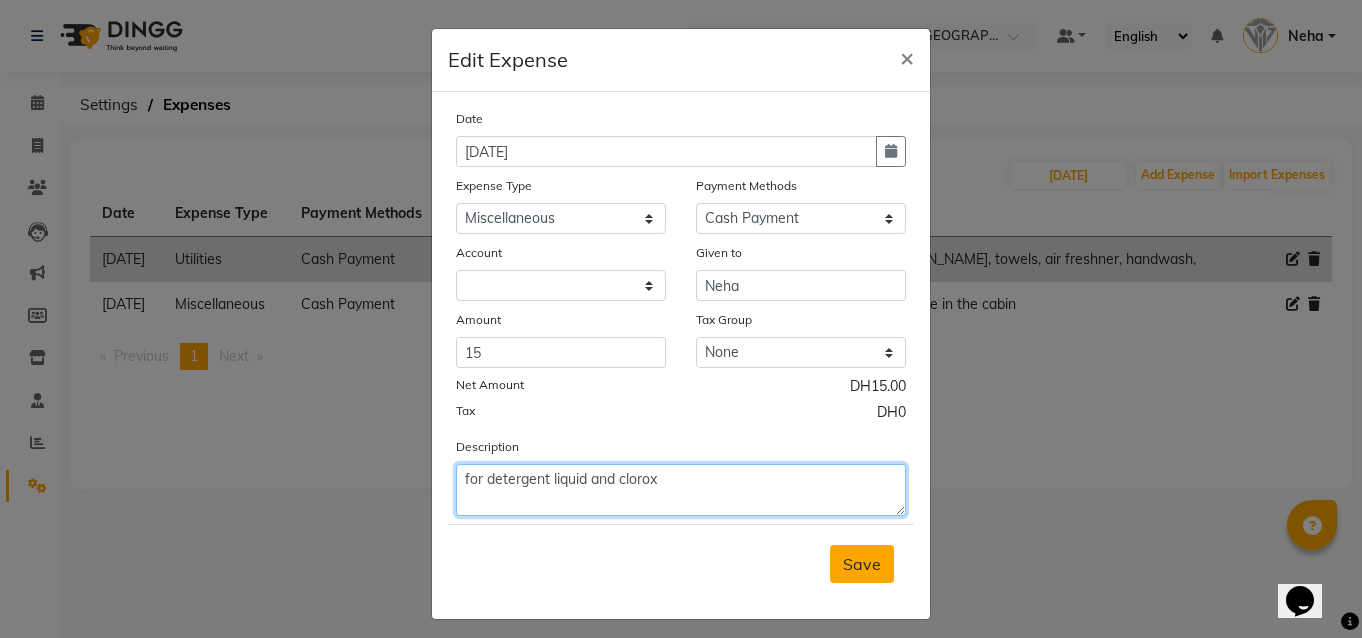type on "for detergent liquid and clorox" 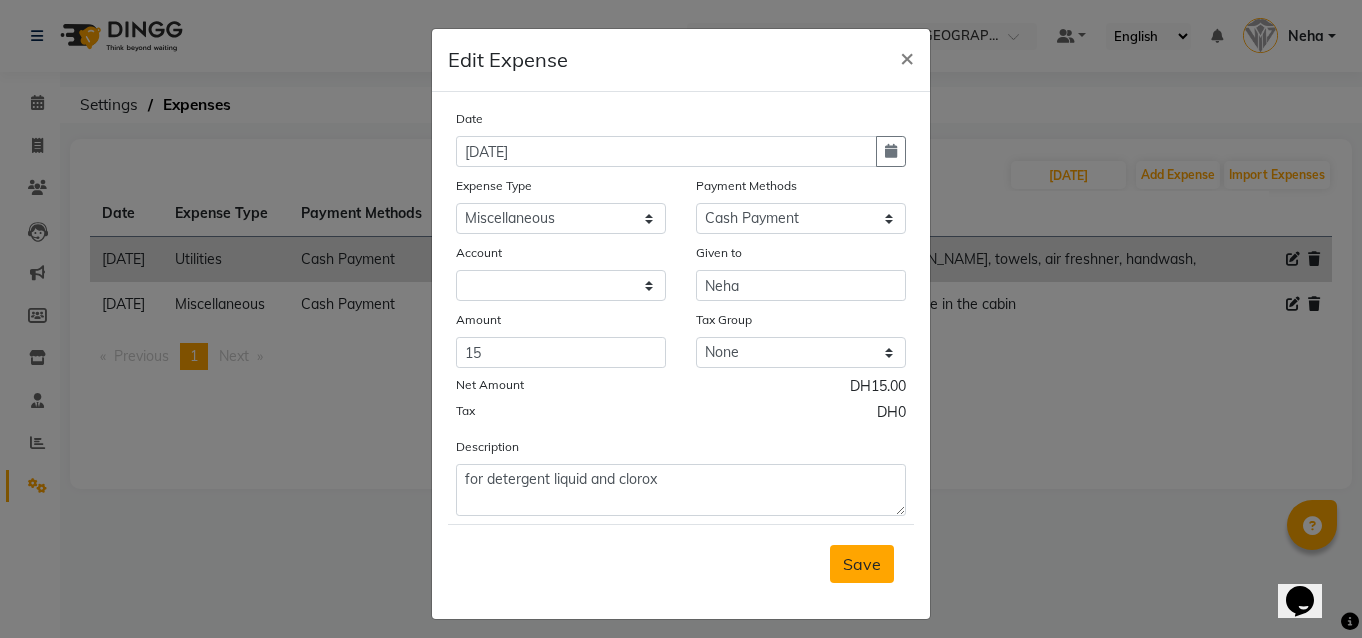 click on "Save" at bounding box center (862, 564) 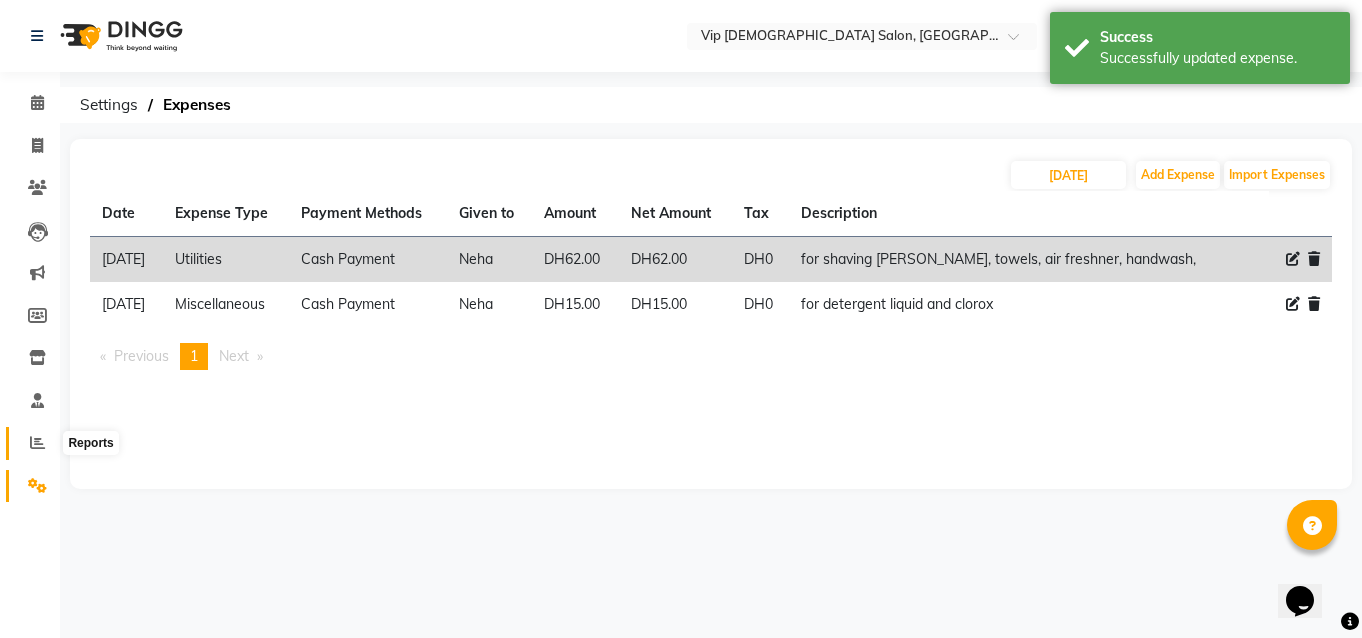 click 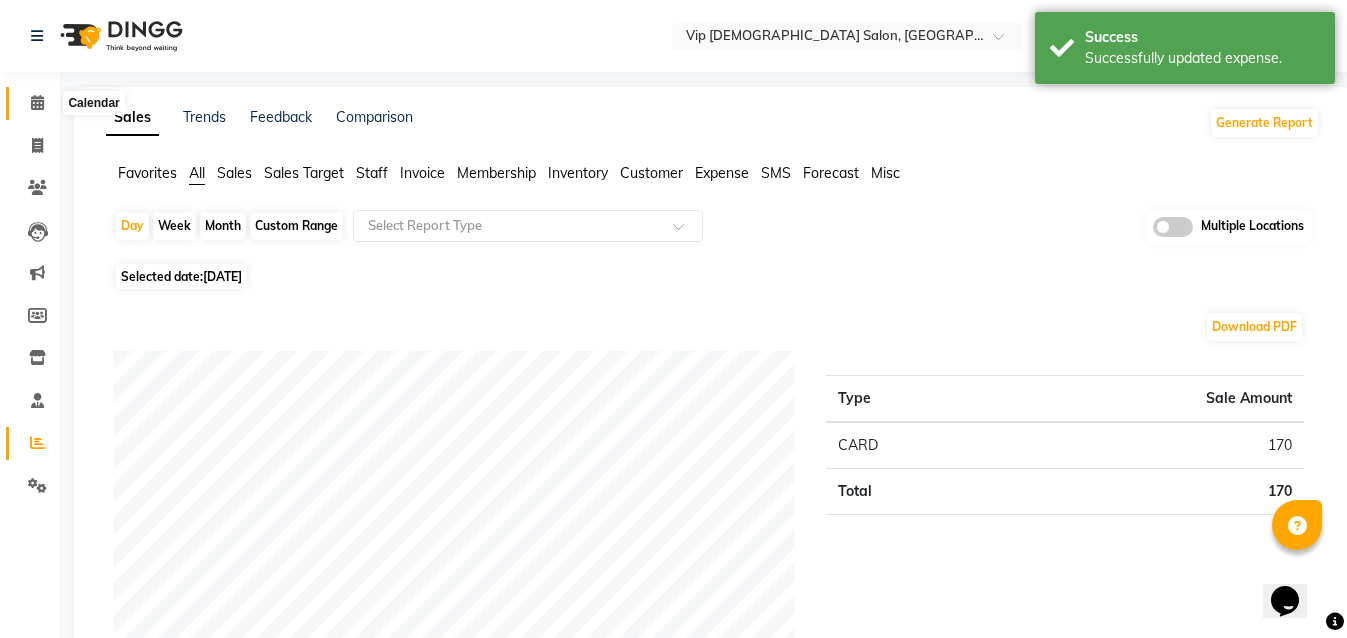 click 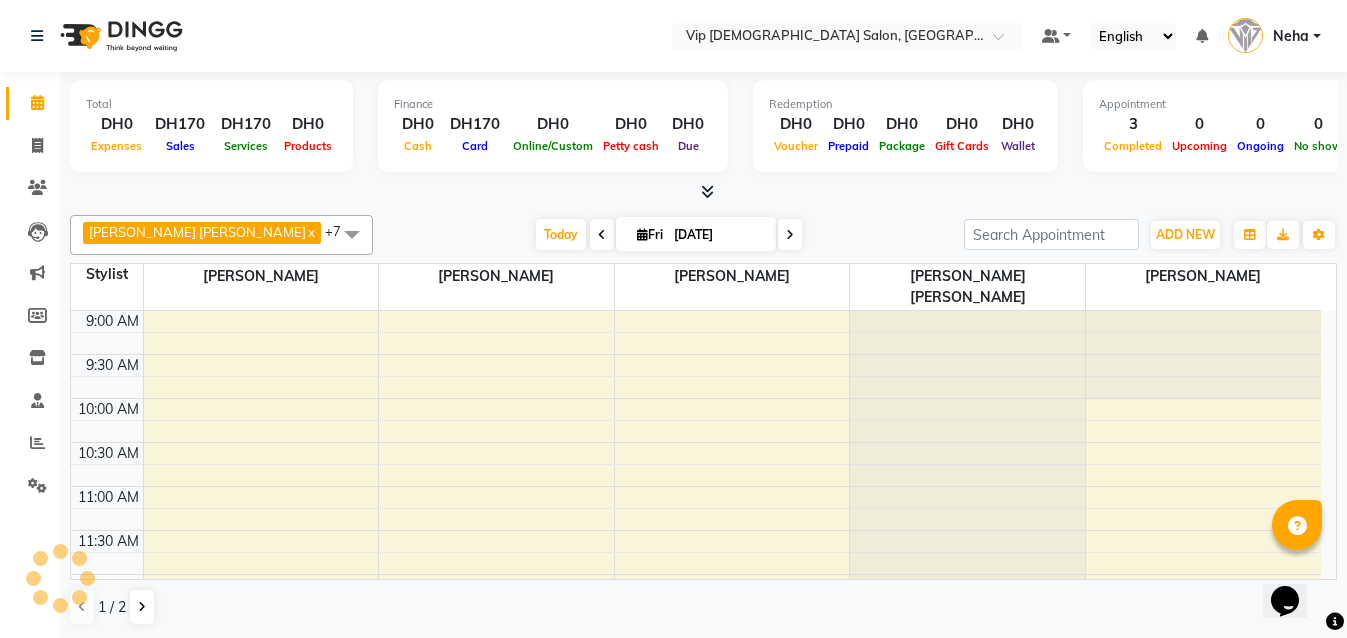 scroll, scrollTop: 0, scrollLeft: 0, axis: both 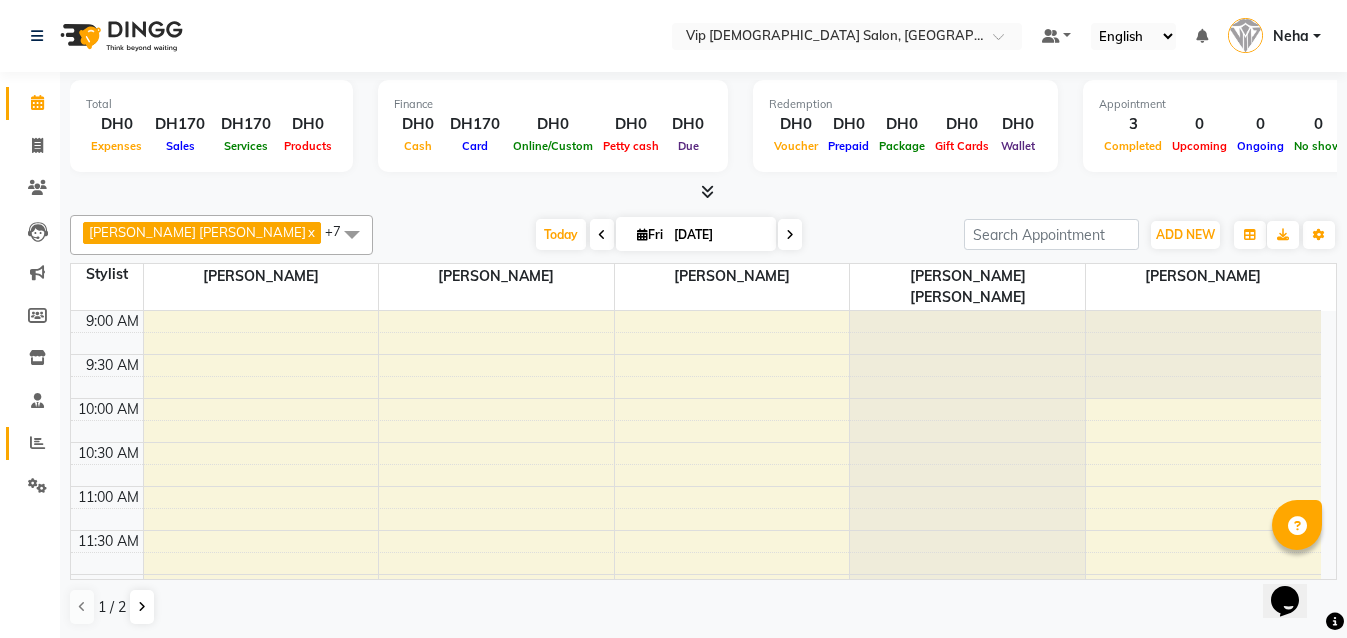 click on "Reports" 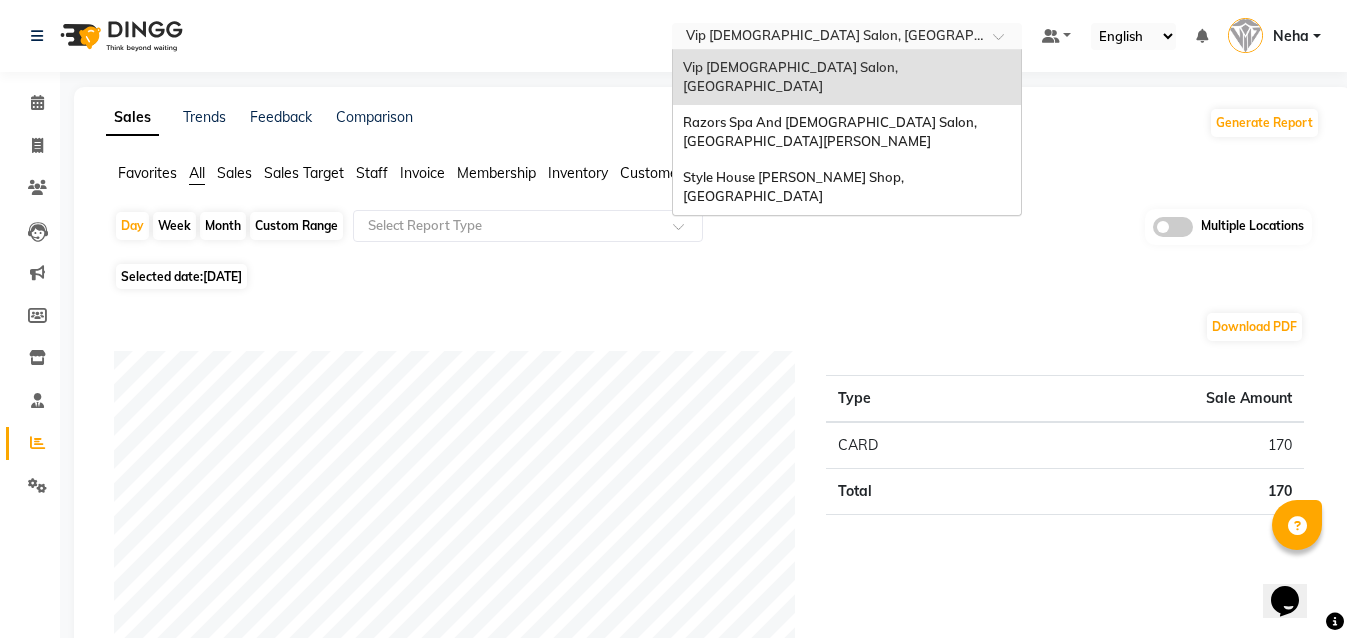click at bounding box center [827, 38] 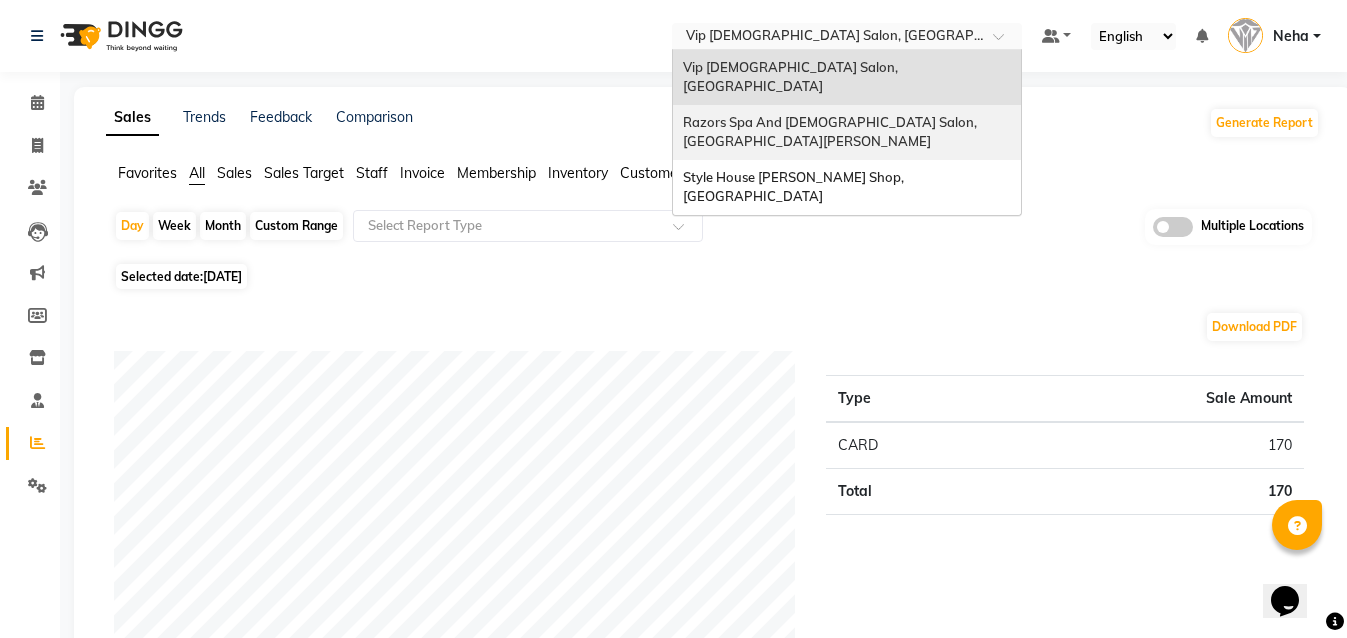 click on "Razors Spa And Gents Salon, Nadd Al Hamar" at bounding box center (847, 132) 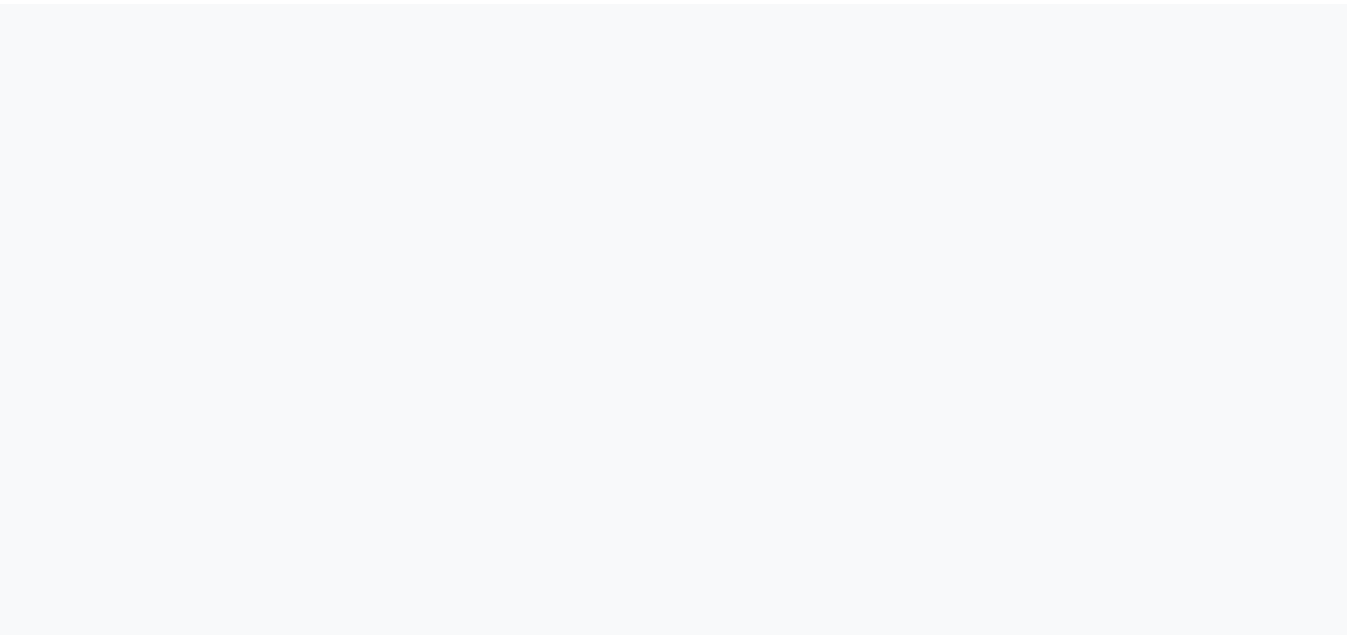 scroll, scrollTop: 0, scrollLeft: 0, axis: both 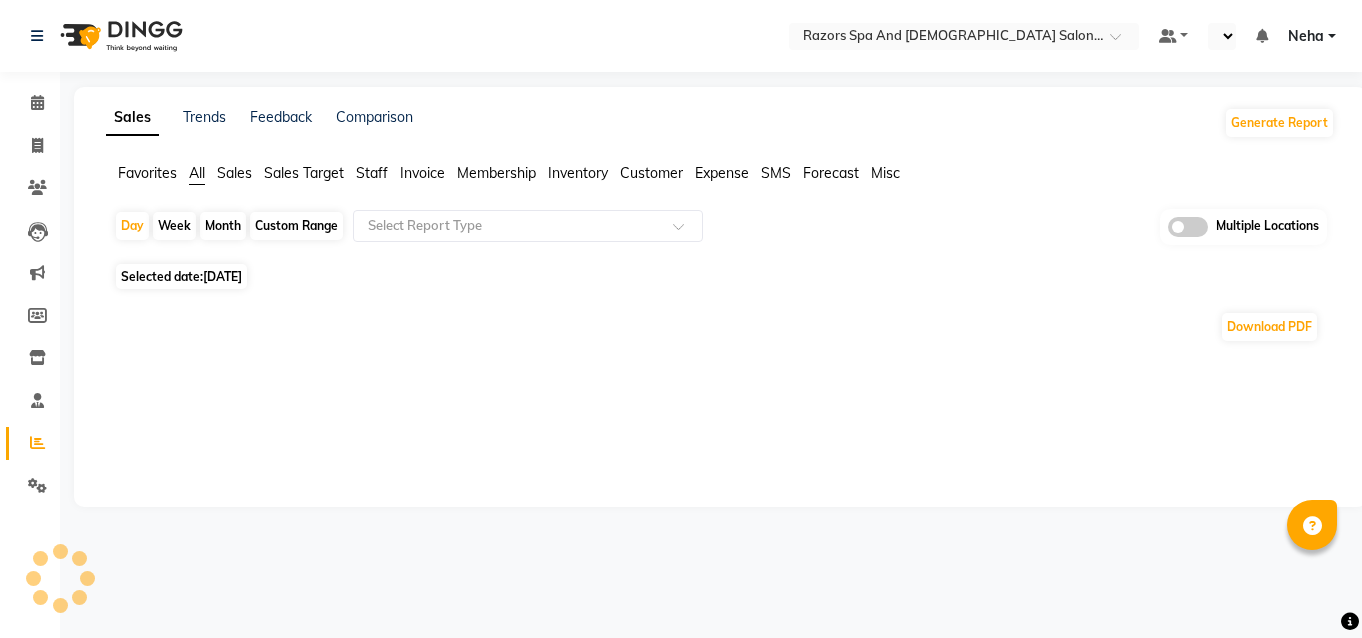 select on "en" 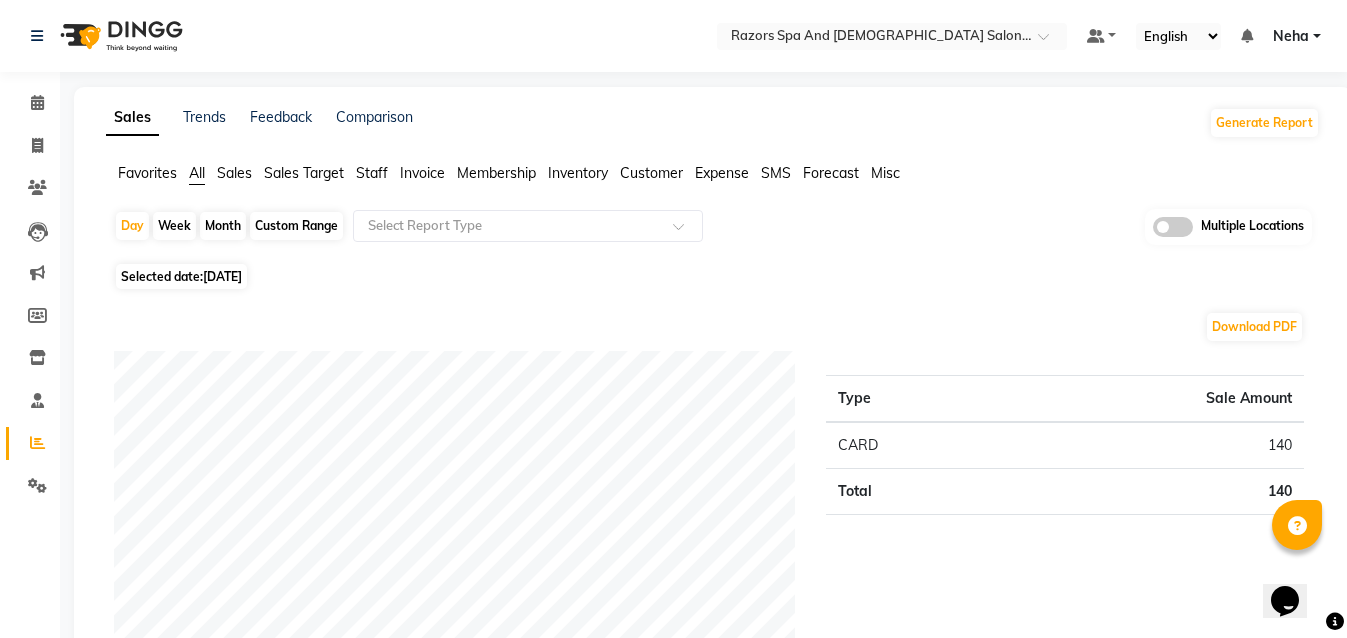 scroll, scrollTop: 0, scrollLeft: 0, axis: both 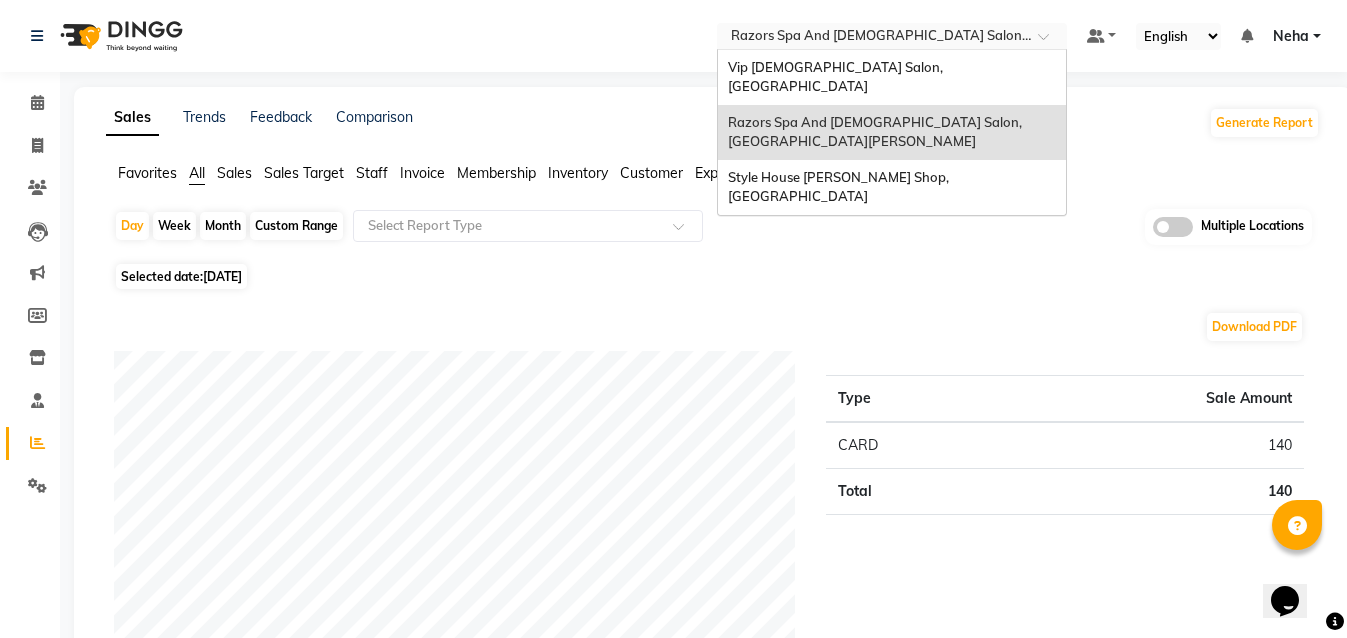 click at bounding box center [872, 38] 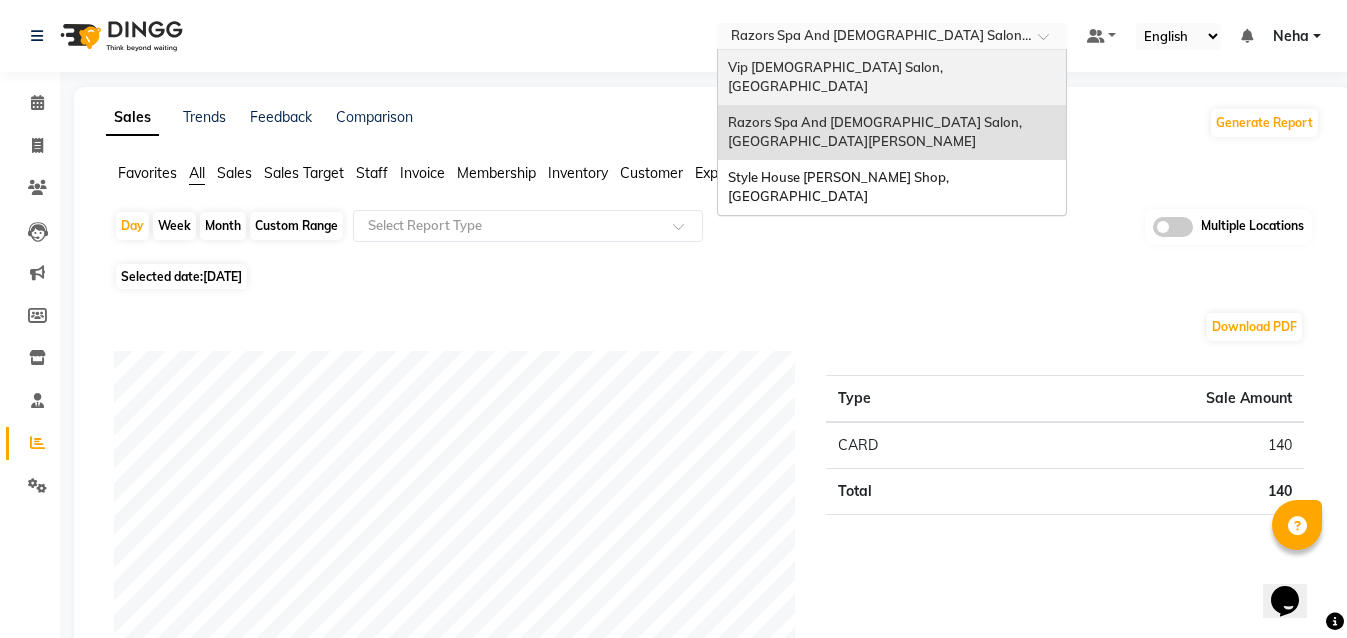 click on "Vip [DEMOGRAPHIC_DATA] Salon, [GEOGRAPHIC_DATA]" at bounding box center [837, 77] 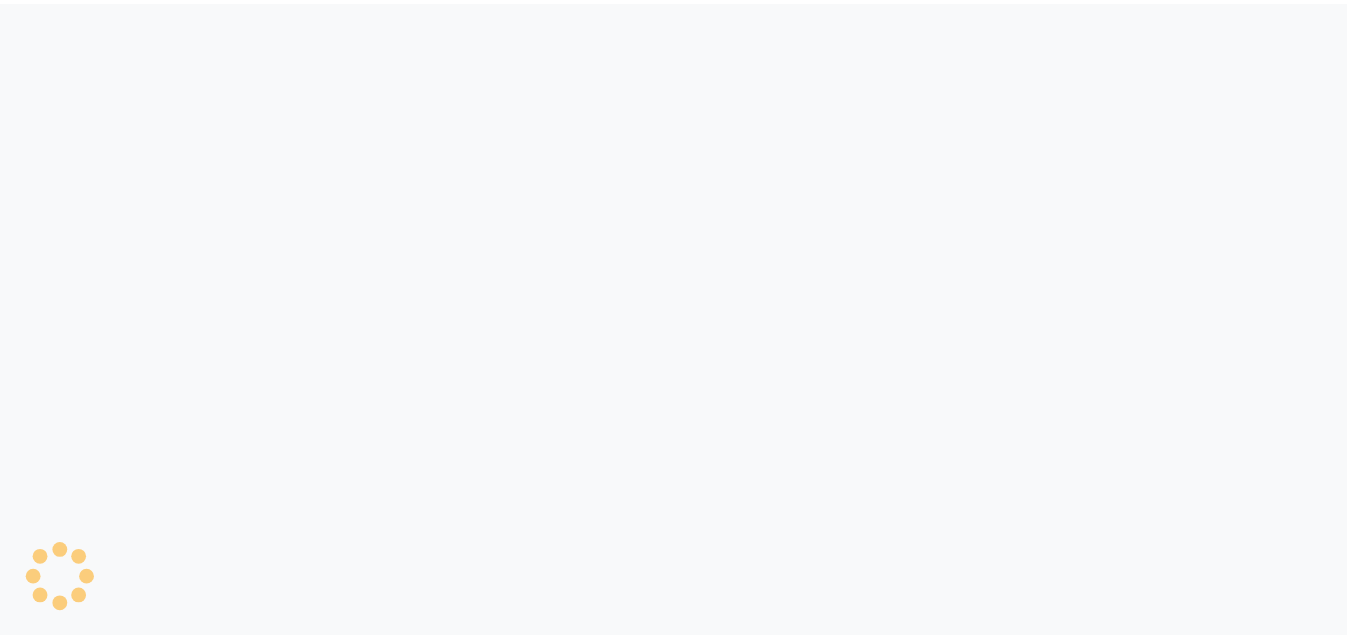 scroll, scrollTop: 0, scrollLeft: 0, axis: both 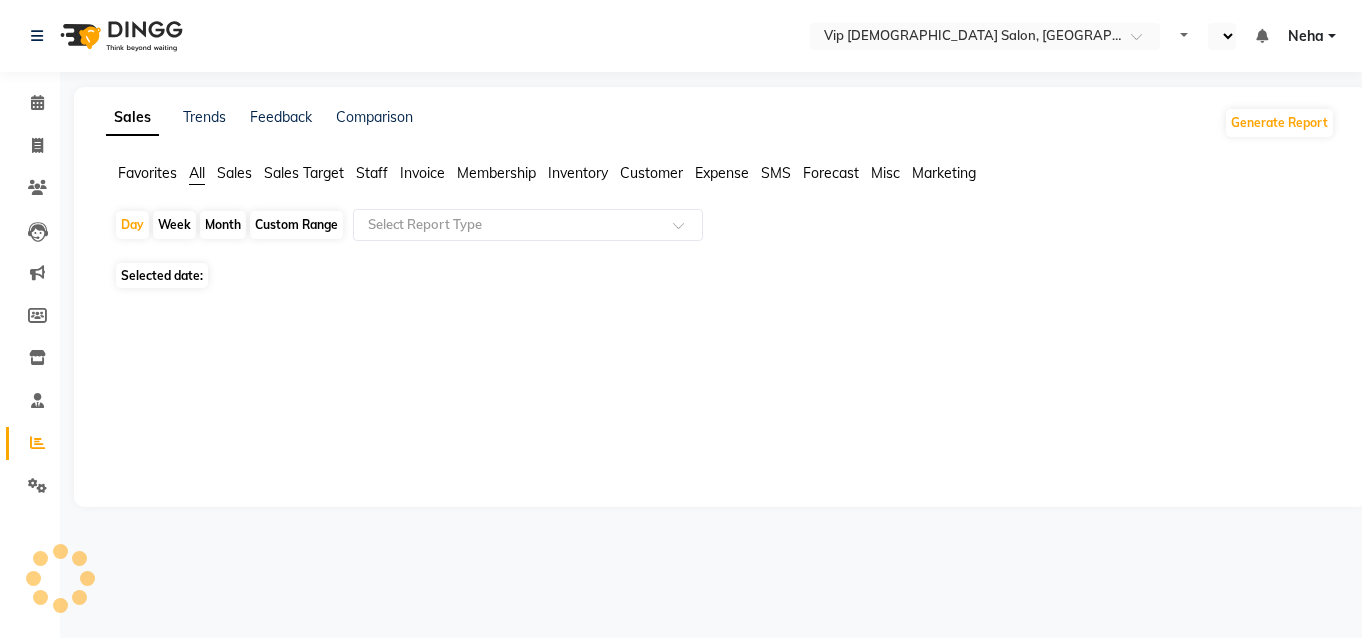 select on "en" 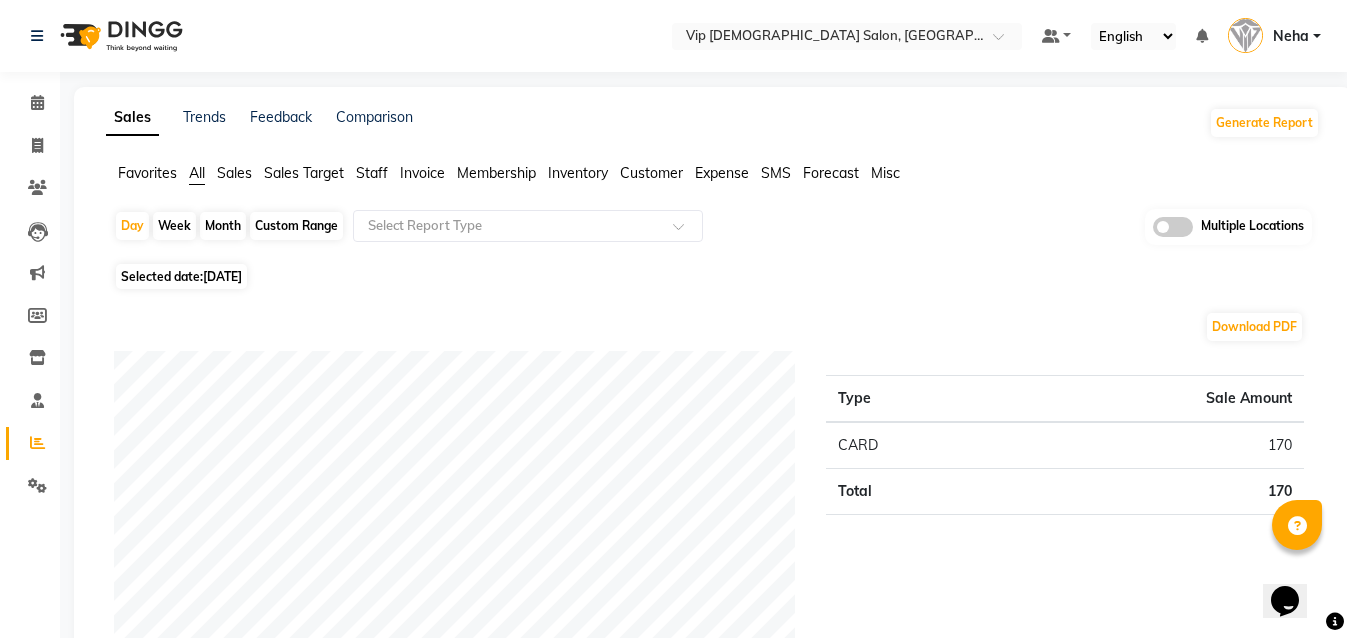 scroll, scrollTop: 0, scrollLeft: 0, axis: both 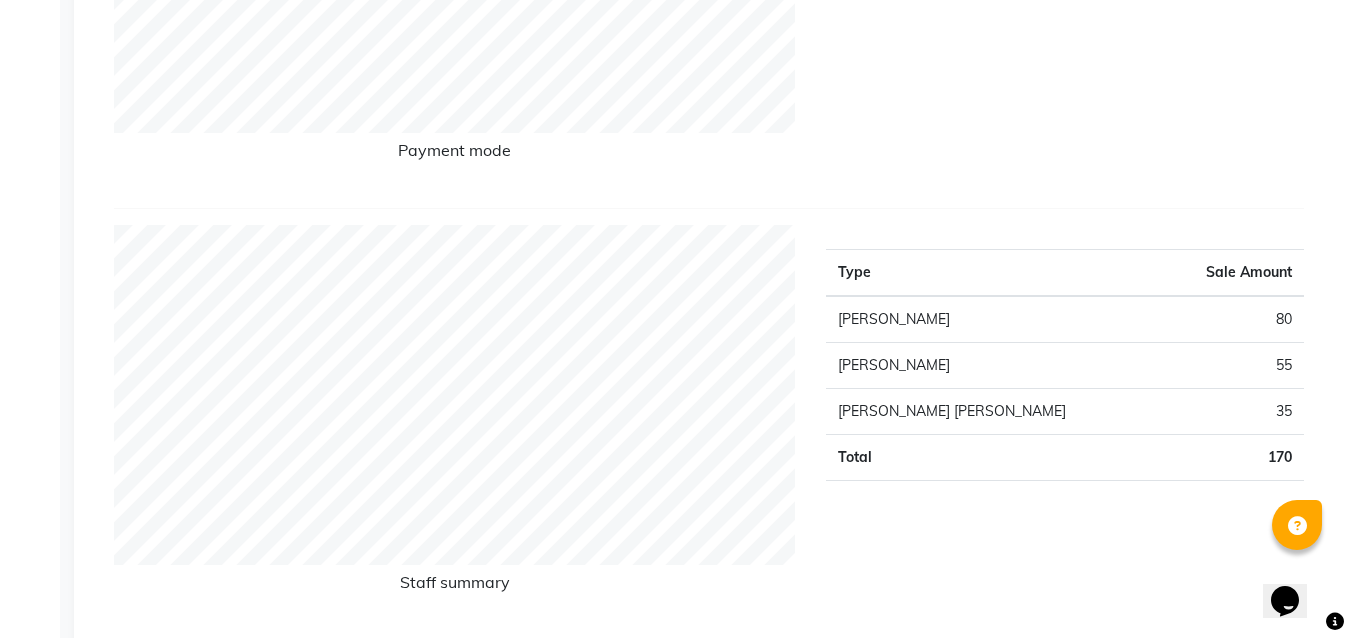 click on "Type Sale Amount CARD 170 Total 170" 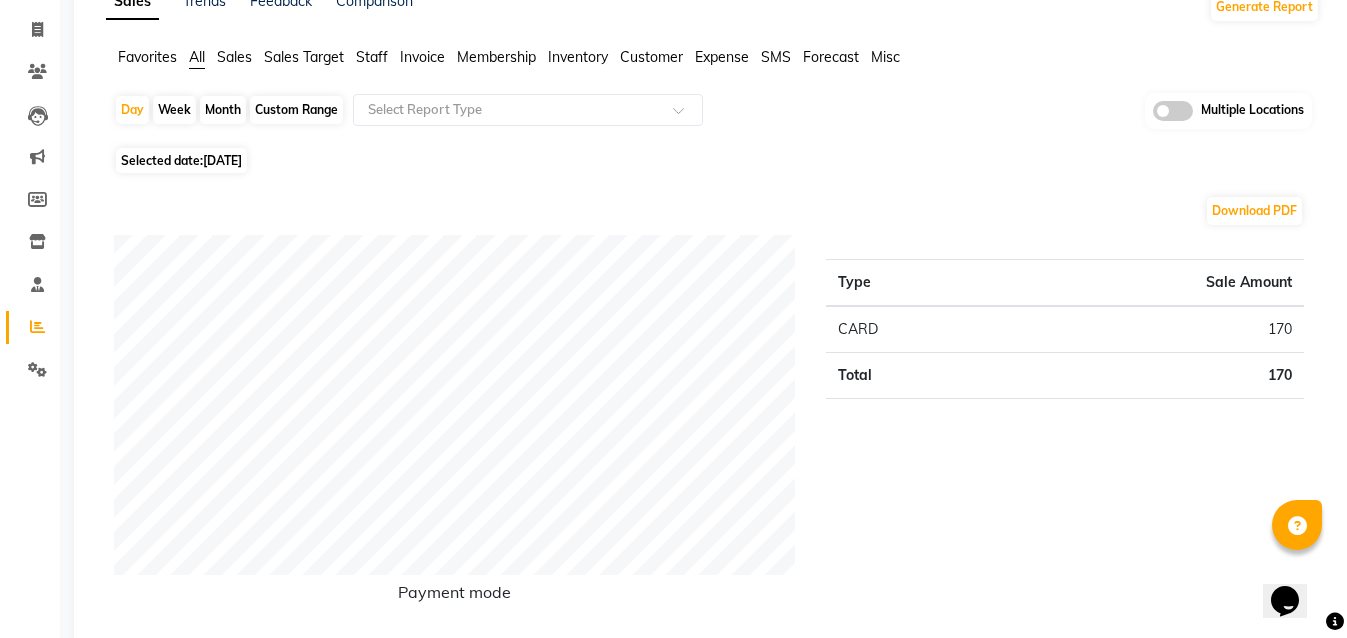 scroll, scrollTop: 0, scrollLeft: 0, axis: both 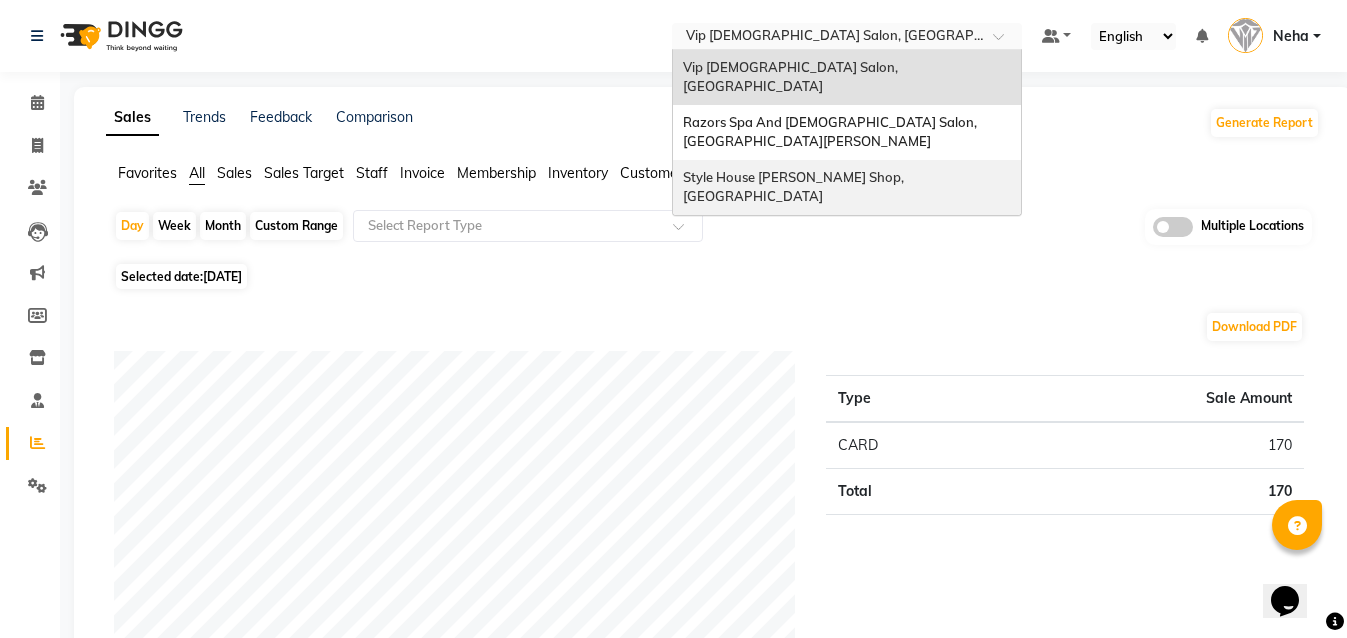 drag, startPoint x: 888, startPoint y: 27, endPoint x: 814, endPoint y: 127, distance: 124.40257 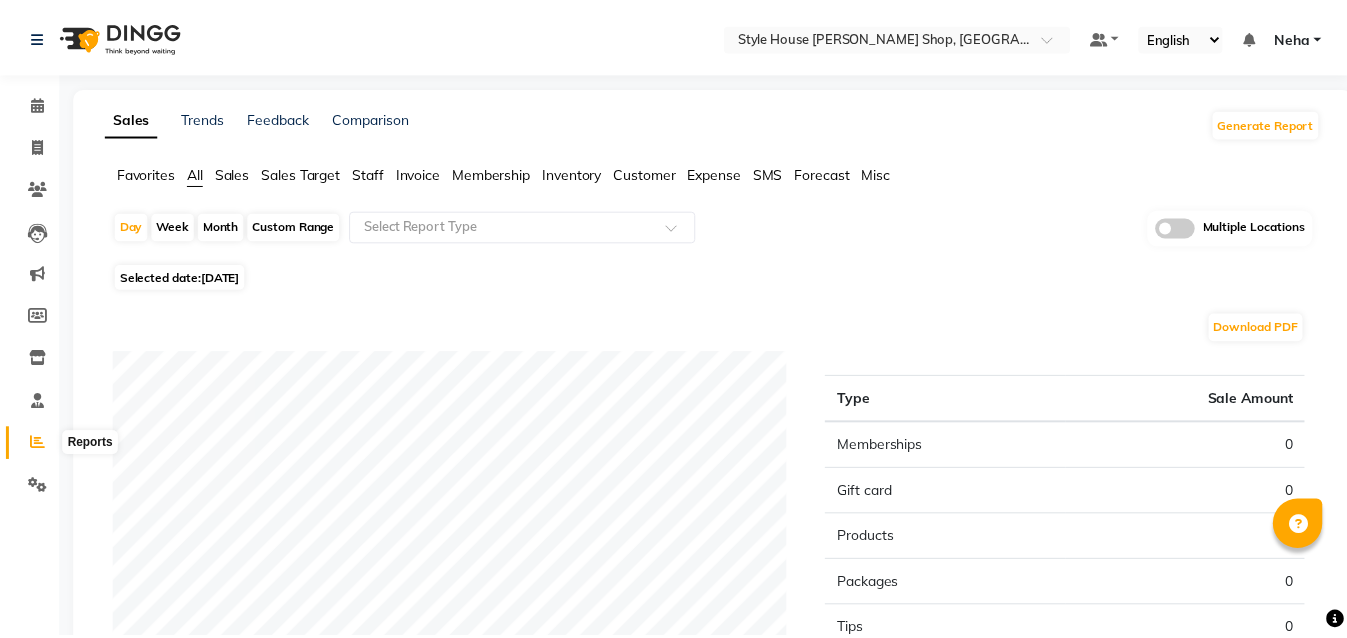 scroll, scrollTop: 0, scrollLeft: 0, axis: both 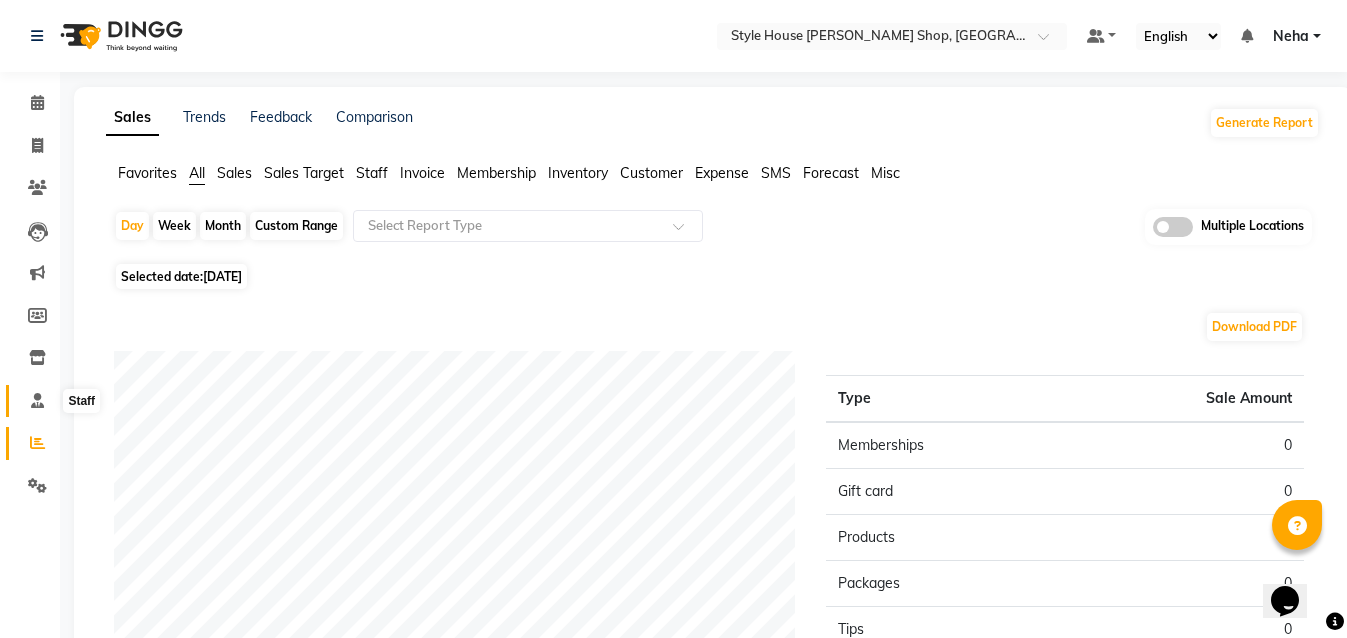 click 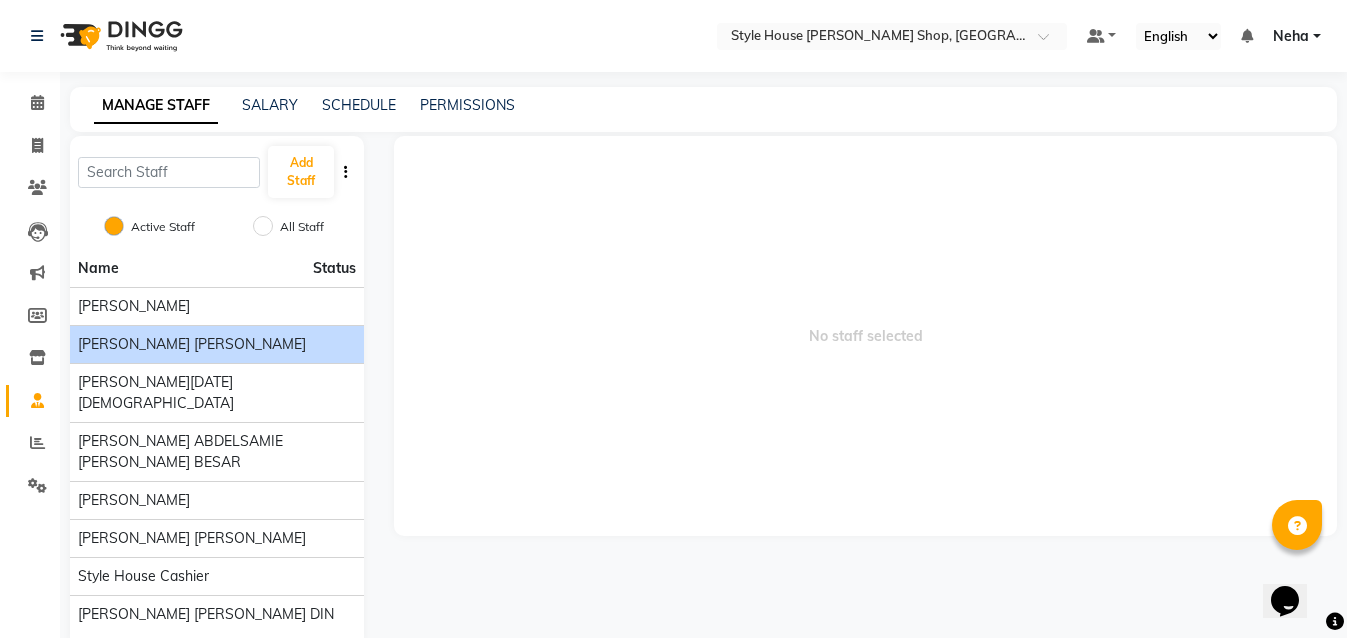 click on "[PERSON_NAME] [PERSON_NAME]" 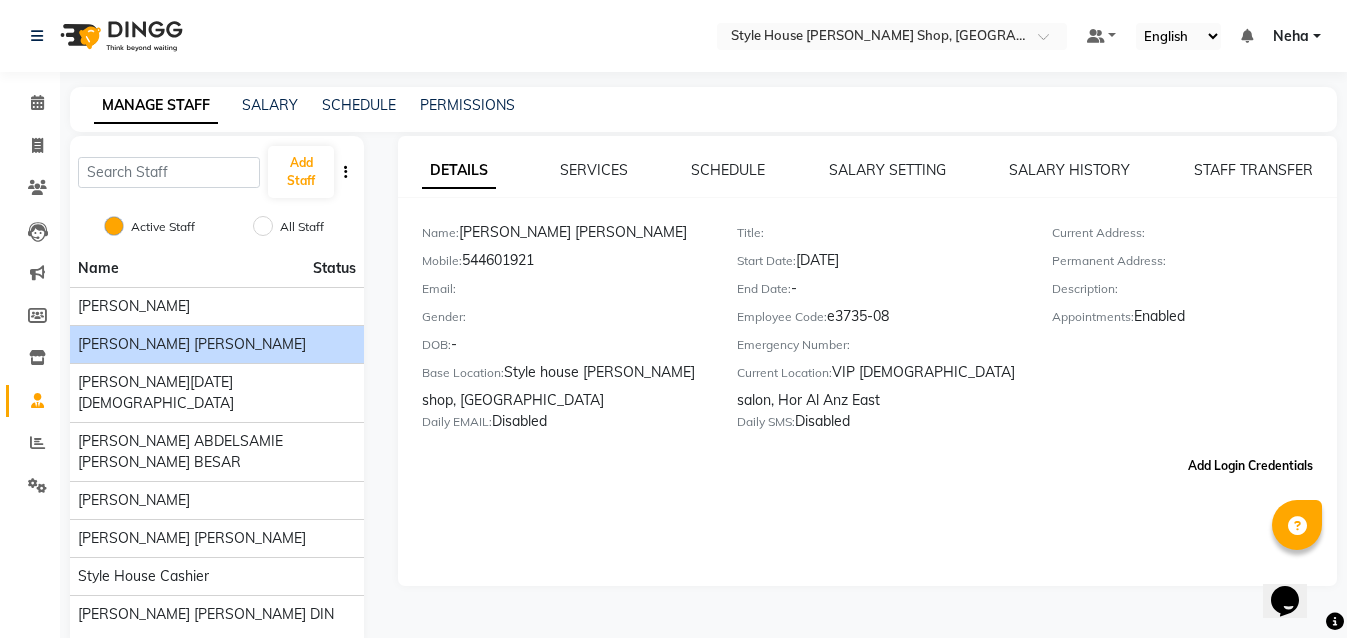 click on "Add Login Credentials" 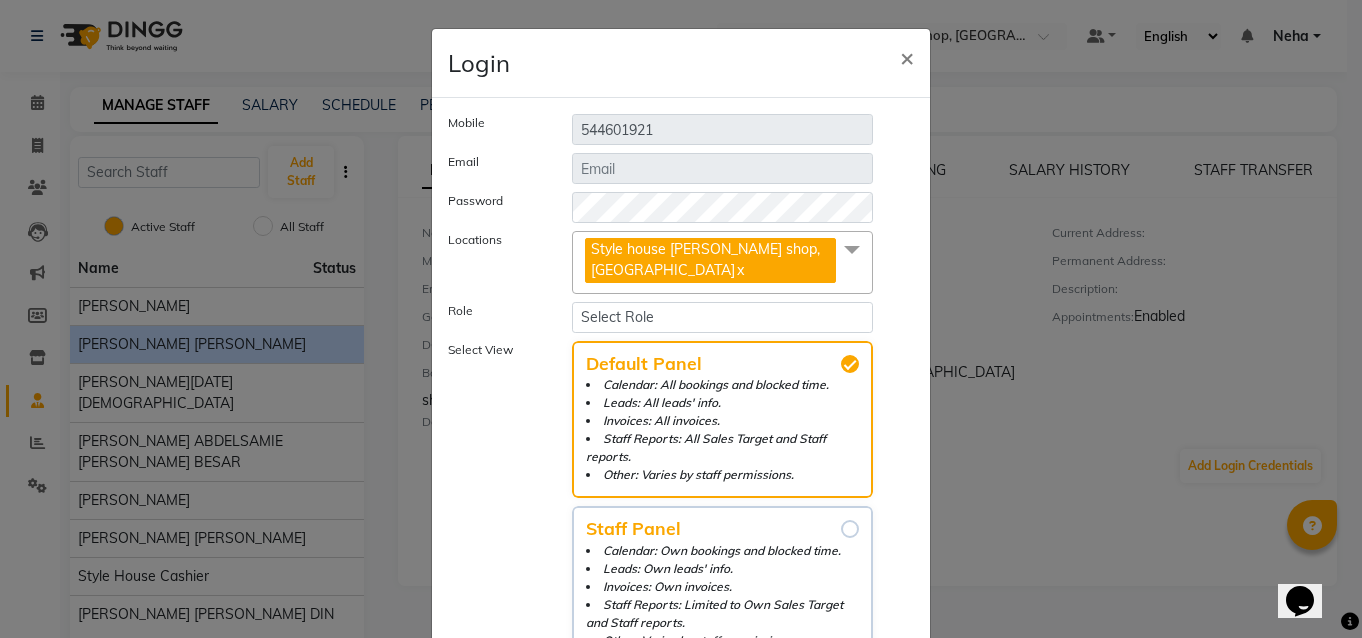 drag, startPoint x: 679, startPoint y: 191, endPoint x: 678, endPoint y: 570, distance: 379.0013 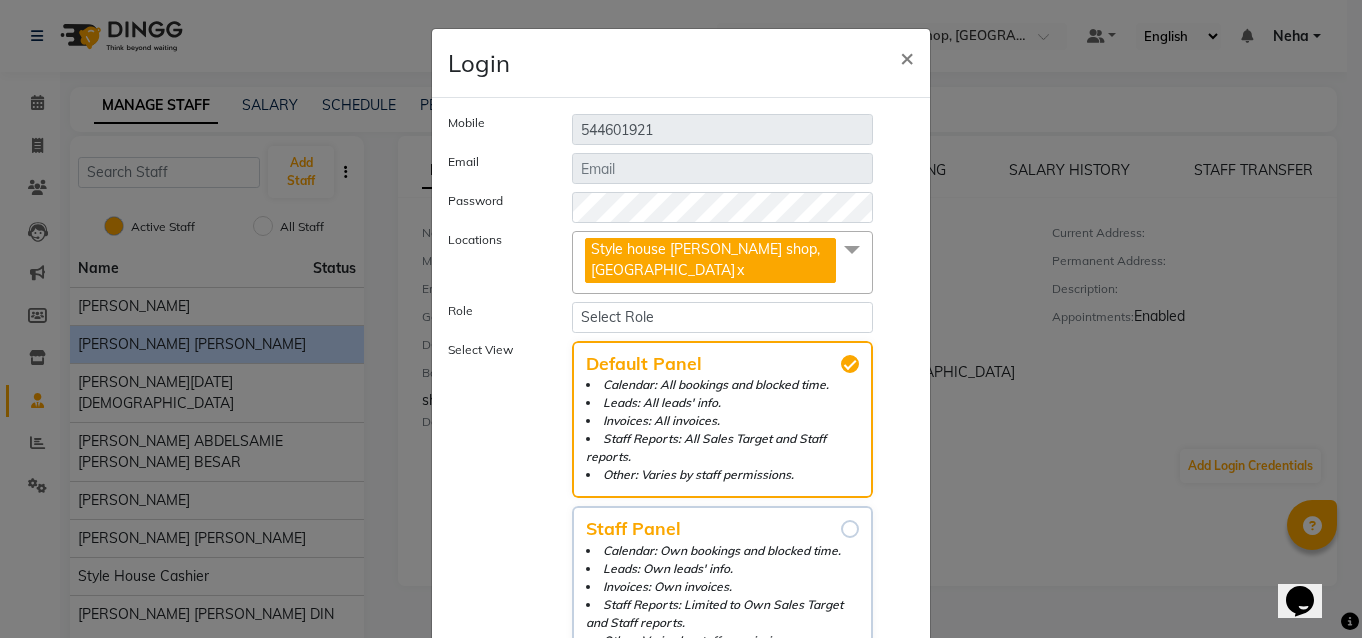 click on "Staff Panel Calendar: Own bookings and blocked time. Leads: Own leads' info. Invoices: Own invoices. Staff Reports: Limited to Own Sales Target and Staff reports. Other: Varies by staff permissions." at bounding box center (850, 529) 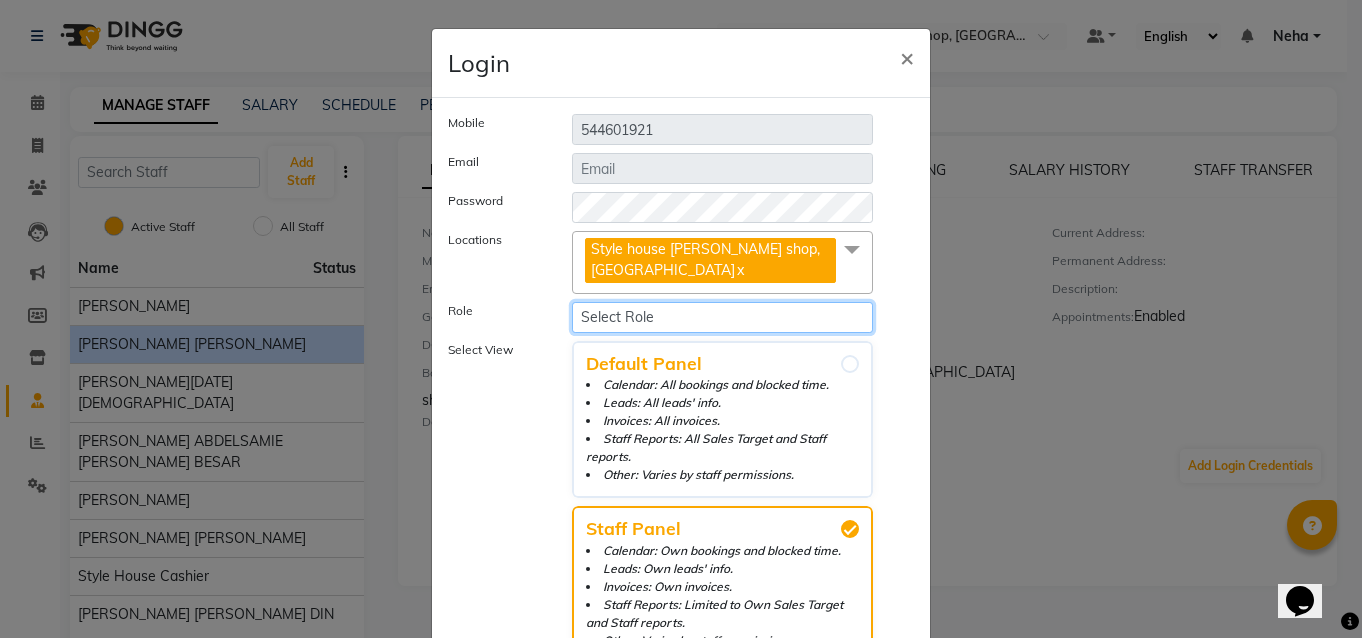 click on "Select Role Operator Manager Administrator" 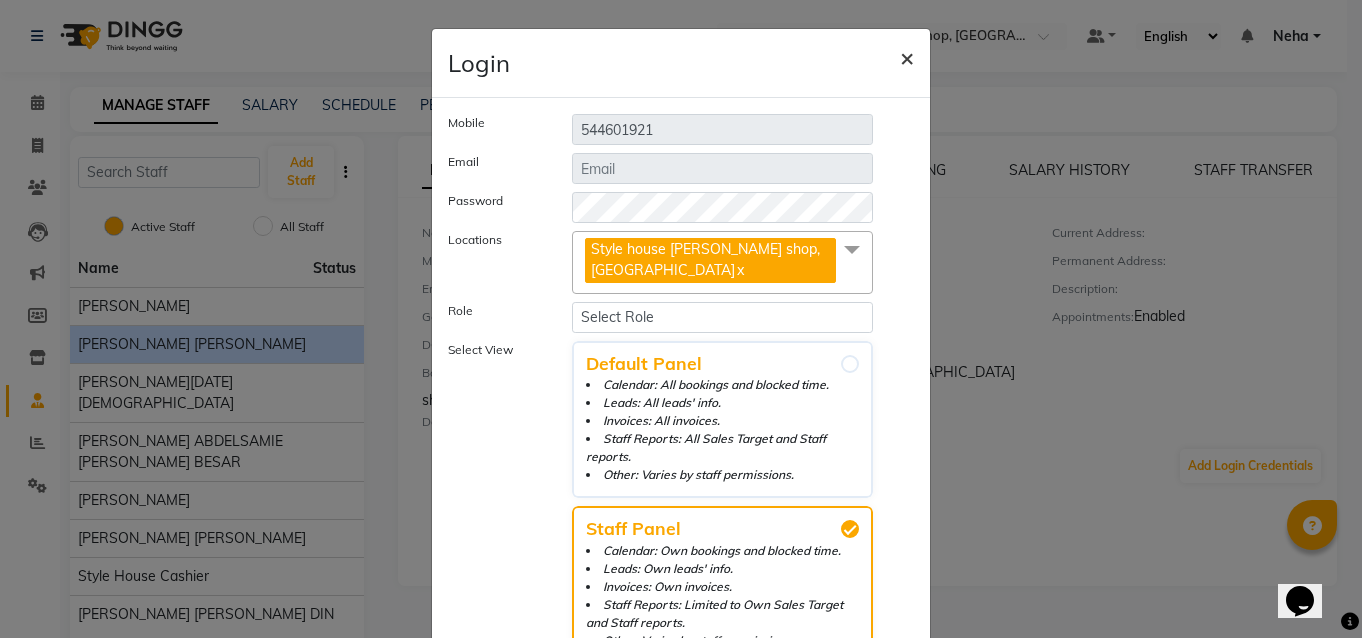 click on "×" 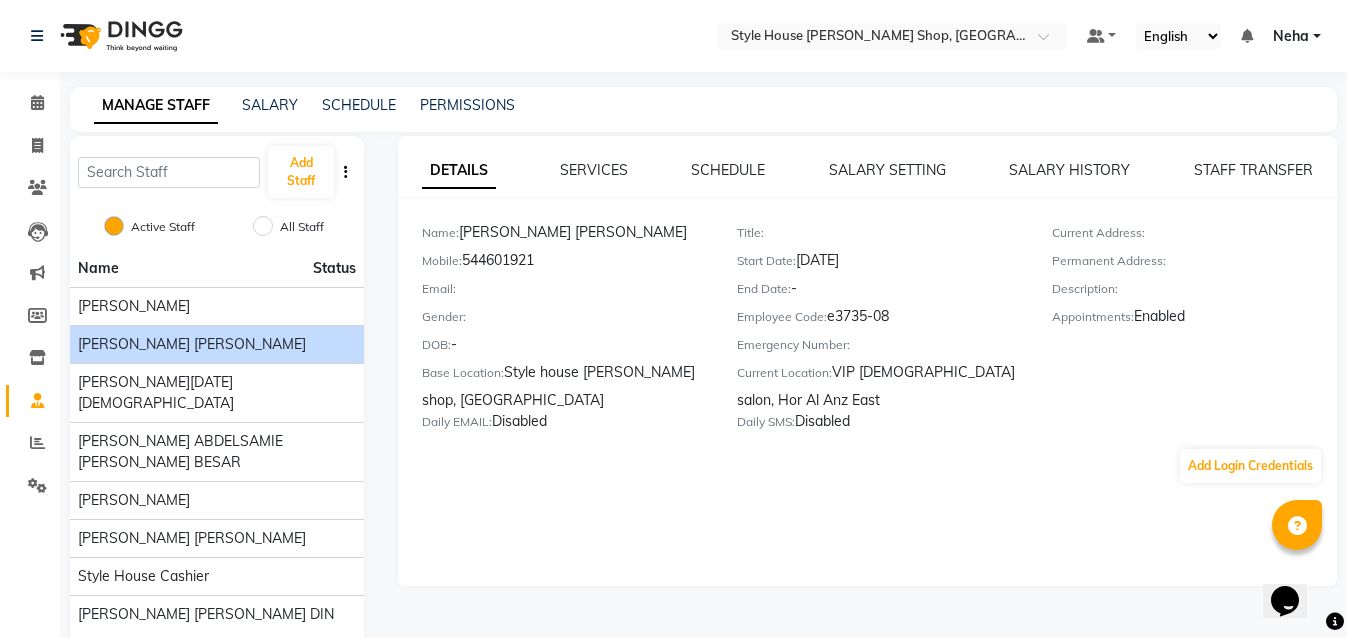 click on "DETAILS SERVICES SCHEDULE SALARY SETTING SALARY HISTORY STAFF TRANSFER Name:   AHMED MOHAMED MOHAMED ELKHODARY ABDELHAMID  Mobile:   544601921  Email:     Gender:     DOB:   -  Base Location:   Style house Barber shop, Khalifa City  Daily EMAIL:   Disabled  Title:     Start Date:   01-06-2025  End Date:   -  Employee Code:   e3735-08  Emergency Number:     Current Location:   VIP gents salon, Hor Al Anz East  Daily SMS:   Disabled  Current Address:     Permanent Address:     Description:     Appointments:   Enabled  Add Login Credentials" 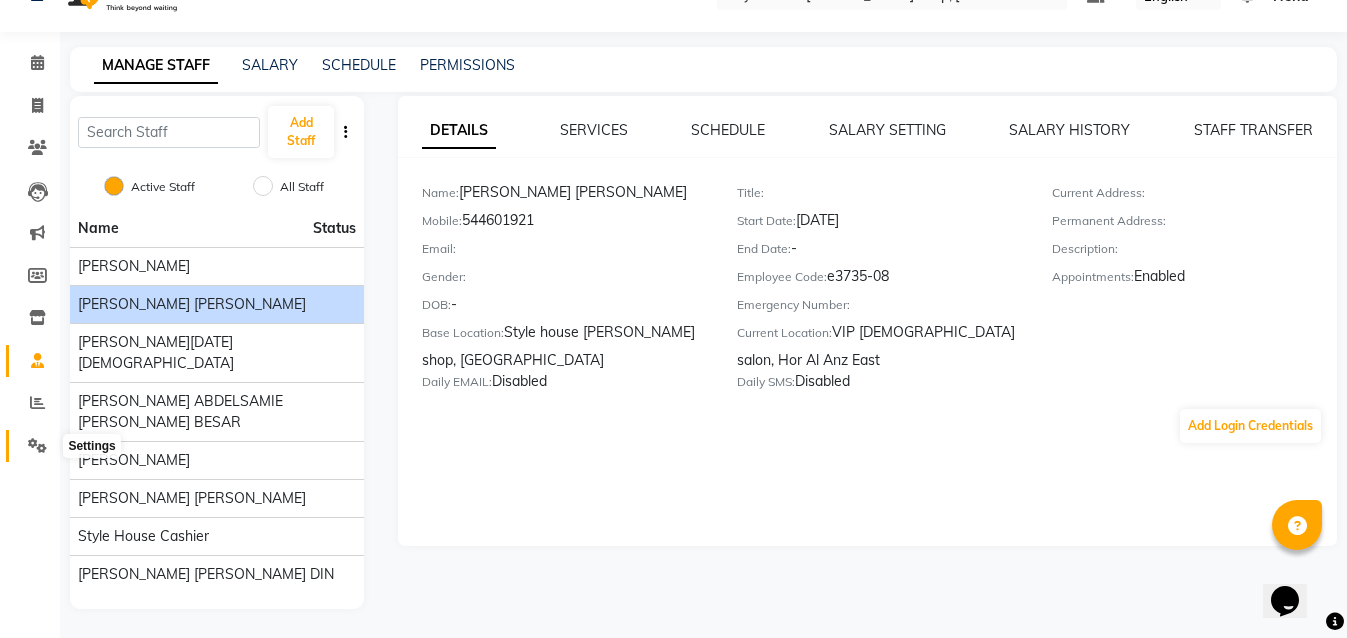 click 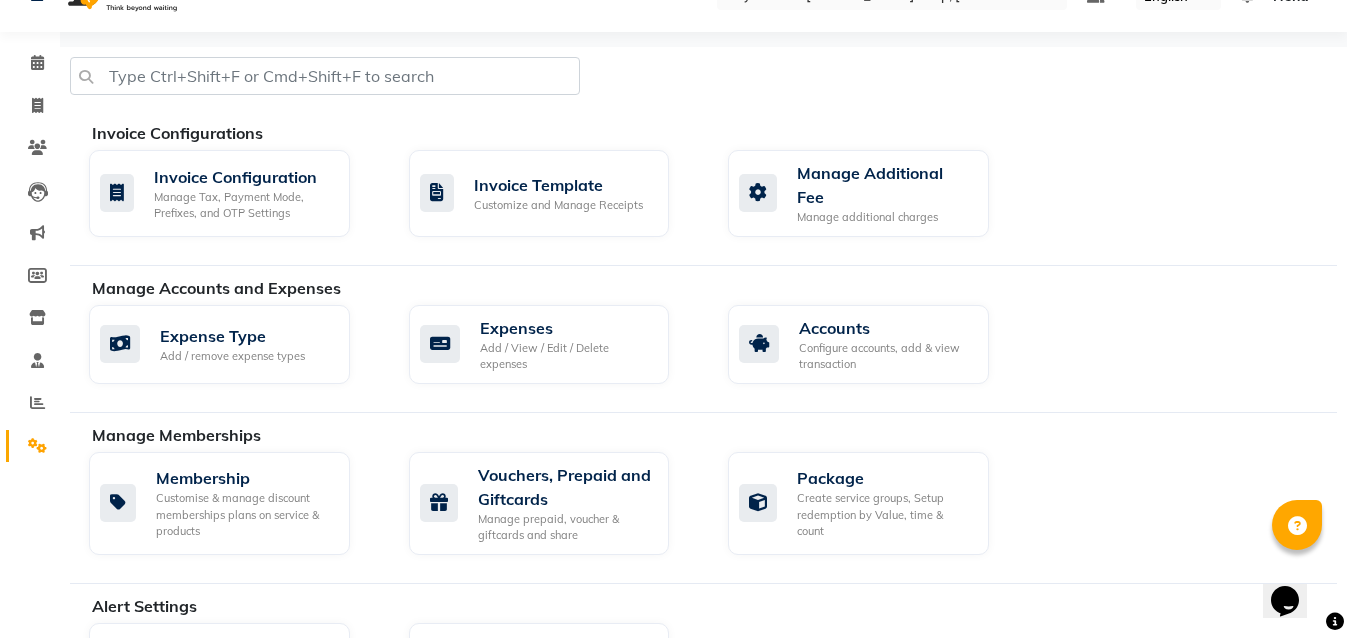 click on "Invoice Configurations   Invoice Configuration Manage Tax, Payment Mode, Prefixes, and OTP Settings  Invoice Template Customize and Manage Receipts  Manage Additional Fee Manage additional charges  Manage Accounts and Expenses   Expense Type Add / remove expense types  Expenses Add / View / Edit / Delete expenses  Accounts Configure accounts, add & view transaction Manage Memberships   Membership Customise & manage discount memberships plans on service & products  Vouchers, Prepaid and Giftcards Manage prepaid, voucher & giftcards and share  Package Create service groups, Setup redemption by Value, time & count  Alert Settings   Alert Settings Turn ON/OFF SMS and Email Alerts for appointments, OTPs, promotions, etc.   Daily Report Customize your Daily report alerts message (stats to receive) and manage contacts to alert.  Business Setup   Business Hours Set your business open hours  Services  Manage services, categories and their pricing, duration. Print menu, or import, export your services.  Feedback" 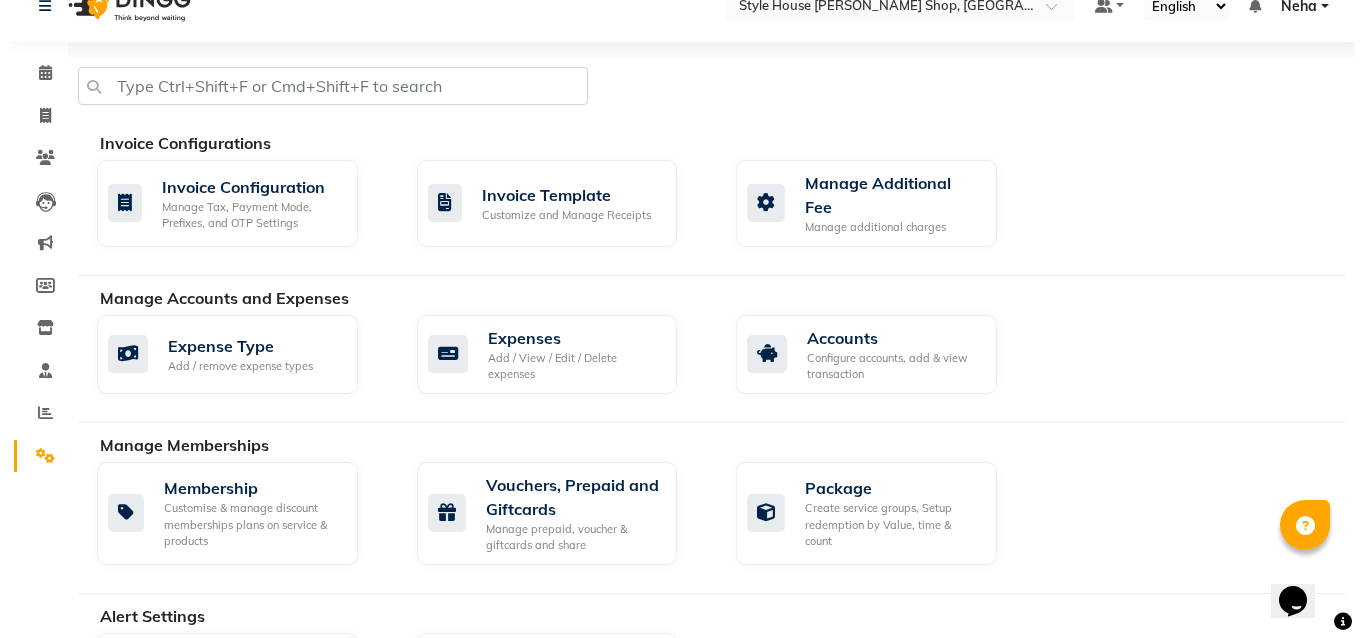 scroll, scrollTop: 0, scrollLeft: 0, axis: both 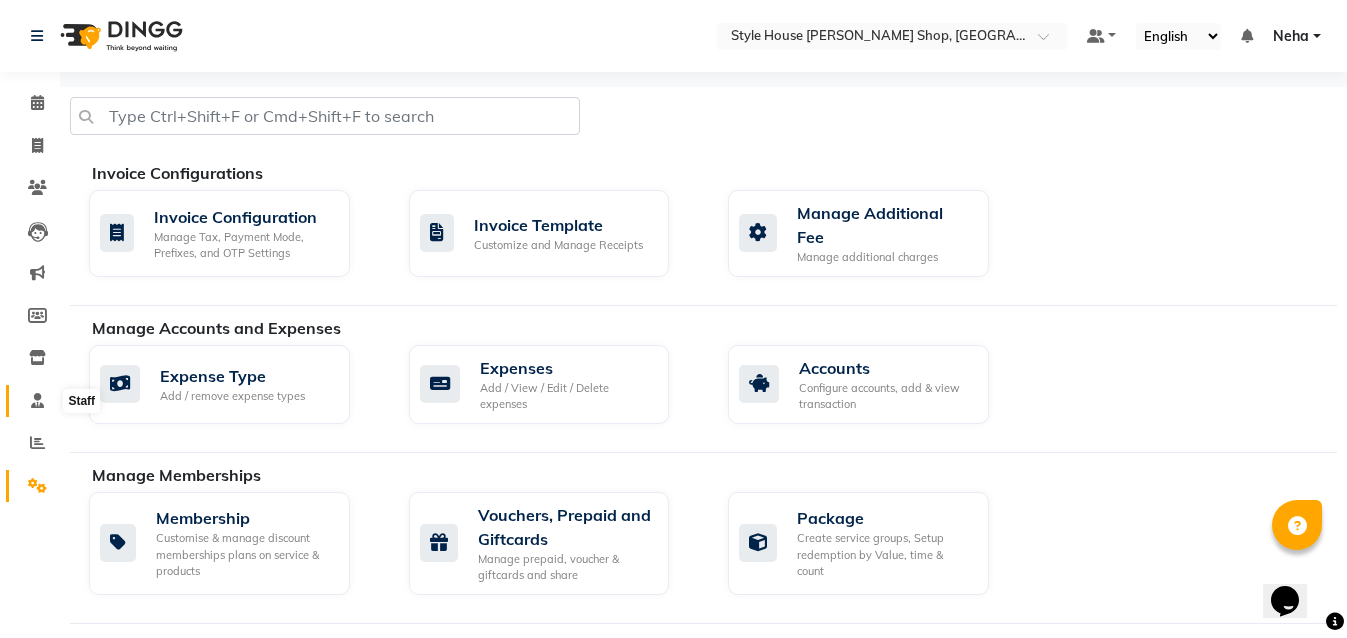 click 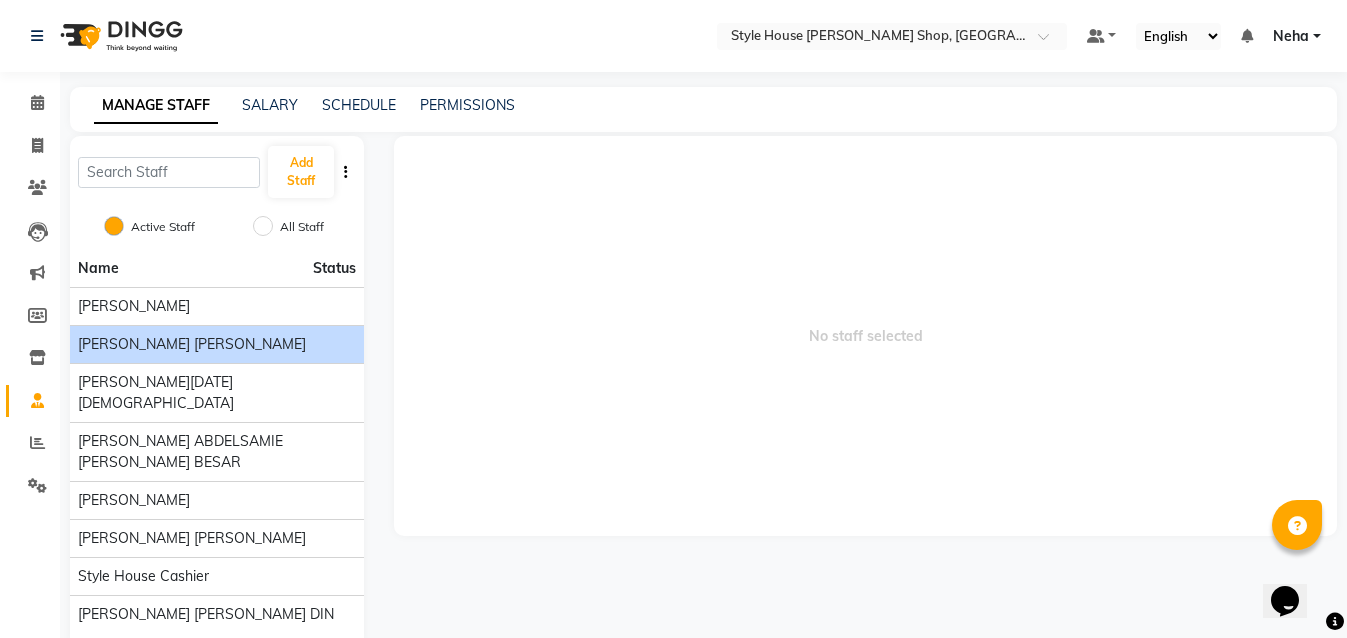 click on "[PERSON_NAME] [PERSON_NAME]" 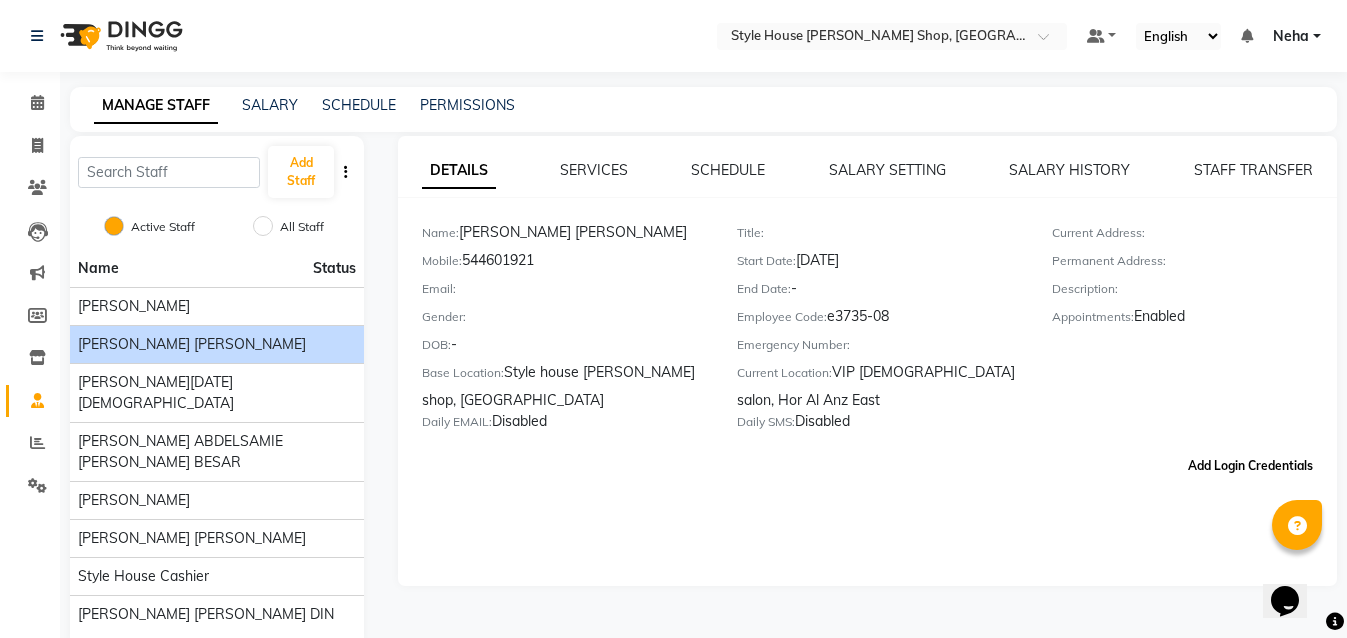 click on "Add Login Credentials" 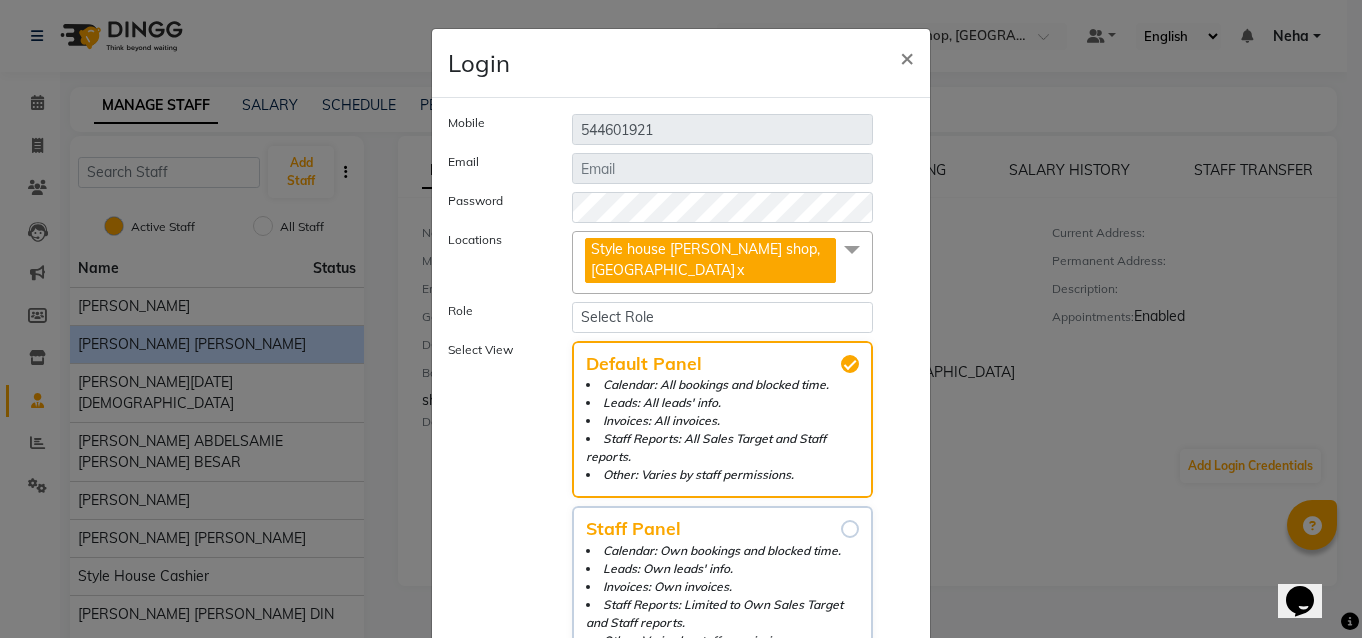 click on "Staff Panel Calendar: Own bookings and blocked time. Leads: Own leads' info. Invoices: Own invoices. Staff Reports: Limited to Own Sales Target and Staff reports. Other: Varies by staff permissions." at bounding box center [850, 529] 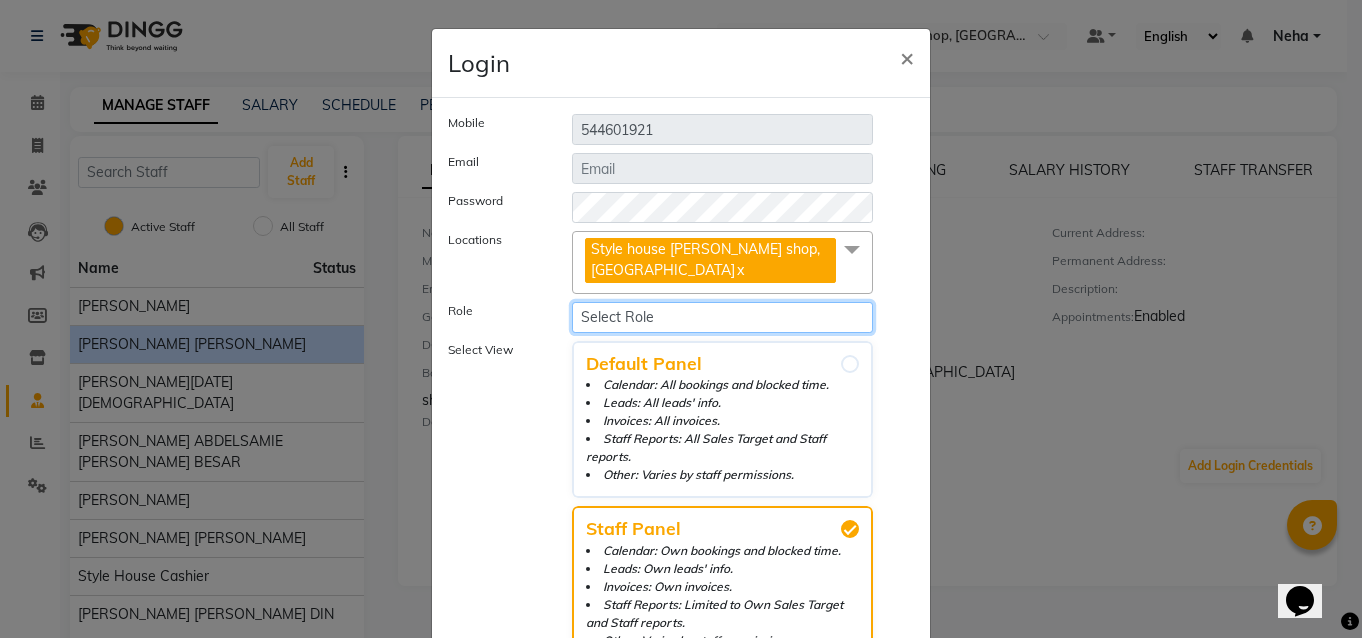 click on "Select Role Operator Manager Administrator" 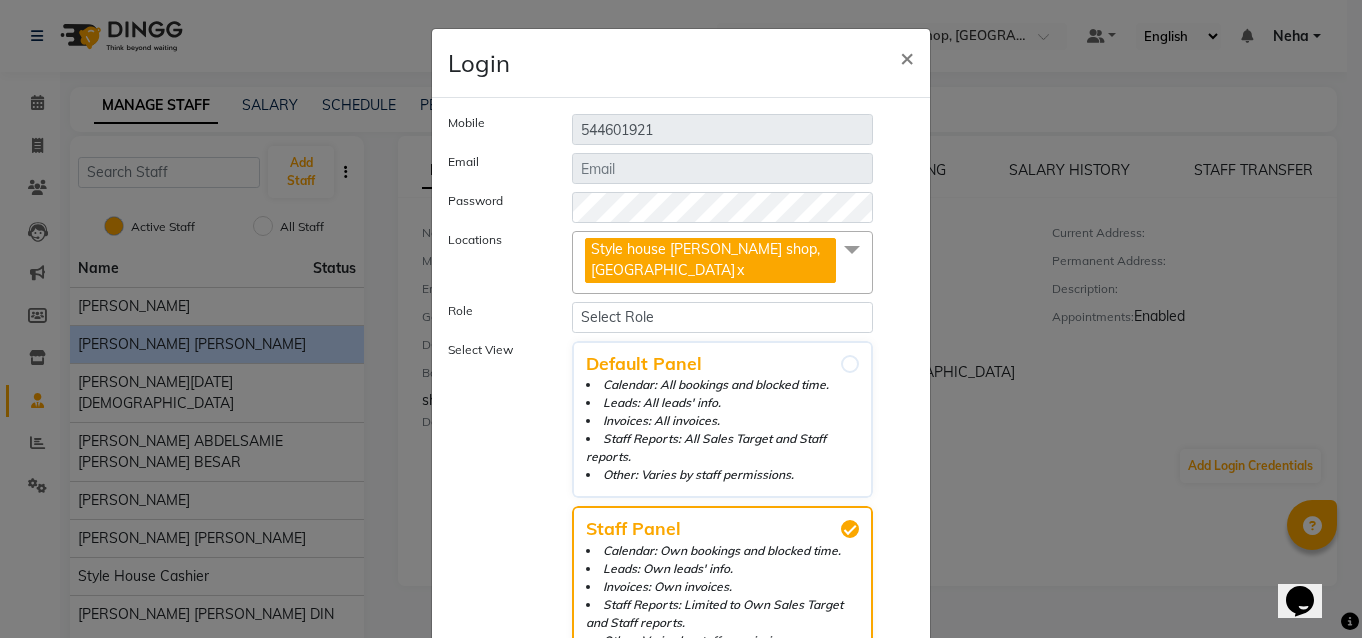 click on "Select View" 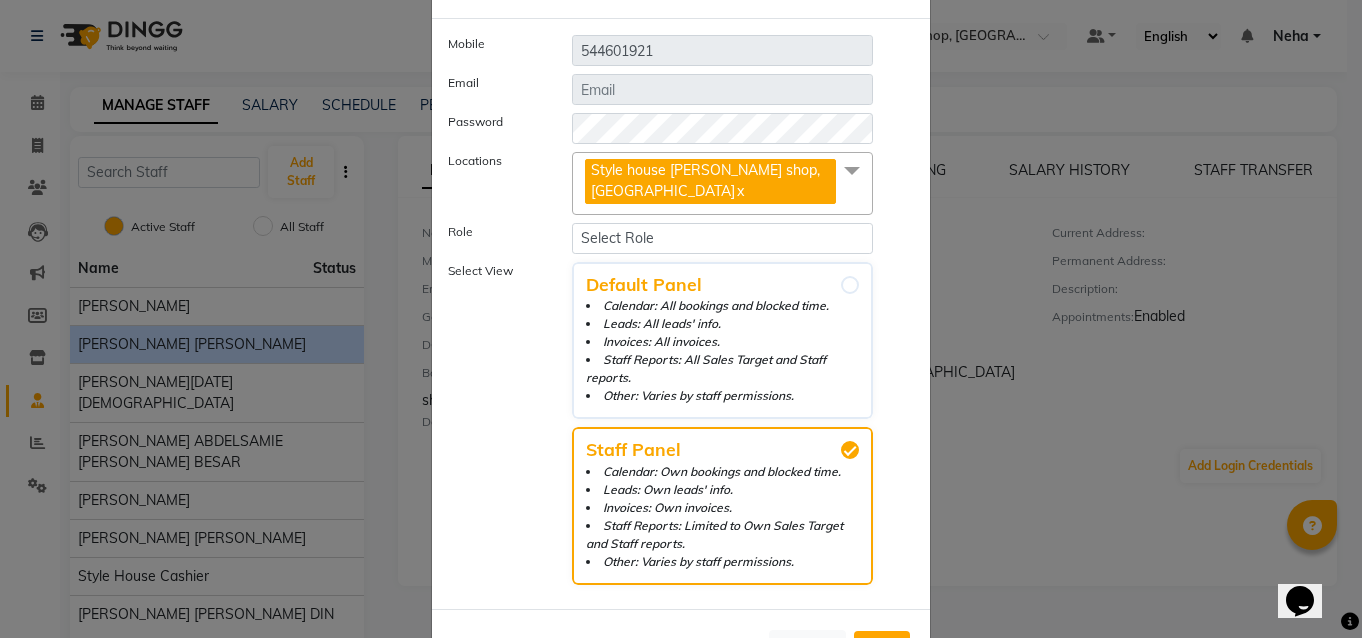 scroll, scrollTop: 78, scrollLeft: 0, axis: vertical 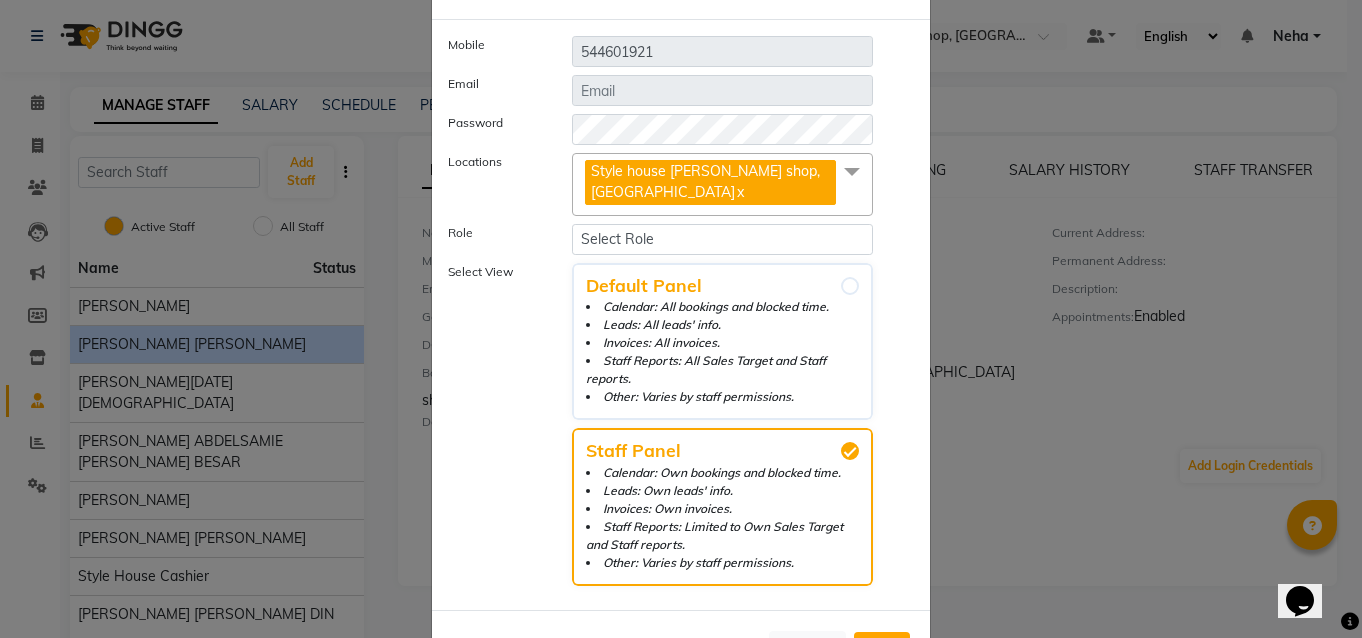 click on "Login × Mobile 544601921 Email Password Locations Style house Barber shop, Khalifa City  x VIP gents salon, Hor Al Anz East Razors spa and gents salon, Nadd Al Hamar Style house Barber shop, Khalifa City Role Select Role Operator Manager Administrator Select View Default Panel Calendar: All bookings and blocked time. Leads: All leads' info. Invoices: All invoices. Staff Reports: All Sales Target and Staff reports. Other: Varies by staff permissions. Staff Panel Calendar: Own bookings and blocked time. Leads: Own leads' info. Invoices: Own invoices. Staff Reports: Limited to Own Sales Target and Staff reports. Other: Varies by staff permissions.  Cancel  Add" 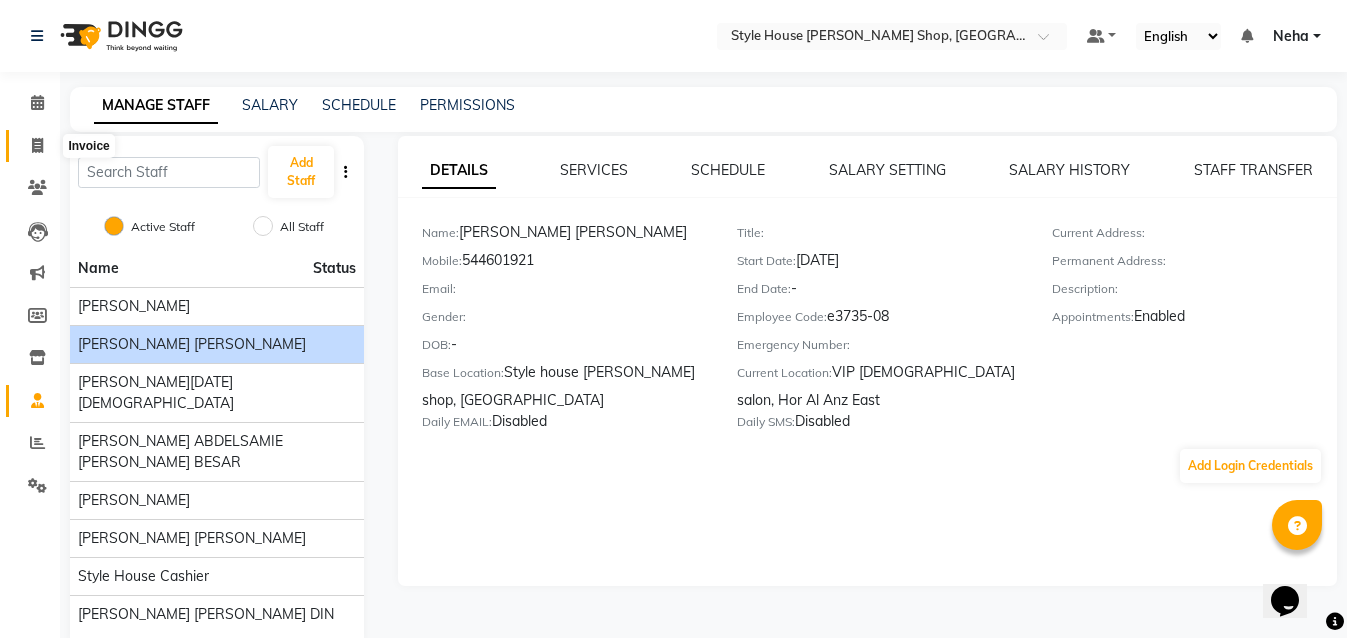 click 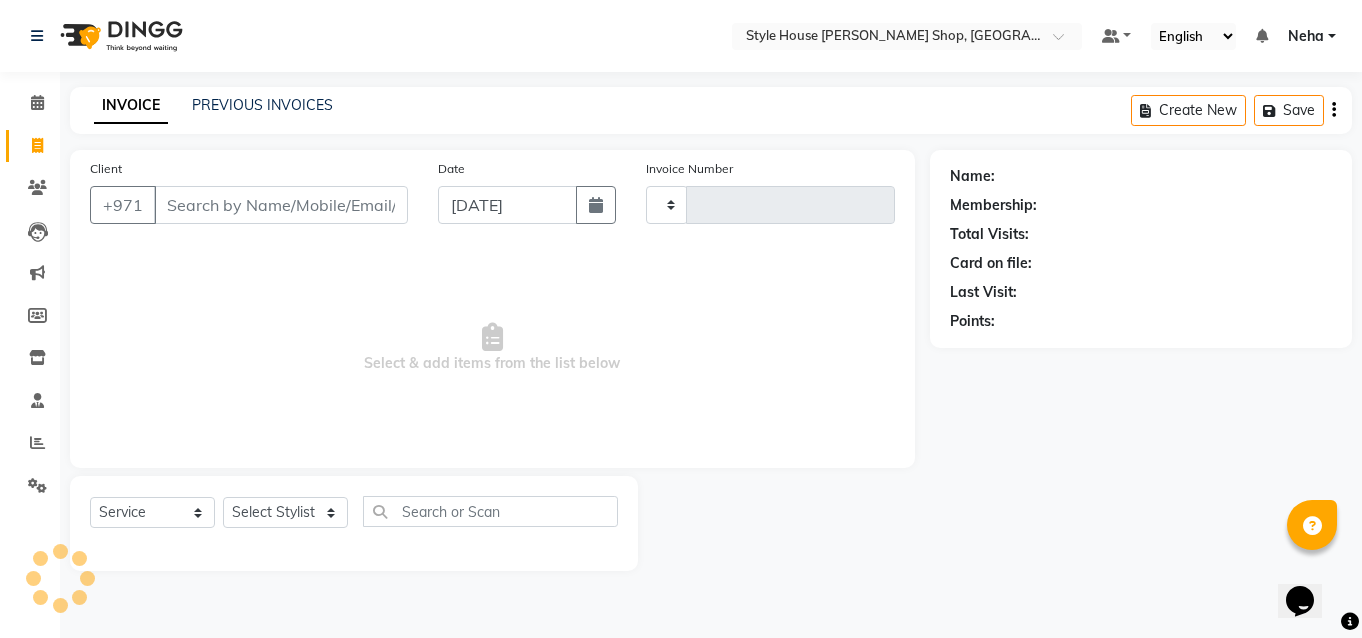 type on "0001" 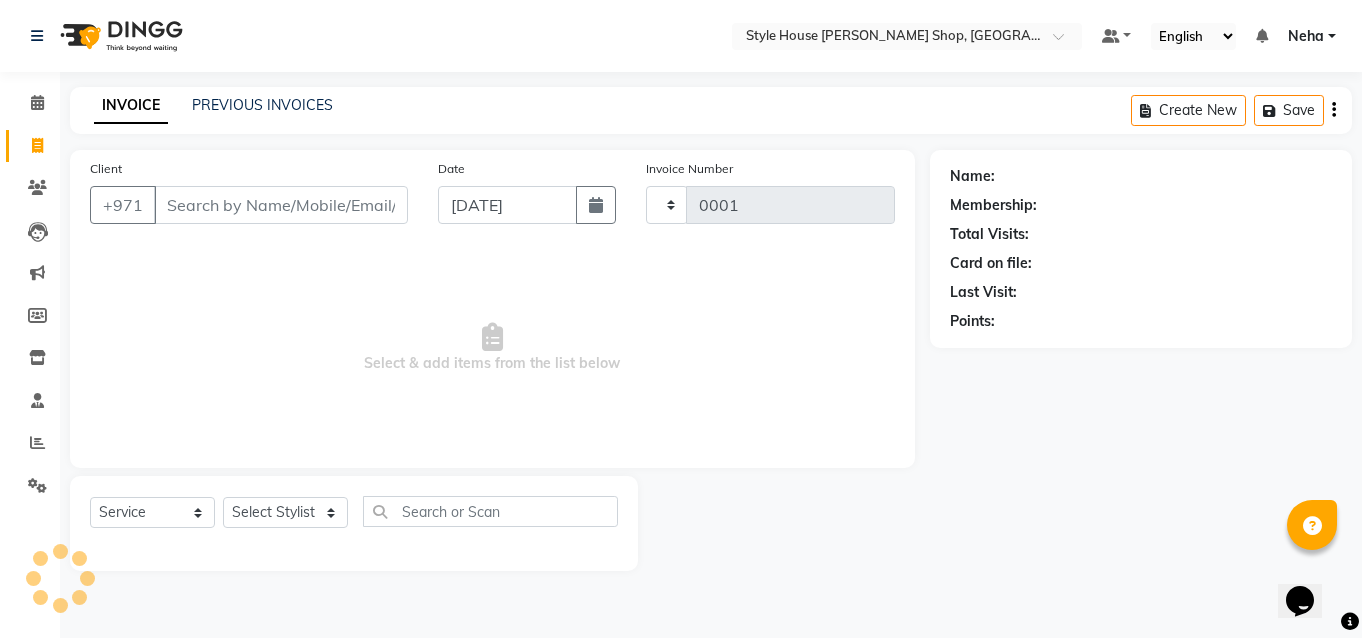 select on "8421" 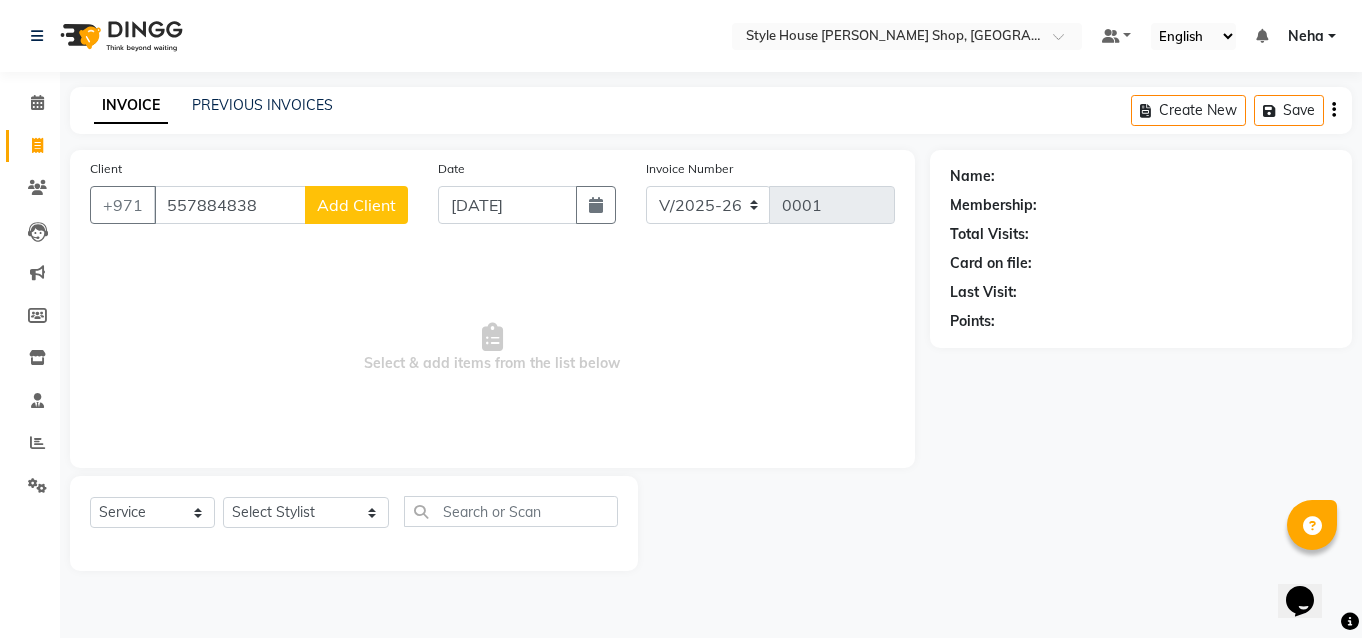 type on "557884838" 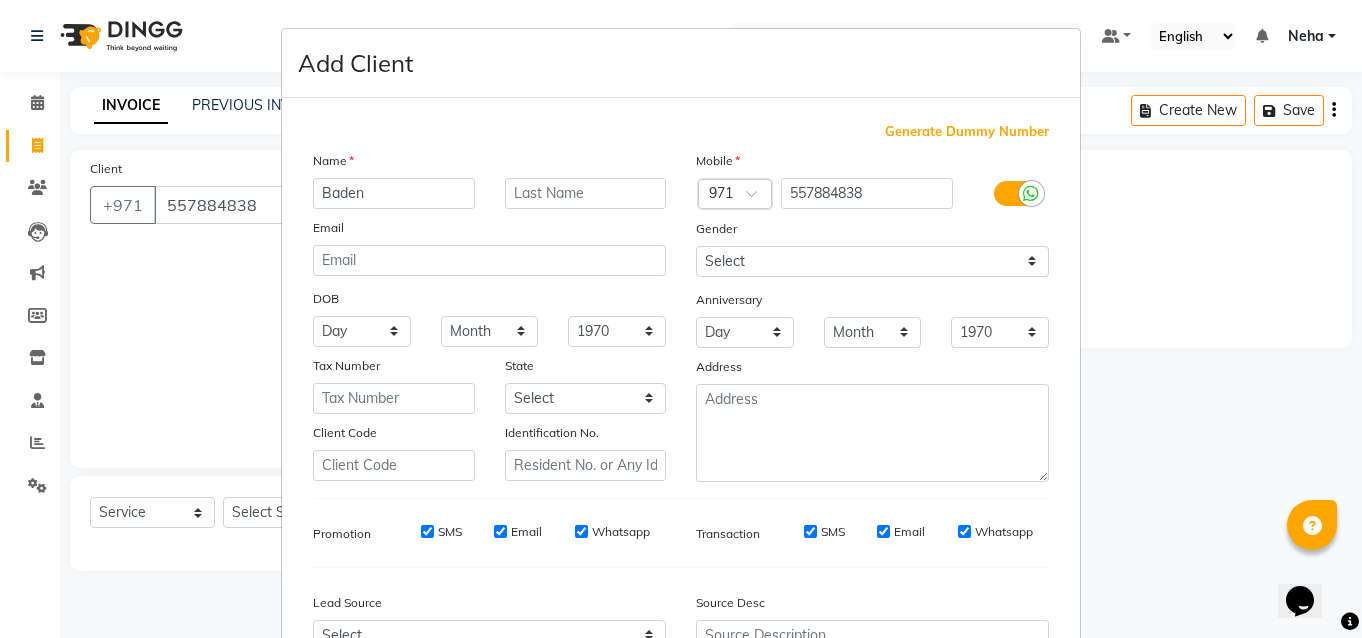 type on "Baden" 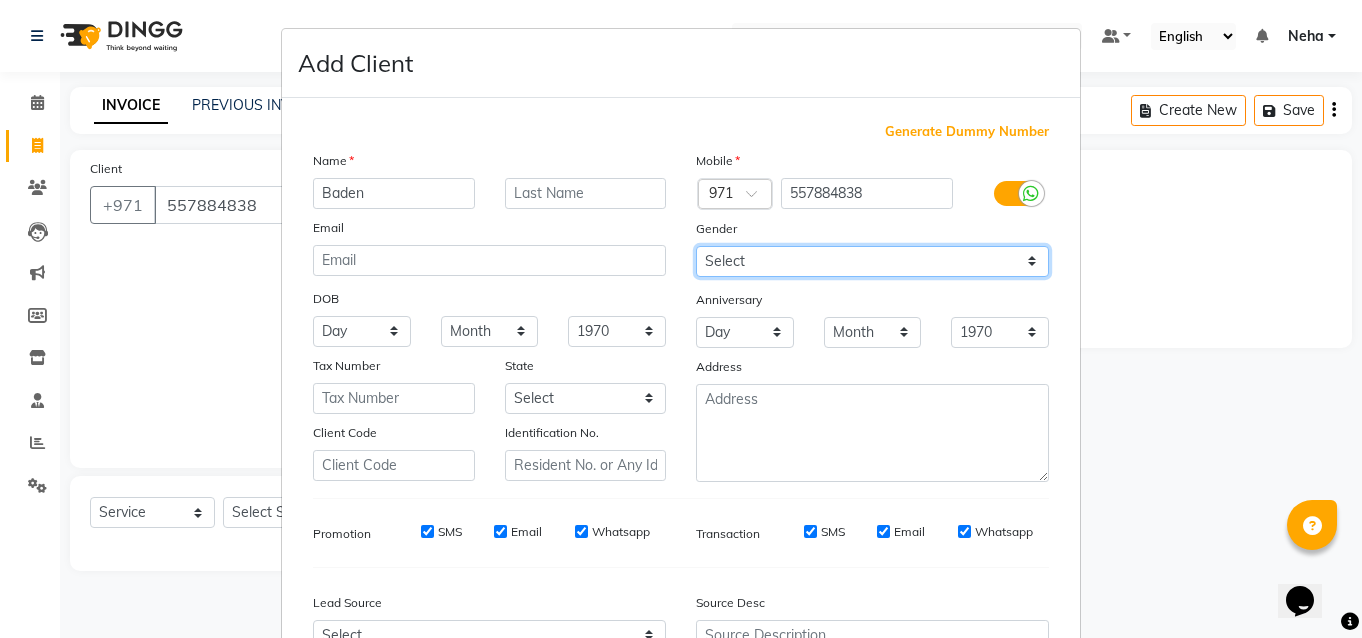 drag, startPoint x: 730, startPoint y: 260, endPoint x: 719, endPoint y: 311, distance: 52.17279 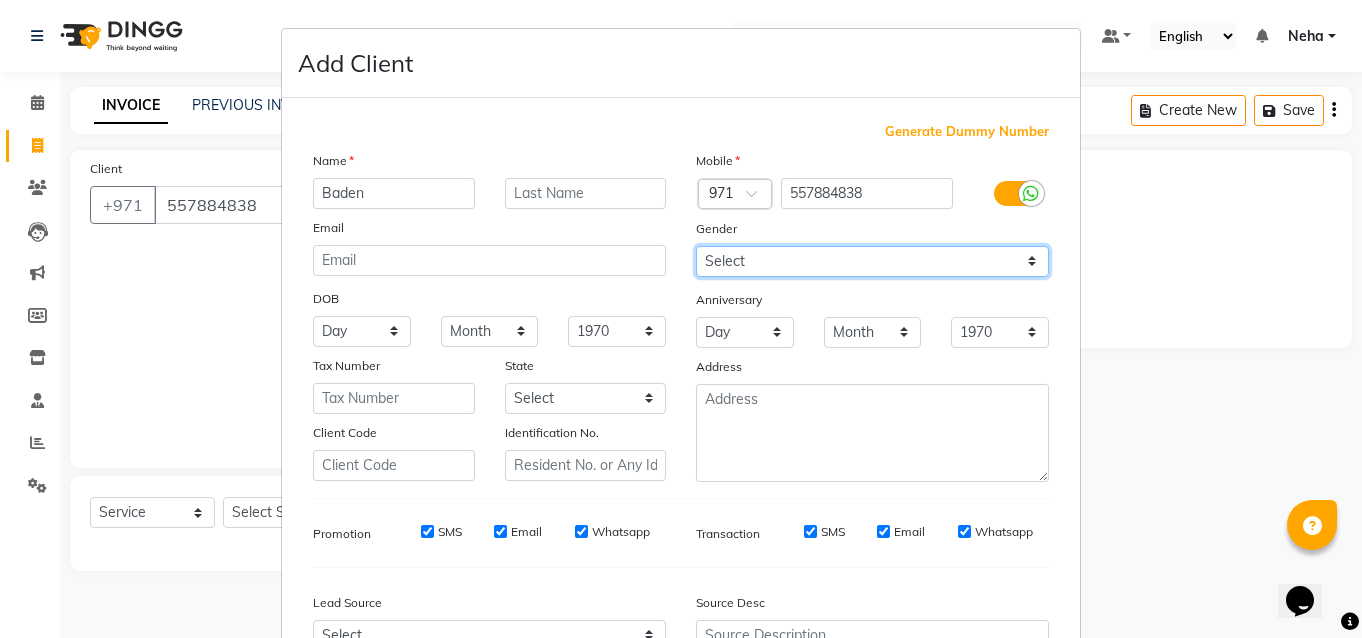 click on "Mobile Country Code × 971 557884838 Gender Select Male Female Other Prefer Not To Say Anniversary Day 01 02 03 04 05 06 07 08 09 10 11 12 13 14 15 16 17 18 19 20 21 22 23 24 25 26 27 28 29 30 31 Month January February March April May June July August September October November December 1970 1971 1972 1973 1974 1975 1976 1977 1978 1979 1980 1981 1982 1983 1984 1985 1986 1987 1988 1989 1990 1991 1992 1993 1994 1995 1996 1997 1998 1999 2000 2001 2002 2003 2004 2005 2006 2007 2008 2009 2010 2011 2012 2013 2014 2015 2016 2017 2018 2019 2020 2021 2022 2023 2024 2025 Address" at bounding box center [872, 316] 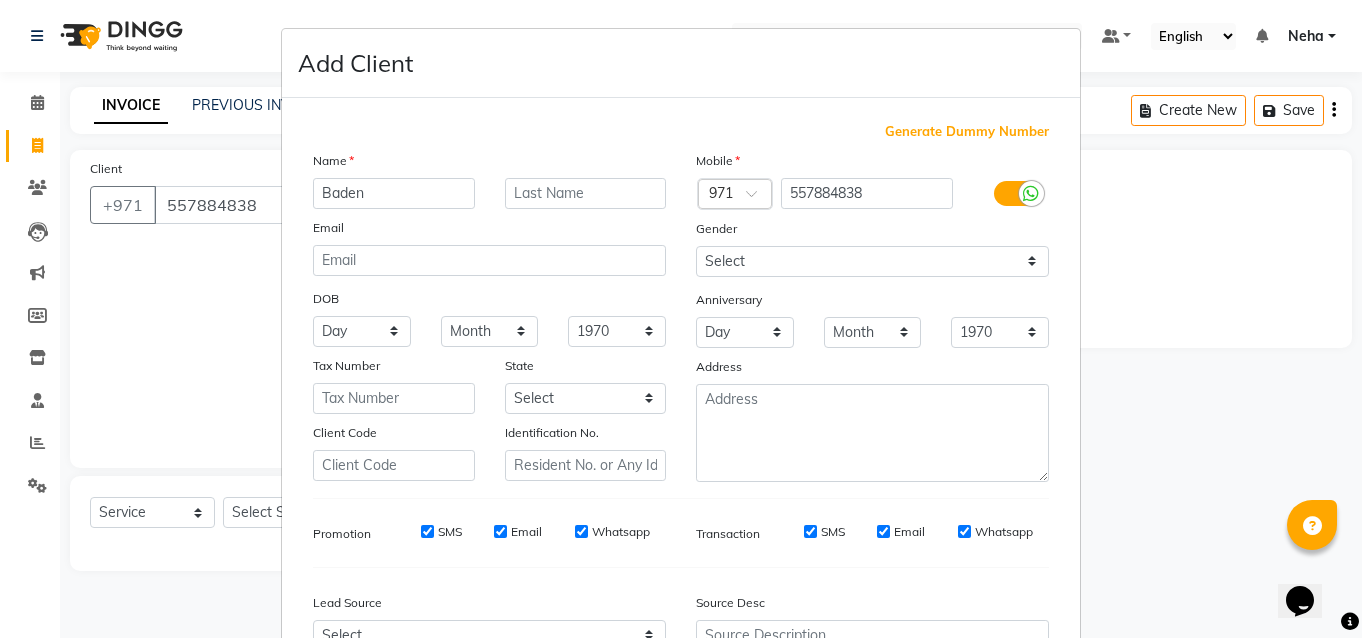 click on "Anniversary" at bounding box center [729, 300] 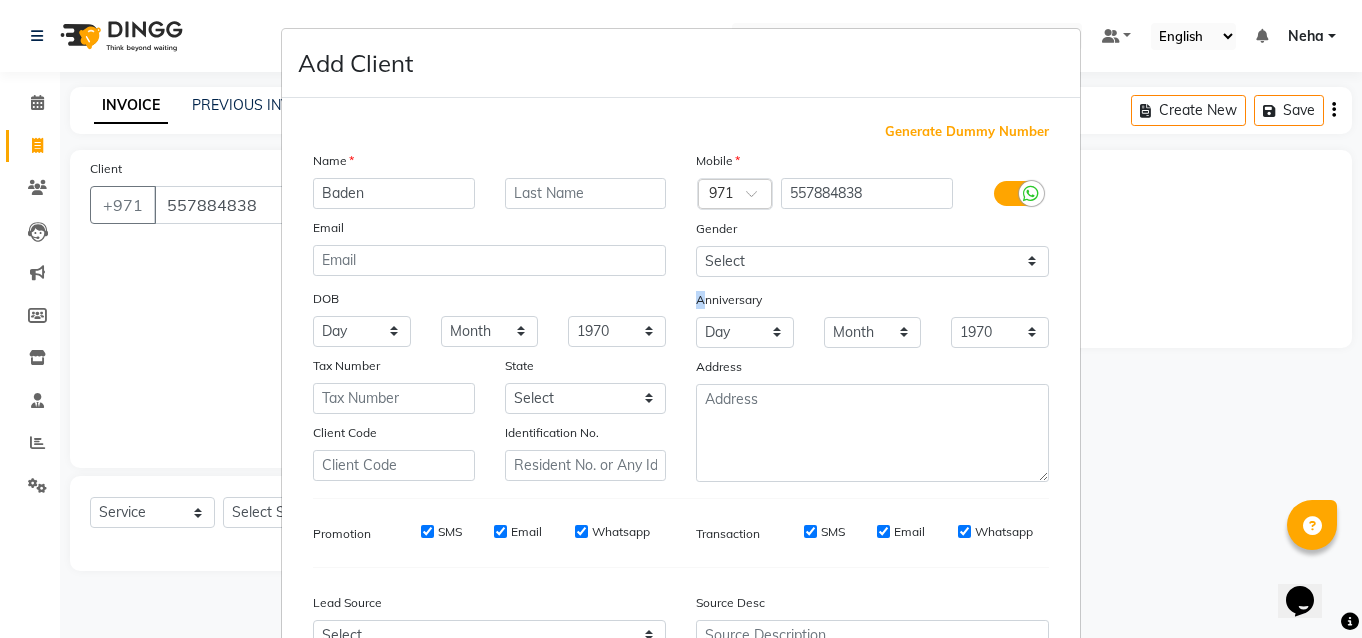 click on "Anniversary" at bounding box center (729, 300) 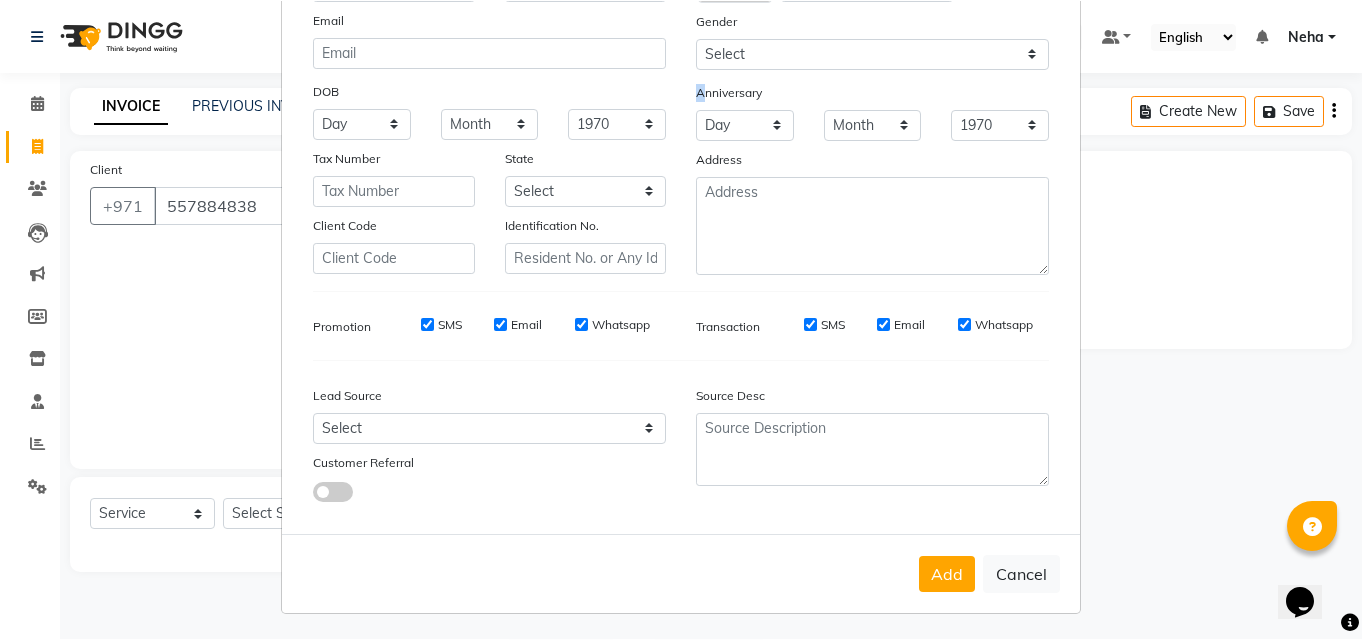 scroll, scrollTop: 211, scrollLeft: 0, axis: vertical 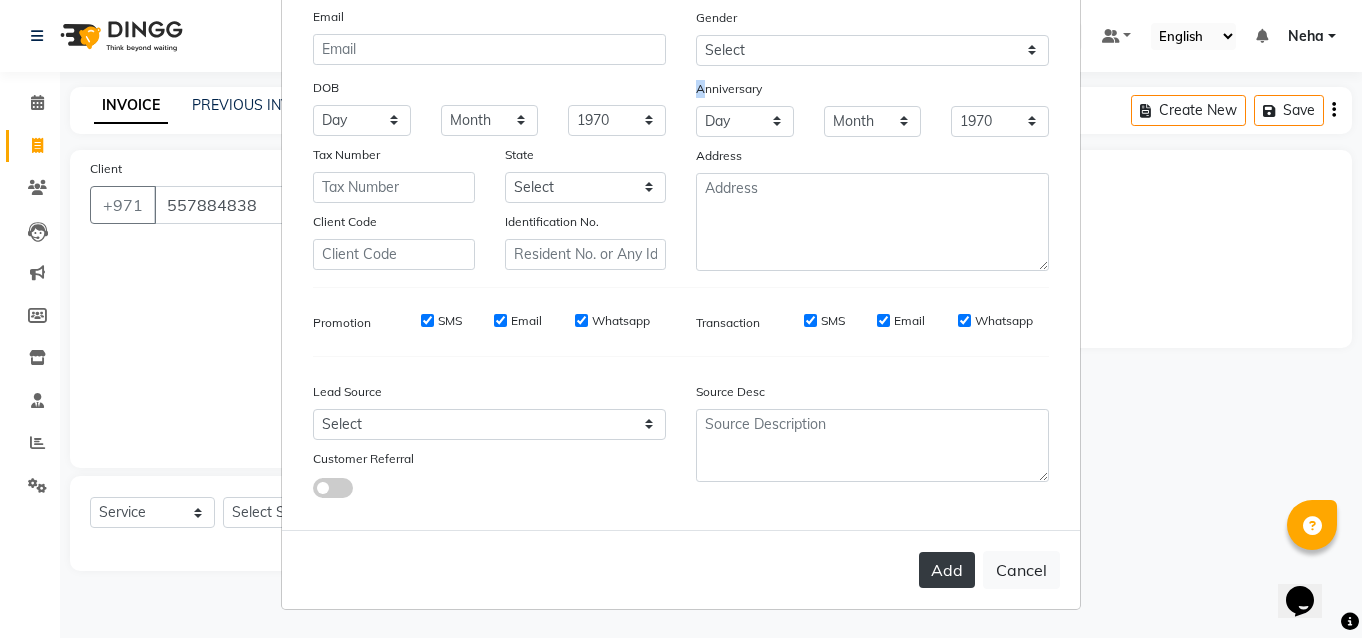 click on "Add" at bounding box center (947, 570) 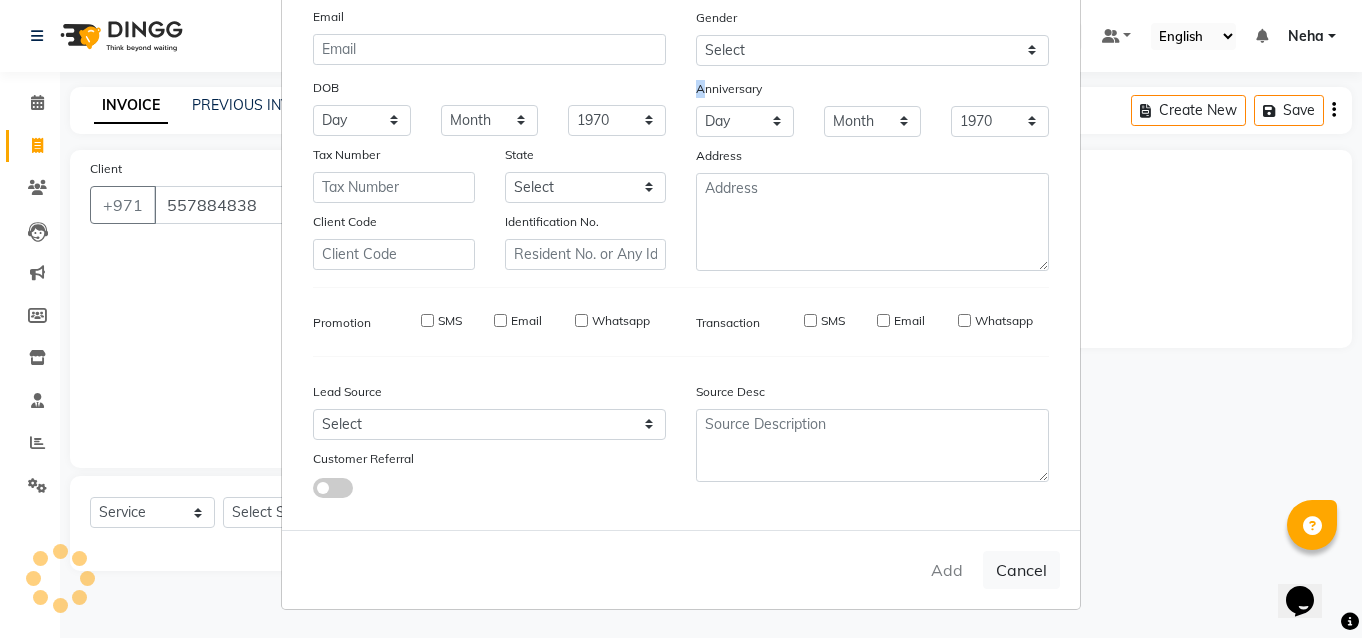 type 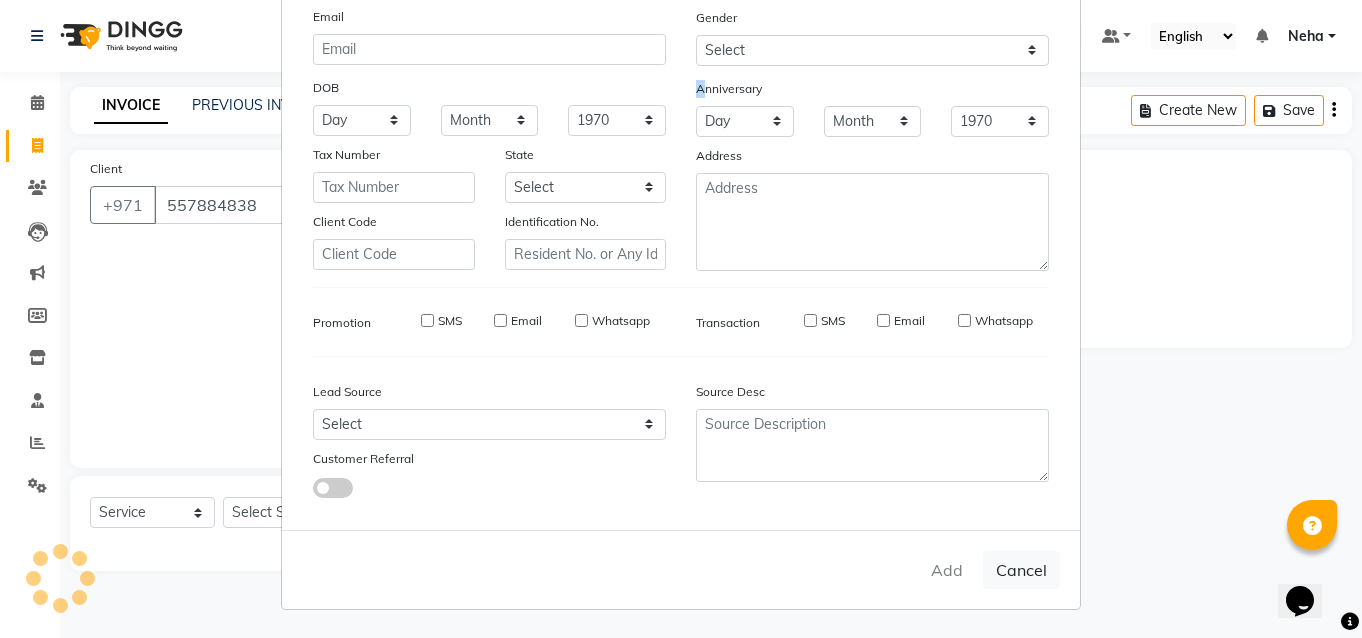 select 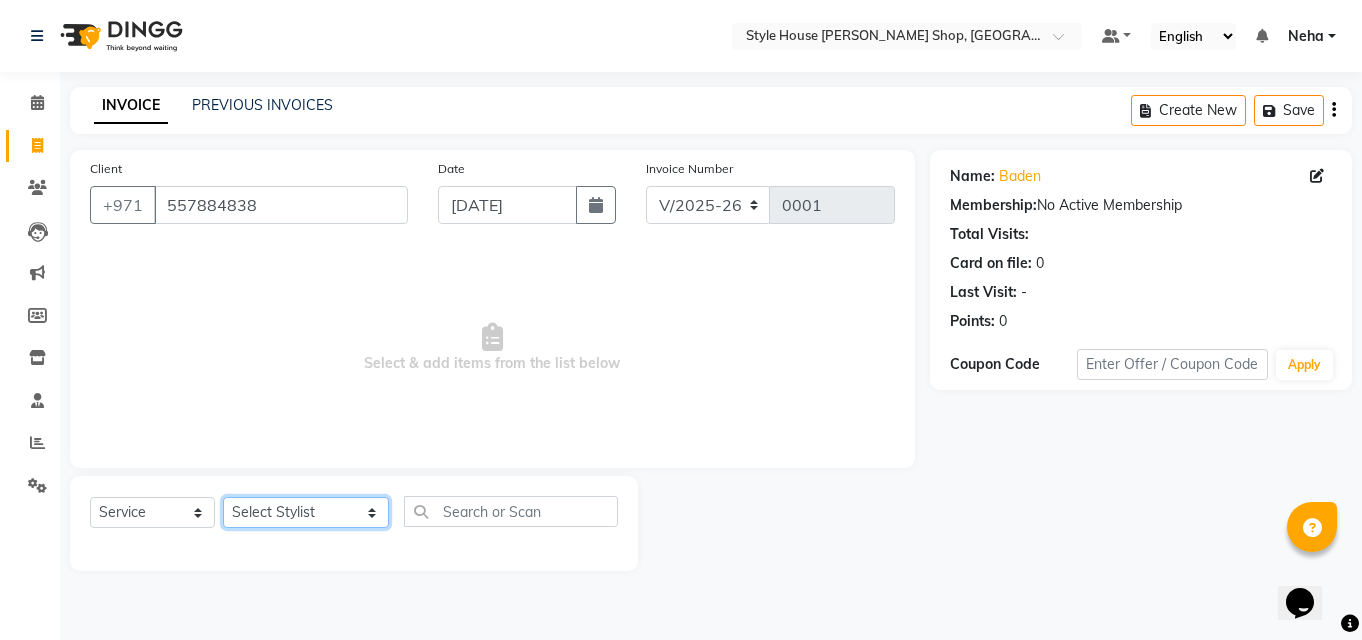 click on "Select Stylist ABDELHANIN ER ROUYS AYMAN MAHDI RAMADAN MAHDI FARAHAT ABDELSAMIE FARAHAT BESAR JAYSON LATUMBO MAHMOUD MOUSAD ABDELGALIL GHAZALY Style House Cashier WAQAS JAMAL JAMAL DIN" 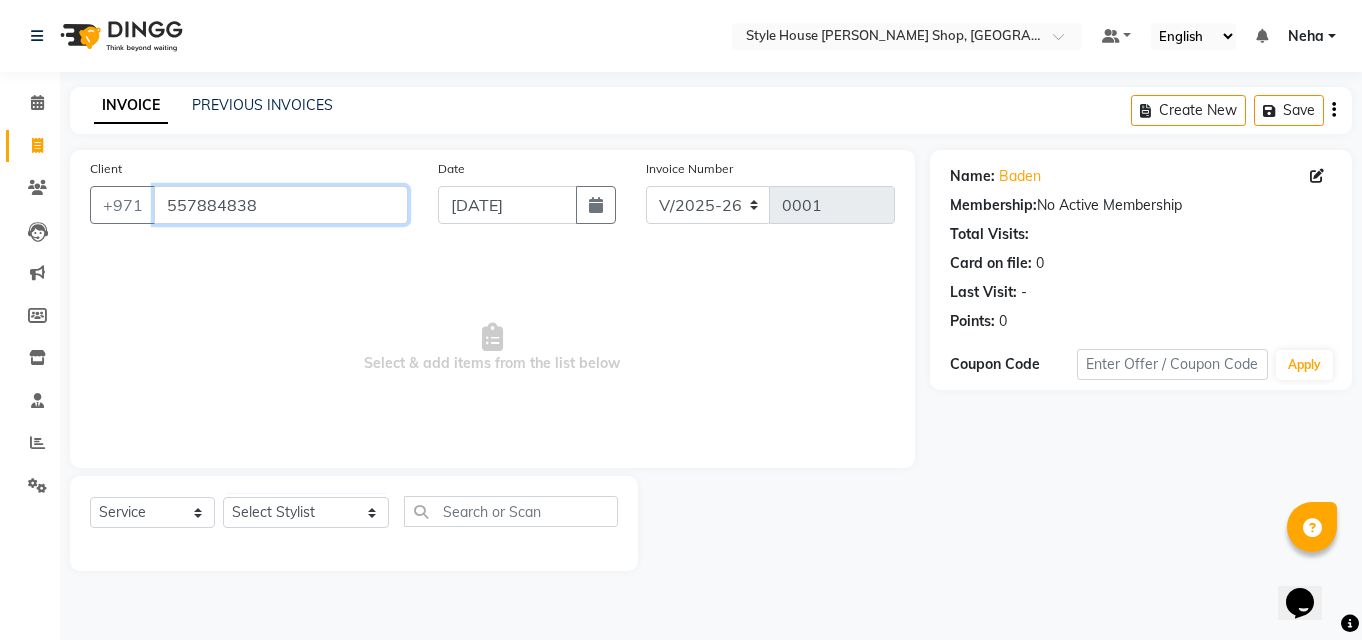click on "557884838" at bounding box center (281, 205) 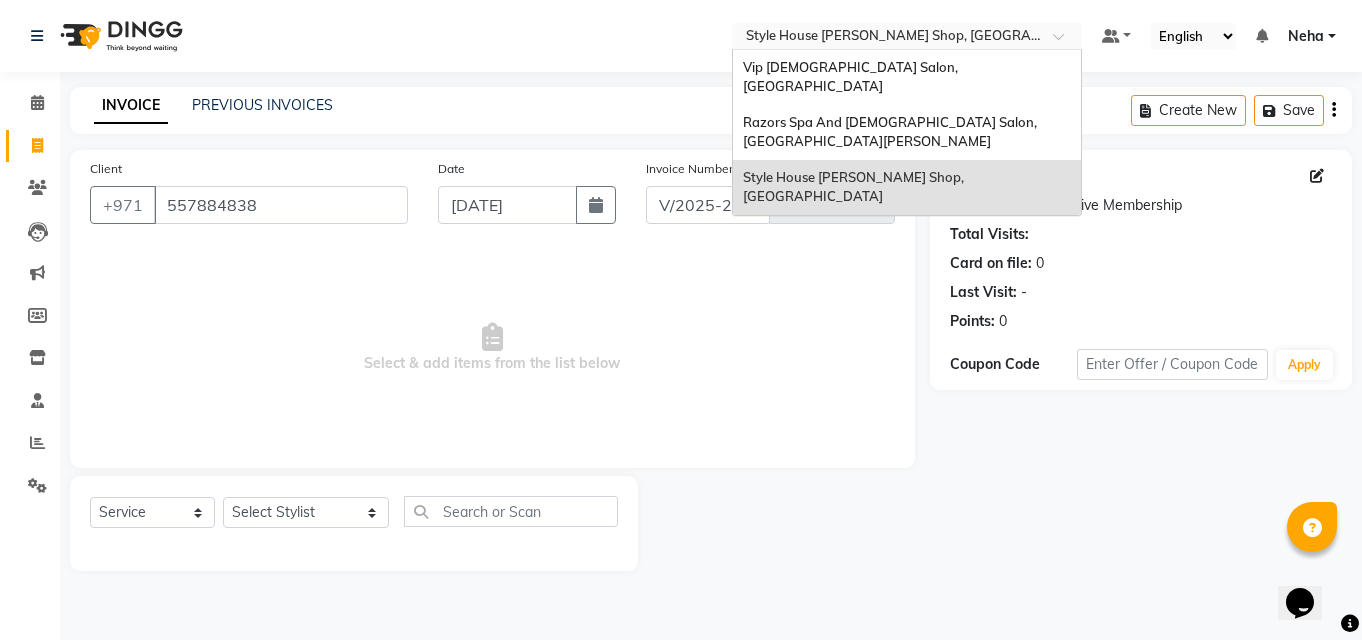 click at bounding box center (887, 38) 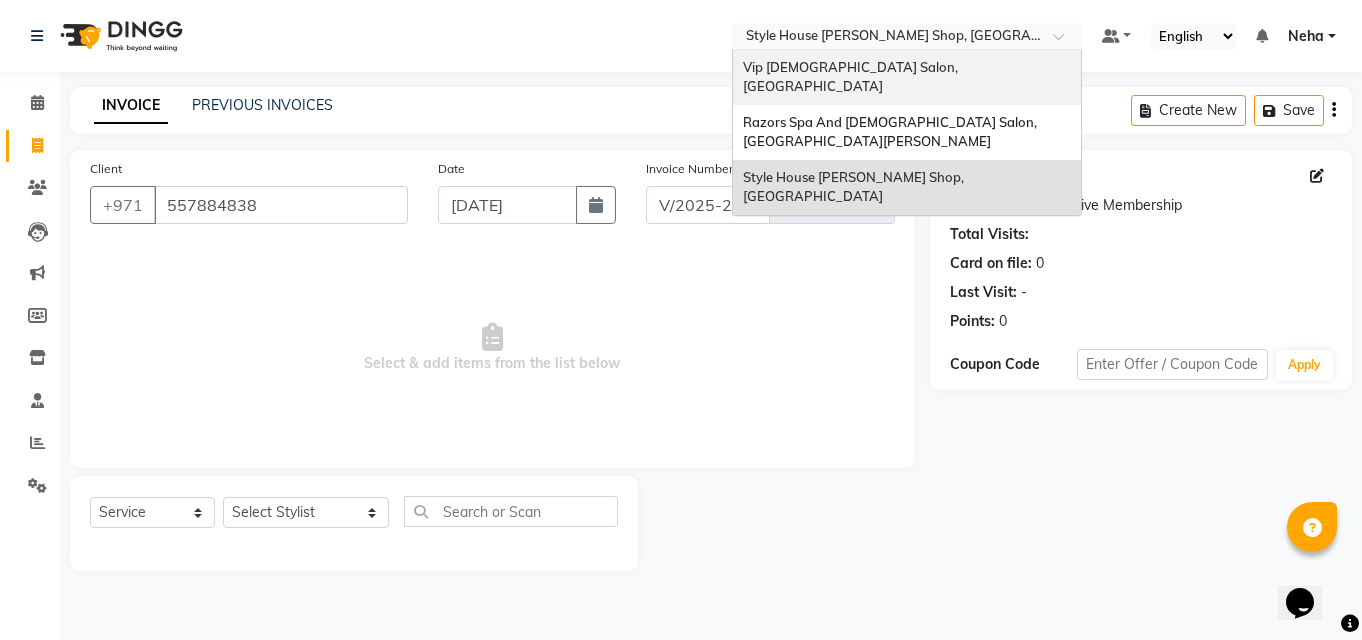 click on "Vip [DEMOGRAPHIC_DATA] Salon, [GEOGRAPHIC_DATA]" at bounding box center (852, 77) 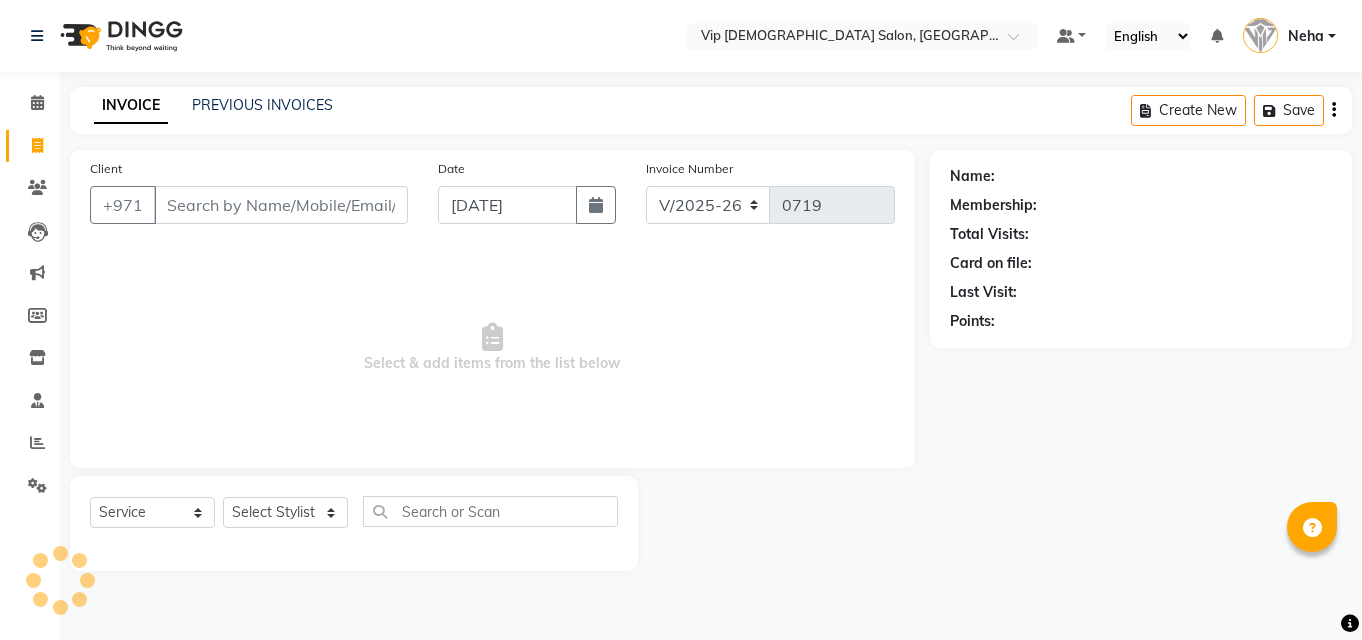 select on "8415" 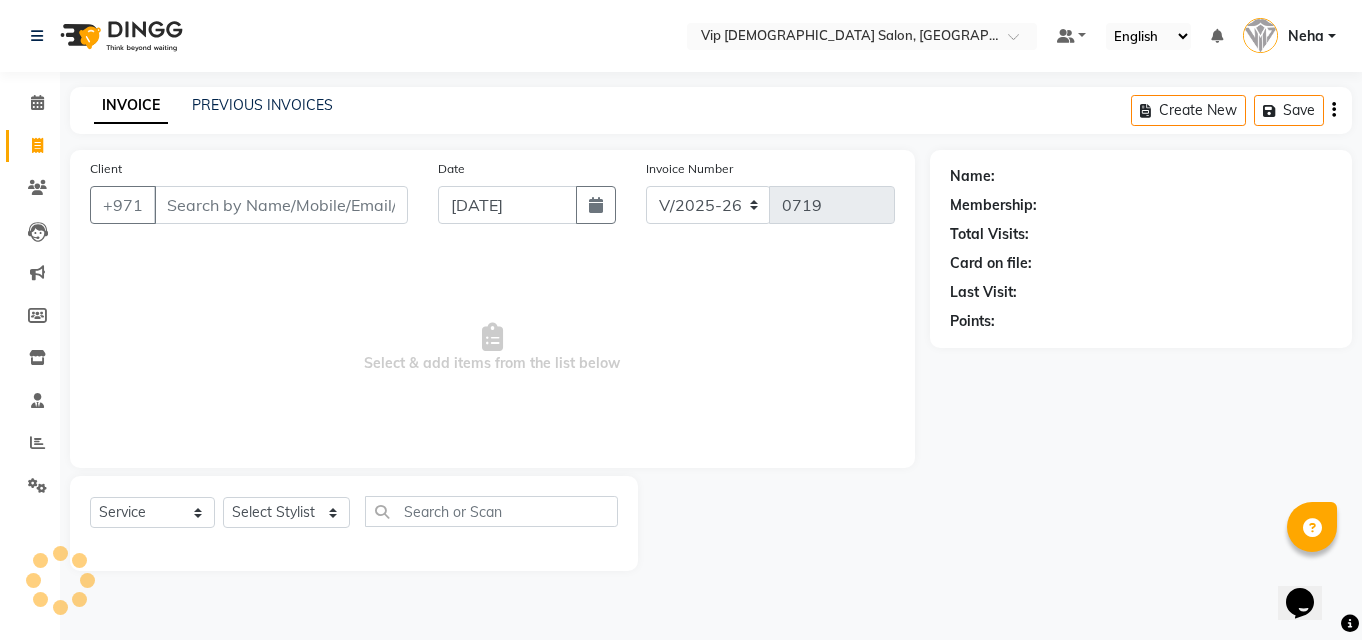 scroll, scrollTop: 0, scrollLeft: 0, axis: both 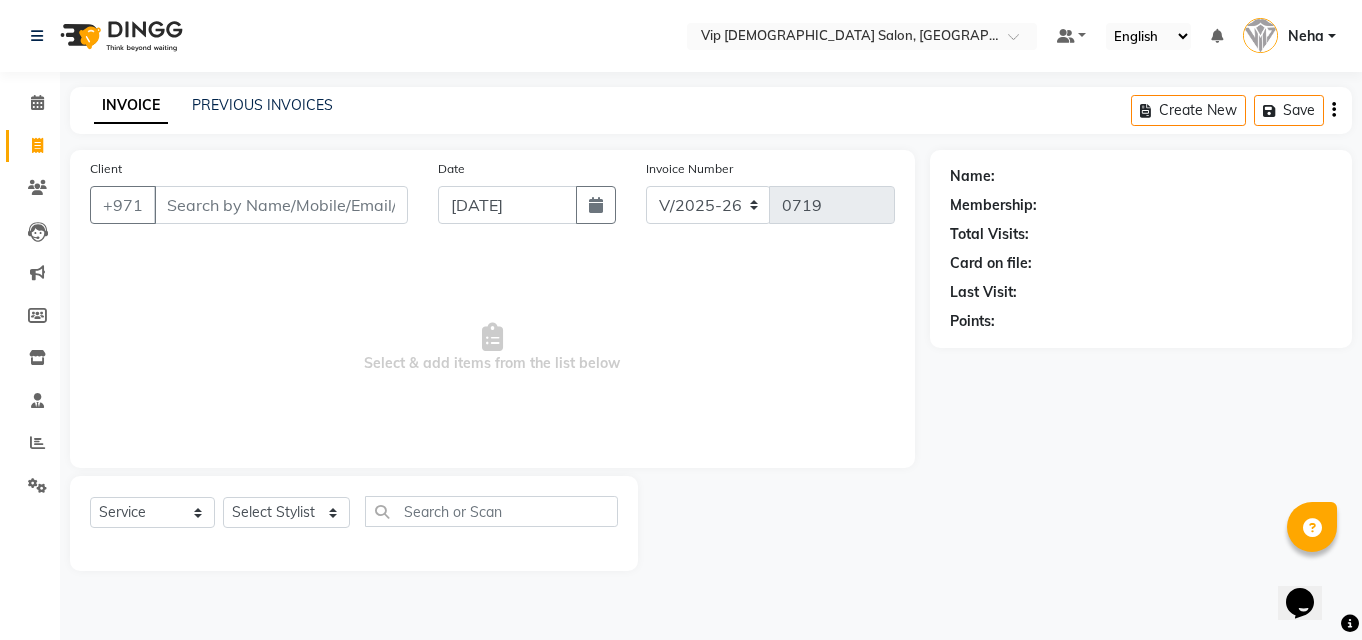 click on "Client" at bounding box center [281, 205] 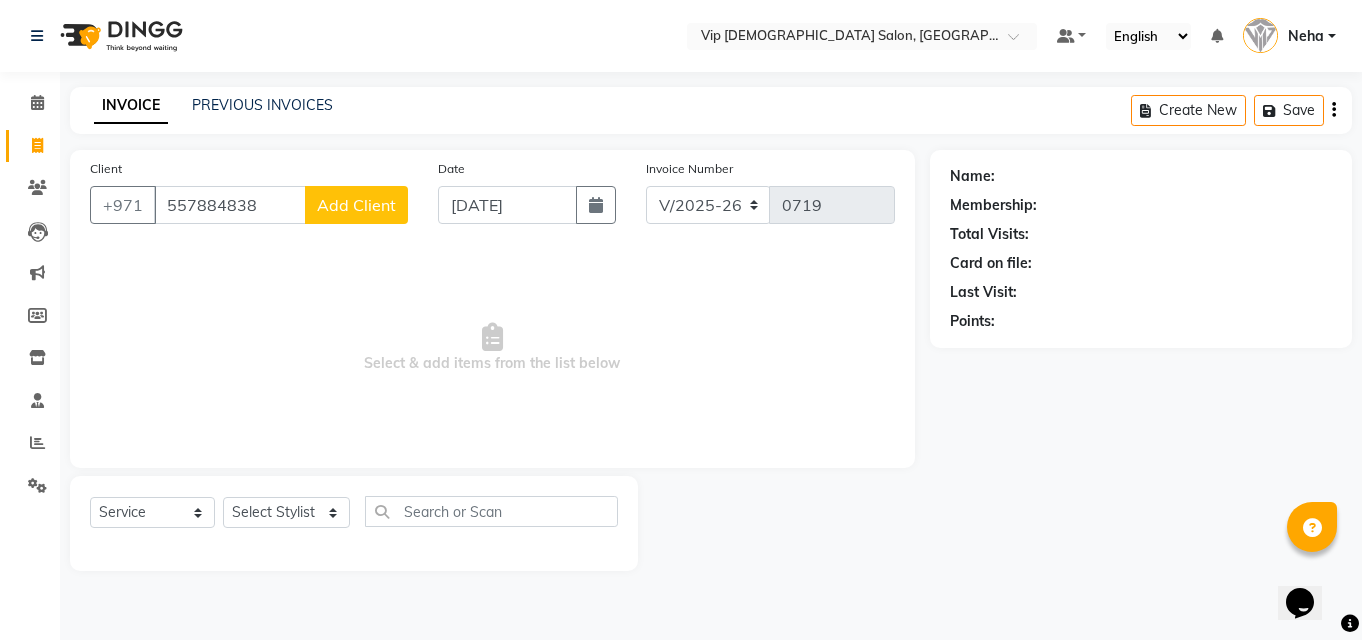 type on "557884838" 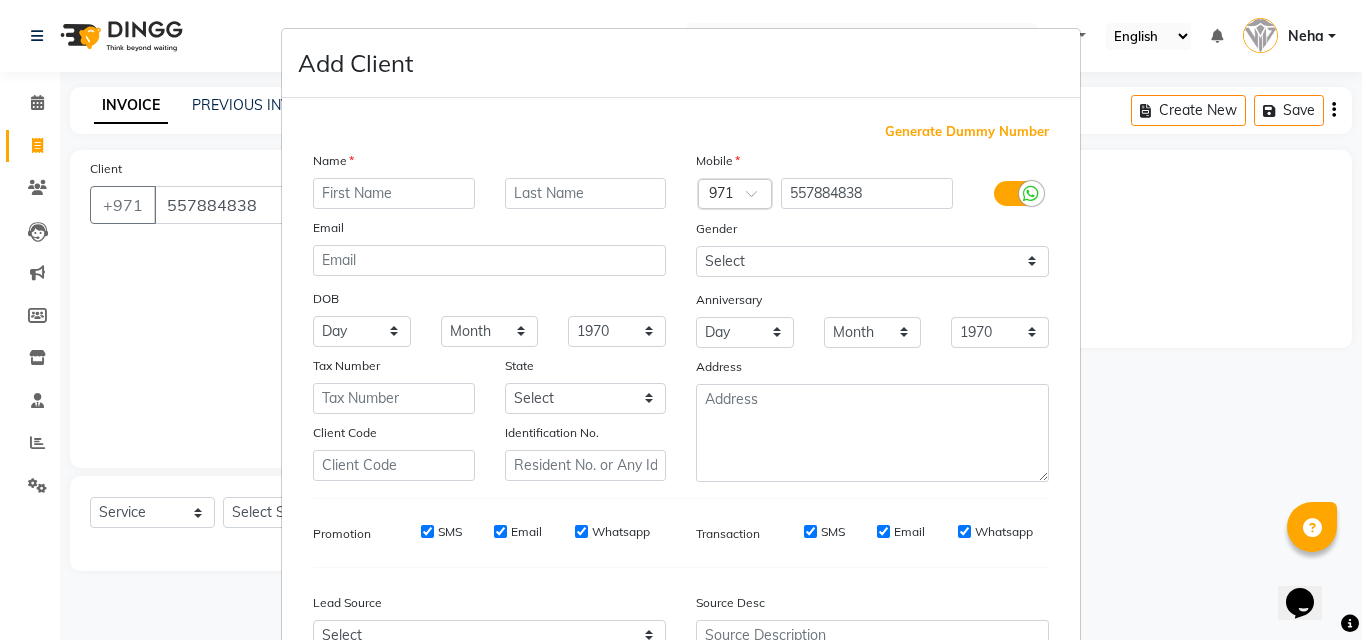 type on "b" 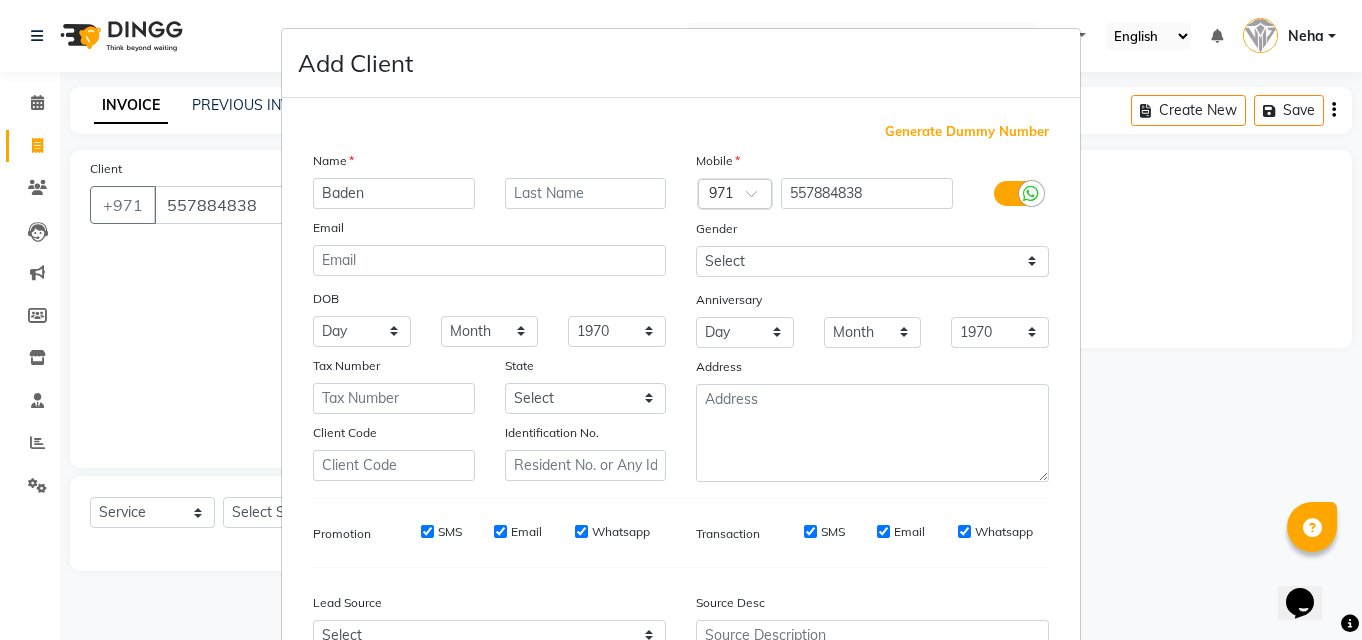 type on "Baden" 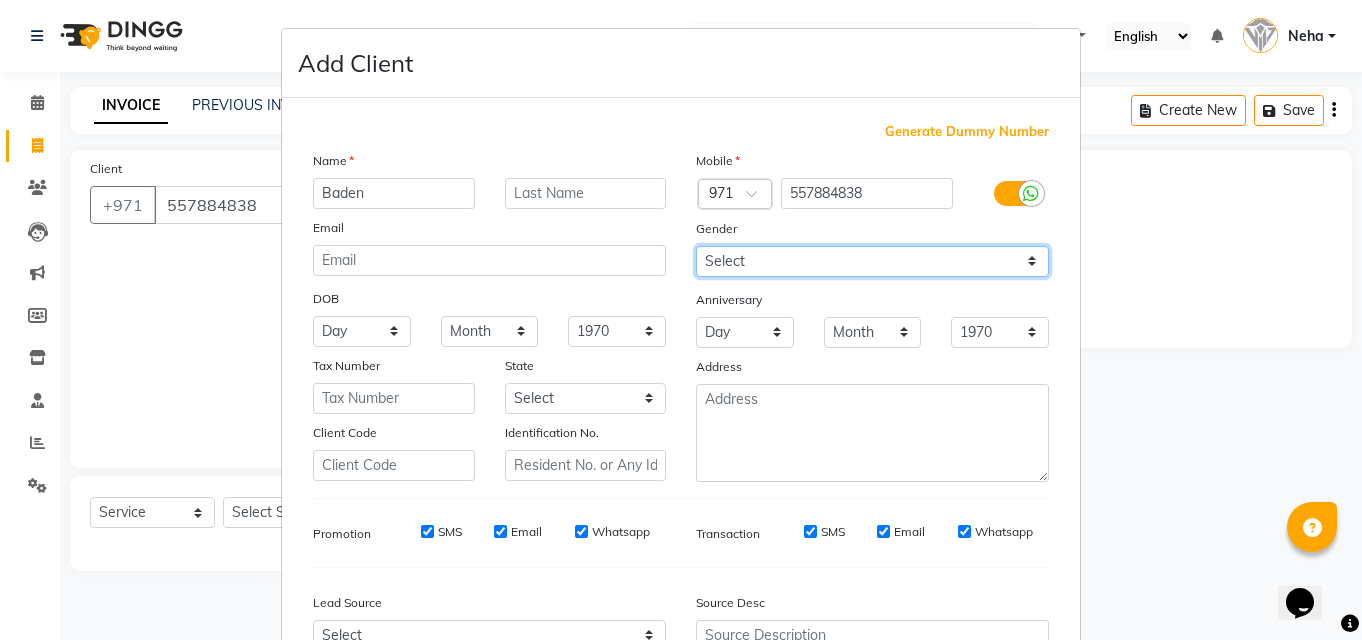 click on "Select [DEMOGRAPHIC_DATA] [DEMOGRAPHIC_DATA] Other Prefer Not To Say" at bounding box center [872, 261] 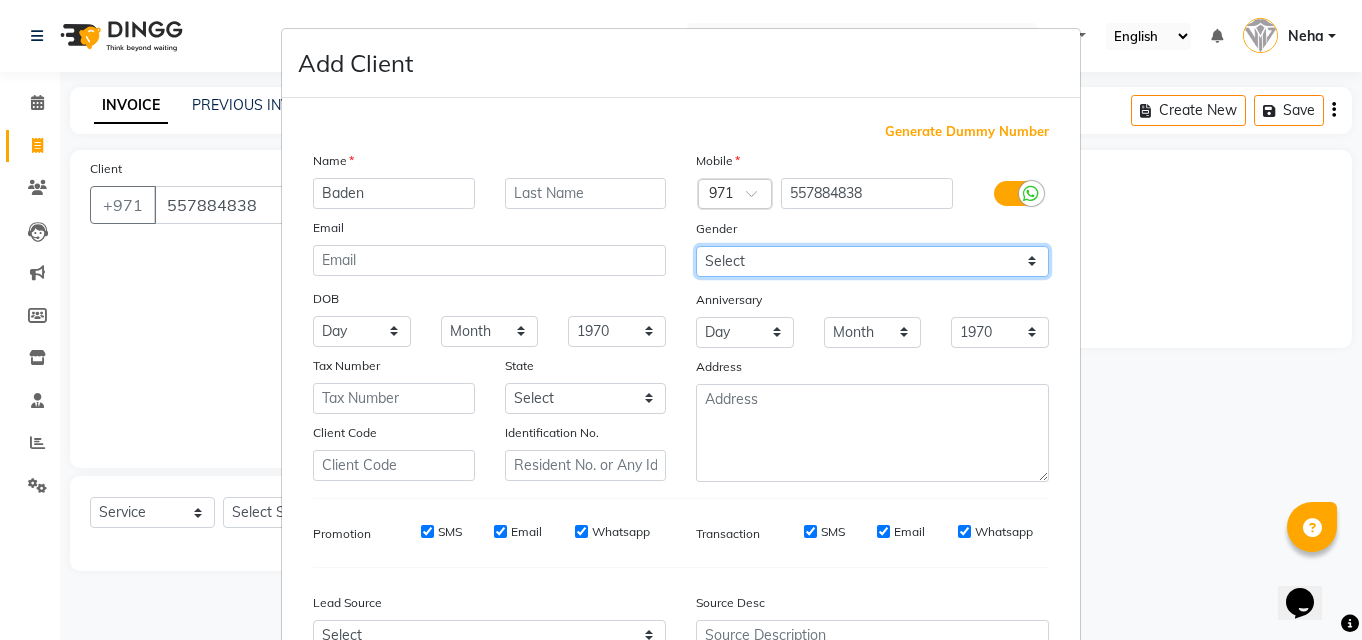 select on "[DEMOGRAPHIC_DATA]" 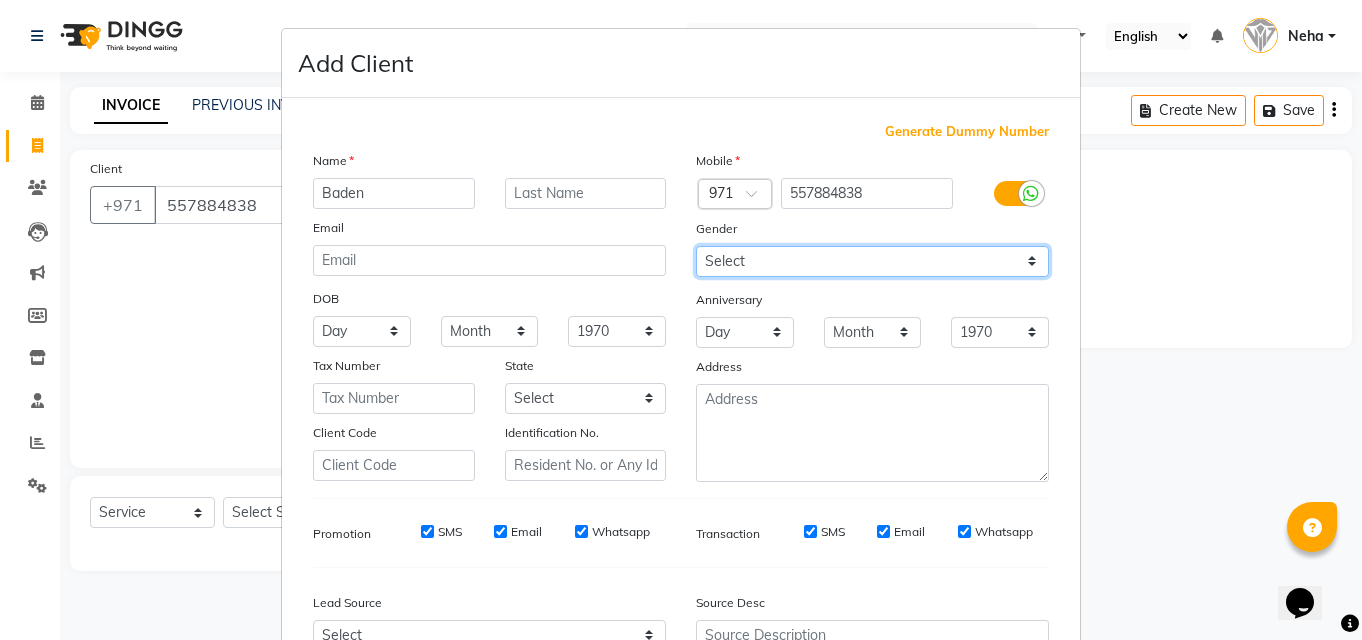 click on "Select [DEMOGRAPHIC_DATA] [DEMOGRAPHIC_DATA] Other Prefer Not To Say" at bounding box center [872, 261] 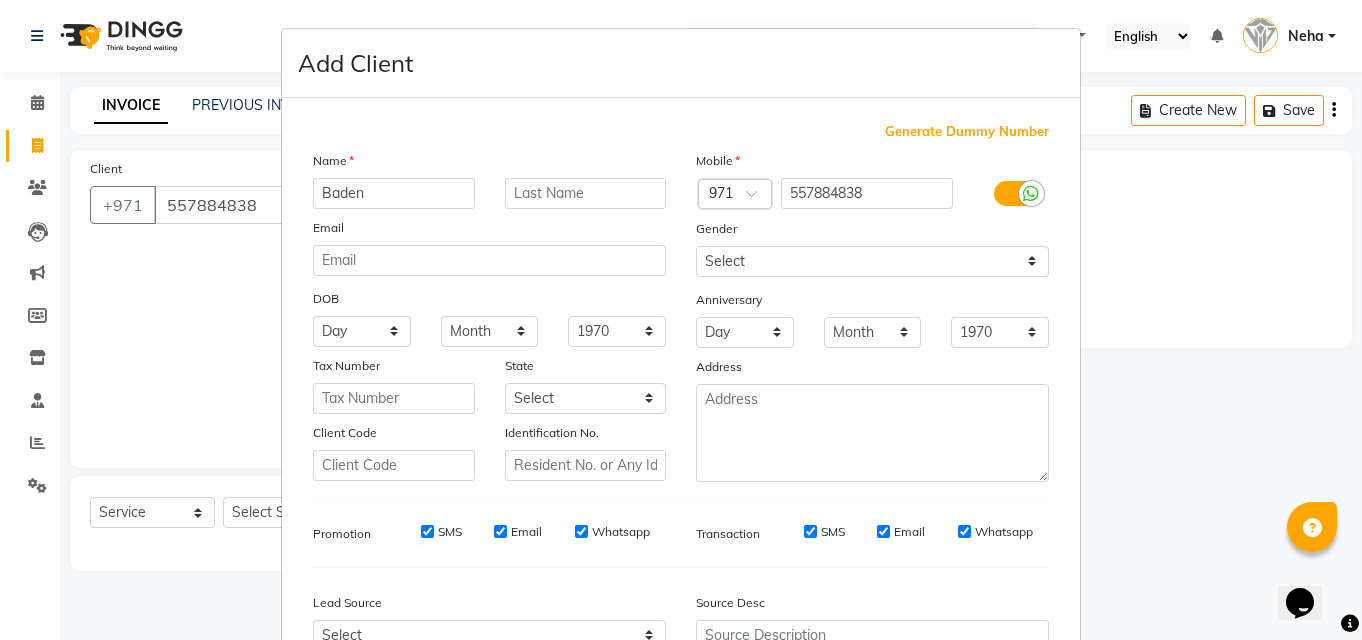 click on "Day 01 02 03 04 05 06 07 08 09 10 11 12 13 14 15 16 17 18 19 20 21 22 23 24 25 26 27 28 29 30 31" at bounding box center (745, 332) 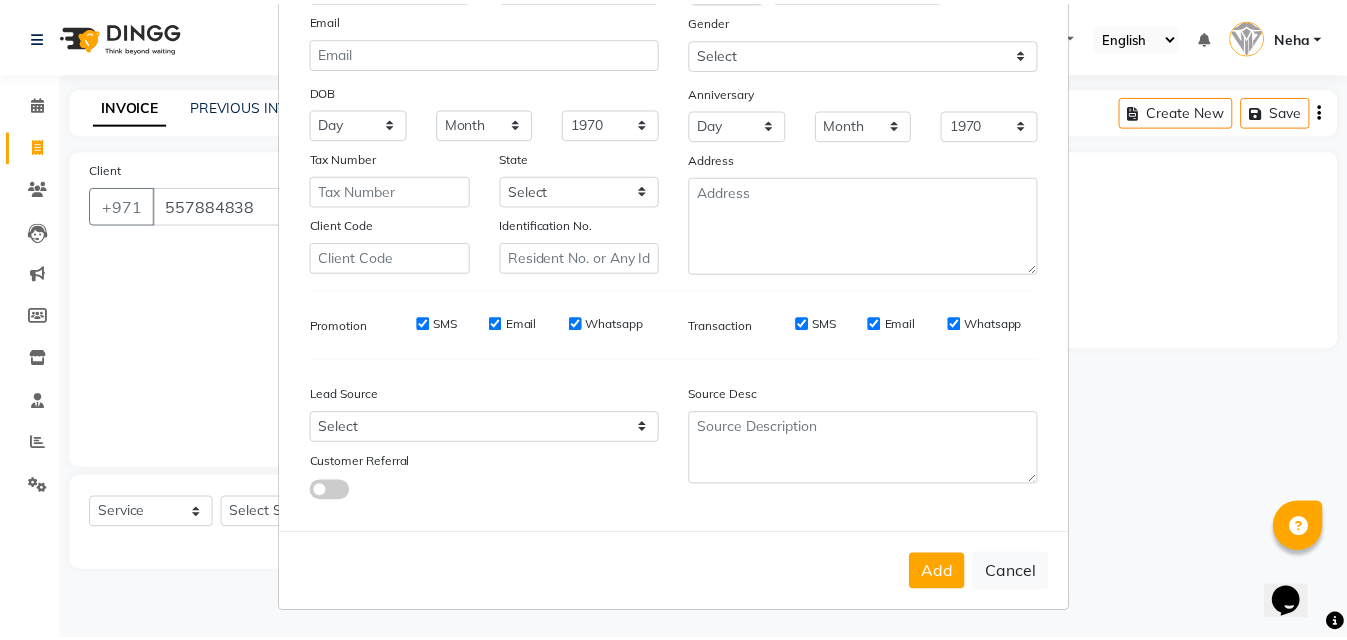 scroll, scrollTop: 209, scrollLeft: 0, axis: vertical 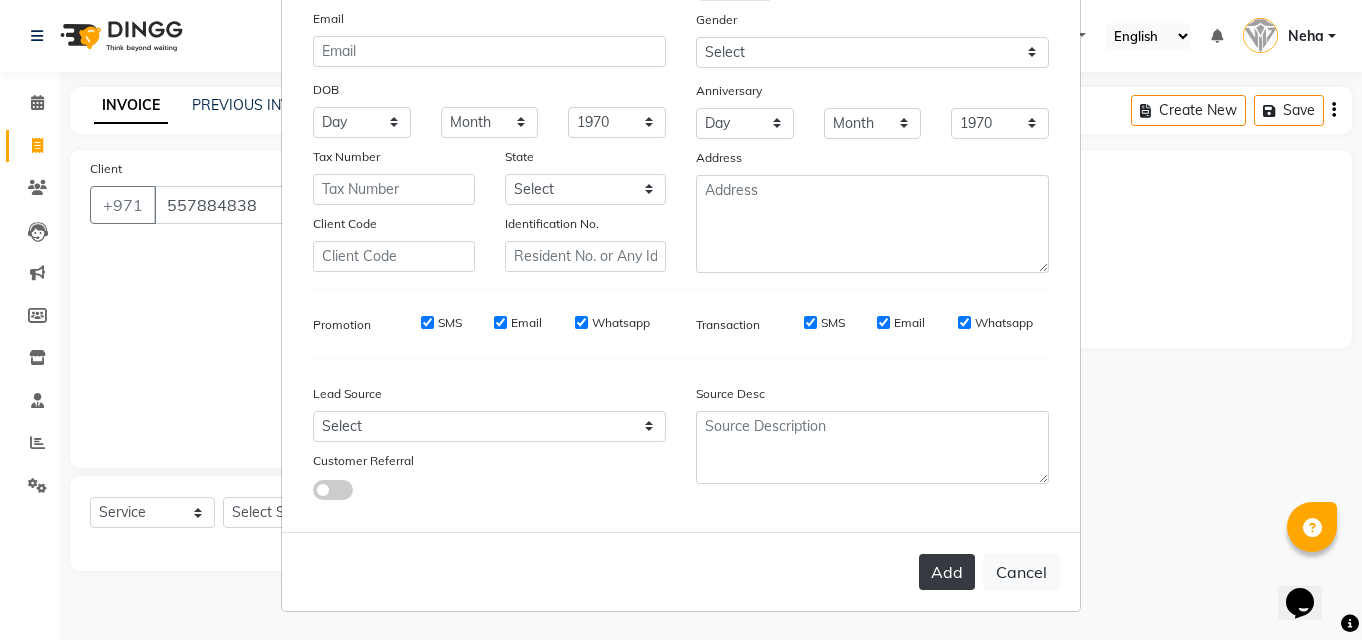 click on "Add" at bounding box center (947, 572) 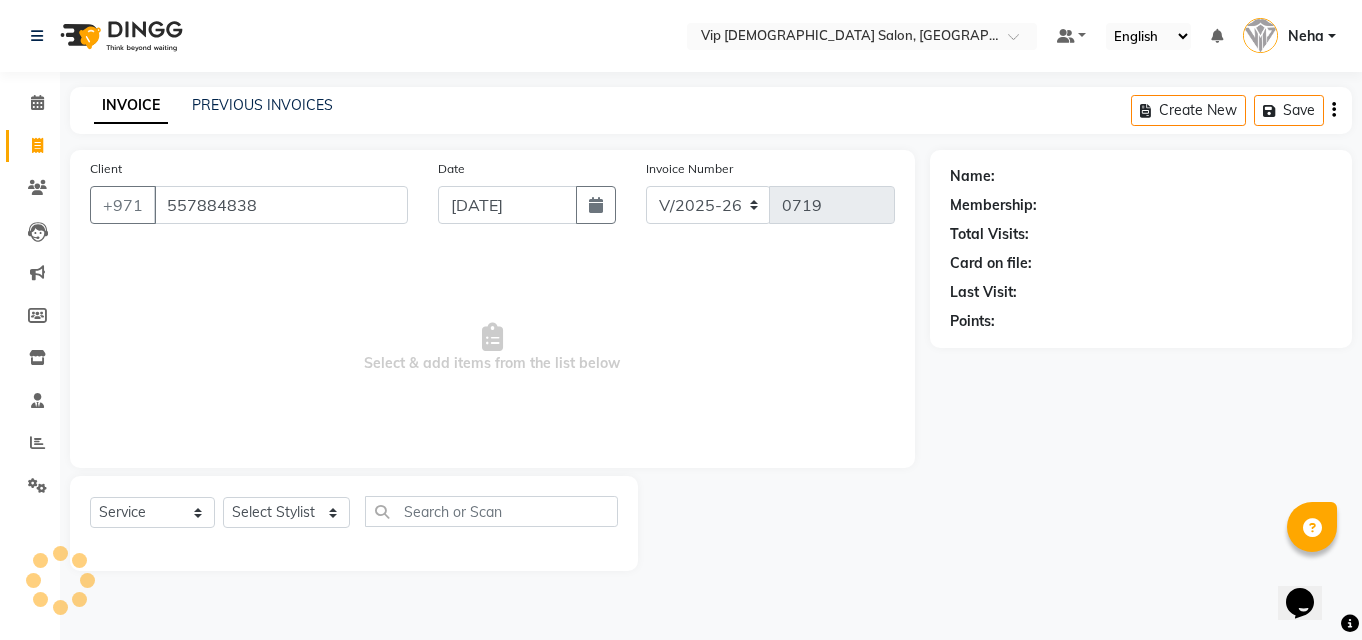 type 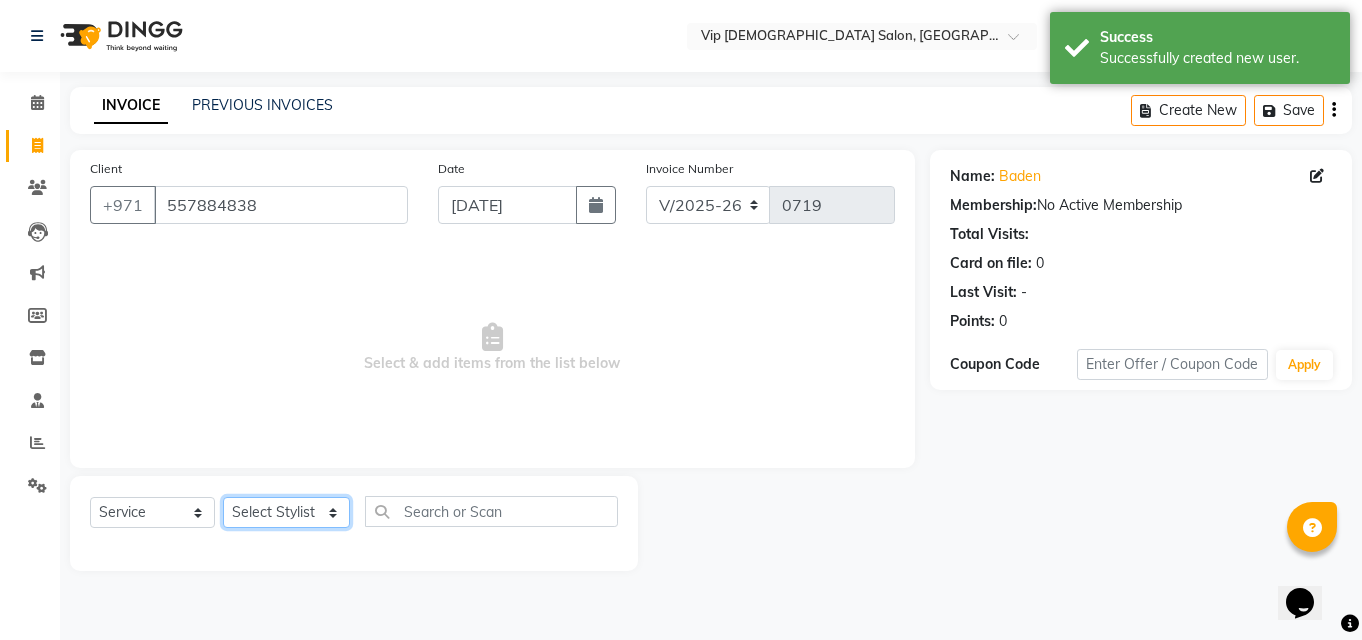 click on "Select Stylist AHMED MOHAMED MOHAMED ELKHODARY ABDELHAMID Ali Rana Allauddin Anwar Ali Ameen Ayoub Lakhbizi Jairah Mr. Mohannad Neha Nelson Ricalyn Colcol Riffat Magdy Taufeeq Anwar Ali Tauseef  Akhilaque Zoya Bhatti." 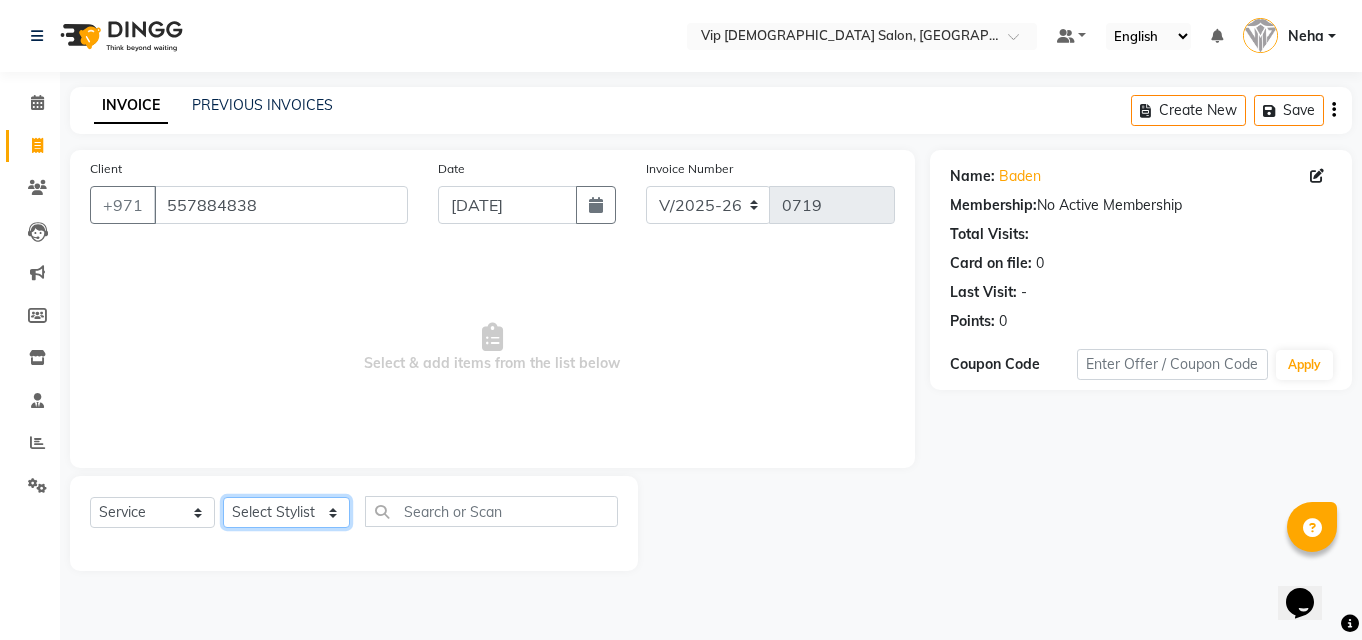 select on "81363" 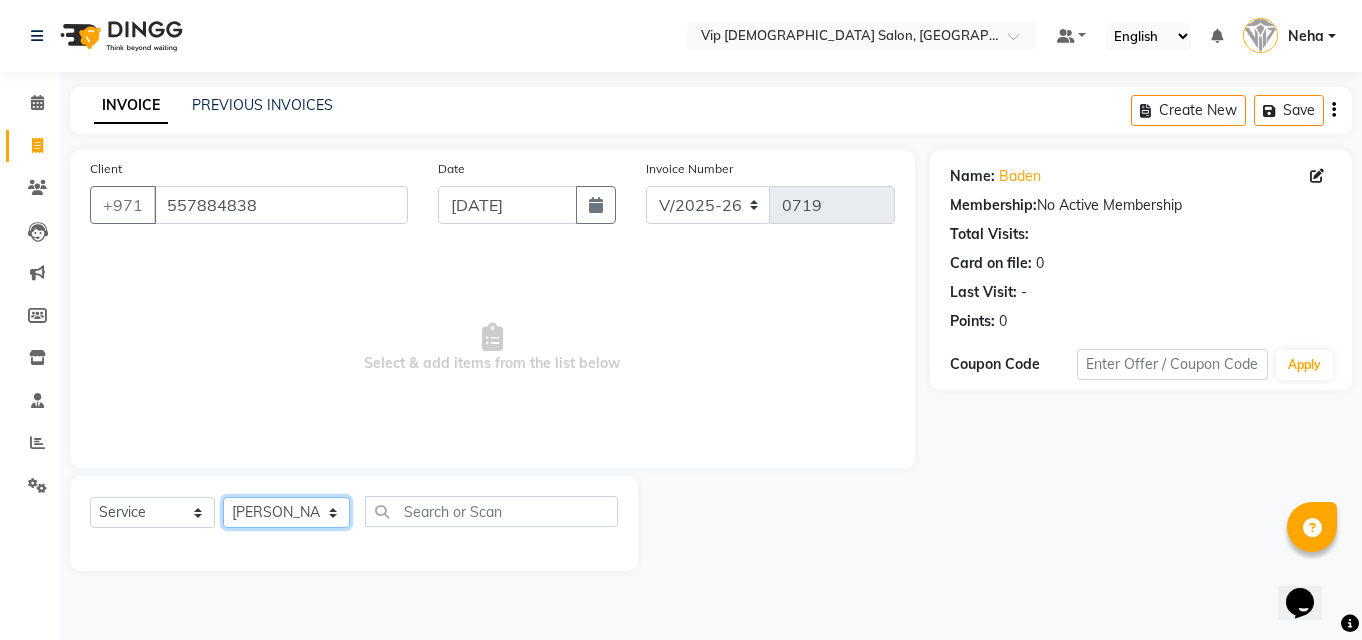 click on "Select Stylist AHMED MOHAMED MOHAMED ELKHODARY ABDELHAMID Ali Rana Allauddin Anwar Ali Ameen Ayoub Lakhbizi Jairah Mr. Mohannad Neha Nelson Ricalyn Colcol Riffat Magdy Taufeeq Anwar Ali Tauseef  Akhilaque Zoya Bhatti." 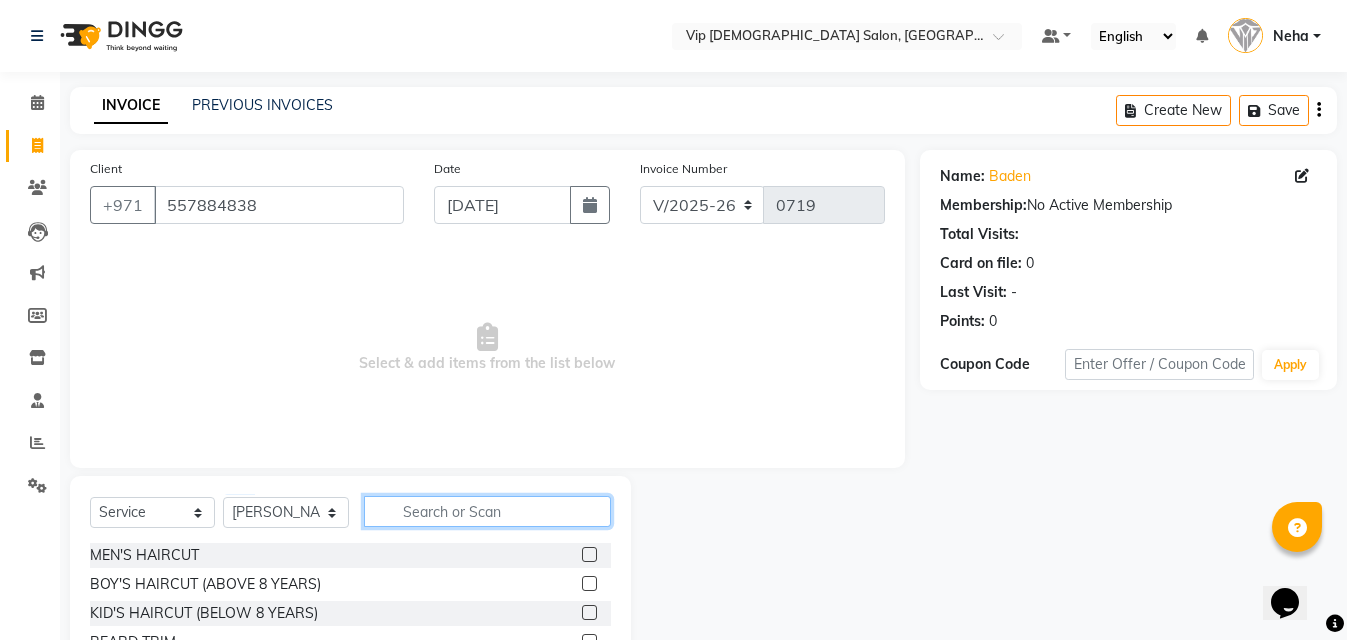 click 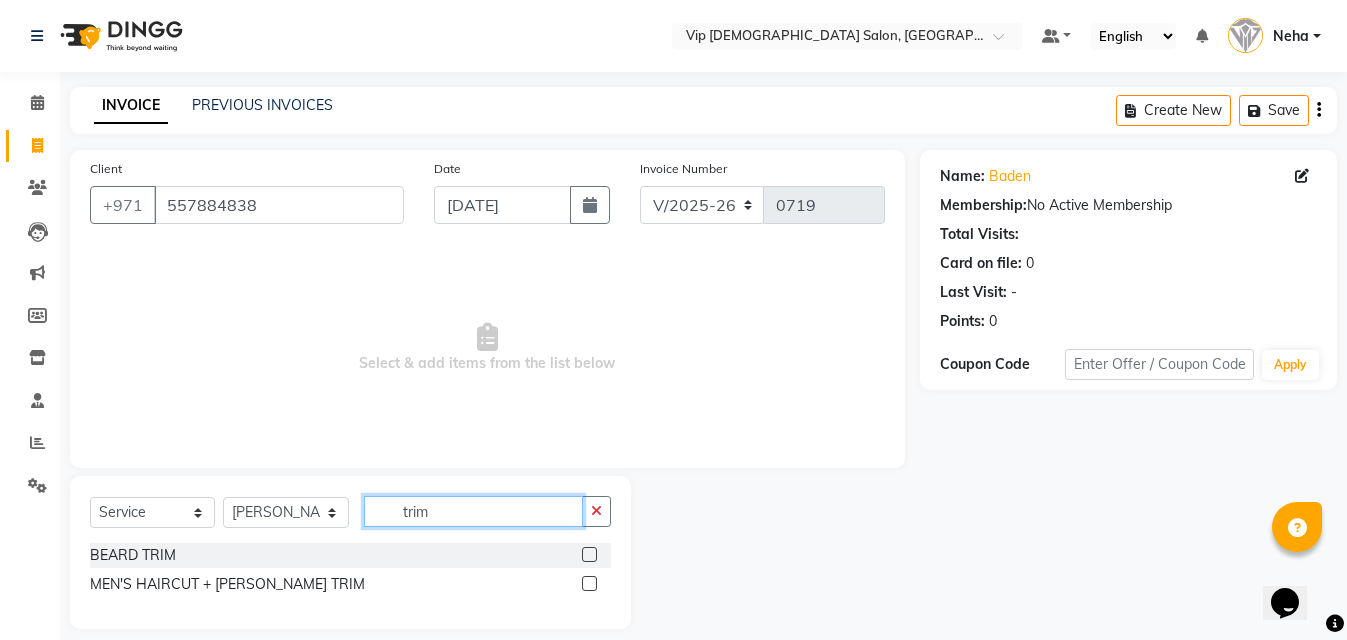 type on "trim" 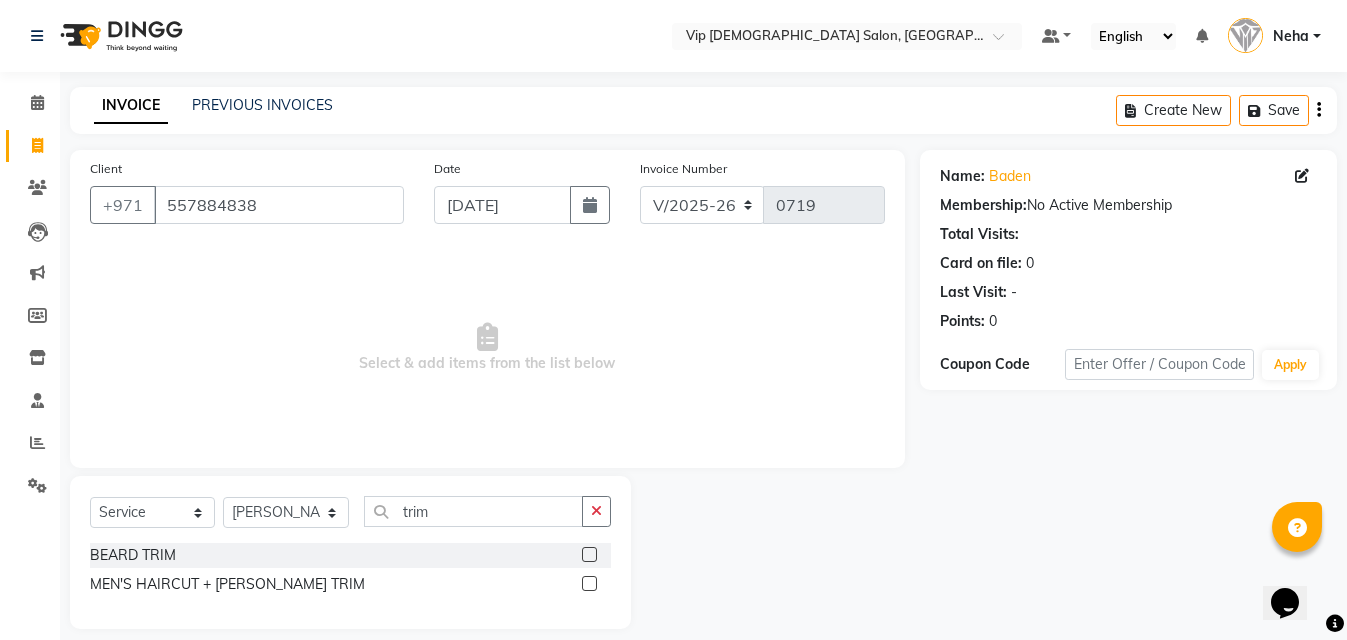 click 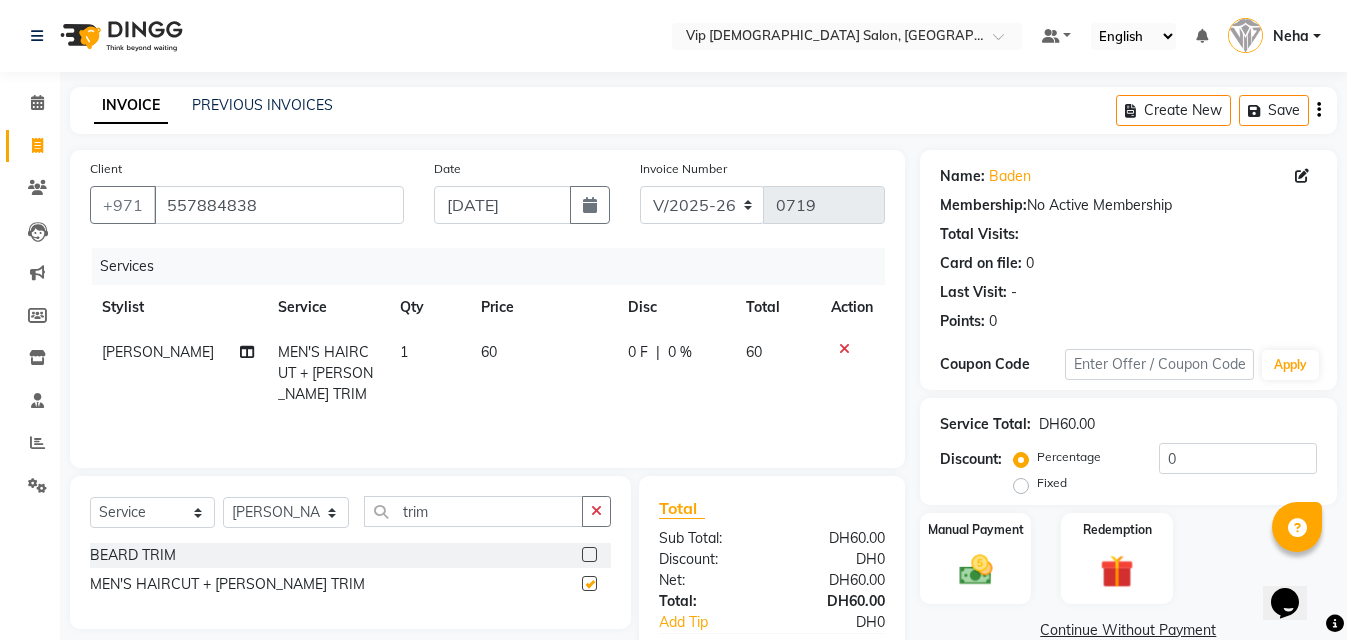 checkbox on "false" 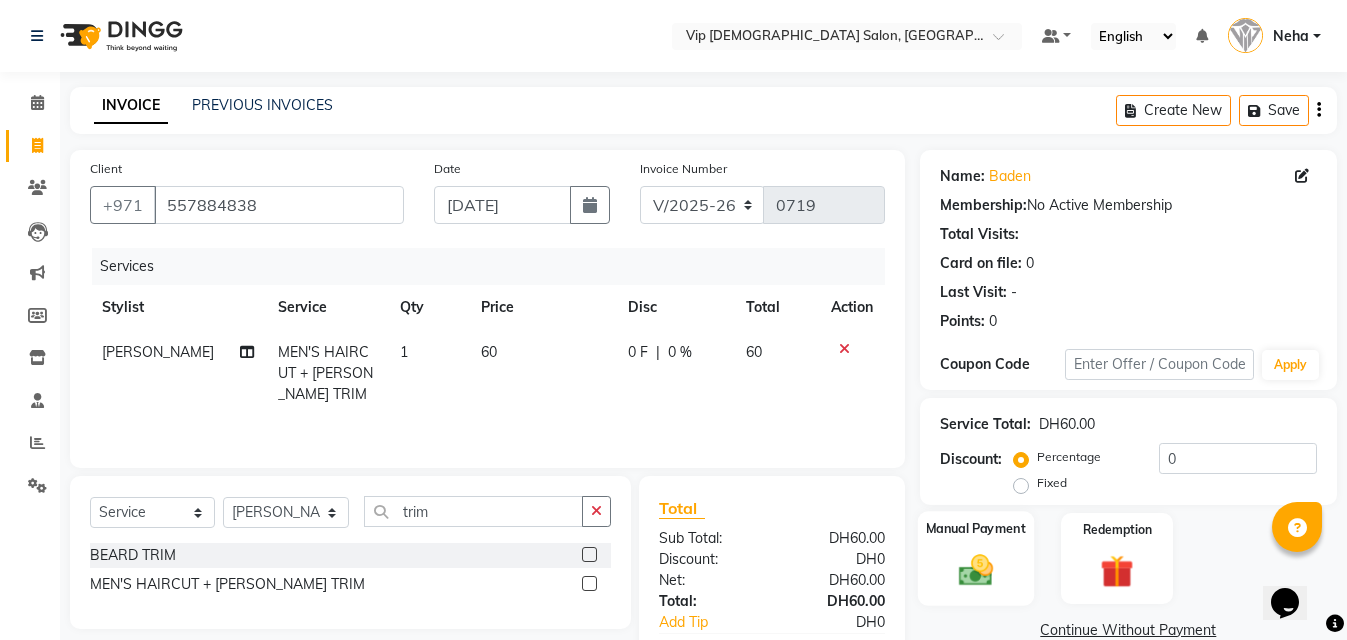 click 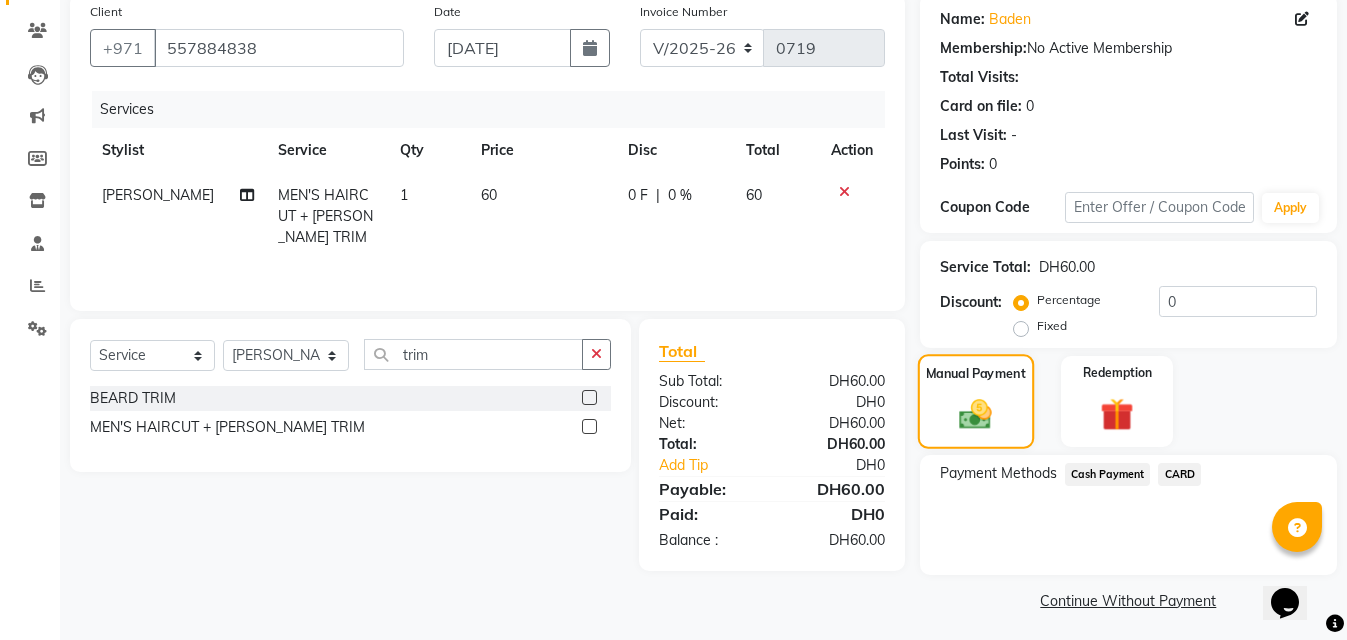 scroll, scrollTop: 160, scrollLeft: 0, axis: vertical 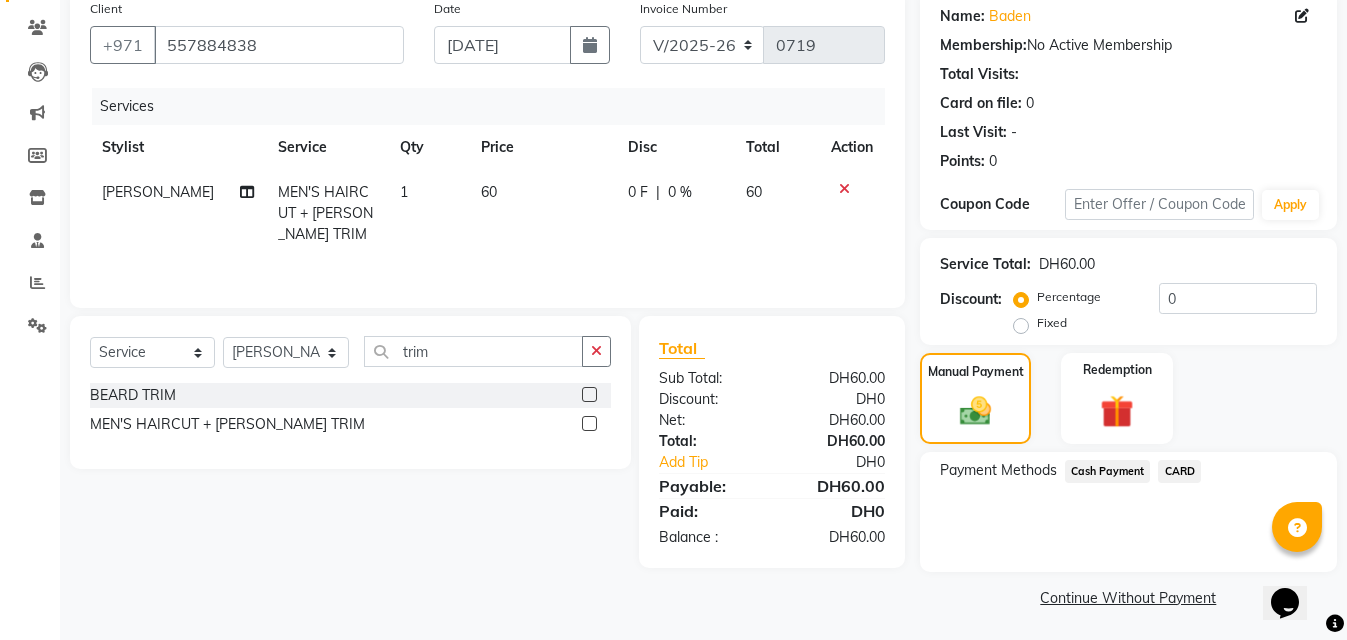 click on "CARD" 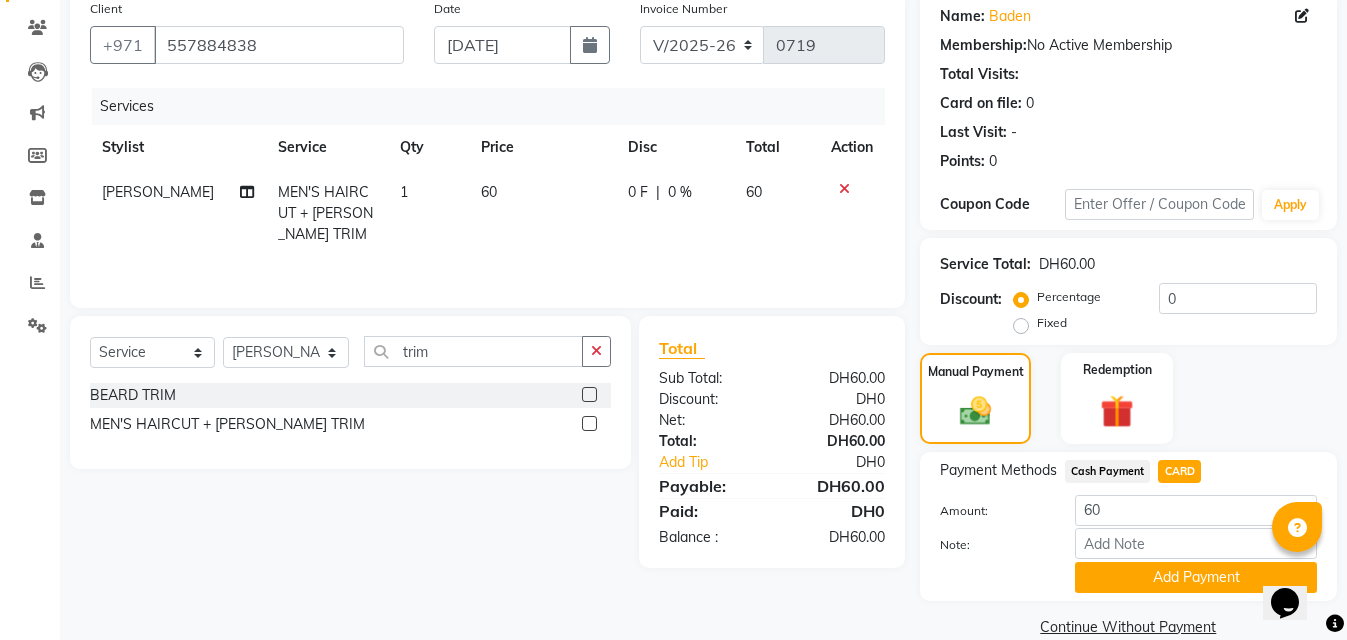 scroll, scrollTop: 192, scrollLeft: 0, axis: vertical 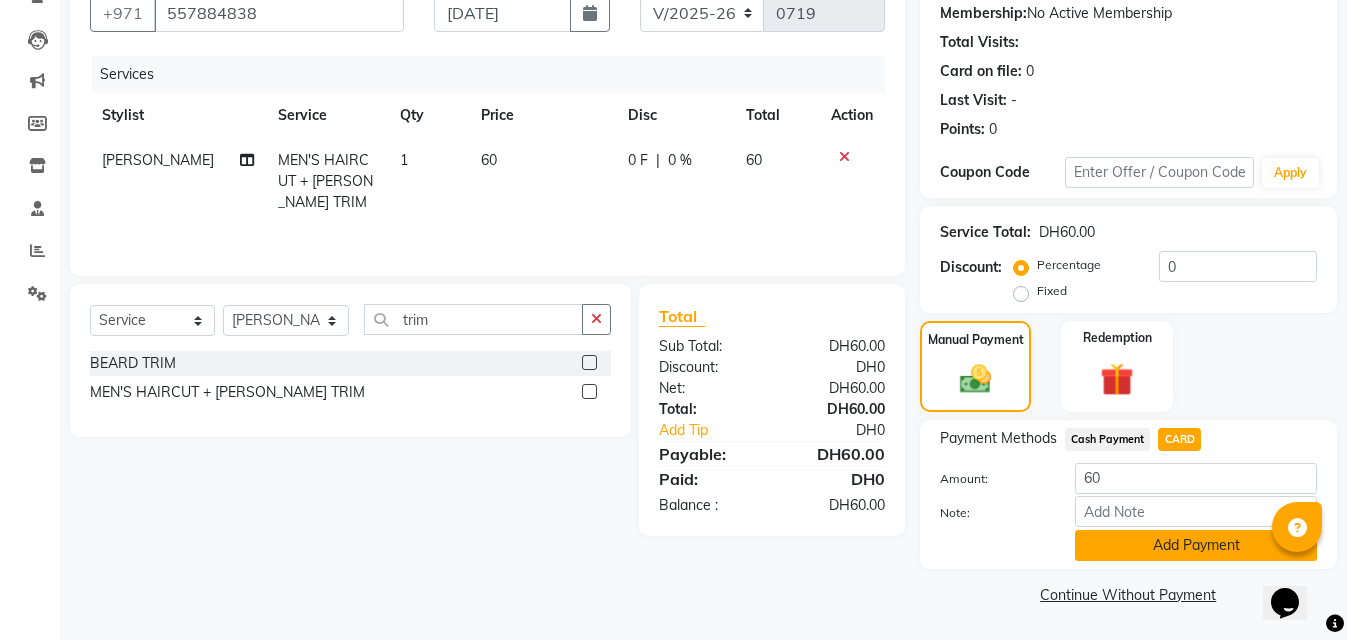 click on "Add Payment" 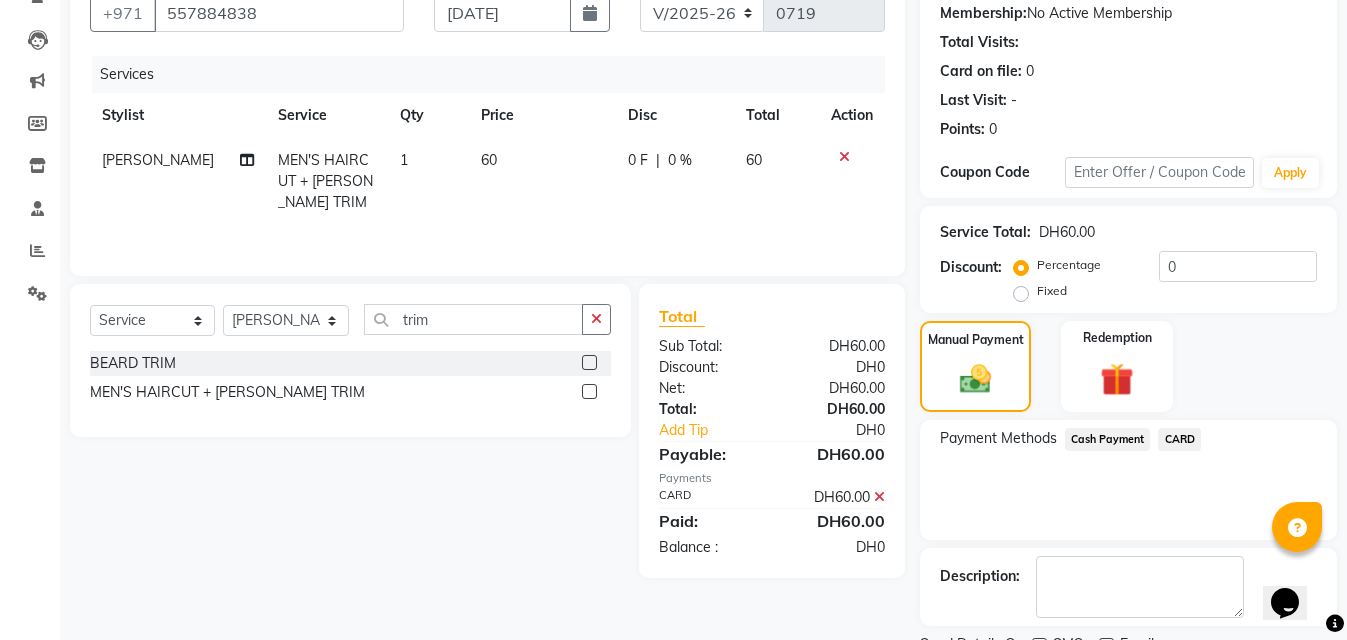 click on "CARD" 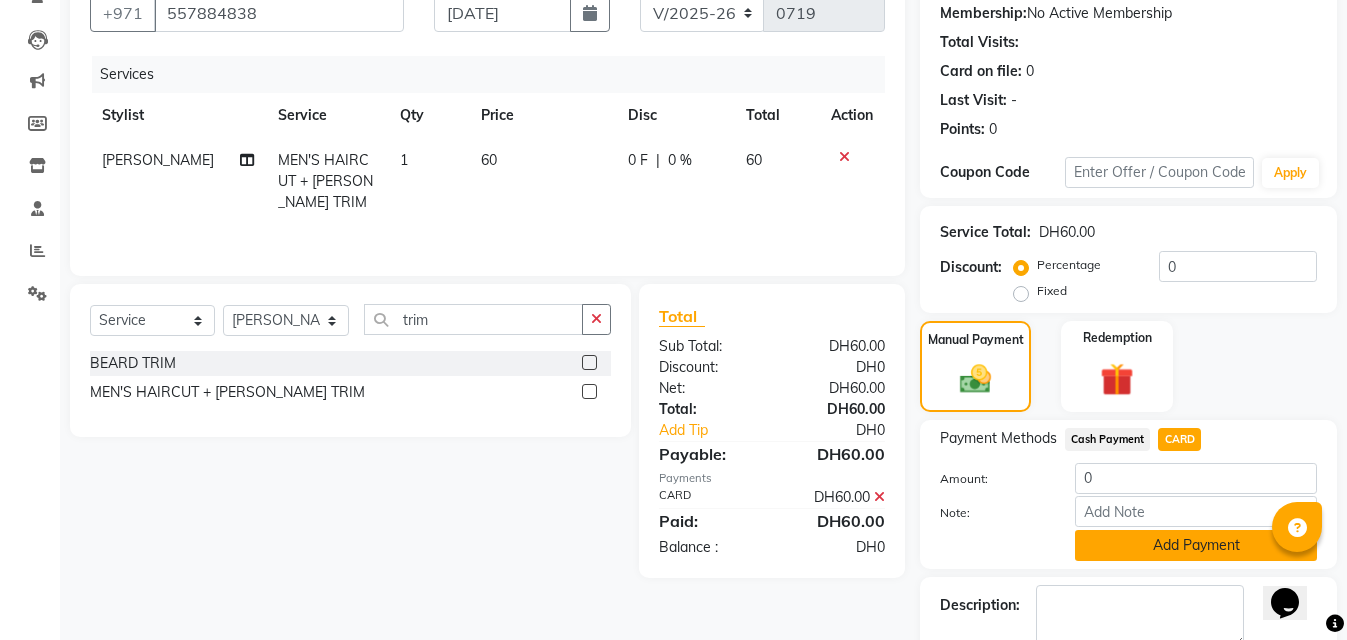 click on "Add Payment" 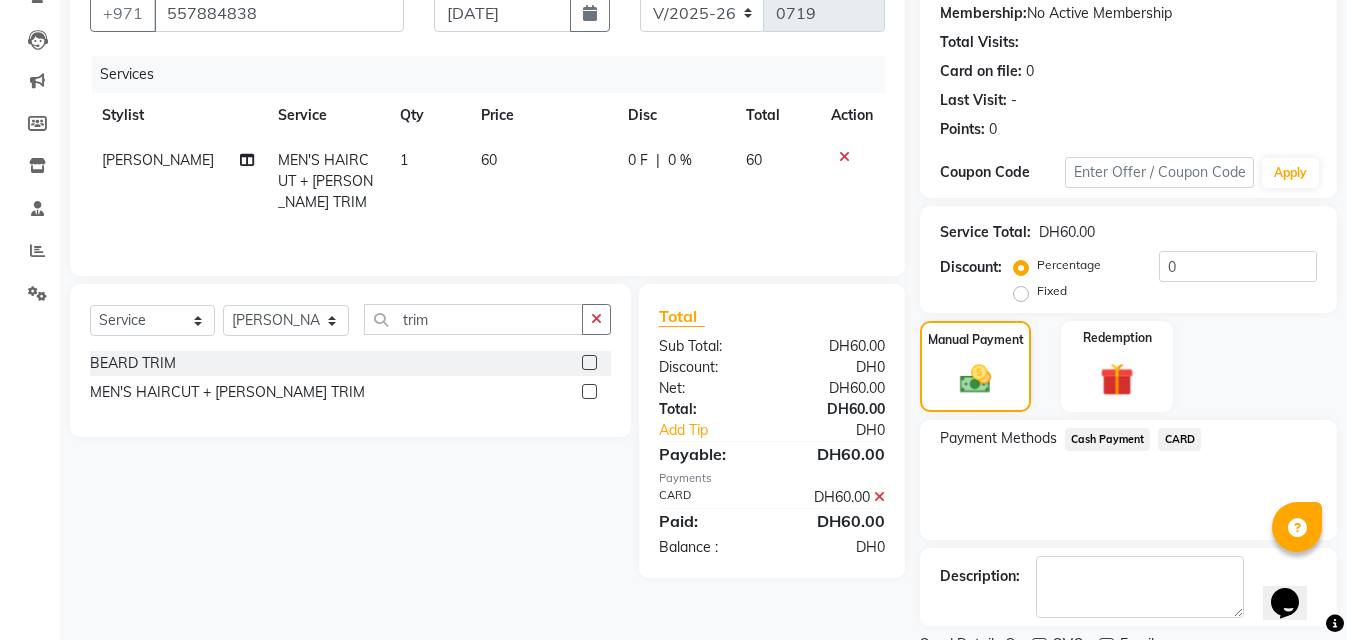 click on "Payment Methods  Cash Payment   CARD" 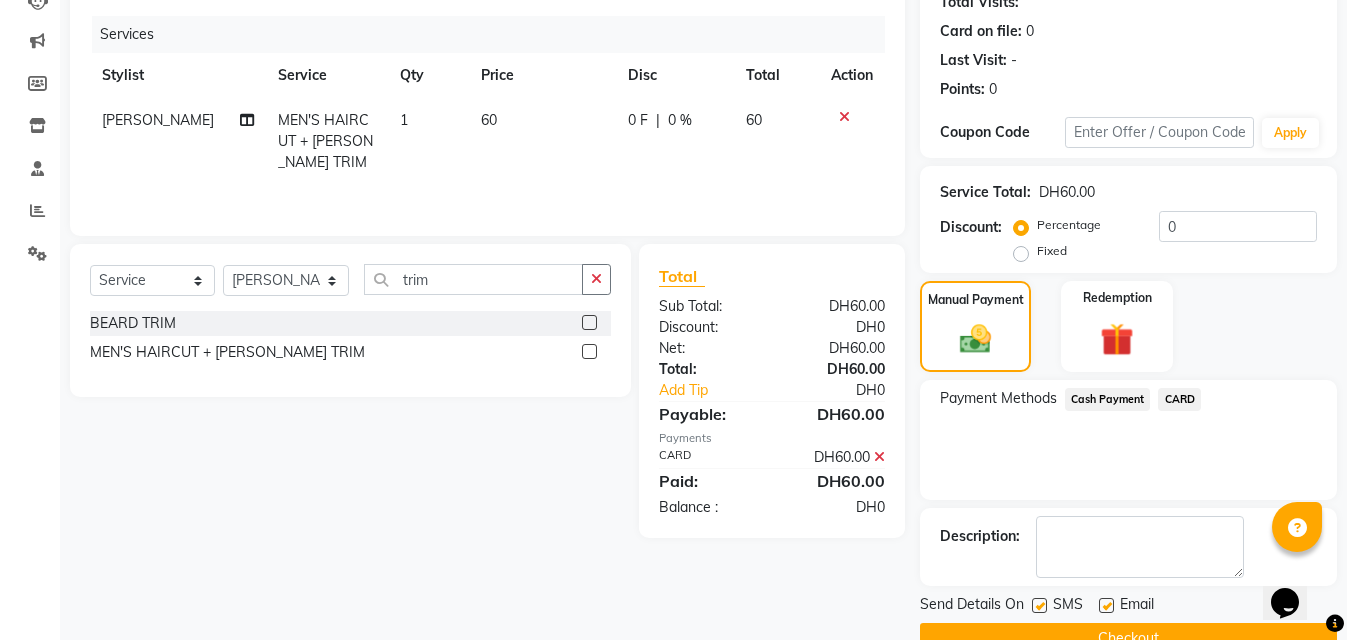 scroll, scrollTop: 276, scrollLeft: 0, axis: vertical 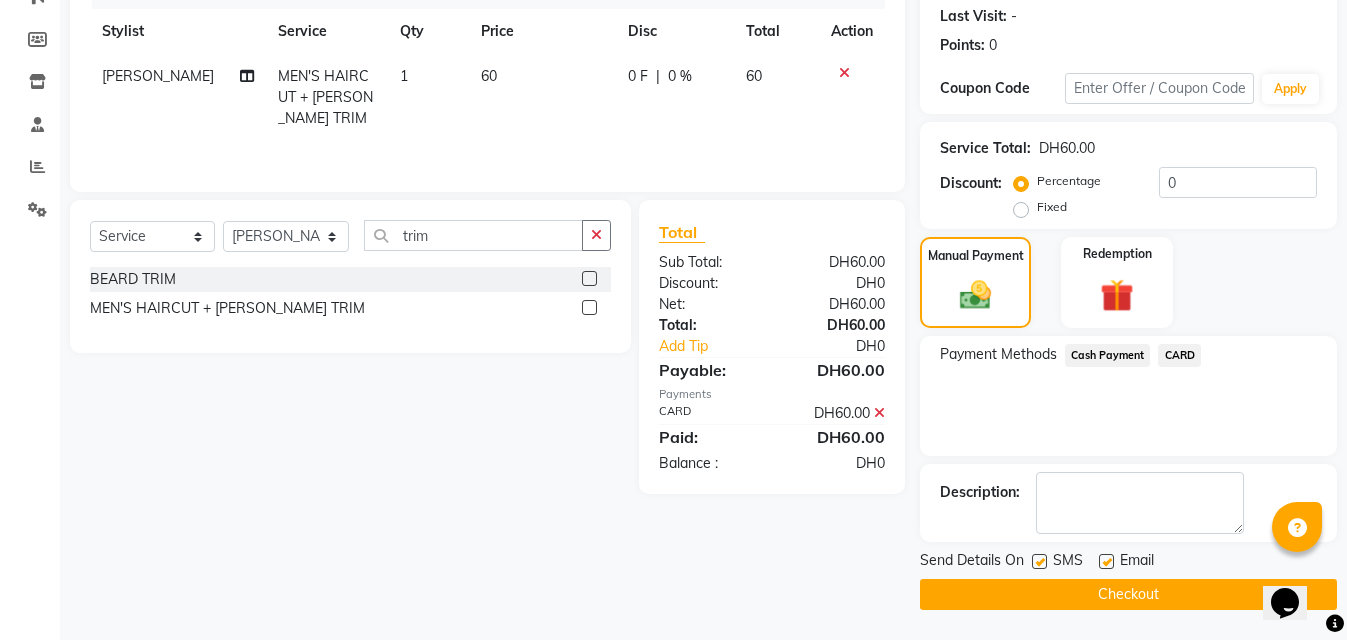 click on "Checkout" 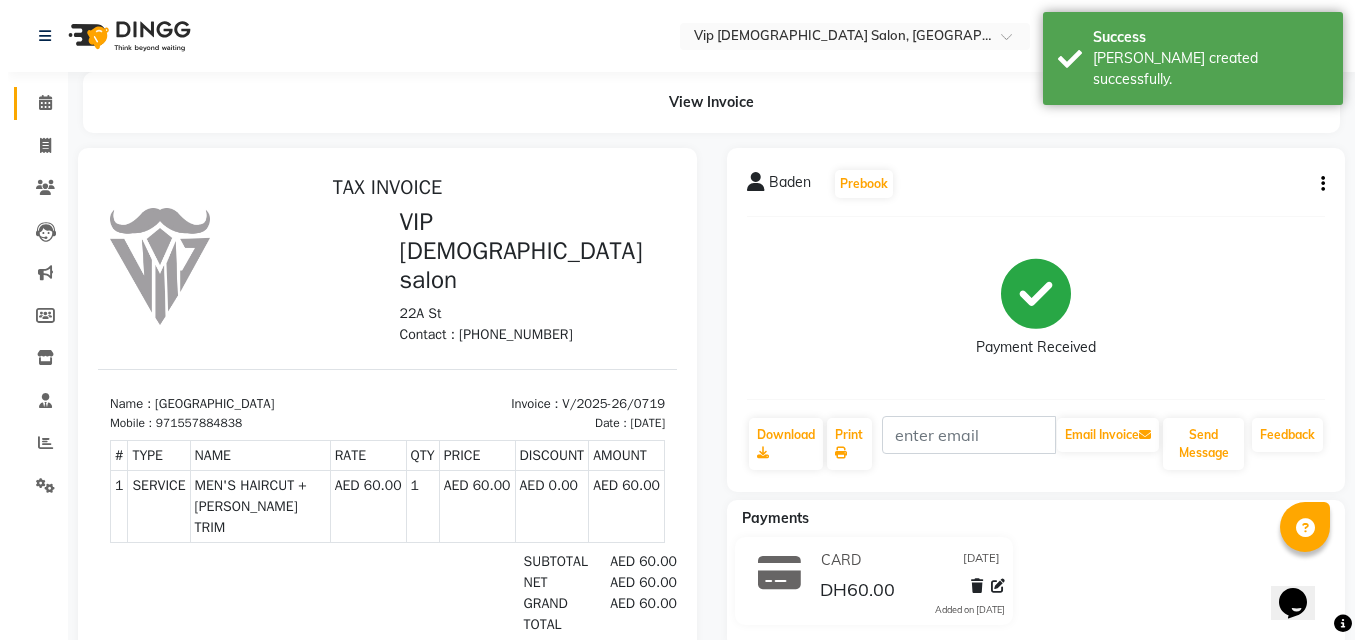 scroll, scrollTop: 0, scrollLeft: 0, axis: both 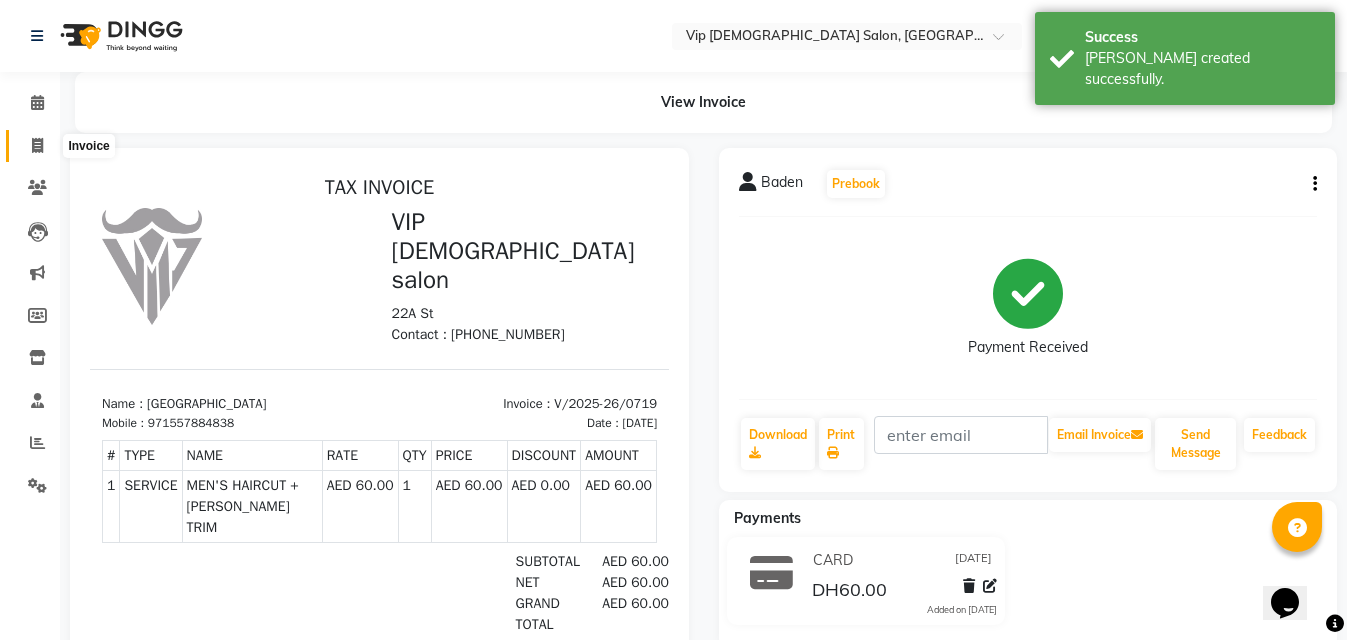 click 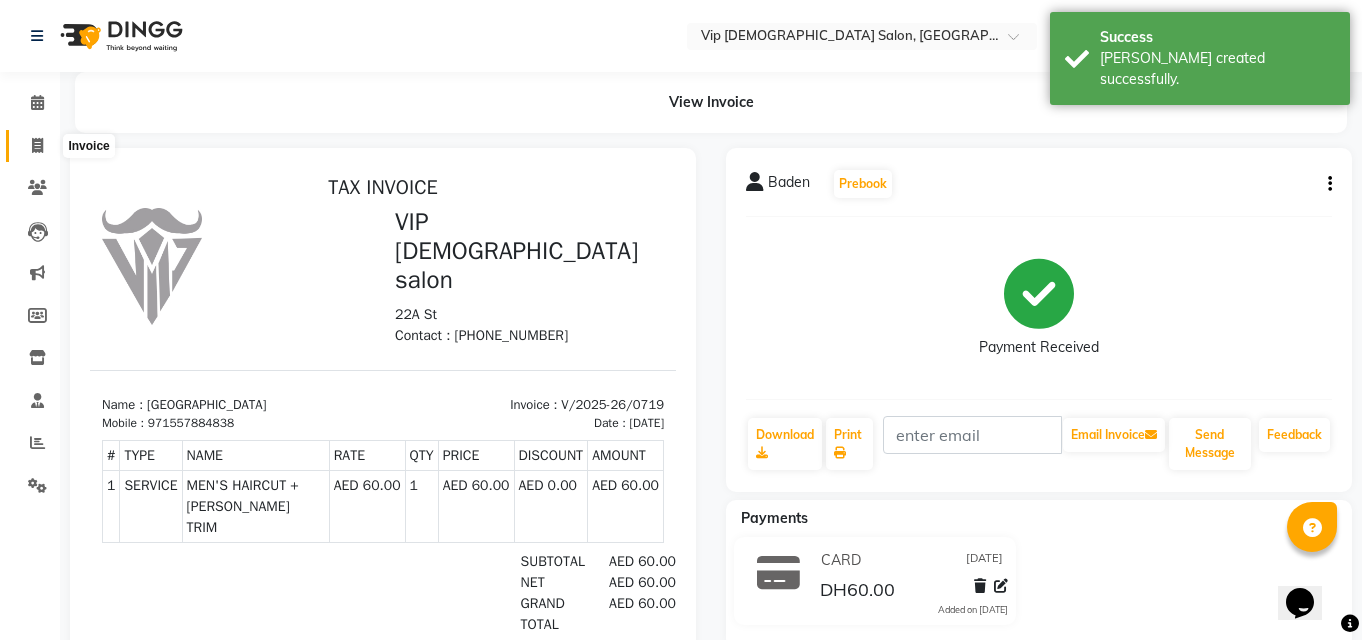 select on "8415" 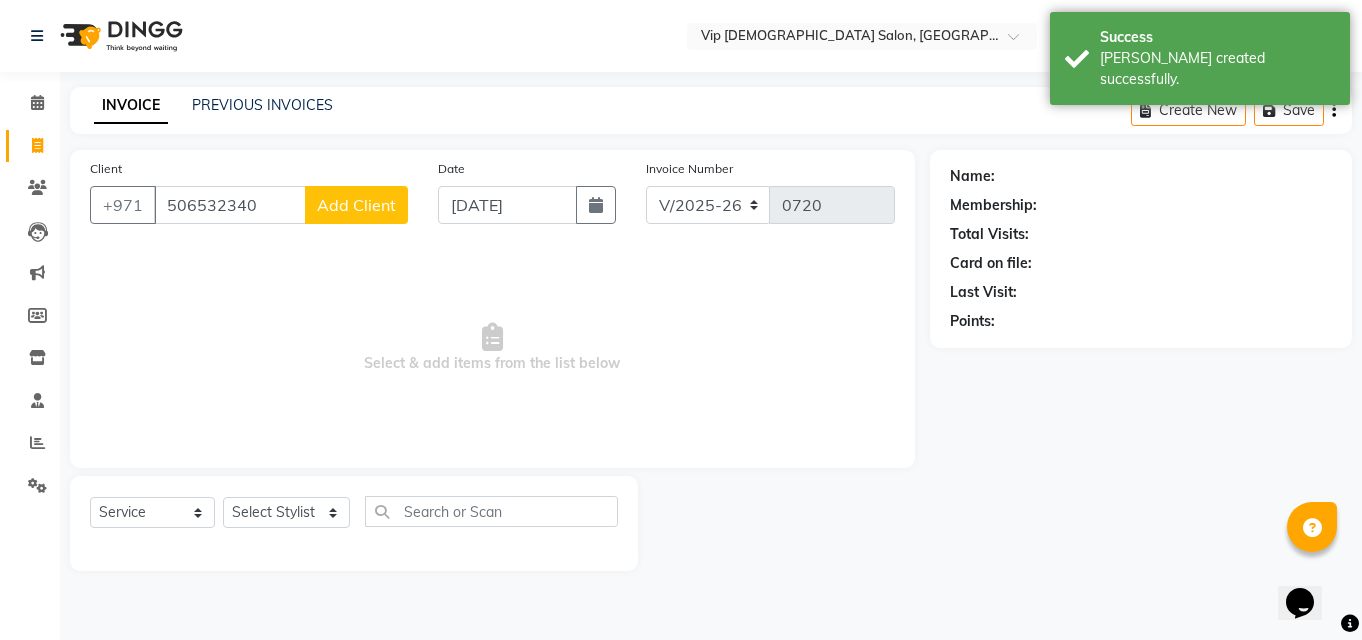 type on "506532340" 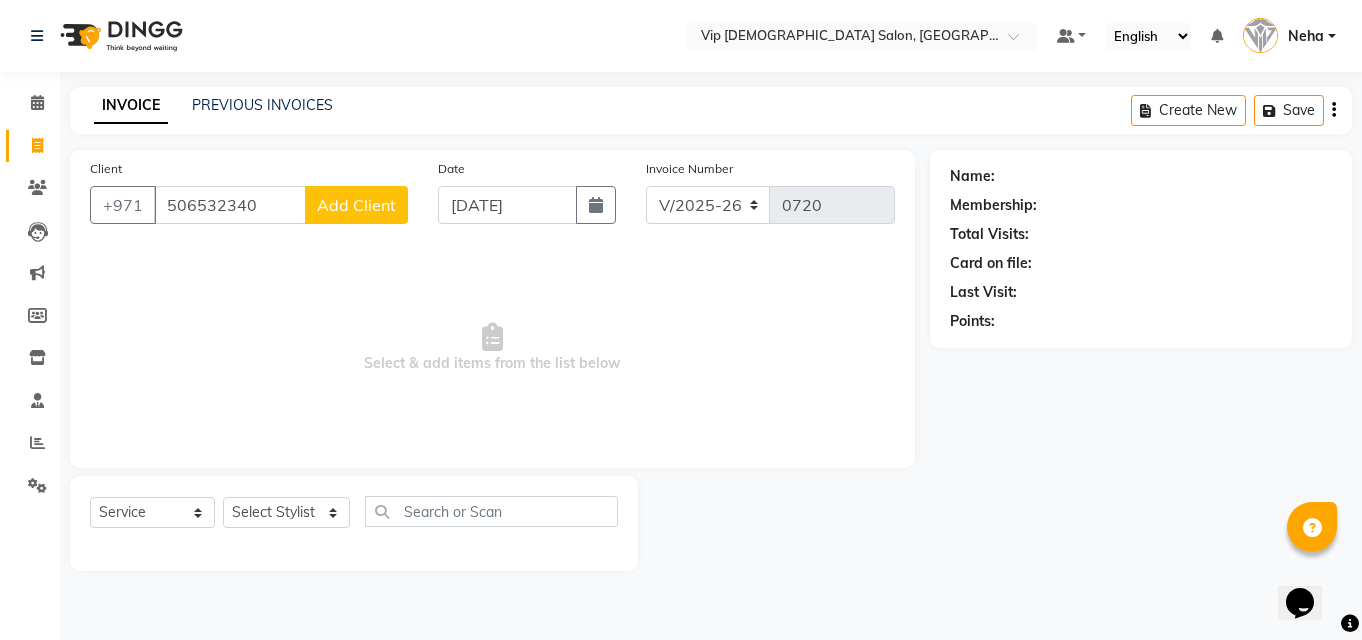 click on "Add Client" 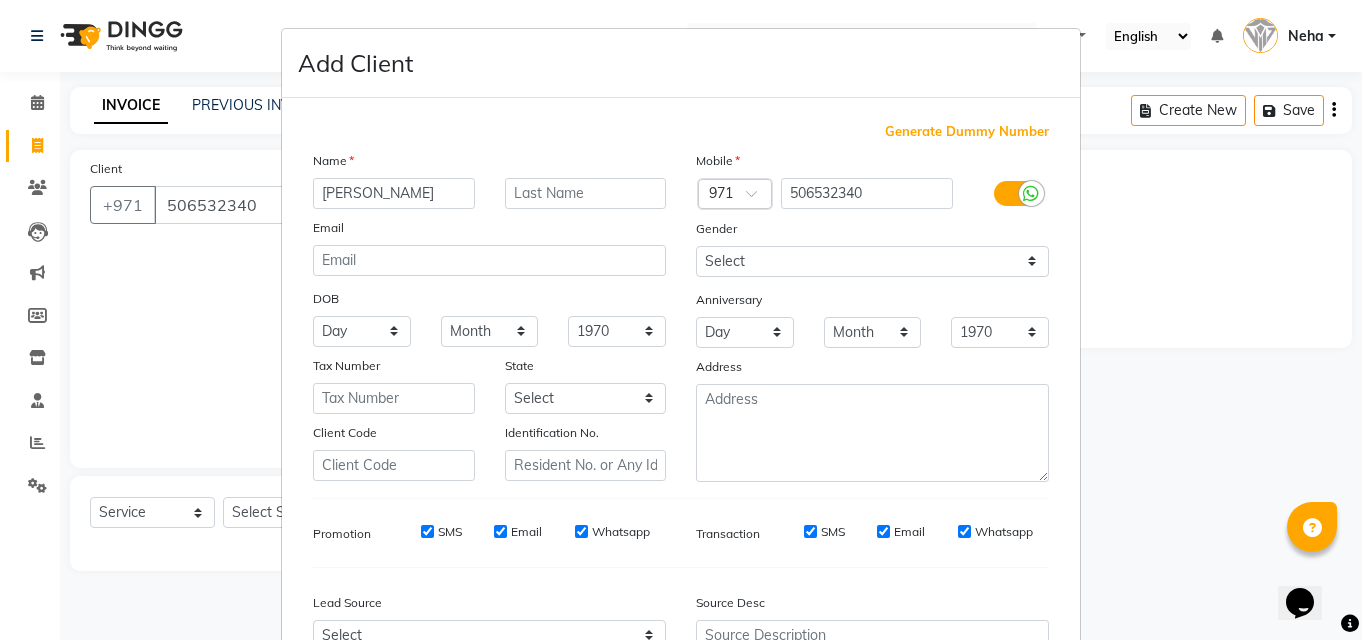 type on "[PERSON_NAME]" 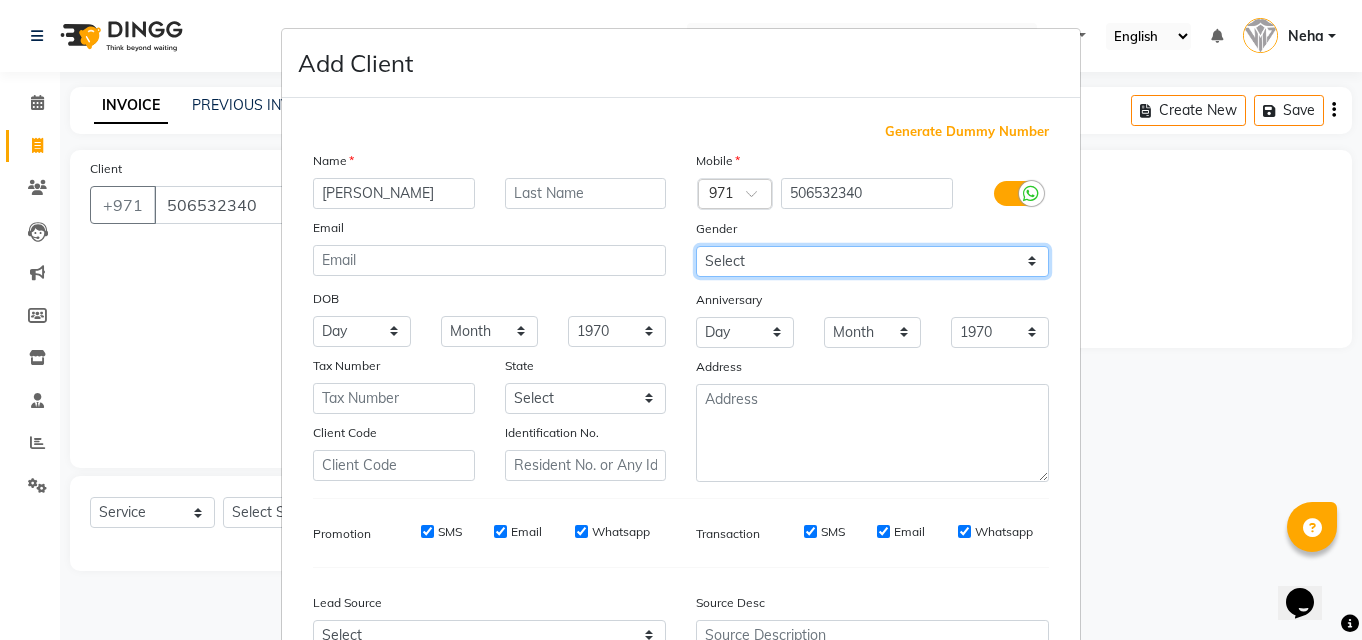 click on "Select Male Female Other Prefer Not To Say" at bounding box center [872, 261] 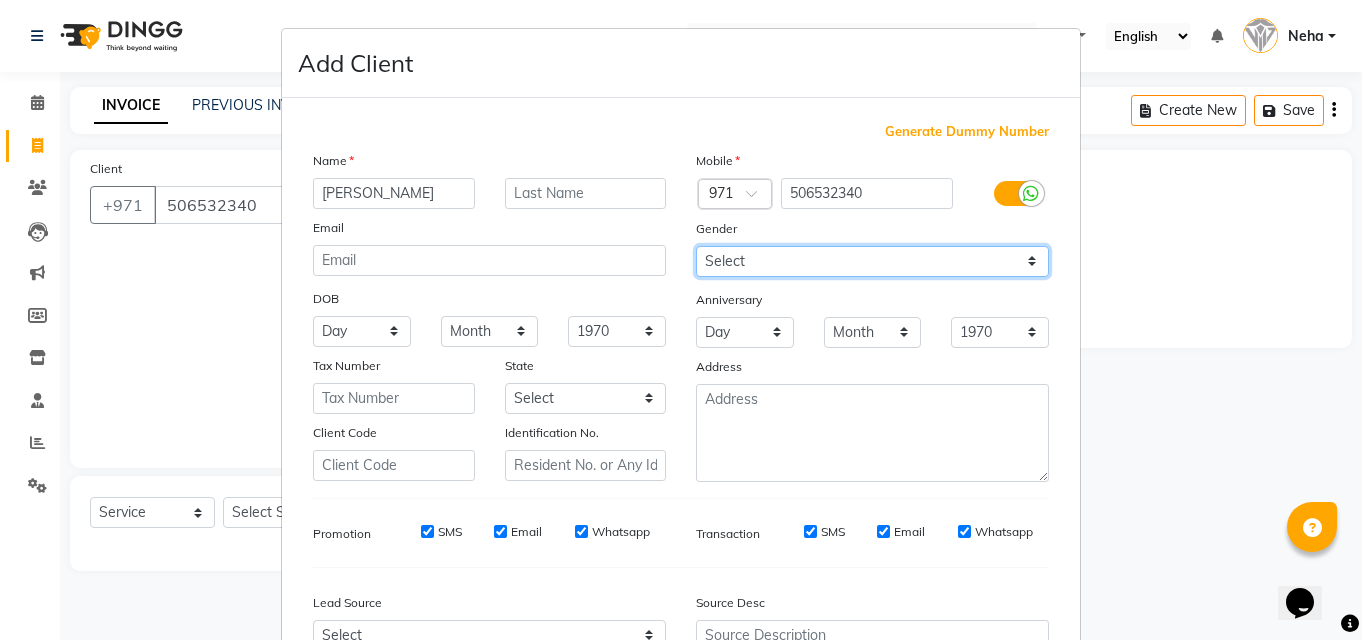 select on "[DEMOGRAPHIC_DATA]" 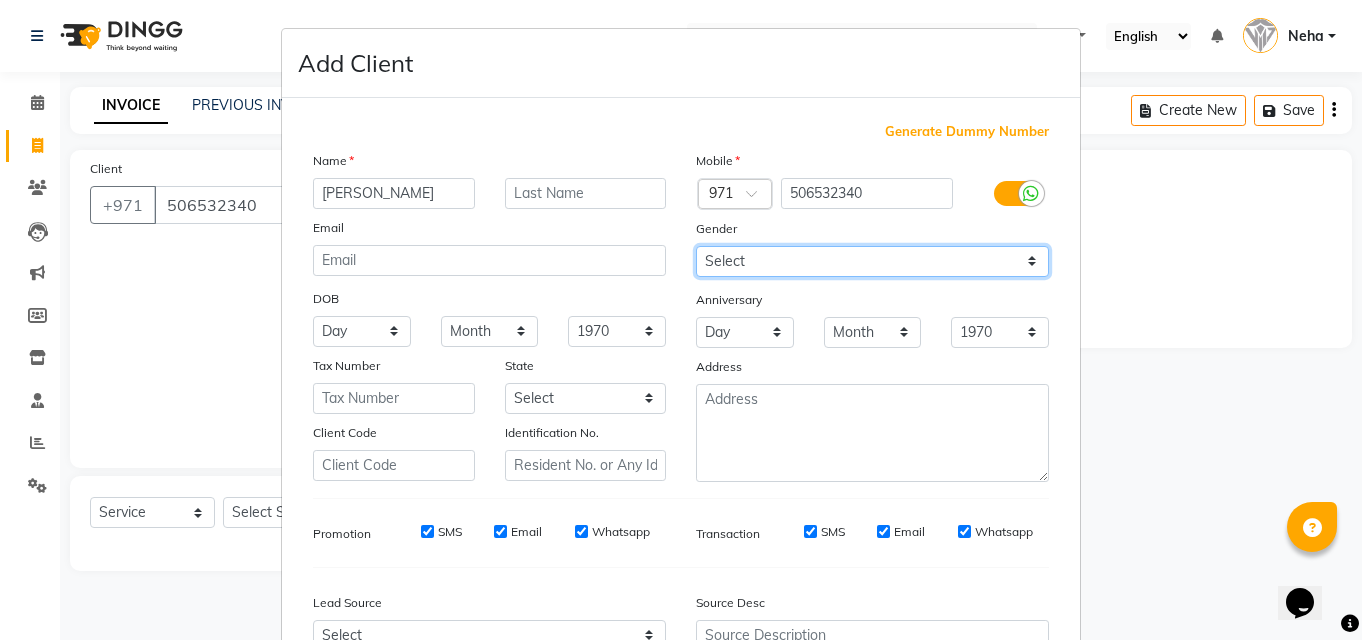 click on "Select Male Female Other Prefer Not To Say" at bounding box center (872, 261) 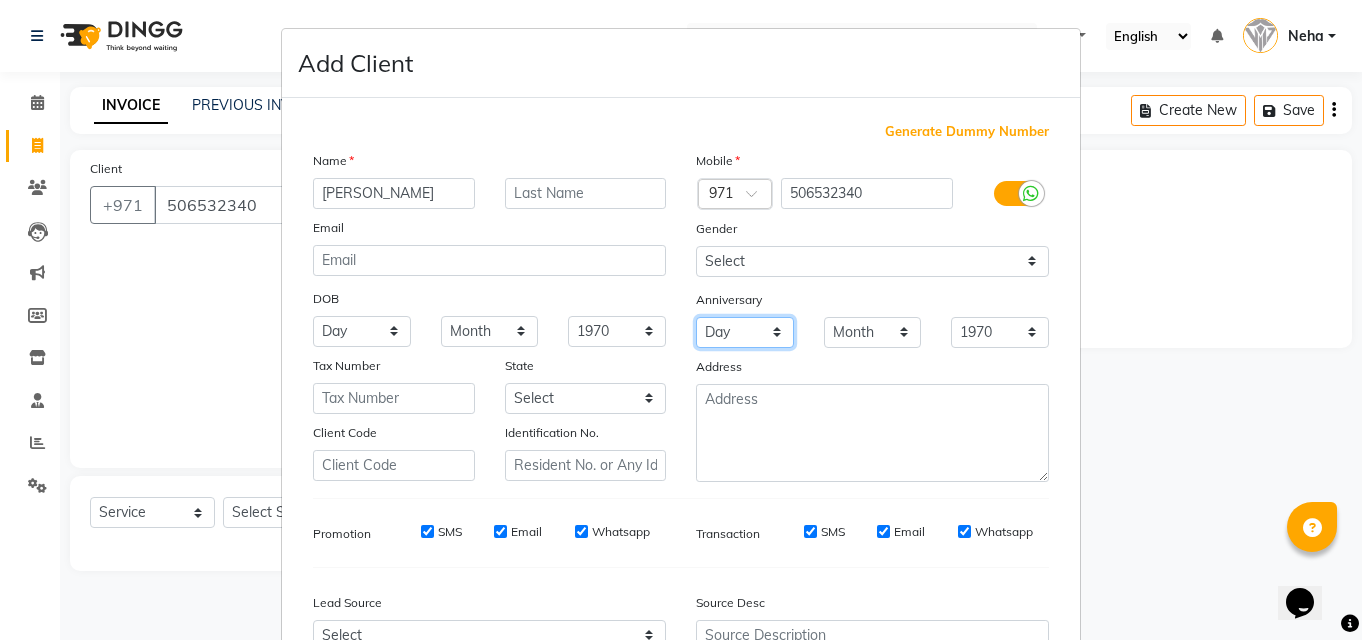 drag, startPoint x: 708, startPoint y: 274, endPoint x: 721, endPoint y: 325, distance: 52.63079 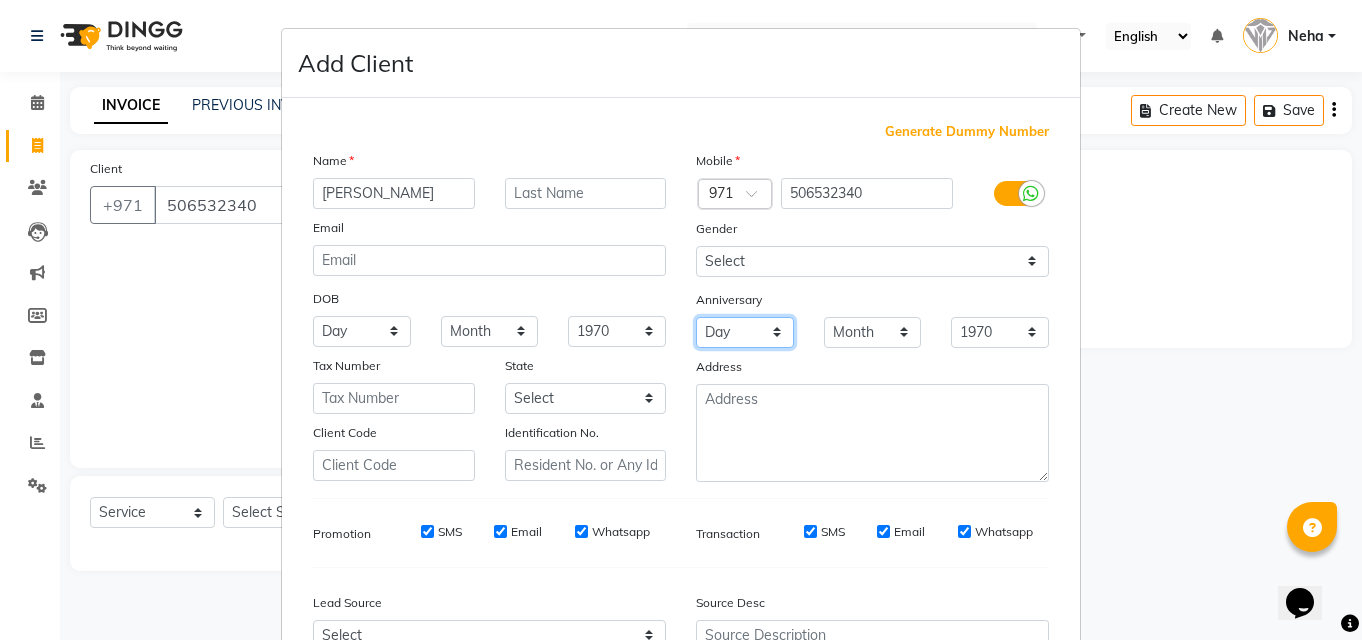 click on "Day 01 02 03 04 05 06 07 08 09 10 11 12 13 14 15 16 17 18 19 20 21 22 23 24 25 26 27 28 29 30 31" at bounding box center (745, 332) 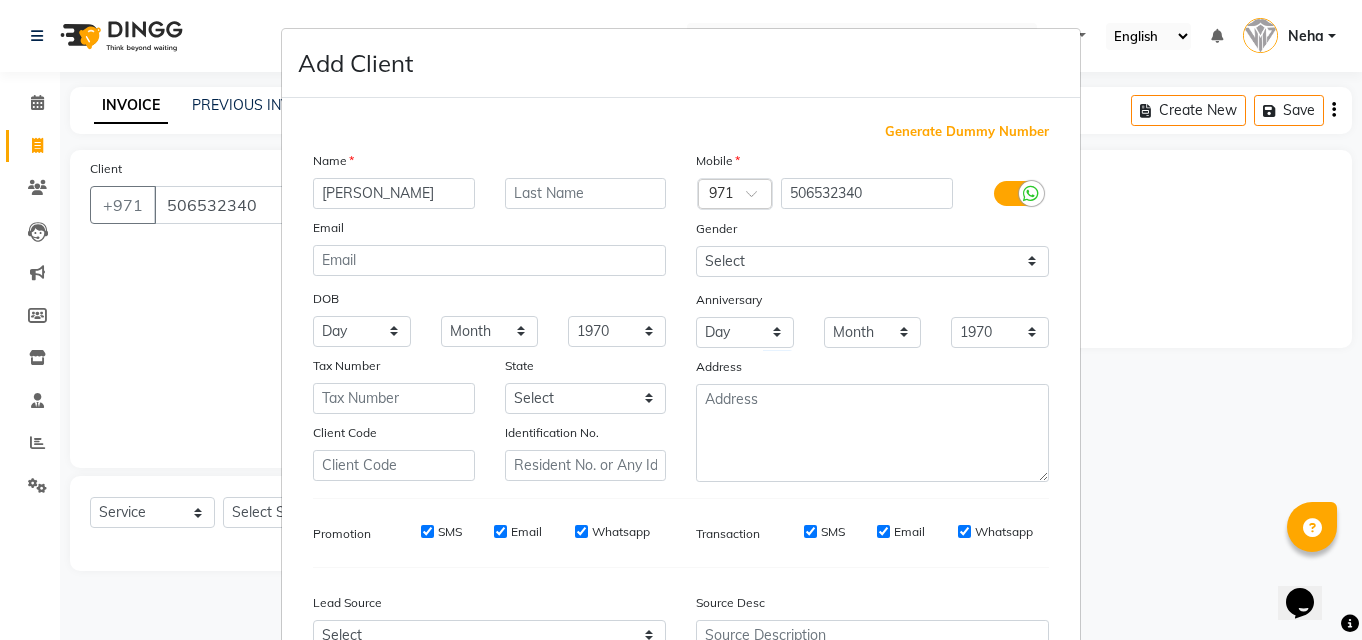 click on "Email" at bounding box center (489, 231) 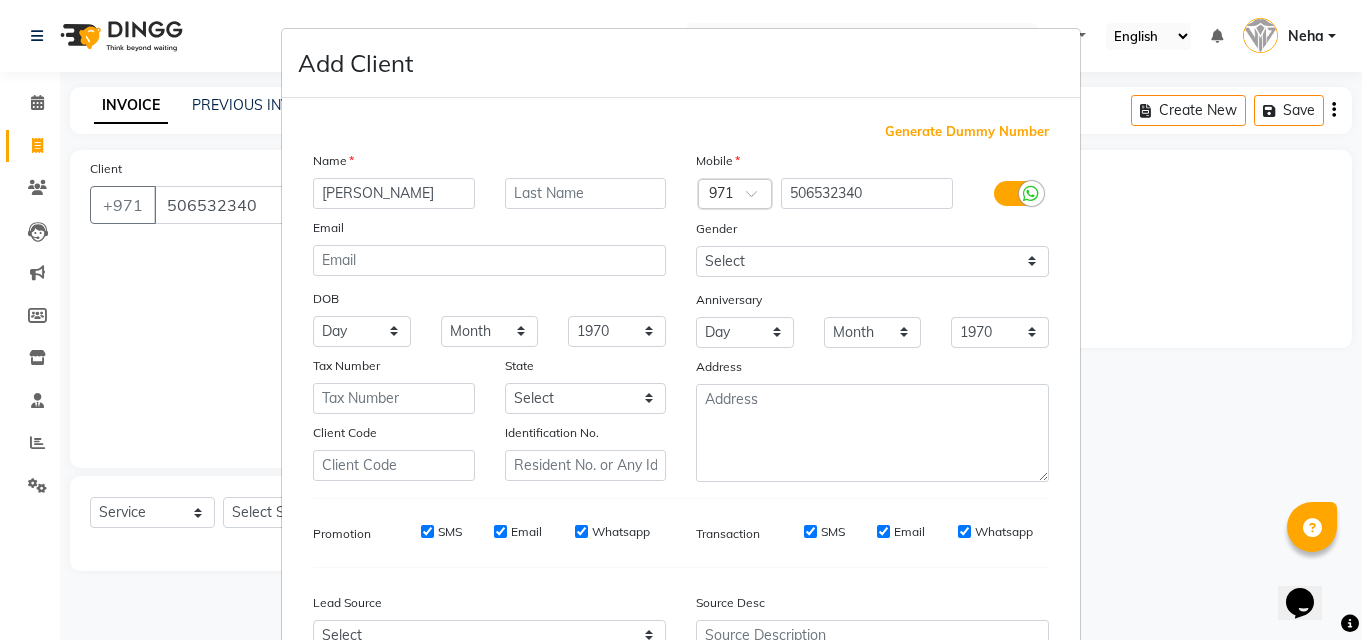 click at bounding box center [872, 433] 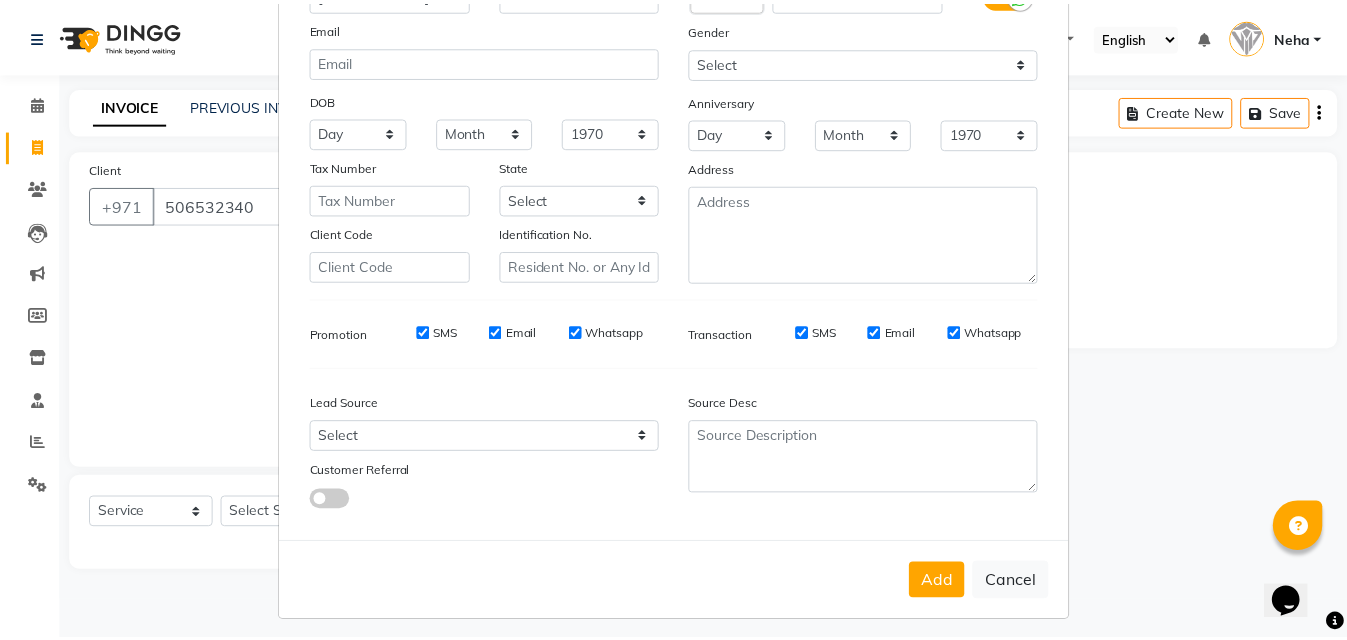 scroll, scrollTop: 209, scrollLeft: 0, axis: vertical 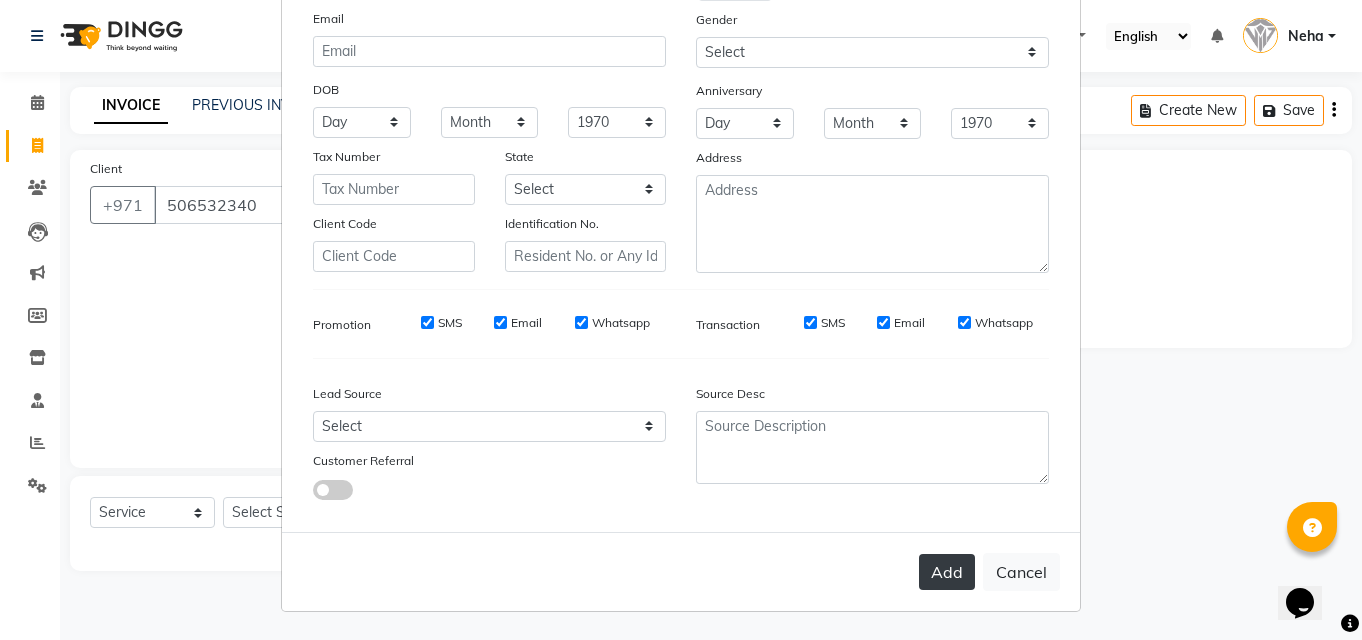 click on "Add" at bounding box center (947, 572) 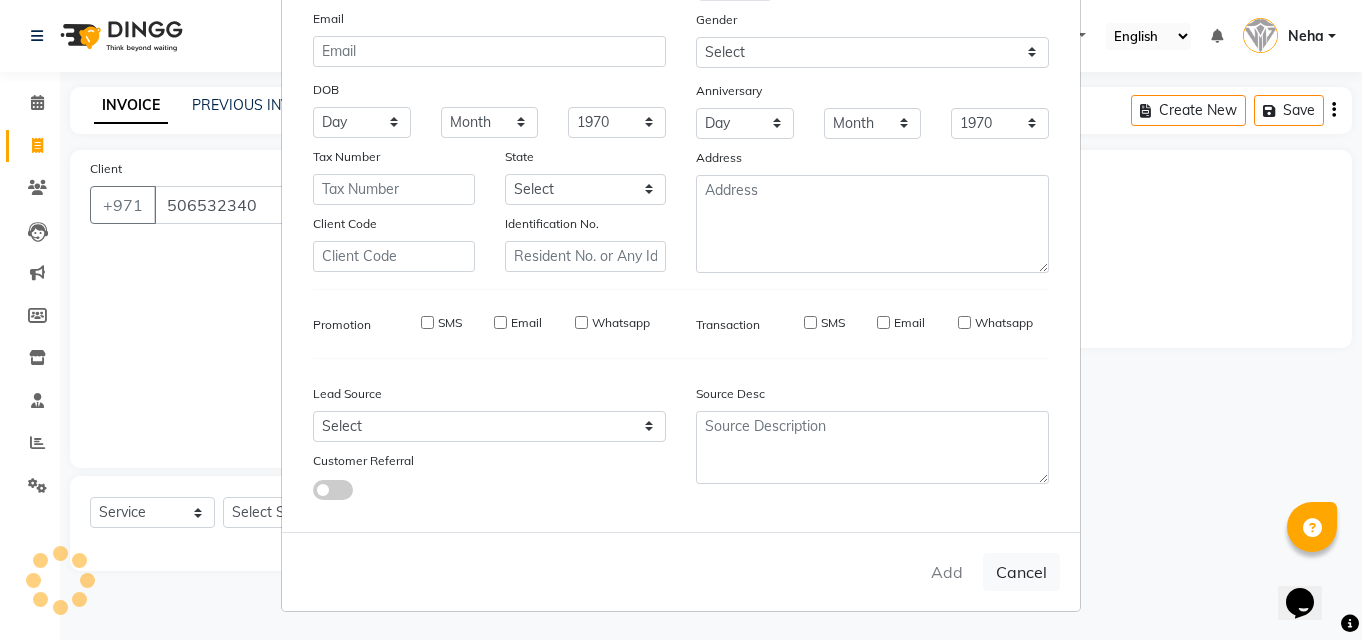 type 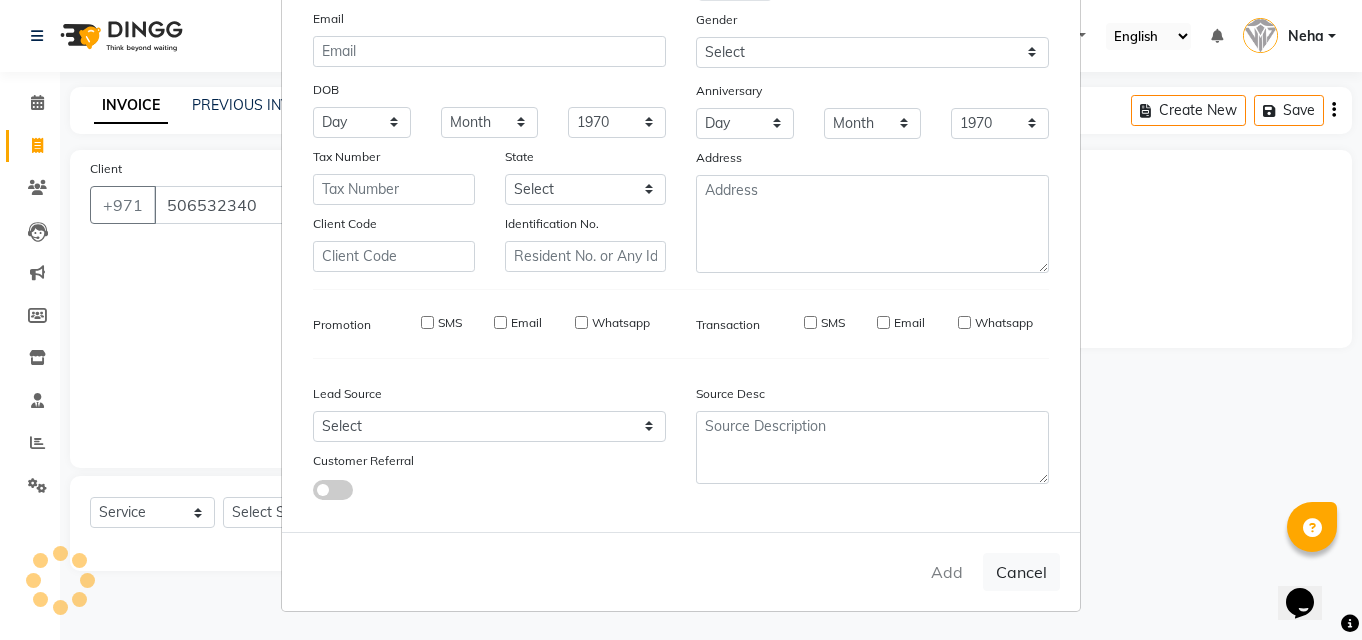 select 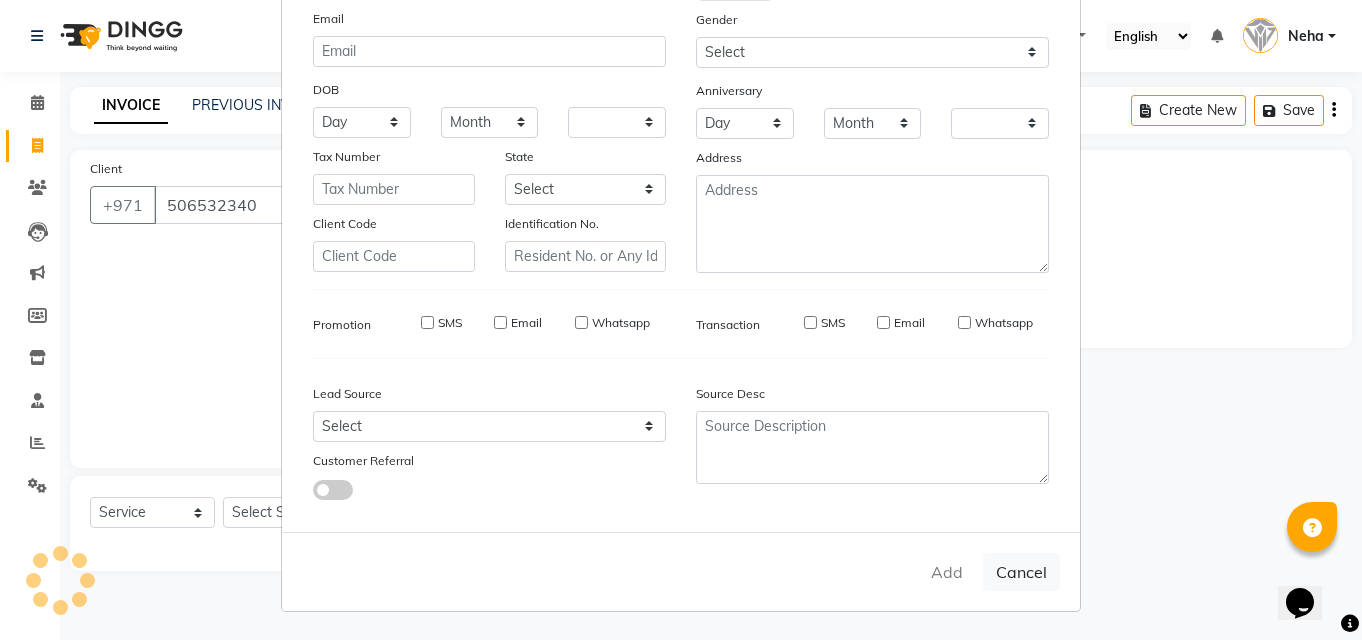 checkbox on "false" 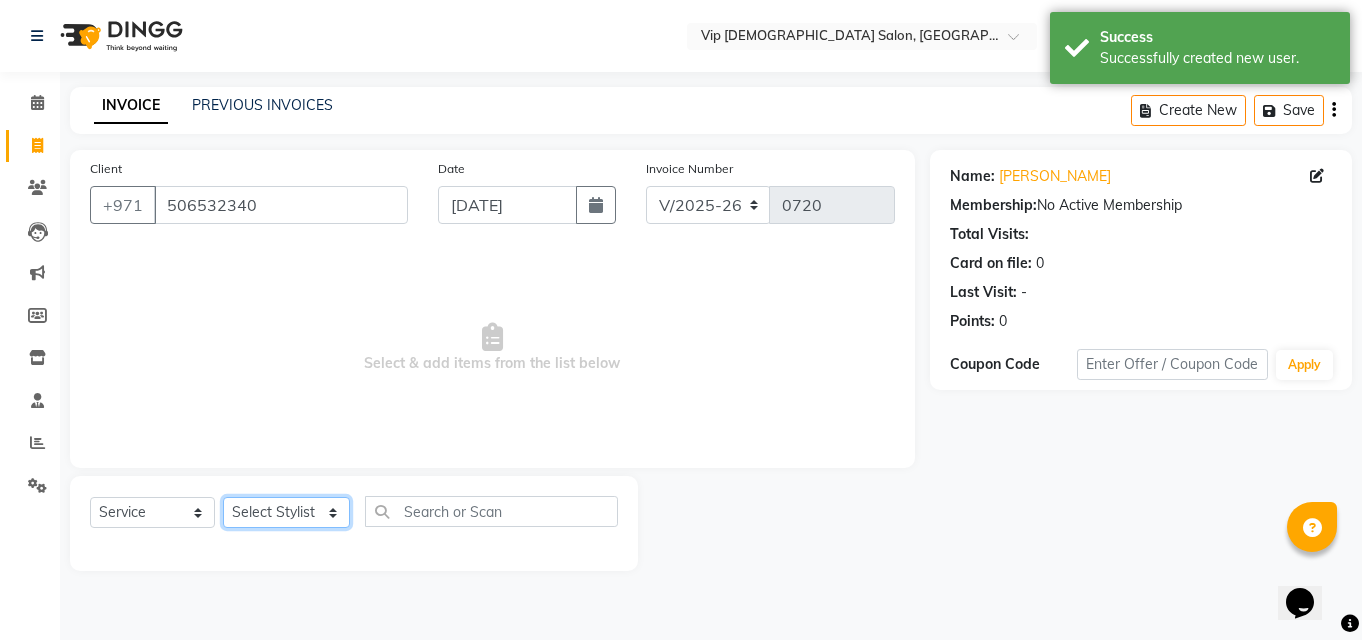 click on "Select Stylist AHMED MOHAMED MOHAMED ELKHODARY ABDELHAMID Ali Rana Allauddin Anwar Ali Ameen Ayoub Lakhbizi Jairah Mr. Mohannad Neha Nelson Ricalyn Colcol Riffat Magdy Taufeeq Anwar Ali Tauseef  Akhilaque Zoya Bhatti." 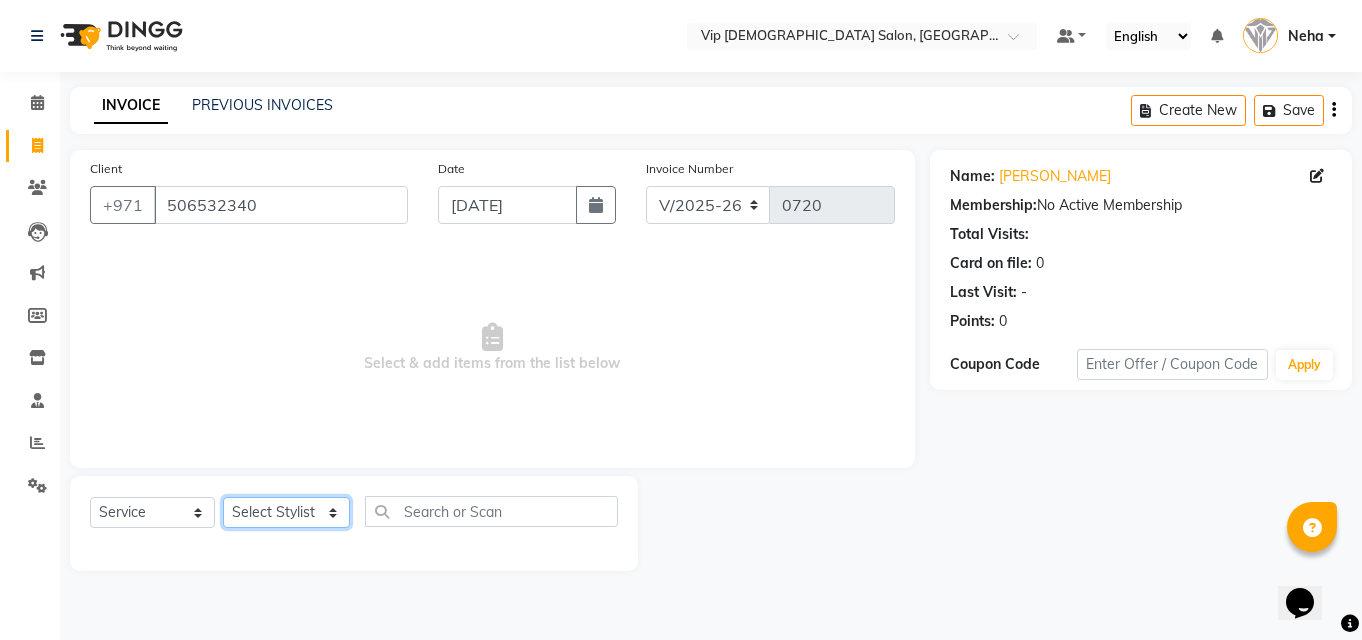 select on "81342" 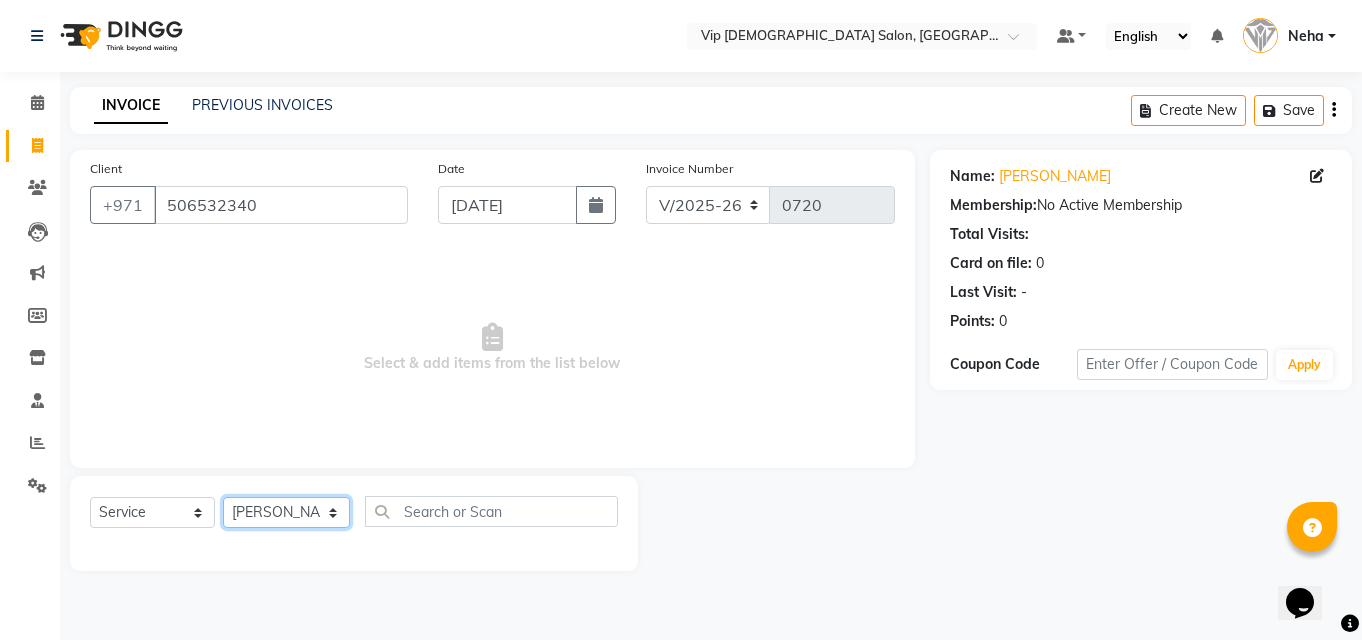 click on "Select Stylist AHMED MOHAMED MOHAMED ELKHODARY ABDELHAMID Ali Rana Allauddin Anwar Ali Ameen Ayoub Lakhbizi Jairah Mr. Mohannad Neha Nelson Ricalyn Colcol Riffat Magdy Taufeeq Anwar Ali Tauseef  Akhilaque Zoya Bhatti." 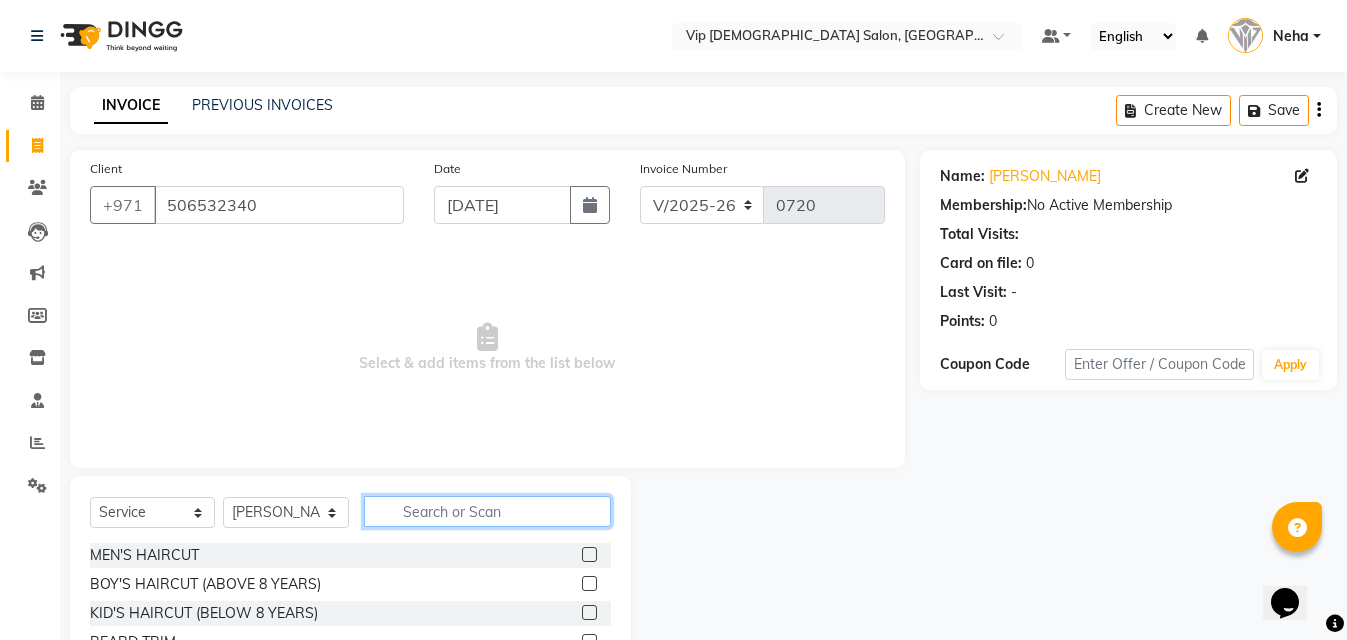 click 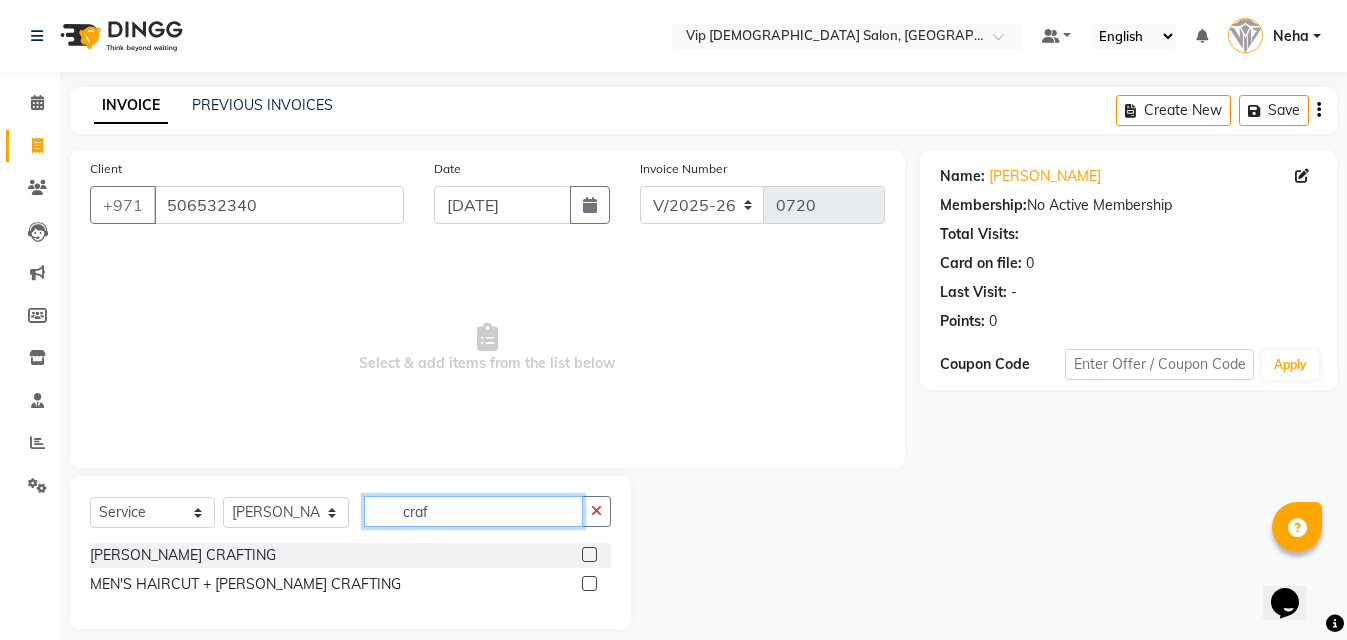 type on "craf" 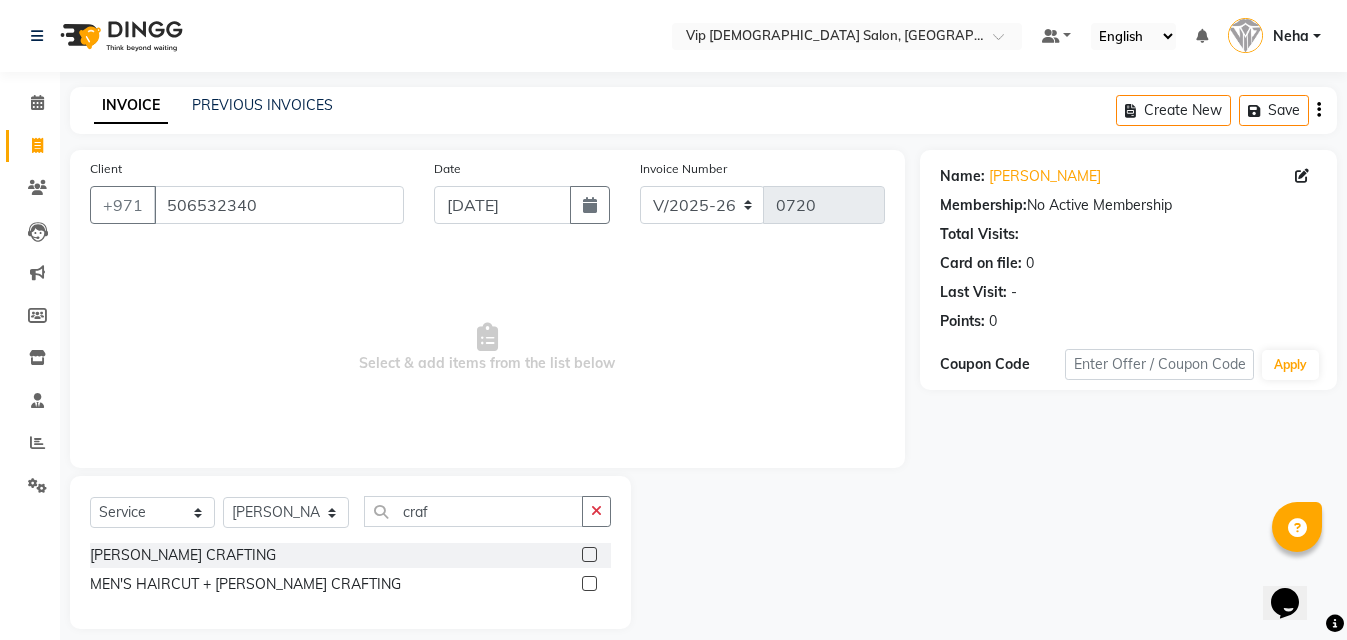 click 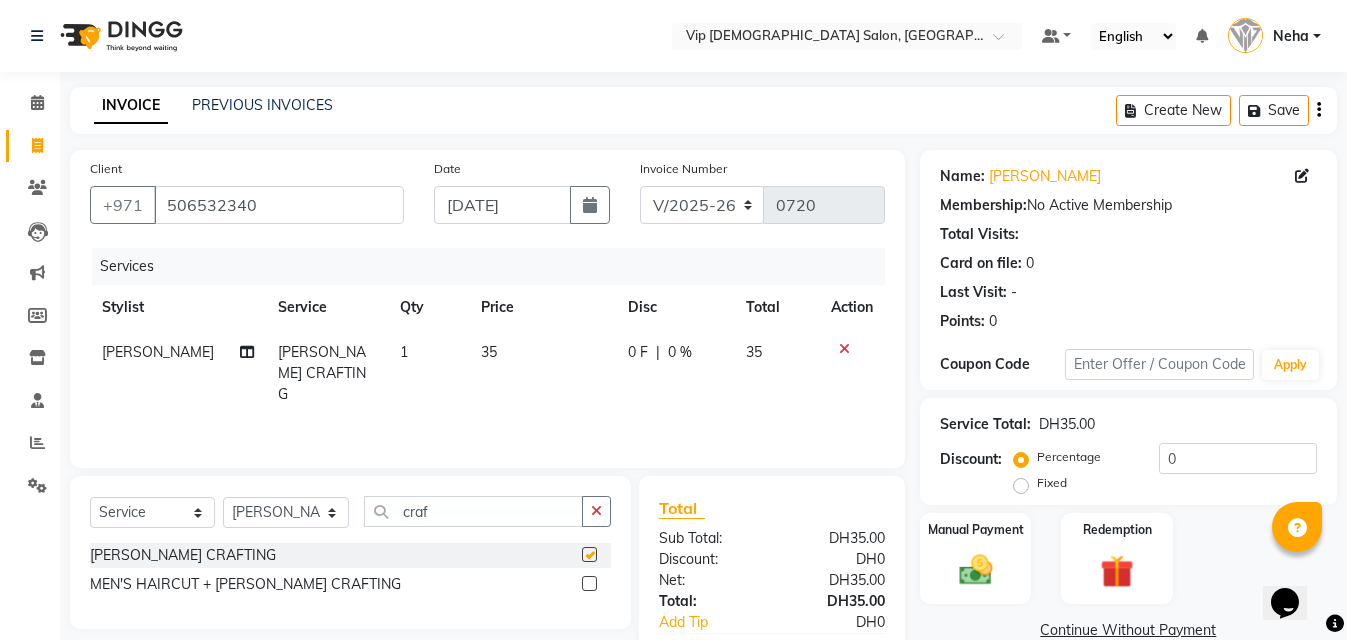 checkbox on "false" 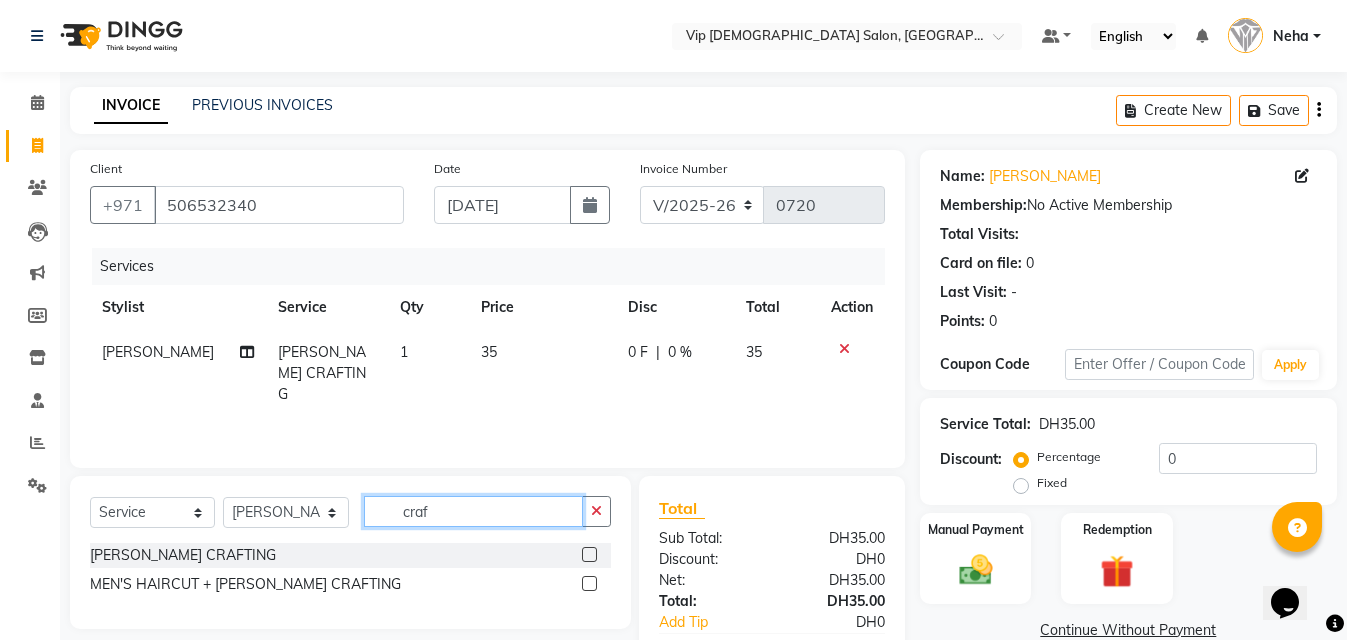 click on "craf" 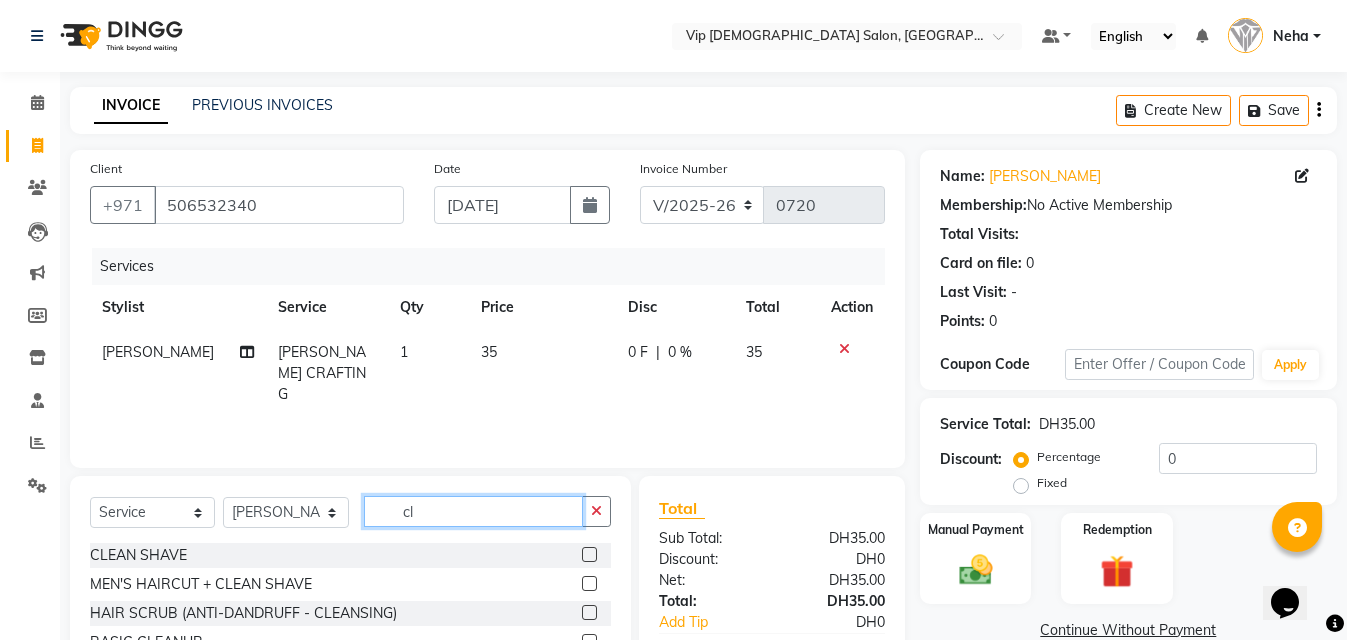type on "c" 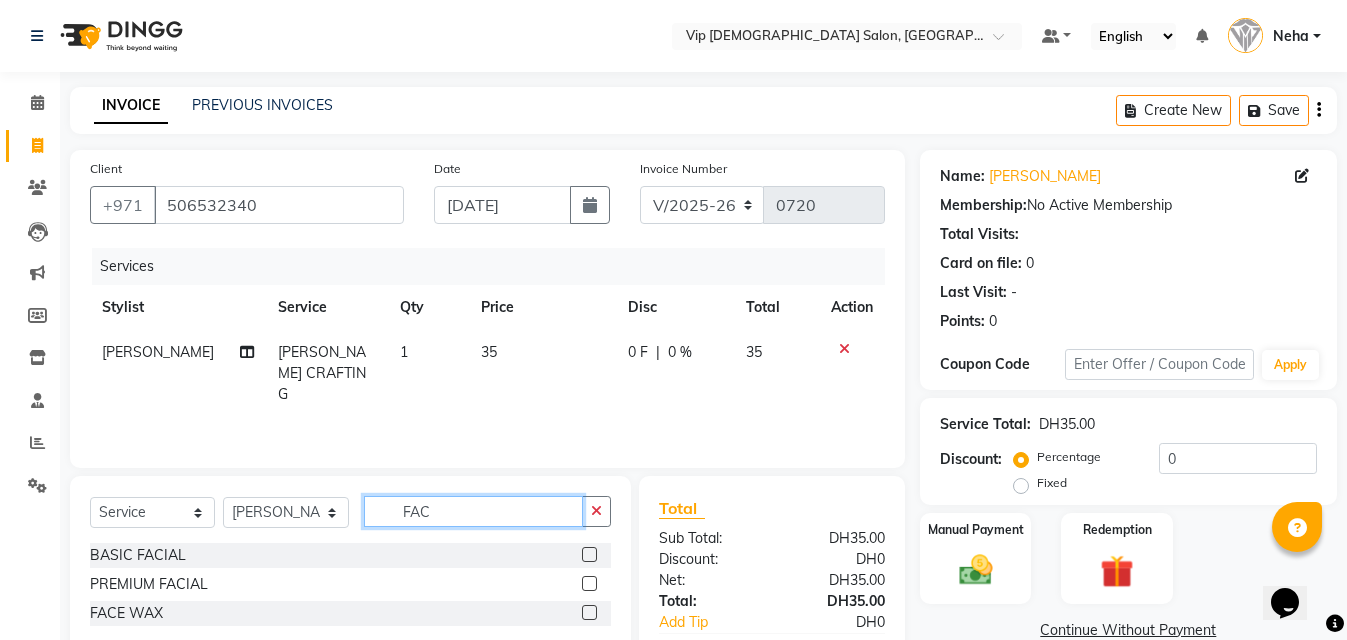 click on "FAC" 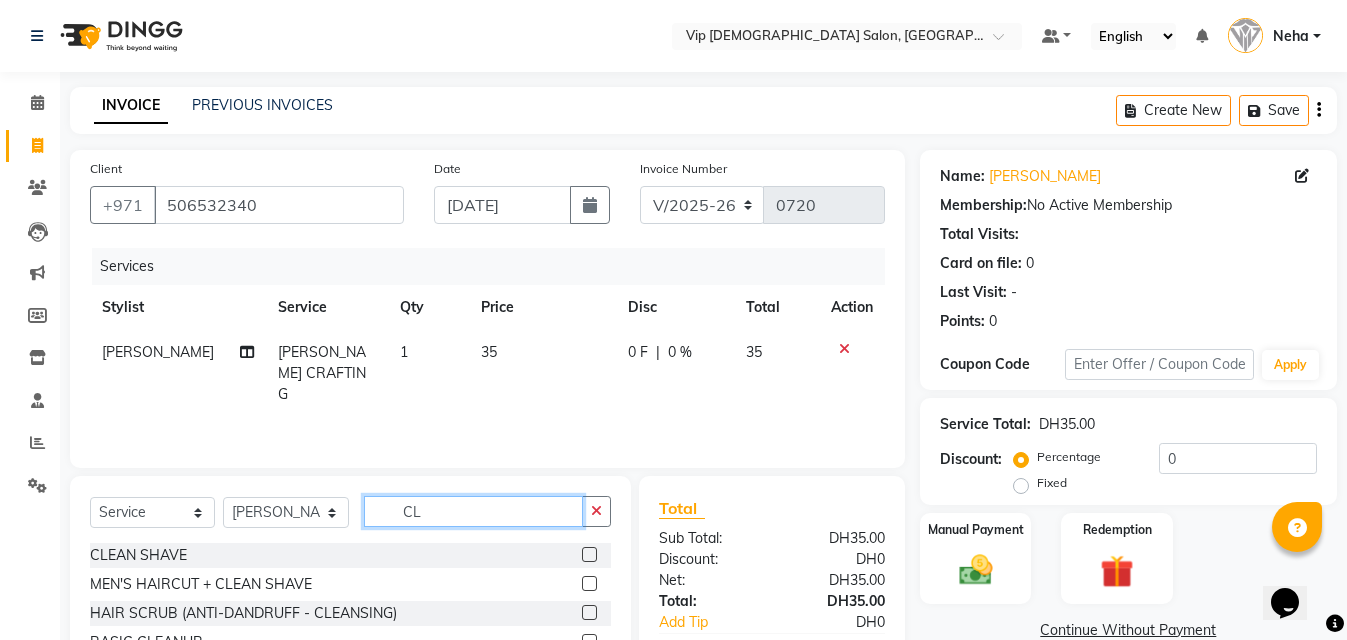 type on "CL" 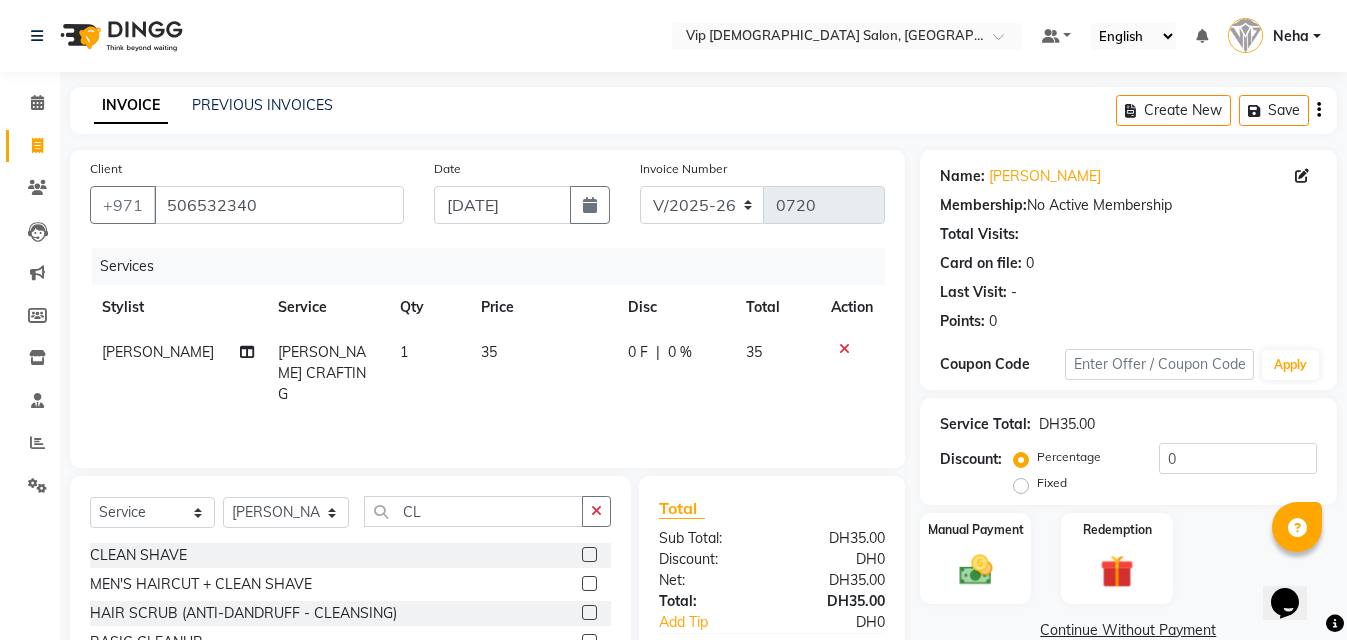click on "Total Sub Total: DH35.00 Discount: DH0 Net: DH35.00 Total: DH35.00 Add Tip DH0 Payable: DH35.00 Paid: DH0 Balance   : DH35.00" 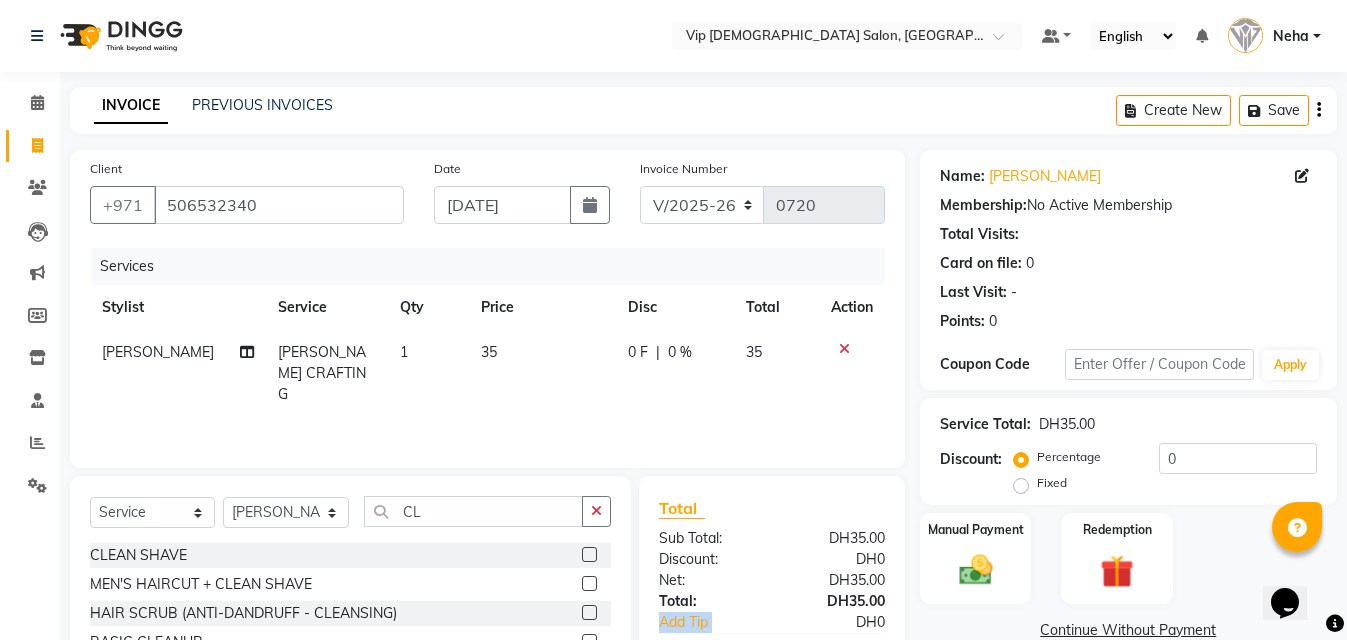 click on "Total Sub Total: DH35.00 Discount: DH0 Net: DH35.00 Total: DH35.00 Add Tip DH0 Payable: DH35.00 Paid: DH0 Balance   : DH35.00" 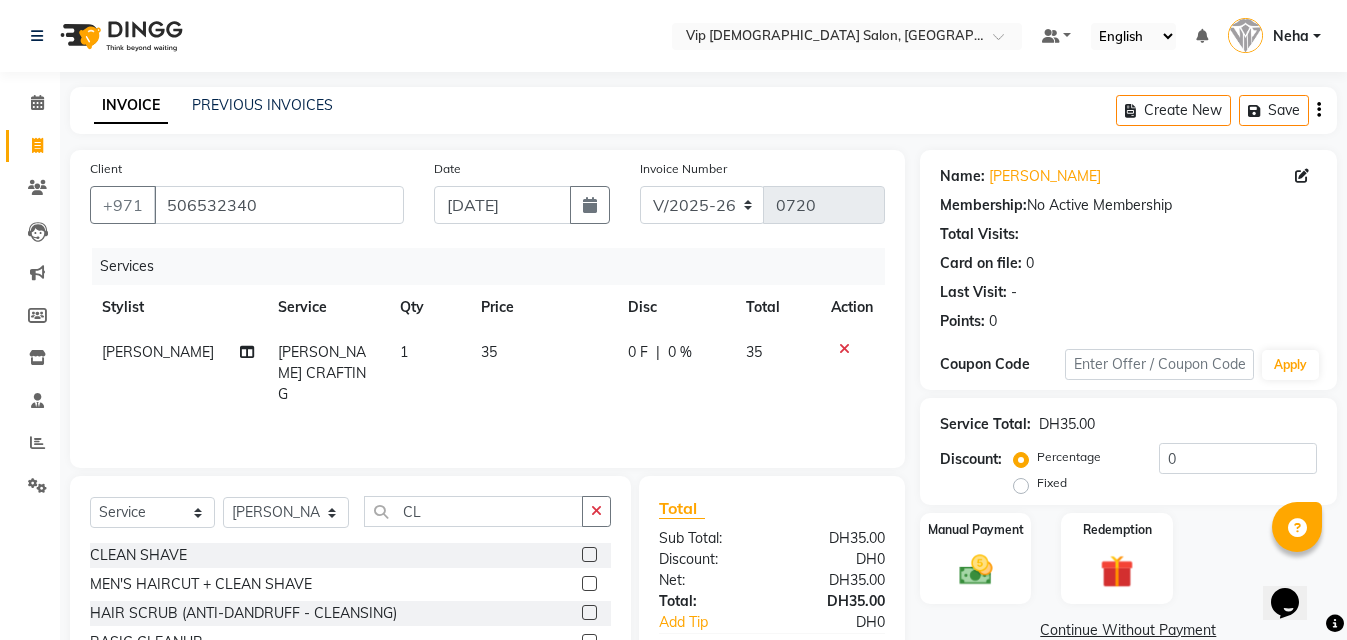 click on "Select  Service  Product  Membership  Package Voucher Prepaid Gift Card  Select Stylist AHMED MOHAMED MOHAMED ELKHODARY ABDELHAMID Ali Rana Allauddin Anwar Ali Ameen Ayoub Lakhbizi Jairah Mr. Mohannad Neha Nelson Ricalyn Colcol Riffat Magdy Taufeeq Anwar Ali Tauseef  Akhilaque Zoya Bhatti. CL CLEAN SHAVE  MEN'S HAIRCUT + CLEAN SHAVE  HAIR SCRUB (ANTI-DANDRUFF - CLEANSING)  BASIC CLEANUP  PREMIUM CLEAN UP" 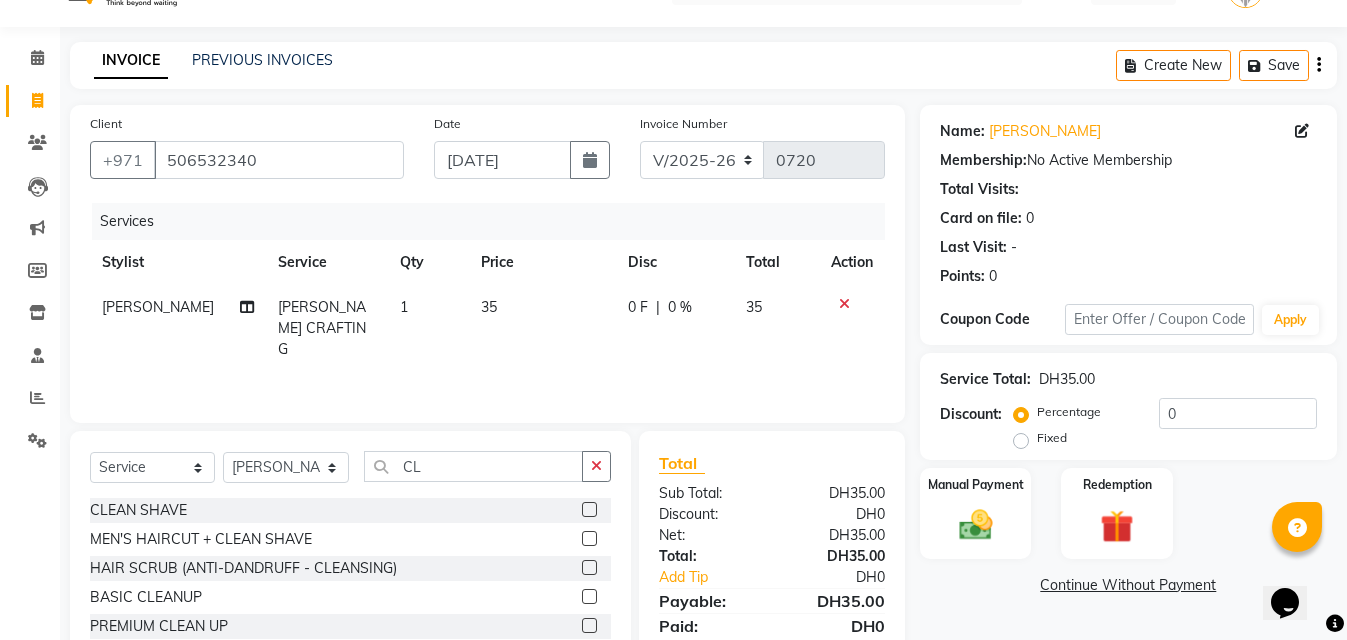 click on "Select  Service  Product  Membership  Package Voucher Prepaid Gift Card  Select Stylist AHMED MOHAMED MOHAMED ELKHODARY ABDELHAMID Ali Rana Allauddin Anwar Ali Ameen Ayoub Lakhbizi Jairah Mr. Mohannad Neha Nelson Ricalyn Colcol Riffat Magdy Taufeeq Anwar Ali Tauseef  Akhilaque Zoya Bhatti. CL CLEAN SHAVE  MEN'S HAIRCUT + CLEAN SHAVE  HAIR SCRUB (ANTI-DANDRUFF - CLEANSING)  BASIC CLEANUP  PREMIUM CLEAN UP" 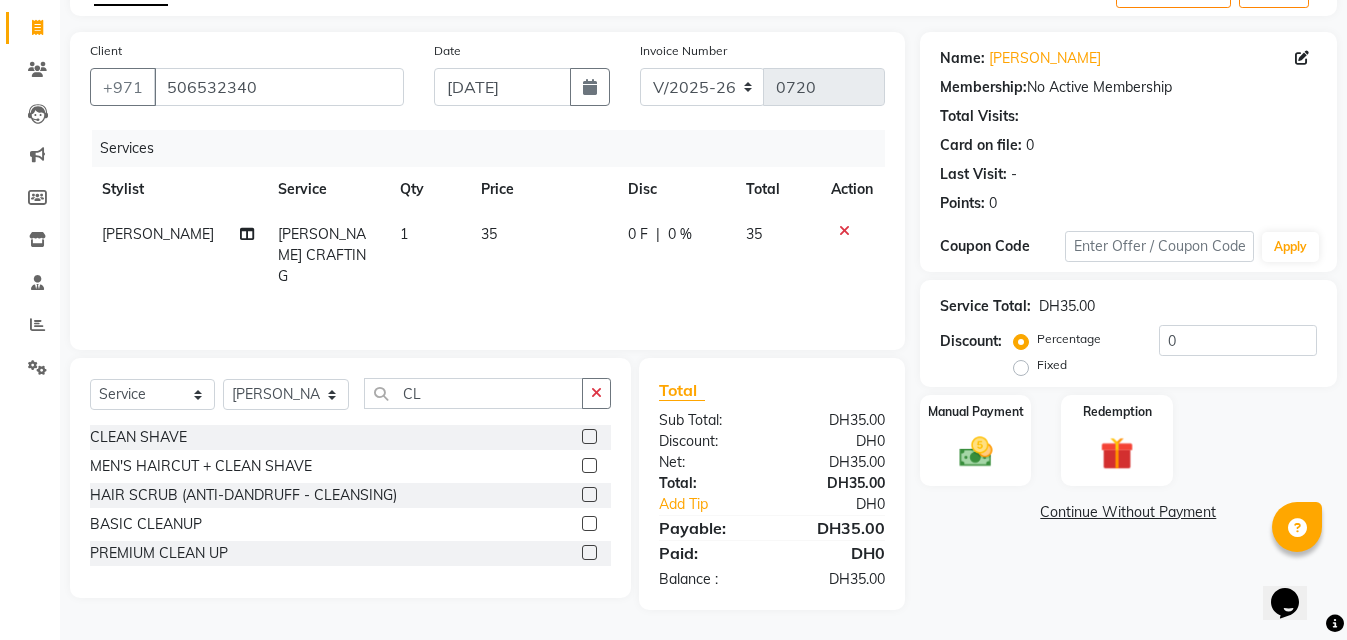 click on "INVOICE PREVIOUS INVOICES Create New   Save  Client +971 506532340 Date 11-07-2025 Invoice Number V/2025 V/2025-26 0720 Services Stylist Service Qty Price Disc Total Action Ayoub Lakhbizi BEARD CRAFTING 1 35 0 F | 0 % 35 Select  Service  Product  Membership  Package Voucher Prepaid Gift Card  Select Stylist AHMED MOHAMED MOHAMED ELKHODARY ABDELHAMID Ali Rana Allauddin Anwar Ali Ameen Ayoub Lakhbizi Jairah Mr. Mohannad Neha Nelson Ricalyn Colcol Riffat Magdy Taufeeq Anwar Ali Tauseef  Akhilaque Zoya Bhatti. CL CLEAN SHAVE  MEN'S HAIRCUT + CLEAN SHAVE  HAIR SCRUB (ANTI-DANDRUFF - CLEANSING)  BASIC CLEANUP  PREMIUM CLEAN UP  Total Sub Total: DH35.00 Discount: DH0 Net: DH35.00 Total: DH35.00 Add Tip DH0 Payable: DH35.00 Paid: DH0 Balance   : DH35.00 Name: Aaron  Membership:  No Active Membership  Total Visits:   Card on file:  0 Last Visit:   - Points:   0  Coupon Code Apply Service Total:  DH35.00  Discount:  Percentage   Fixed  0 Manual Payment Redemption  Continue Without Payment" 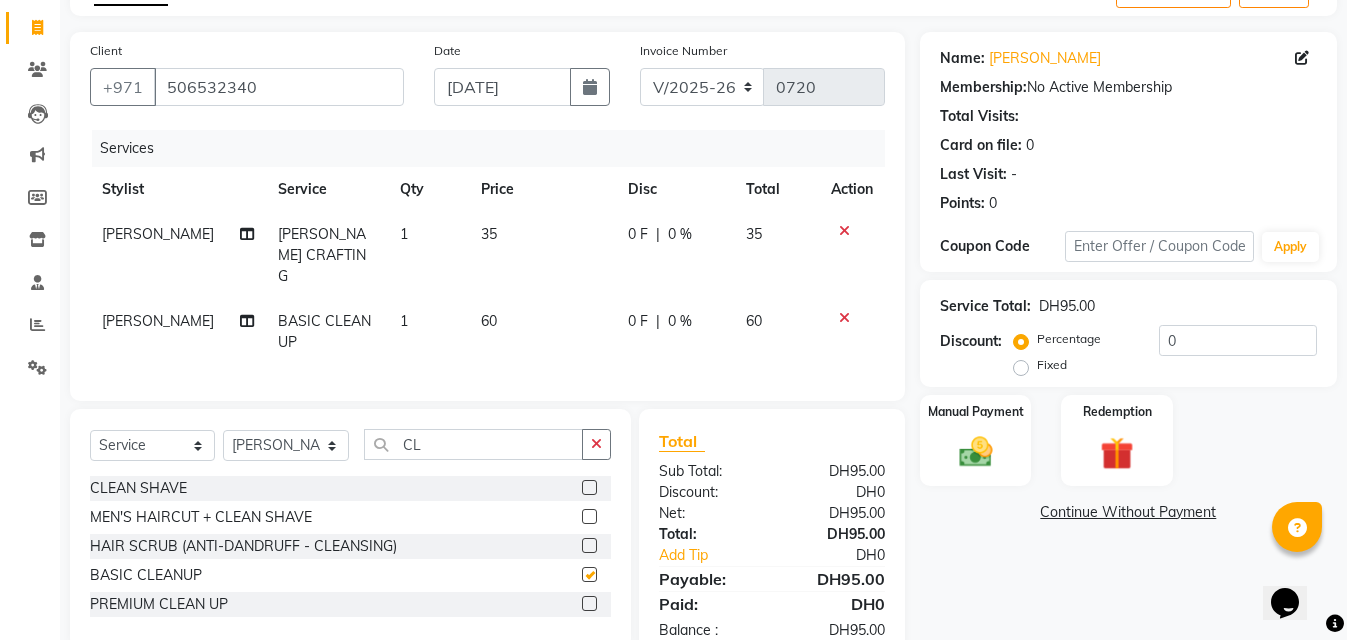 checkbox on "false" 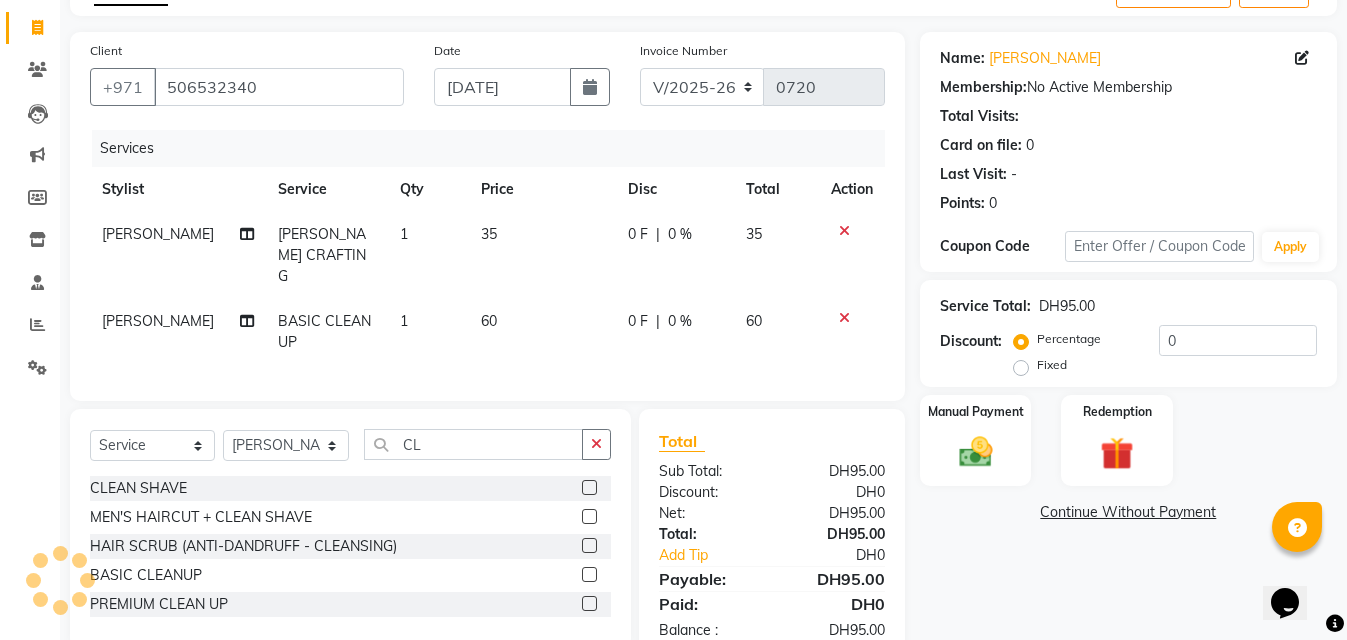 click on "60" 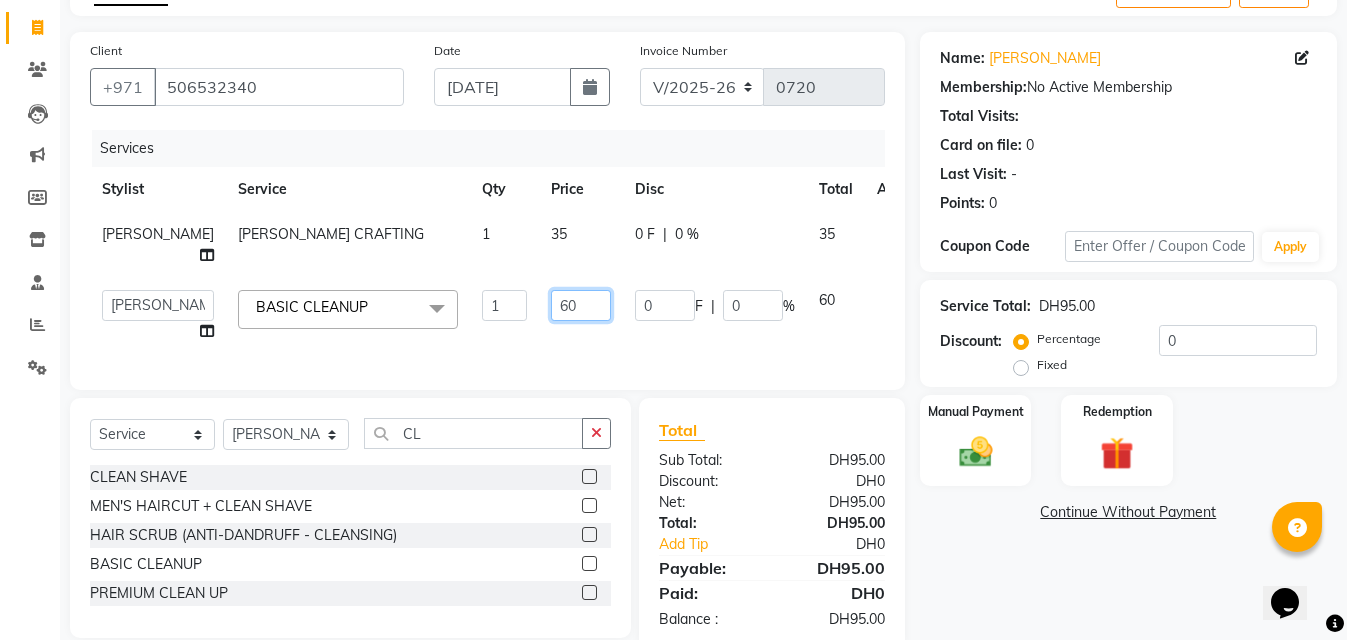 click on "60" 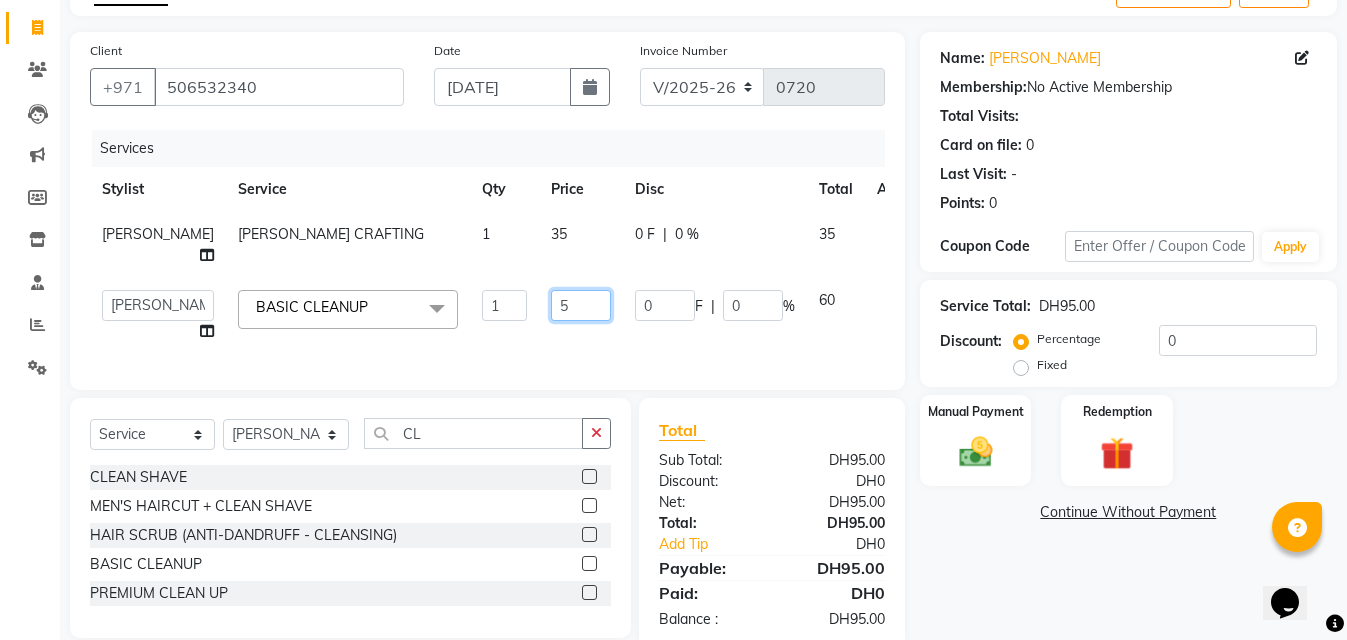 type on "50" 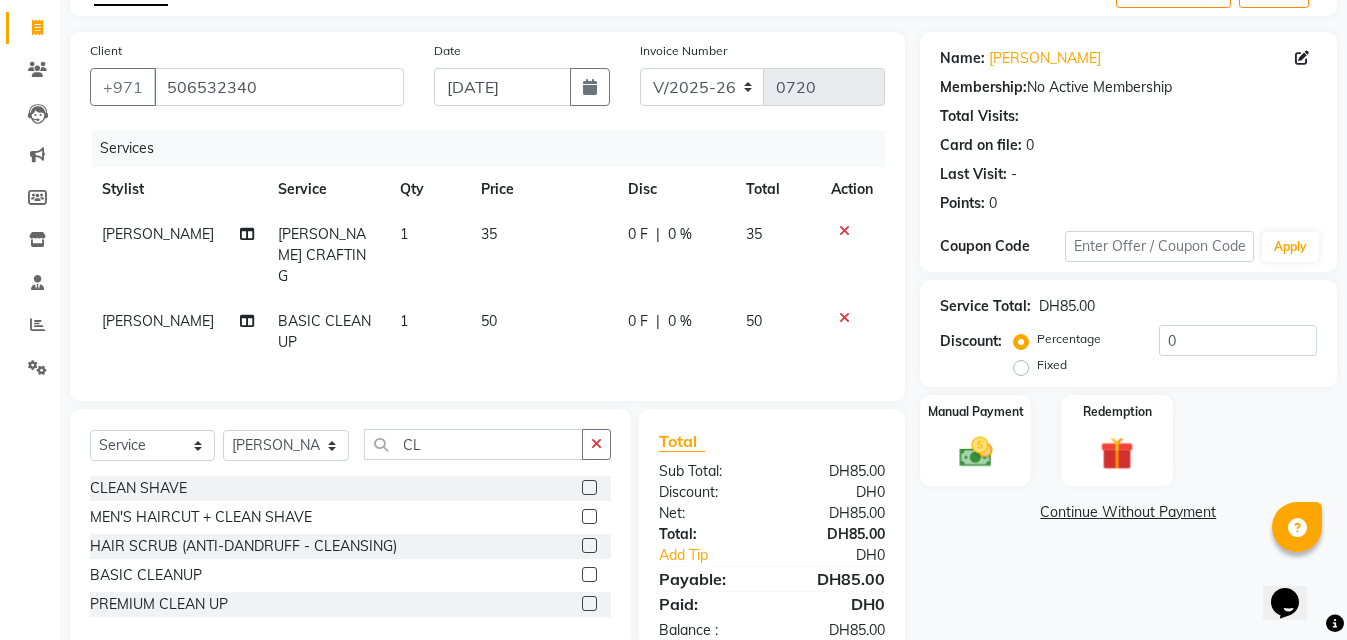 click on "Client +971 506532340 Date 11-07-2025 Invoice Number V/2025 V/2025-26 0720 Services Stylist Service Qty Price Disc Total Action Ayoub Lakhbizi BEARD CRAFTING 1 35 0 F | 0 % 35 Ayoub Lakhbizi BASIC CLEANUP 1 50 0 F | 0 % 50" 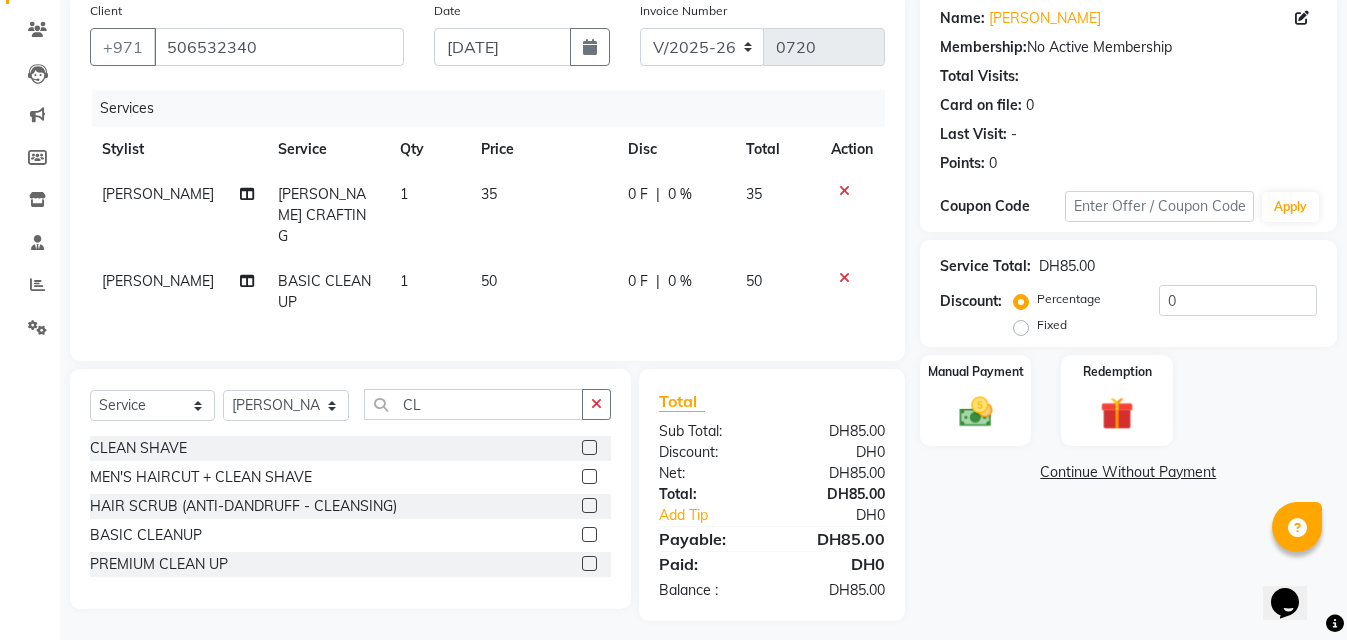 scroll, scrollTop: 163, scrollLeft: 0, axis: vertical 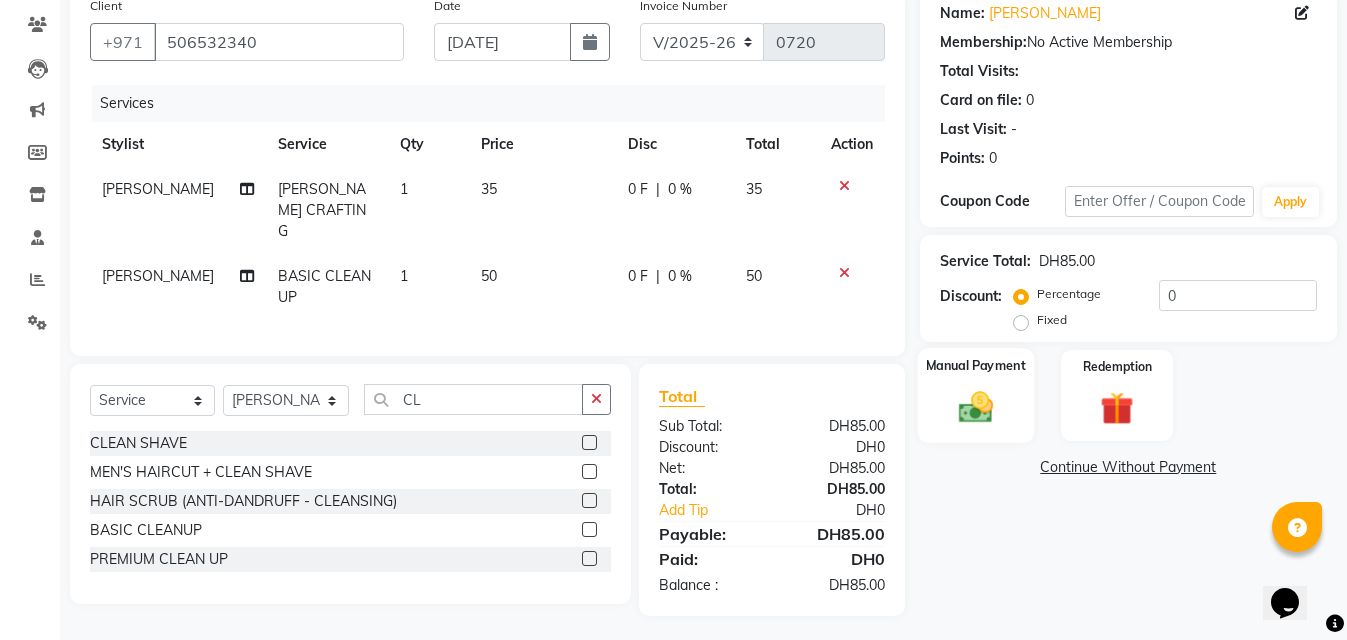 click 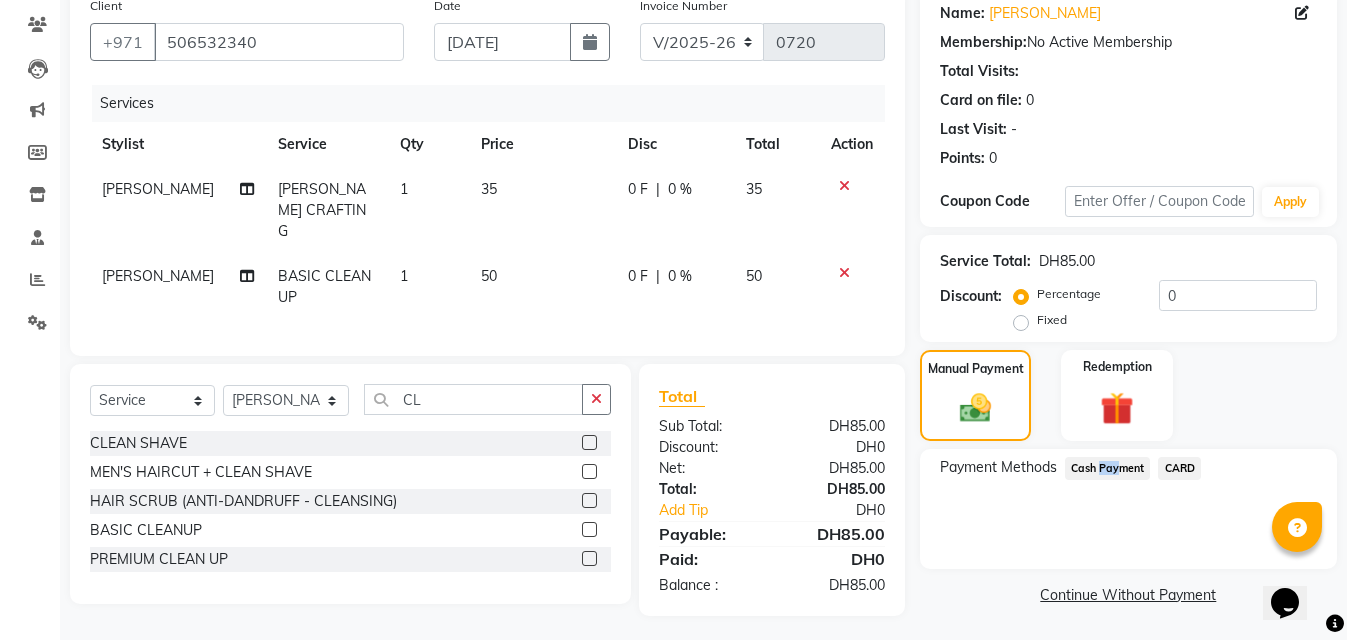 drag, startPoint x: 1115, startPoint y: 463, endPoint x: 1094, endPoint y: 467, distance: 21.377558 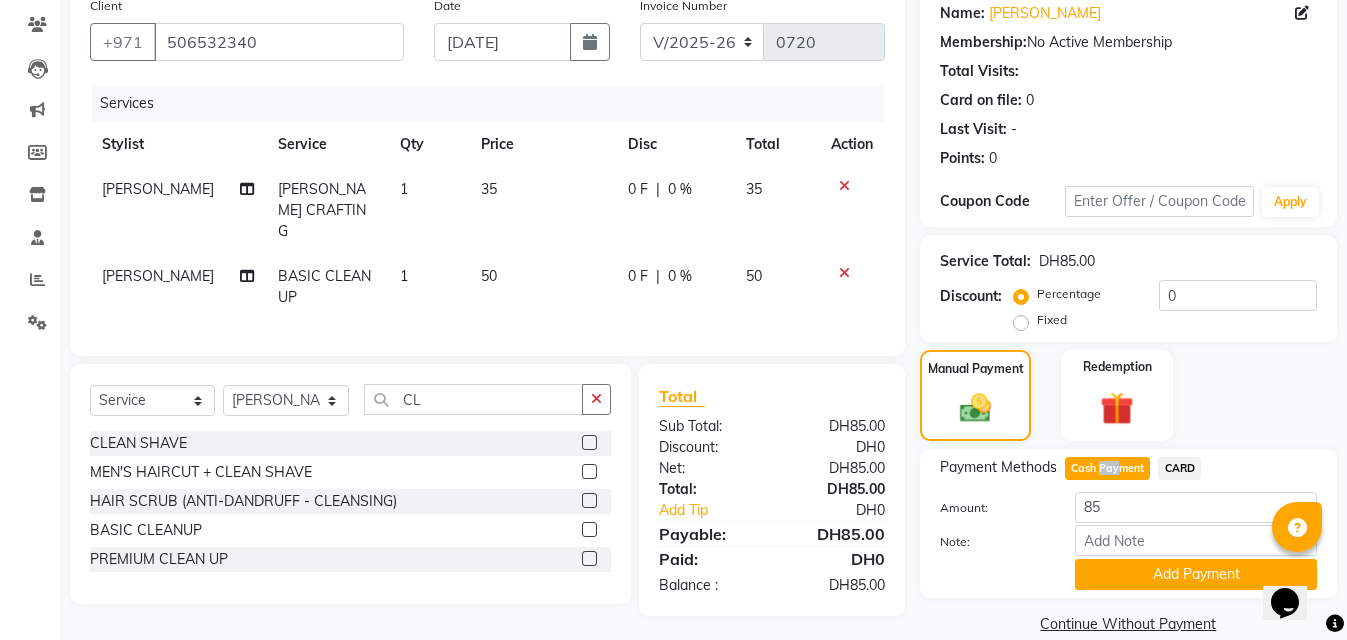 click on "Cash Payment" 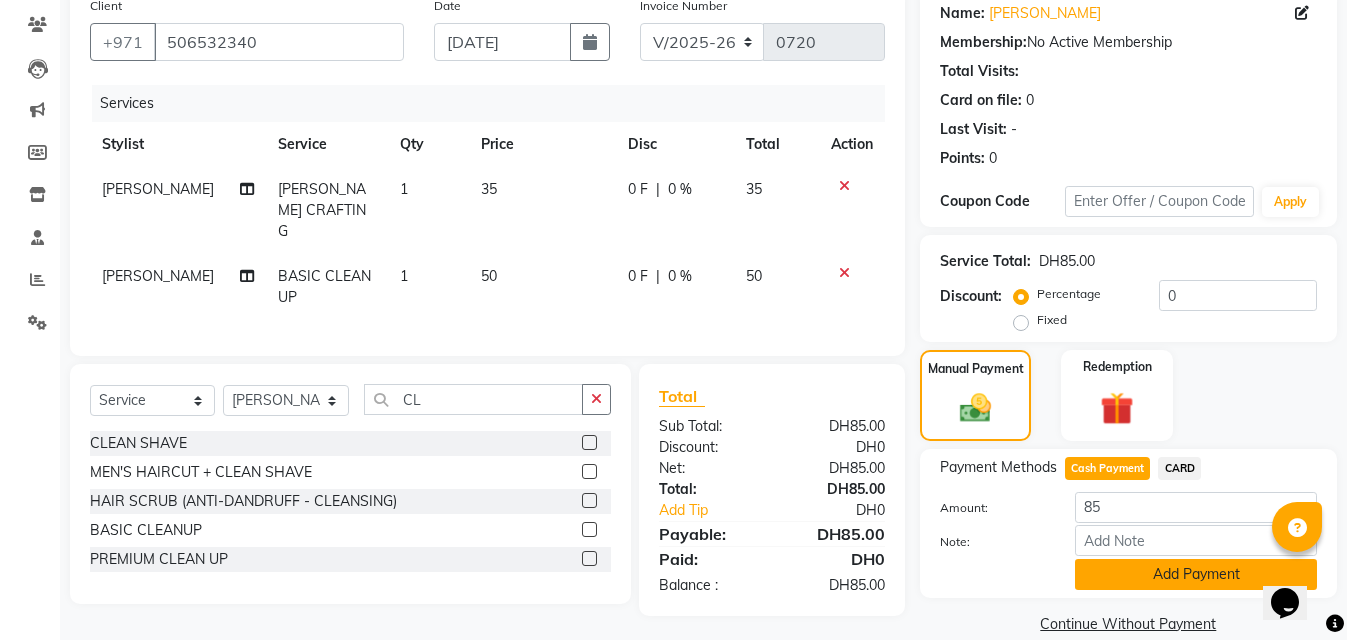 click on "Add Payment" 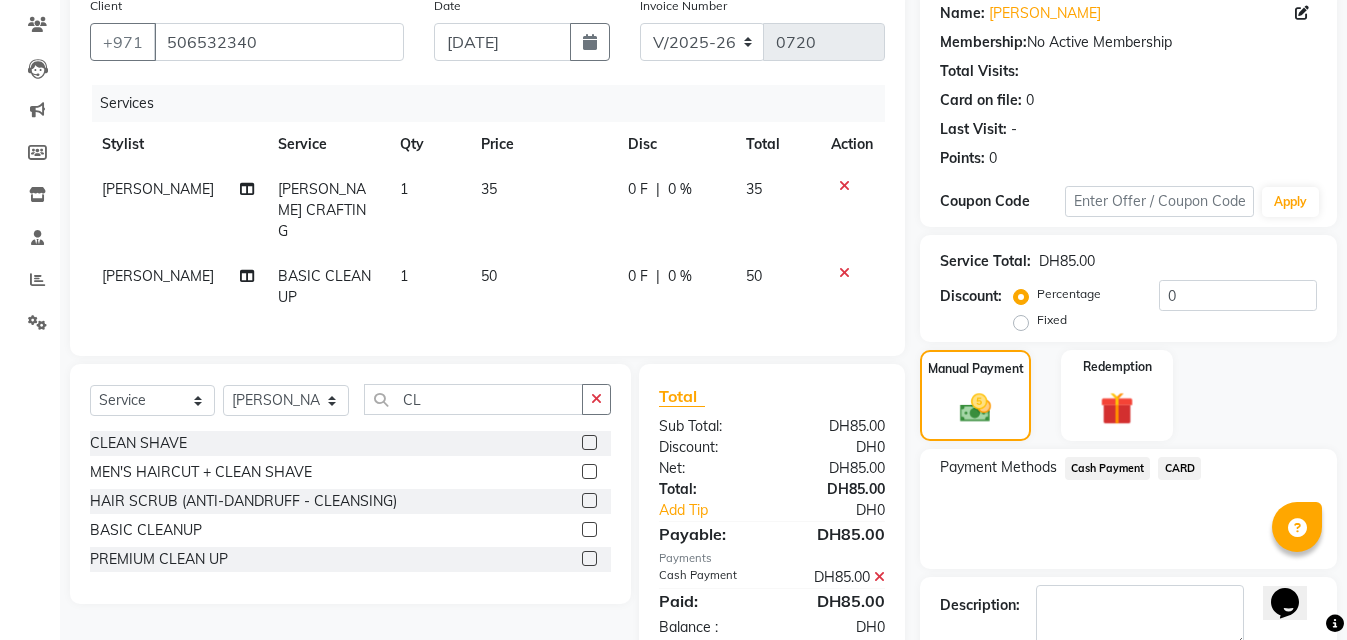 click on "Payment Methods  Cash Payment   CARD" 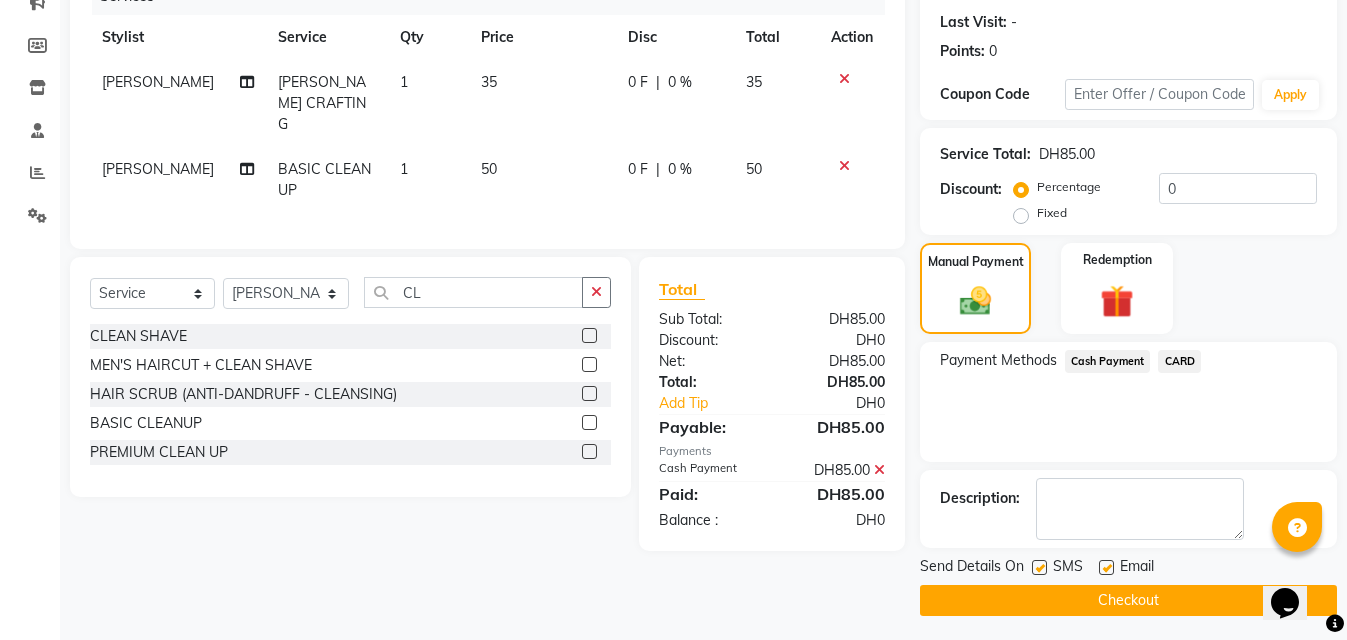 scroll, scrollTop: 276, scrollLeft: 0, axis: vertical 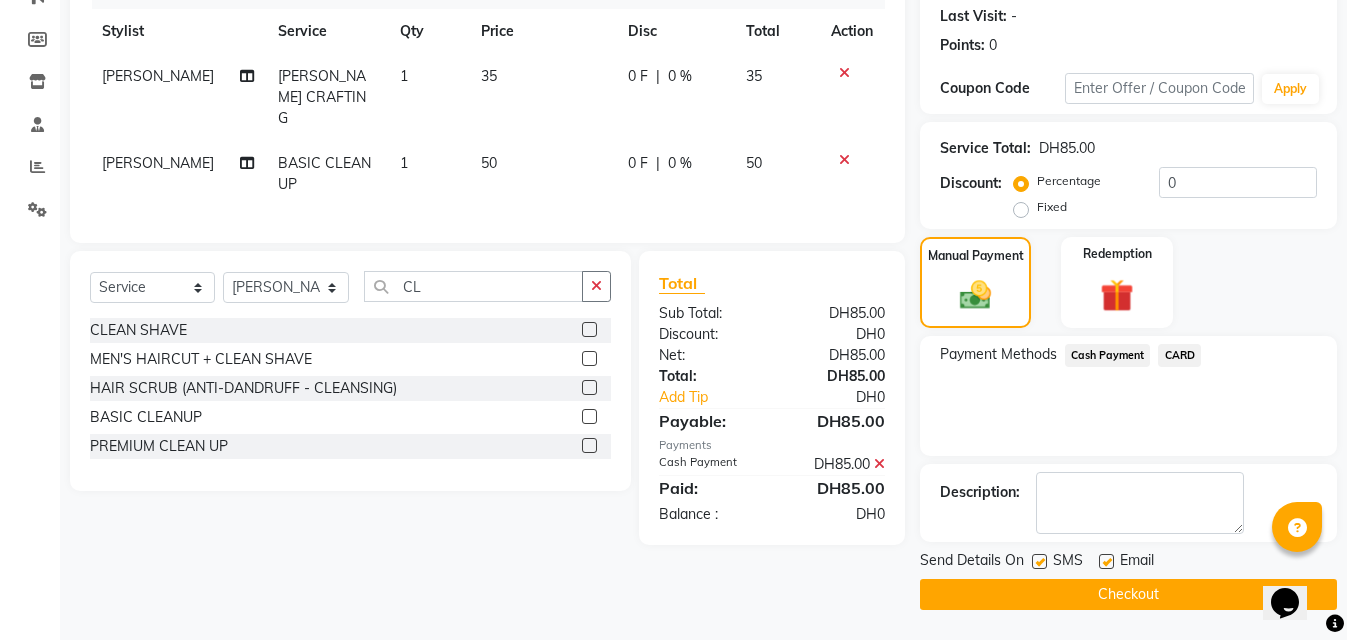 click on "Checkout" 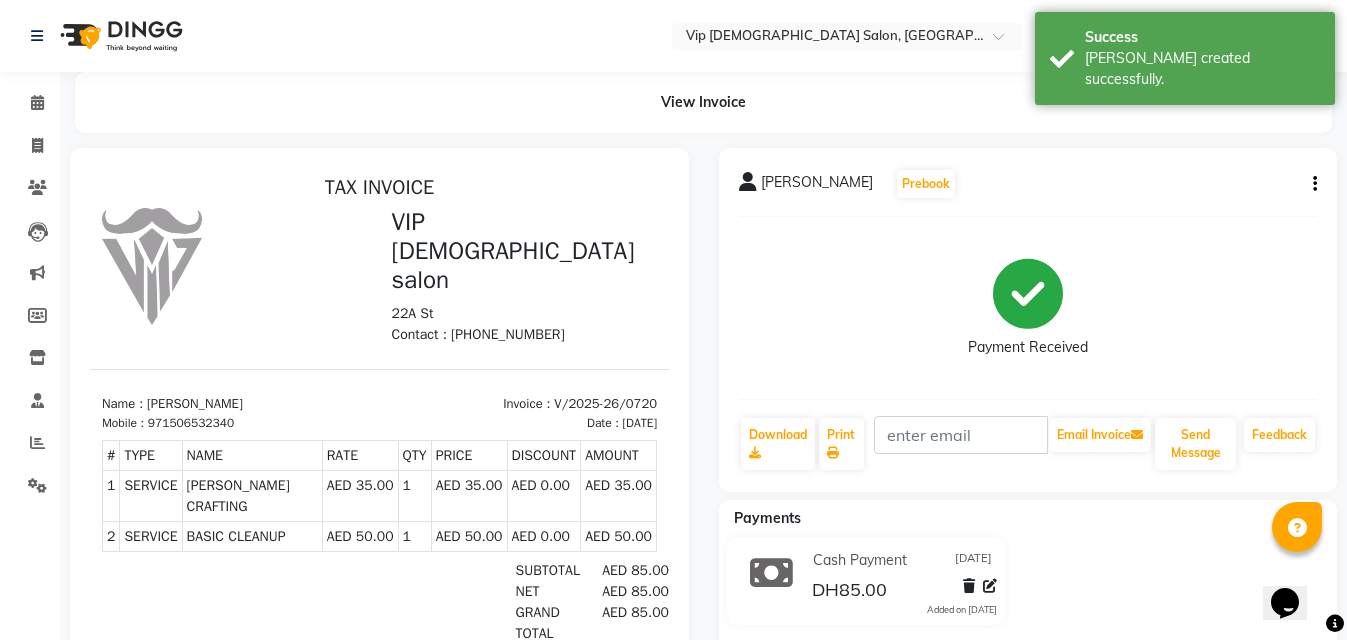 scroll, scrollTop: 0, scrollLeft: 0, axis: both 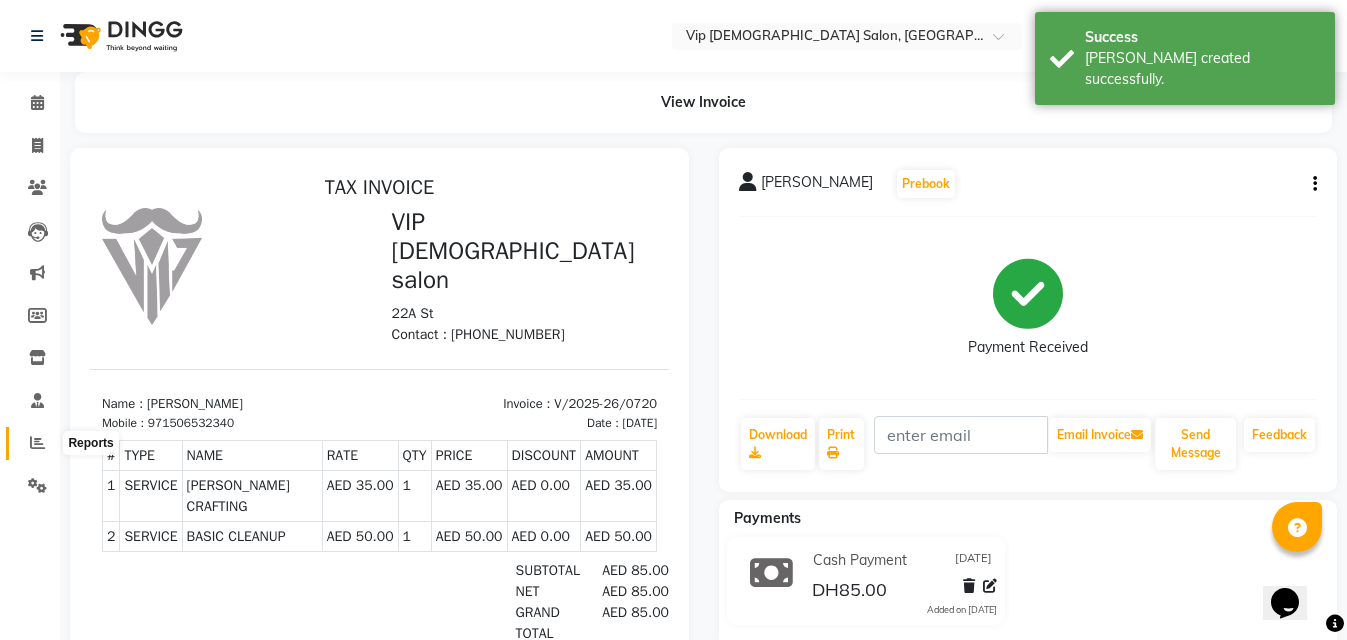 click 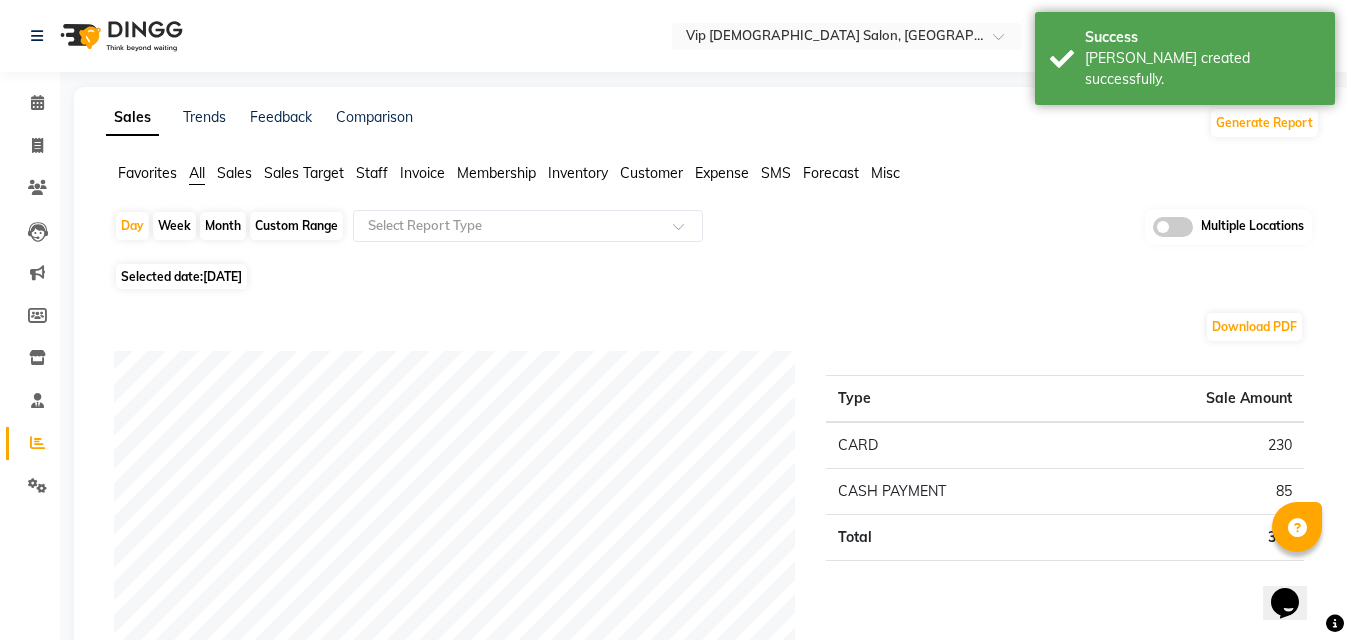 click on "Download PDF" 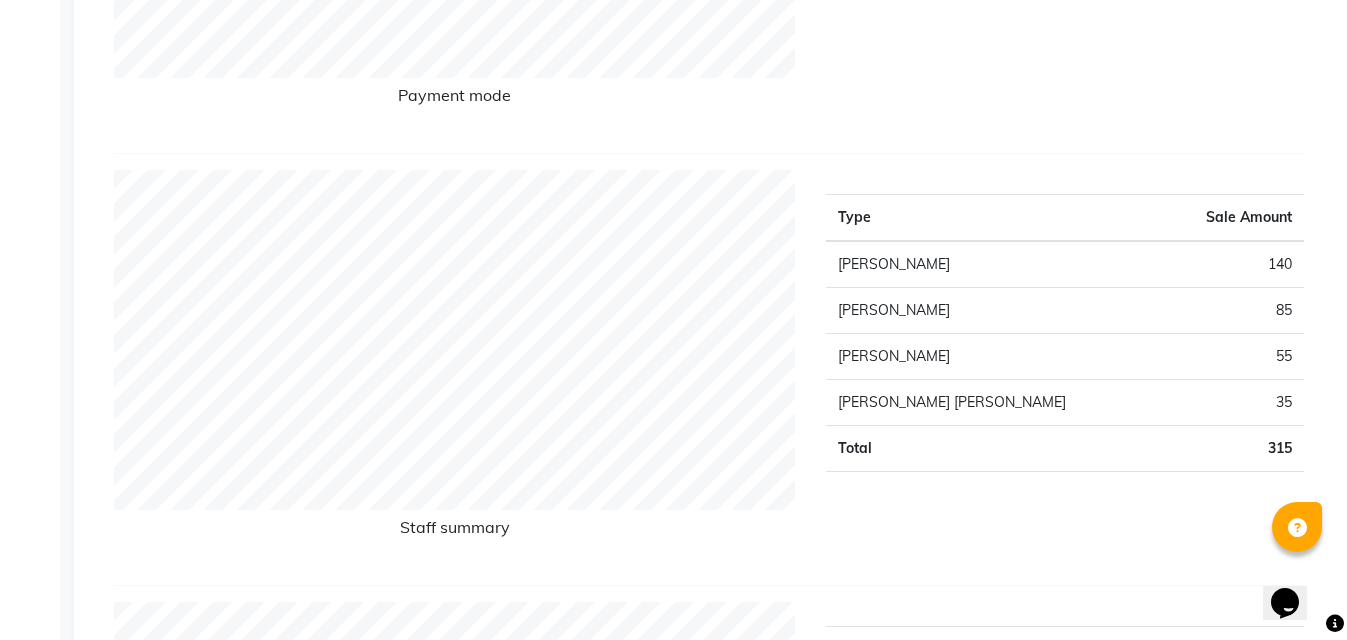 scroll, scrollTop: 640, scrollLeft: 0, axis: vertical 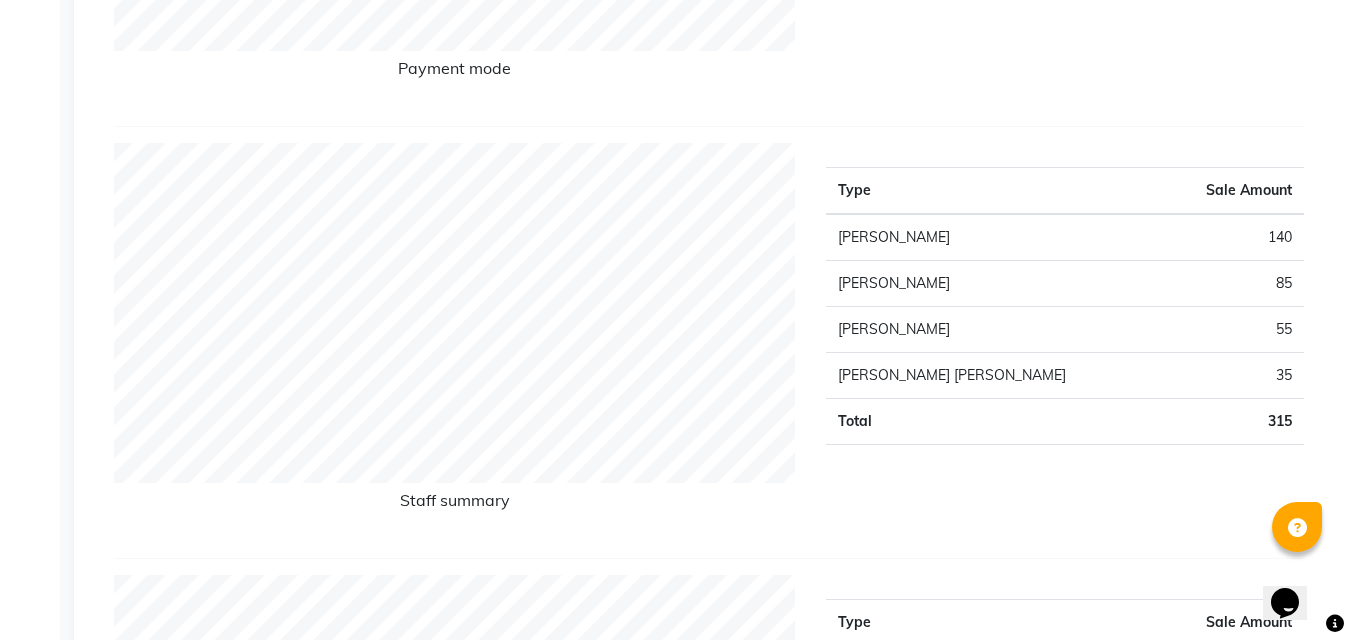 click on "Sales Trends Feedback Comparison Generate Report Favorites All Sales Sales Target Staff Invoice Membership Inventory Customer Expense SMS Forecast Misc  Day   Week   Month   Custom Range  Select Report Type Multiple Locations Selected date:  11-07-2025  Download PDF Payment mode Type Sale Amount CARD 230 CASH PAYMENT 85 Total 315 Staff summary Type Sale Amount Taufeeq Anwar Ali 140 Ayoub Lakhbizi 85 Ali Rana 55 Ahmed Mohamed Mohamed Elkhodary Abdelhamid 35 Total 315 Sales summary Type Sale Amount Memberships 0 Vouchers 0 Gift card 0 Products 0 Packages 0 Tips 0 Prepaid 0 Services 315 Fee 0 Total 315 Service by category Type Sale Amount HAIR 265 FACE TREATMENTS 50 Total 315 Service sales Type Sale Amount BEARD CRAFTING 105 MEN'S HAIRCUT + BEARD CRAFTING 80 MEN'S HAIRCUT + BEARD TRIM 60 BASIC CLEANUP 50 BEARD COLOR 20 Total 315 ★ Mark as Favorite  Choose how you'd like to save "" report to favorites  Save to Personal Favorites:   Only you can see this report in your favorites tab. Share with Organization:" 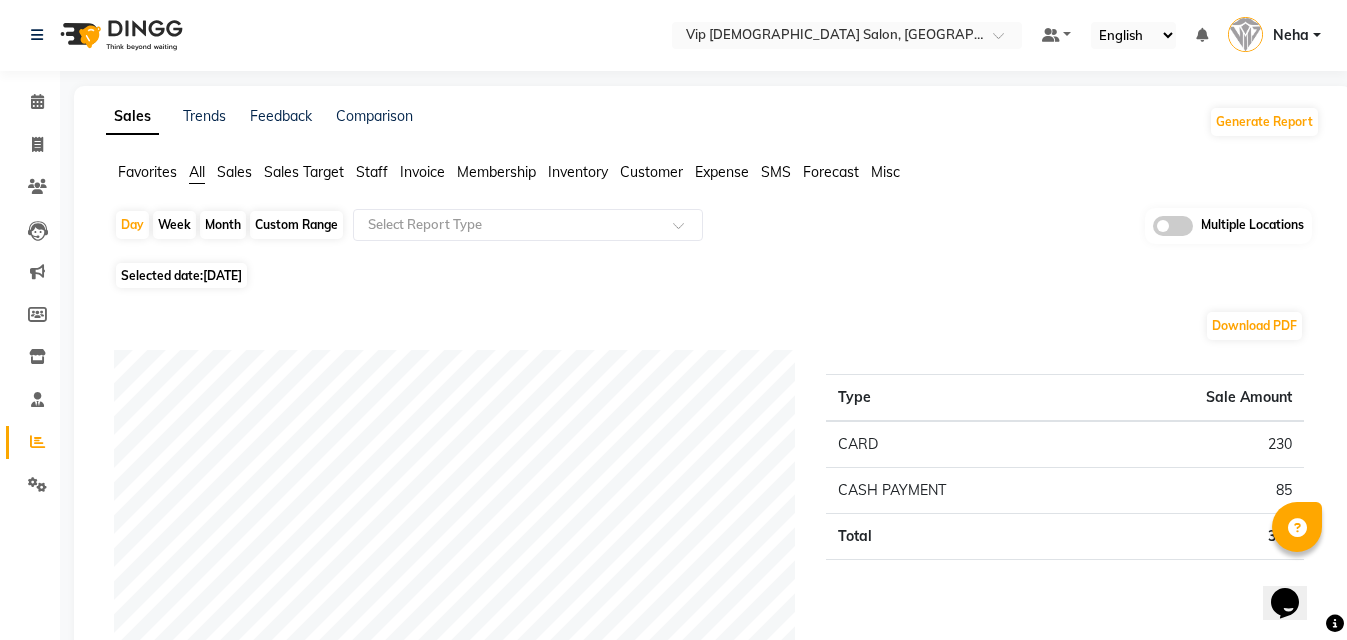 scroll, scrollTop: 0, scrollLeft: 0, axis: both 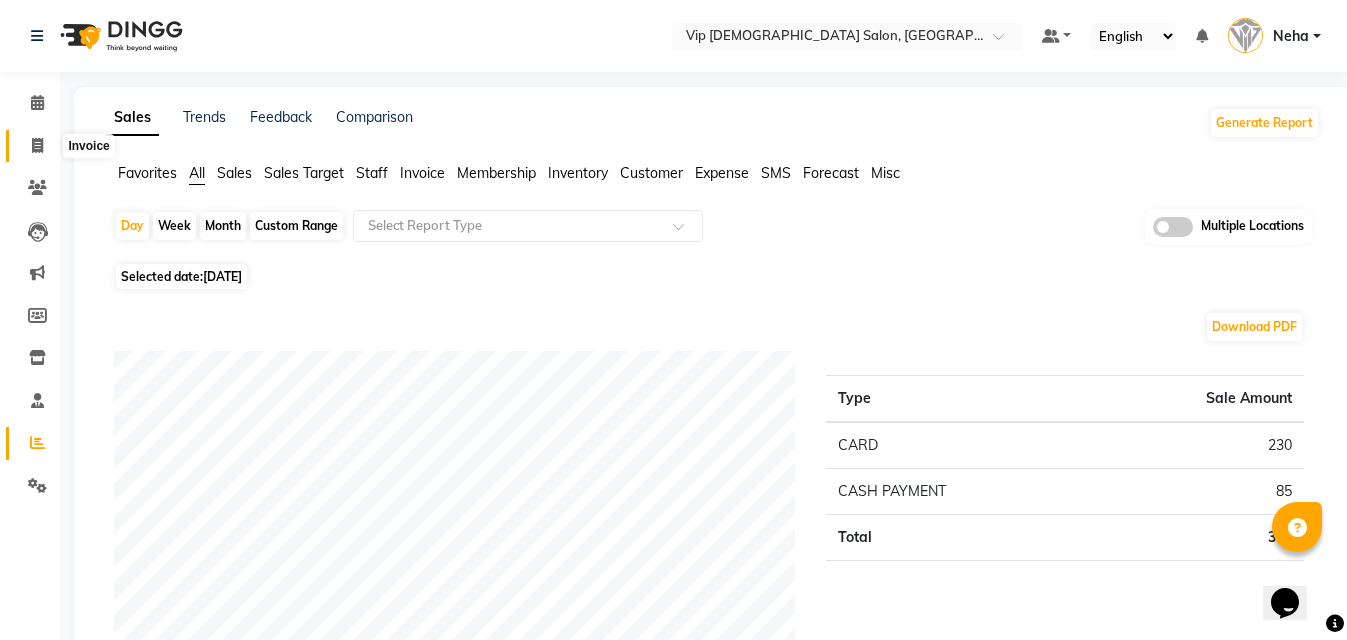 click 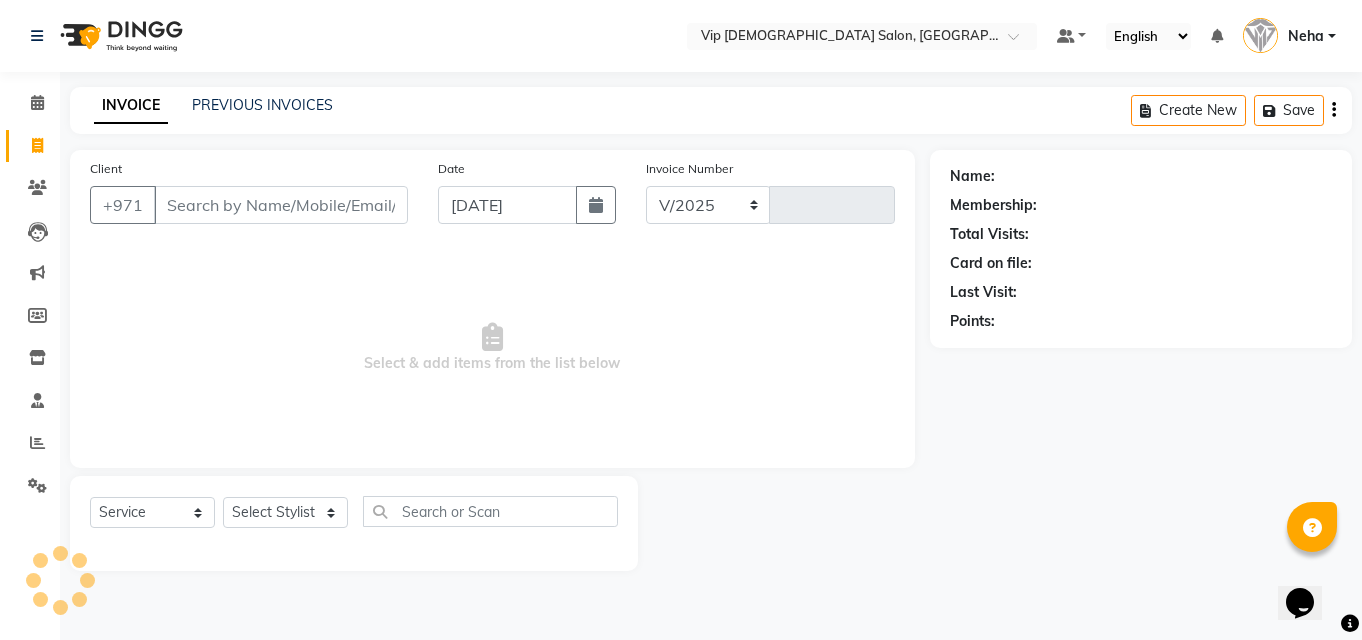 select on "8415" 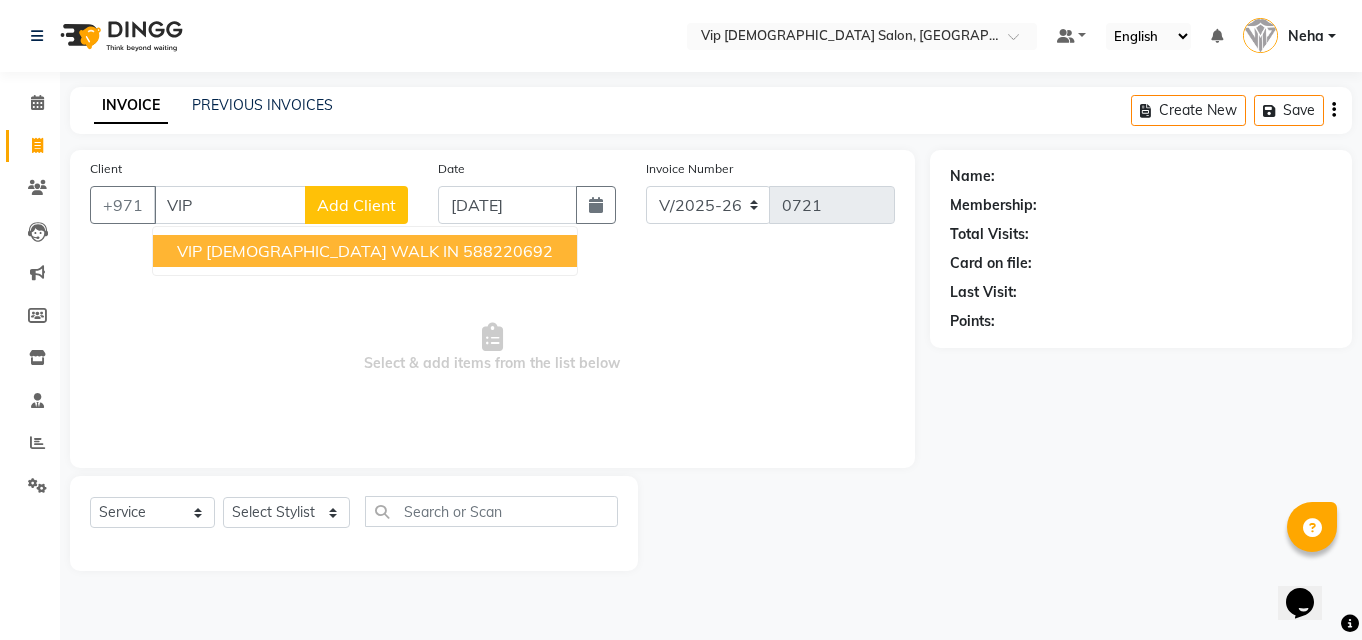 click on "VIP [DEMOGRAPHIC_DATA] WALK IN" at bounding box center [318, 251] 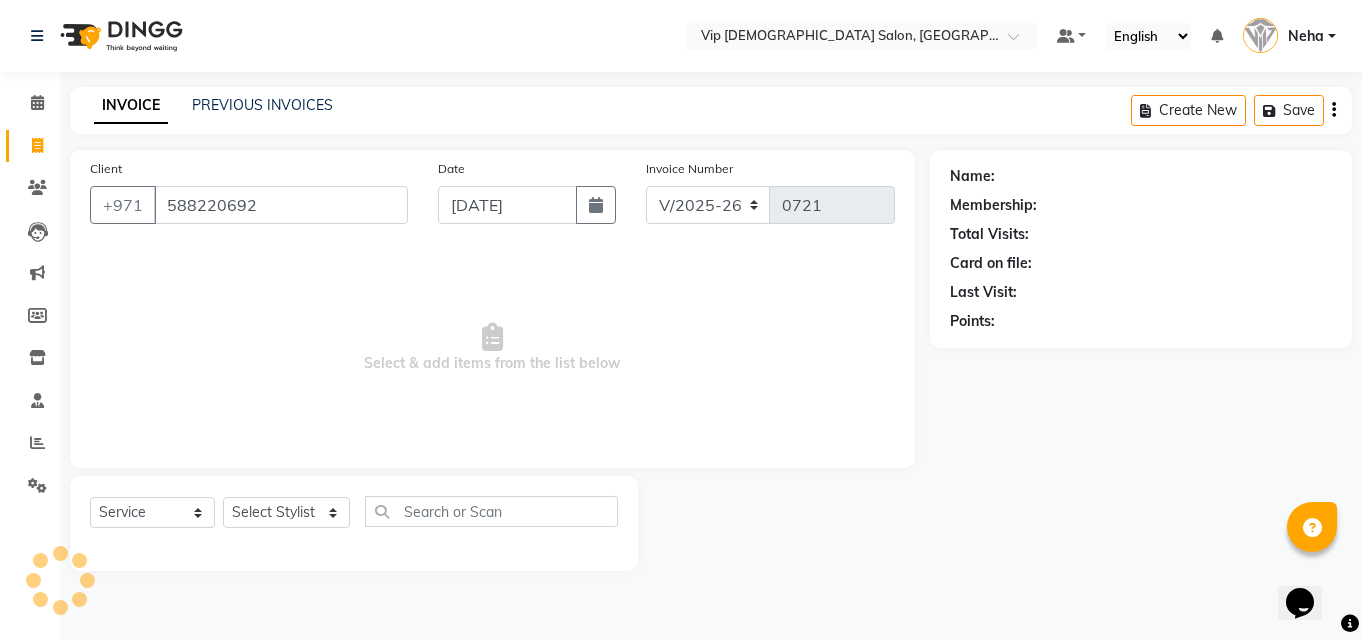 type on "588220692" 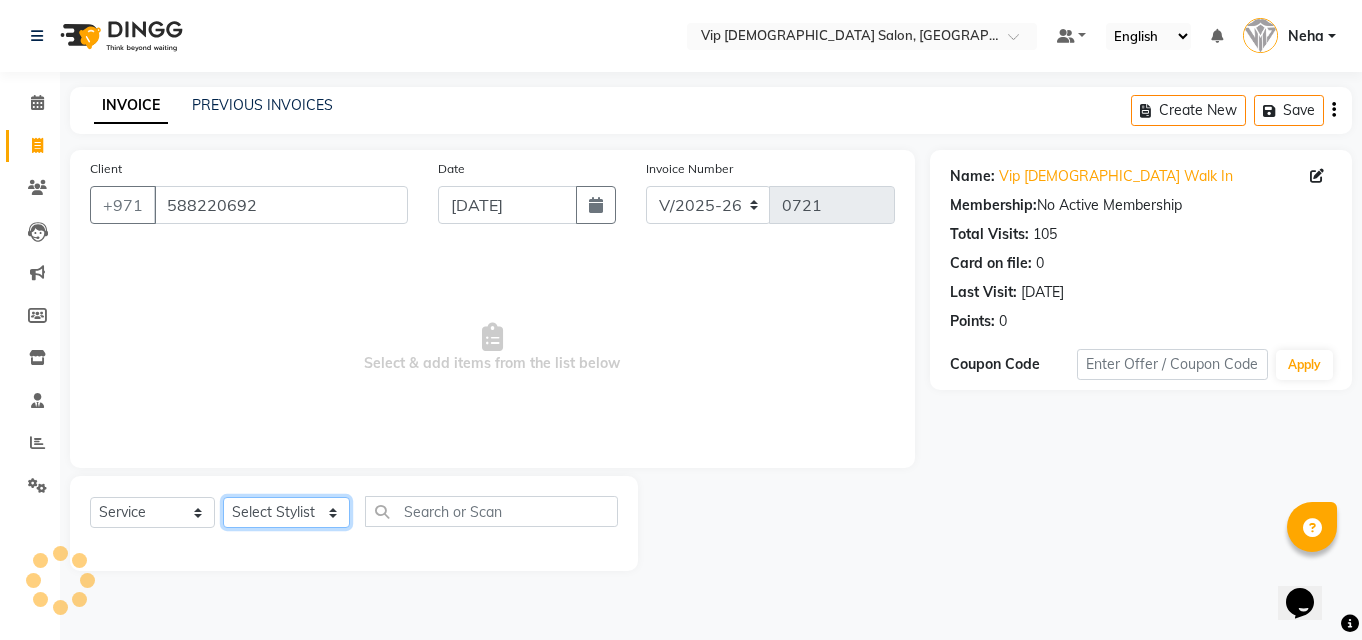 click on "Select Stylist AHMED MOHAMED MOHAMED ELKHODARY ABDELHAMID Ali Rana Allauddin Anwar Ali Ameen Ayoub Lakhbizi Jairah Mr. Mohannad Neha Nelson Ricalyn Colcol Riffat Magdy Taufeeq Anwar Ali Tauseef  Akhilaque Zoya Bhatti." 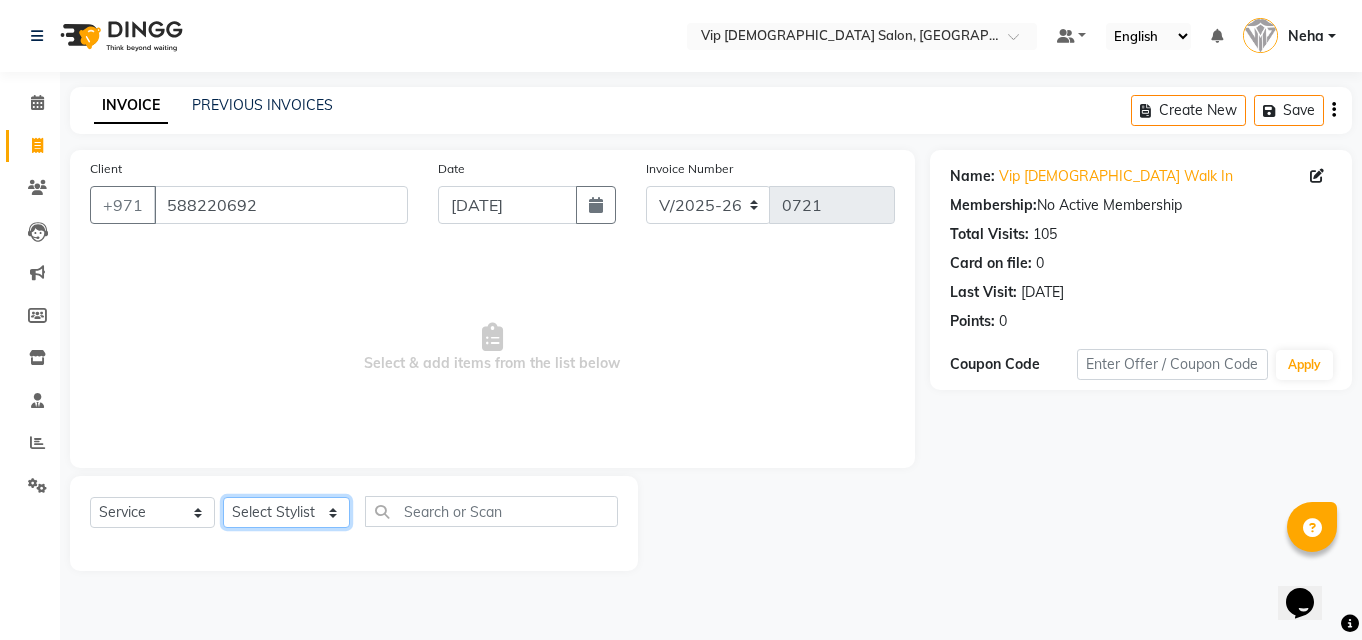 select on "81343" 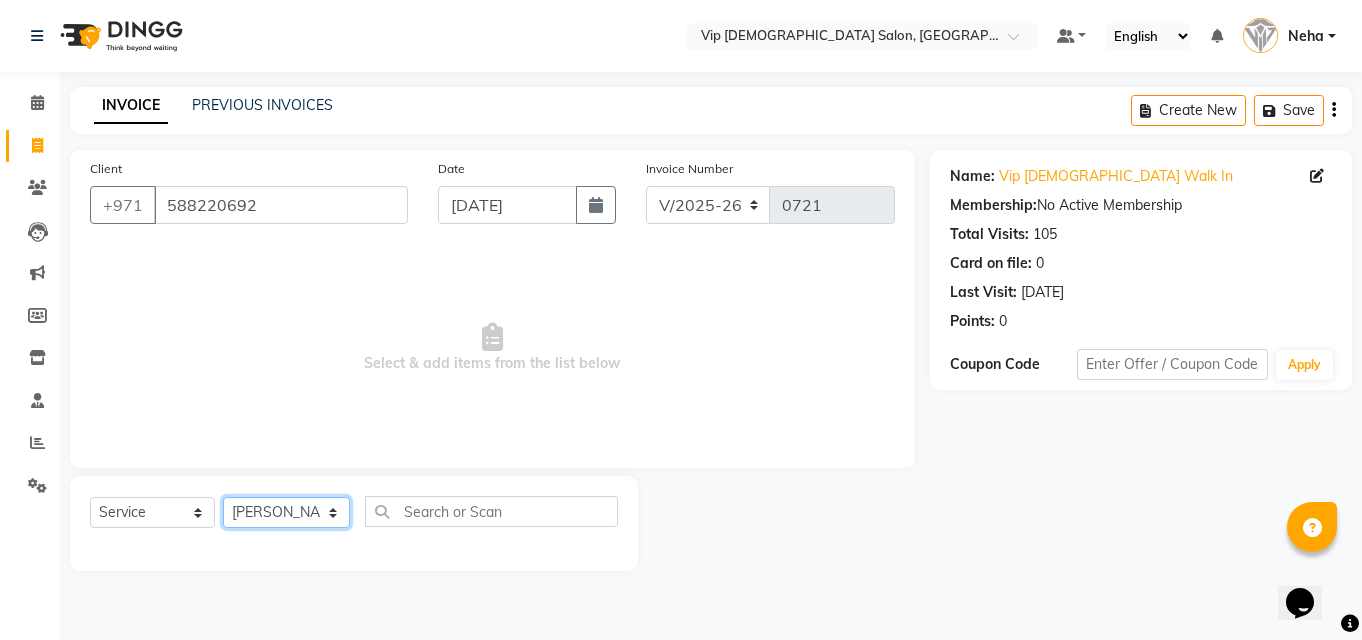 click on "Select Stylist AHMED MOHAMED MOHAMED ELKHODARY ABDELHAMID Ali Rana Allauddin Anwar Ali Ameen Ayoub Lakhbizi Jairah Mr. Mohannad Neha Nelson Ricalyn Colcol Riffat Magdy Taufeeq Anwar Ali Tauseef  Akhilaque Zoya Bhatti." 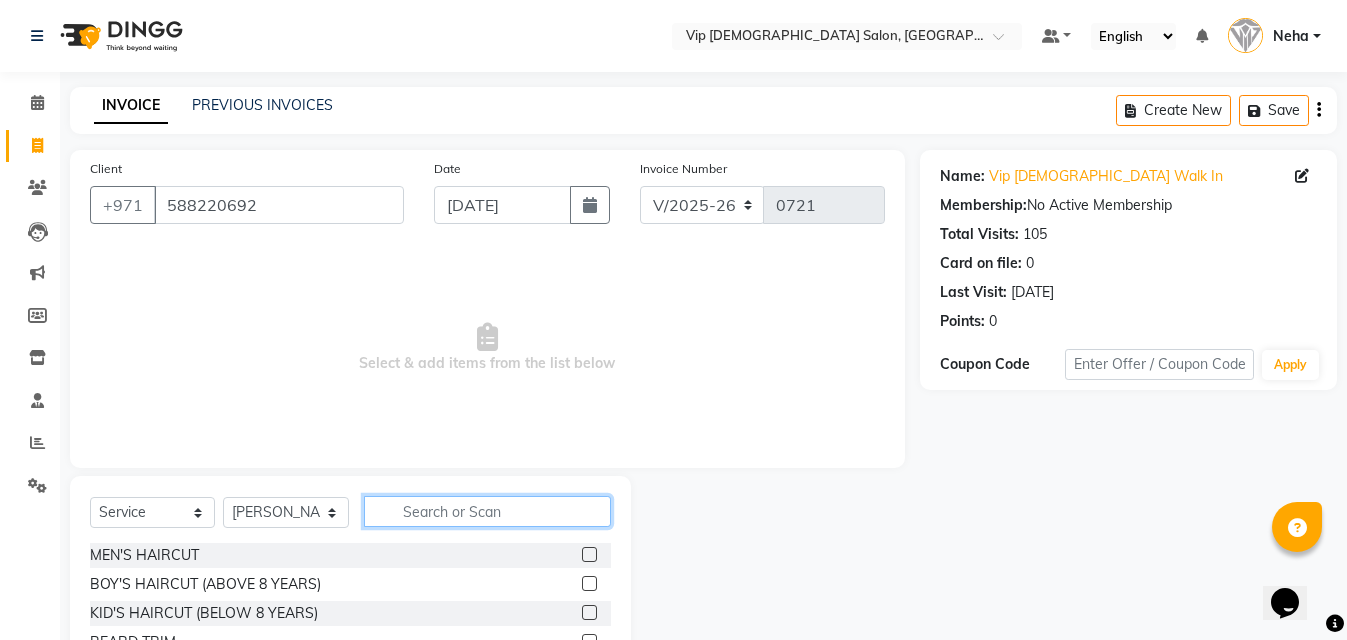 click 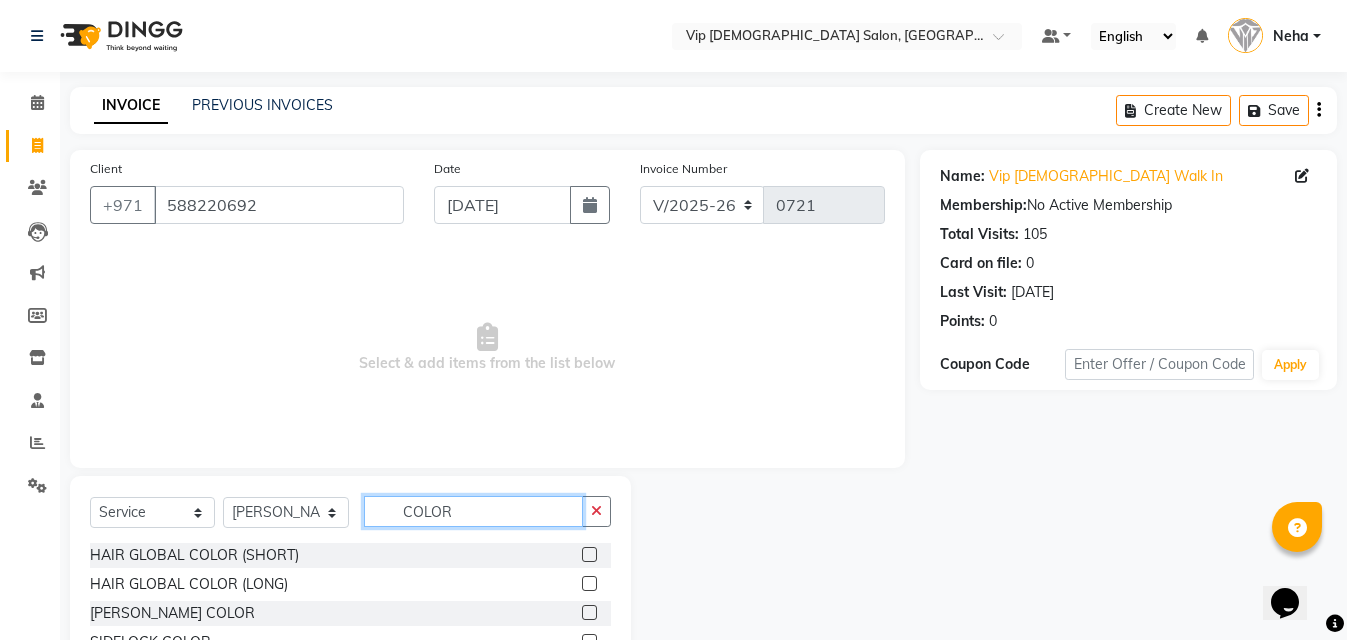 type on "COLOR" 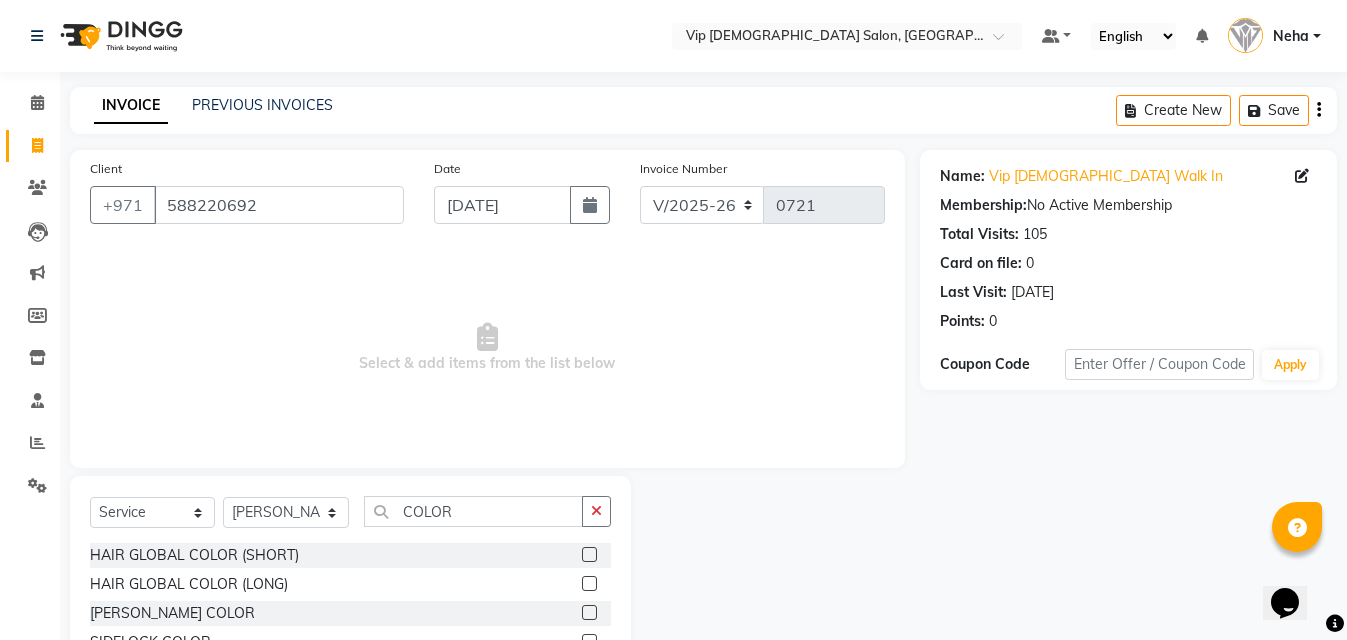 click 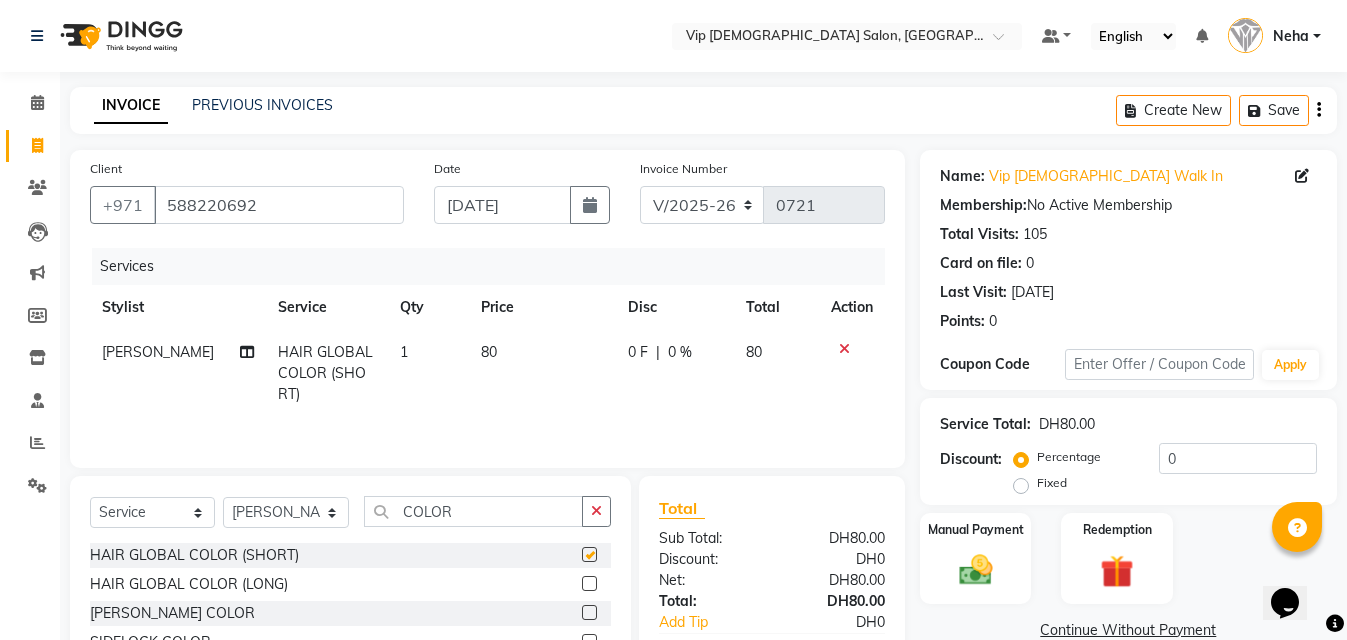 checkbox on "false" 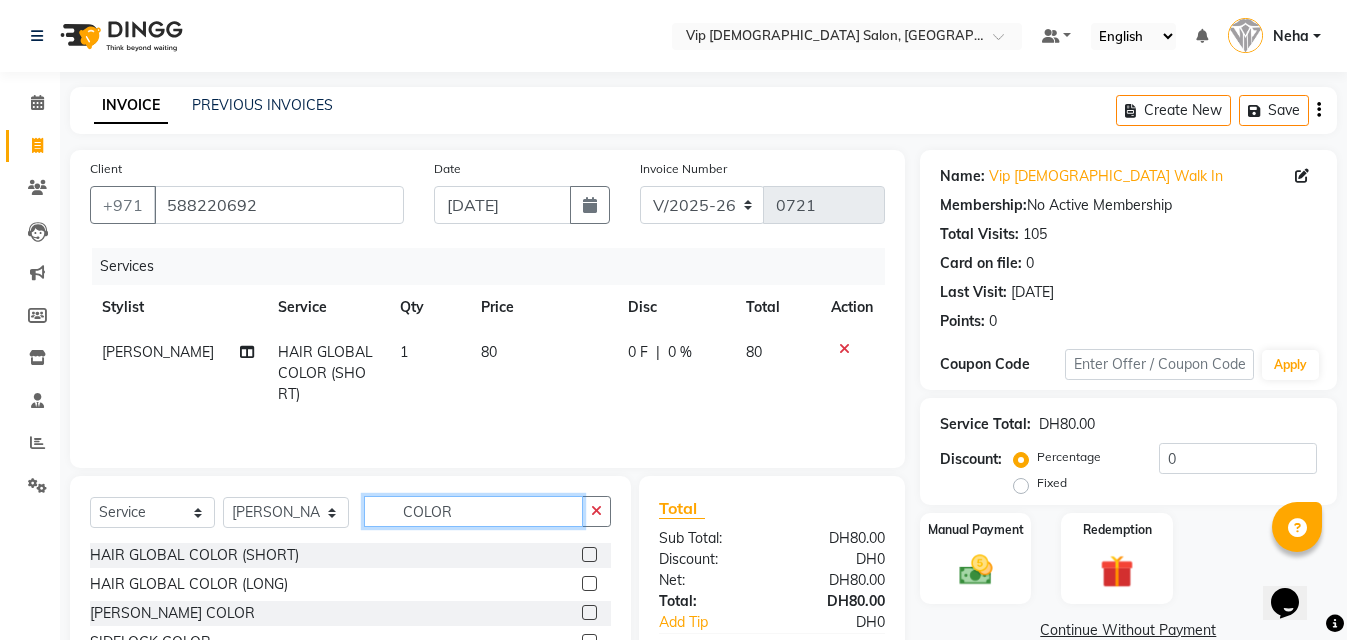 click on "COLOR" 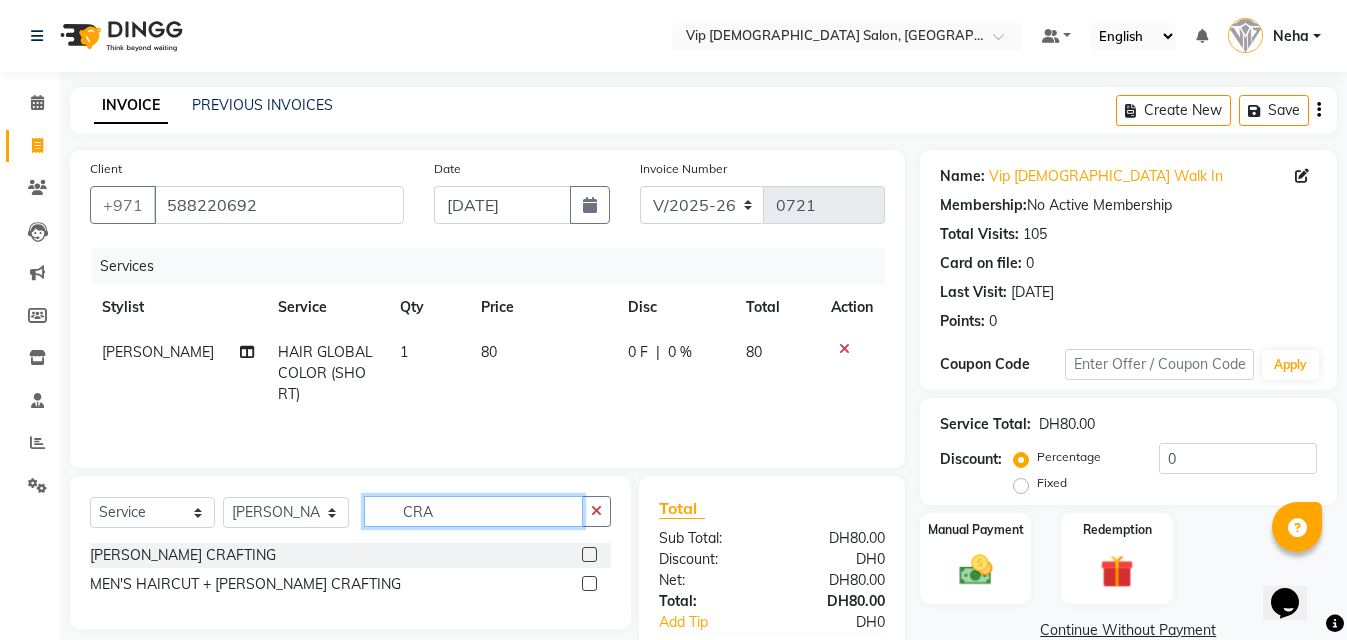 type on "CRA" 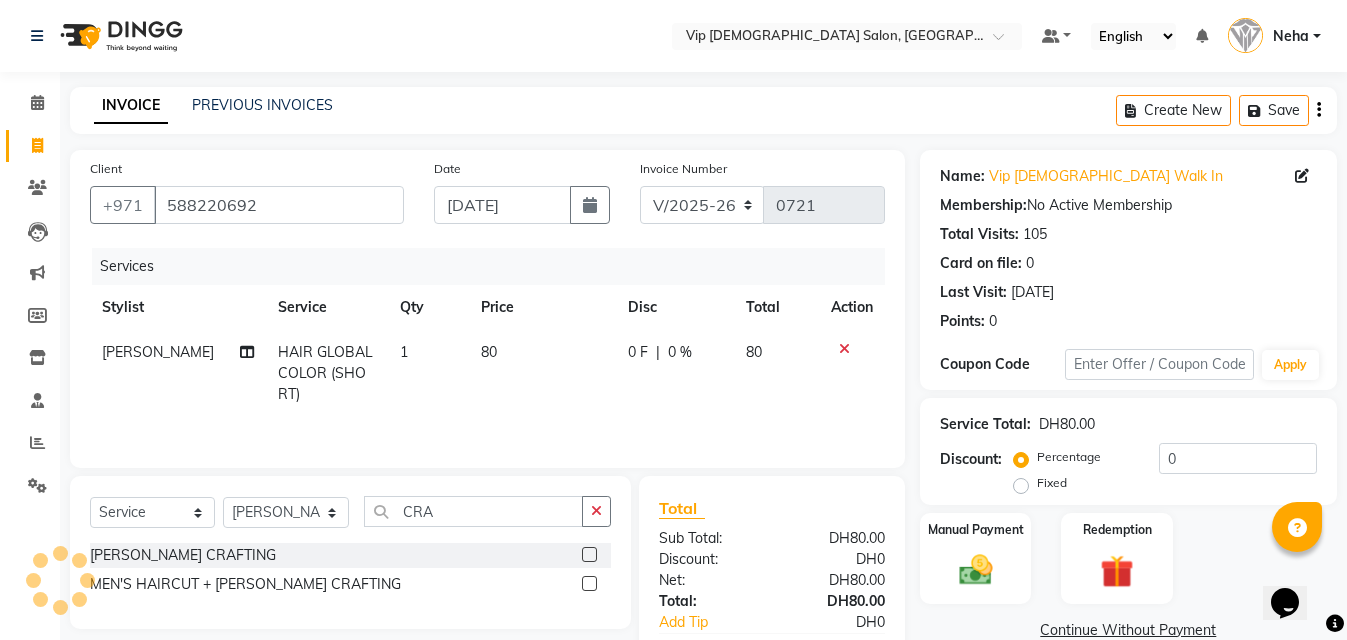 click 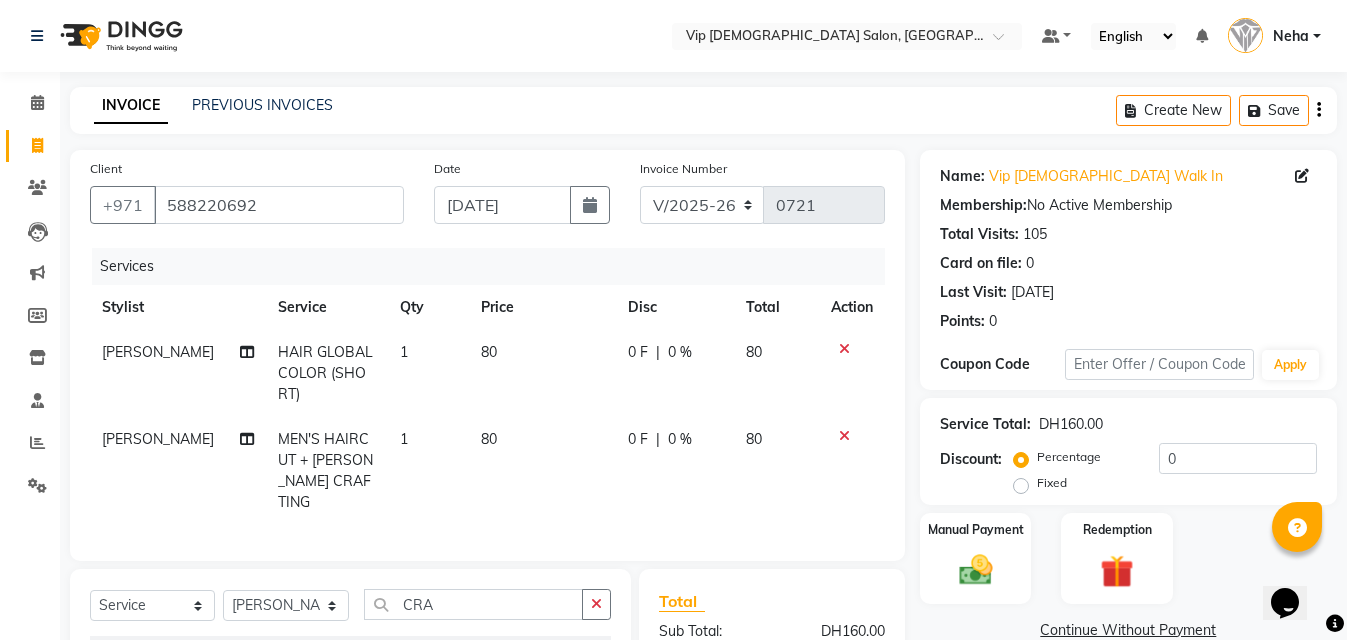 checkbox on "false" 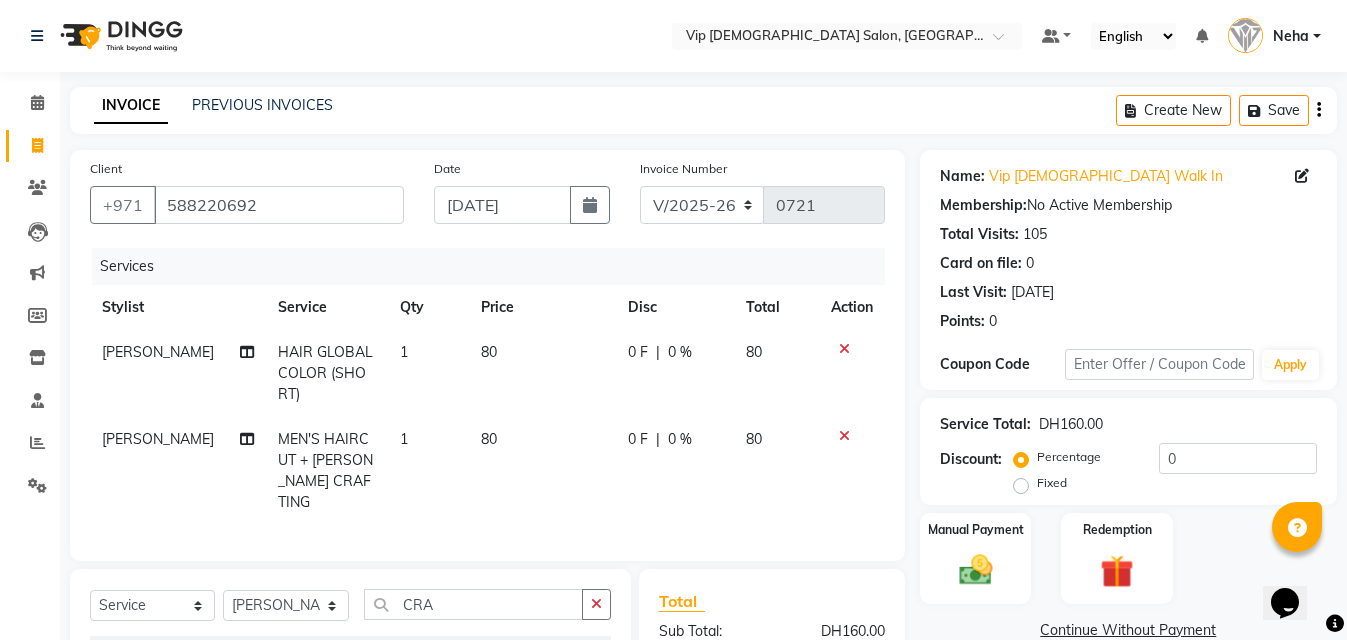 click on "80" 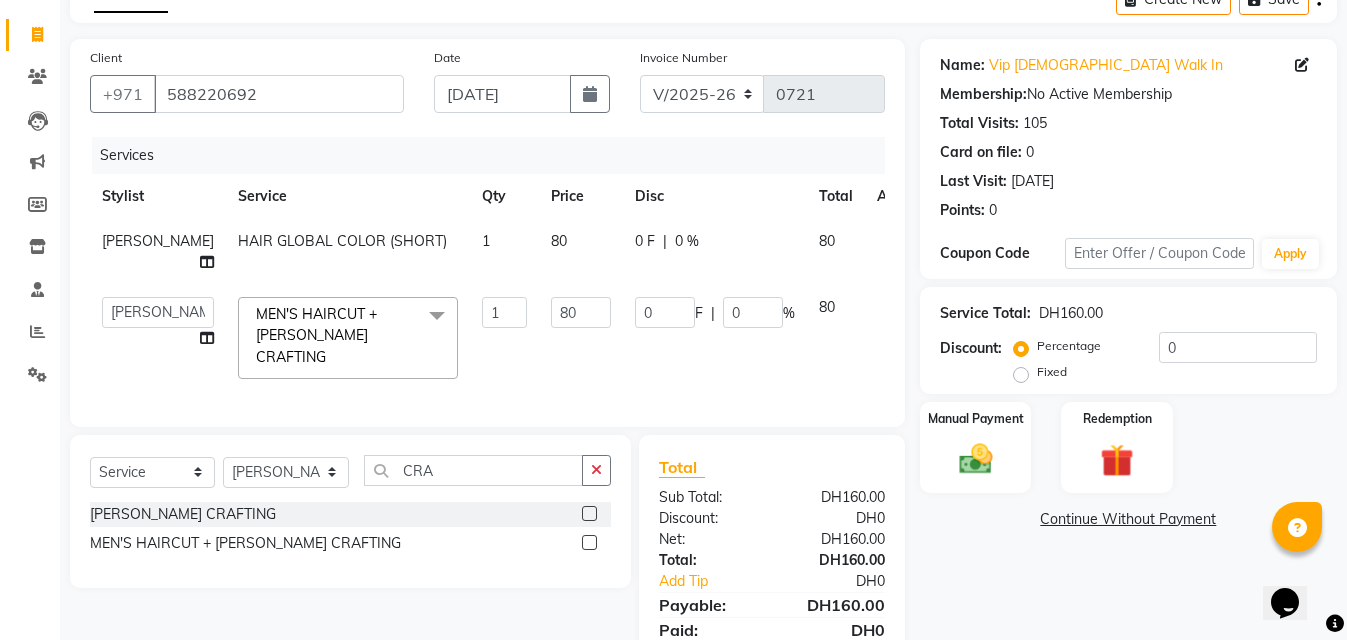 scroll, scrollTop: 182, scrollLeft: 0, axis: vertical 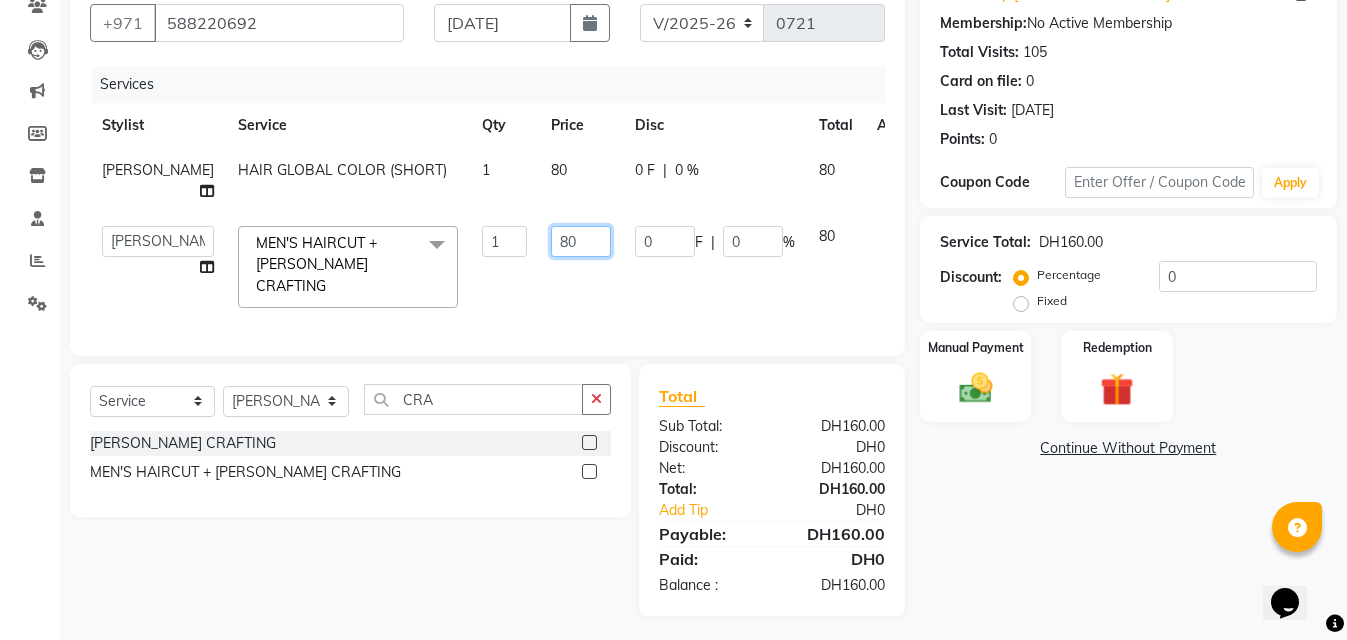 click on "80" 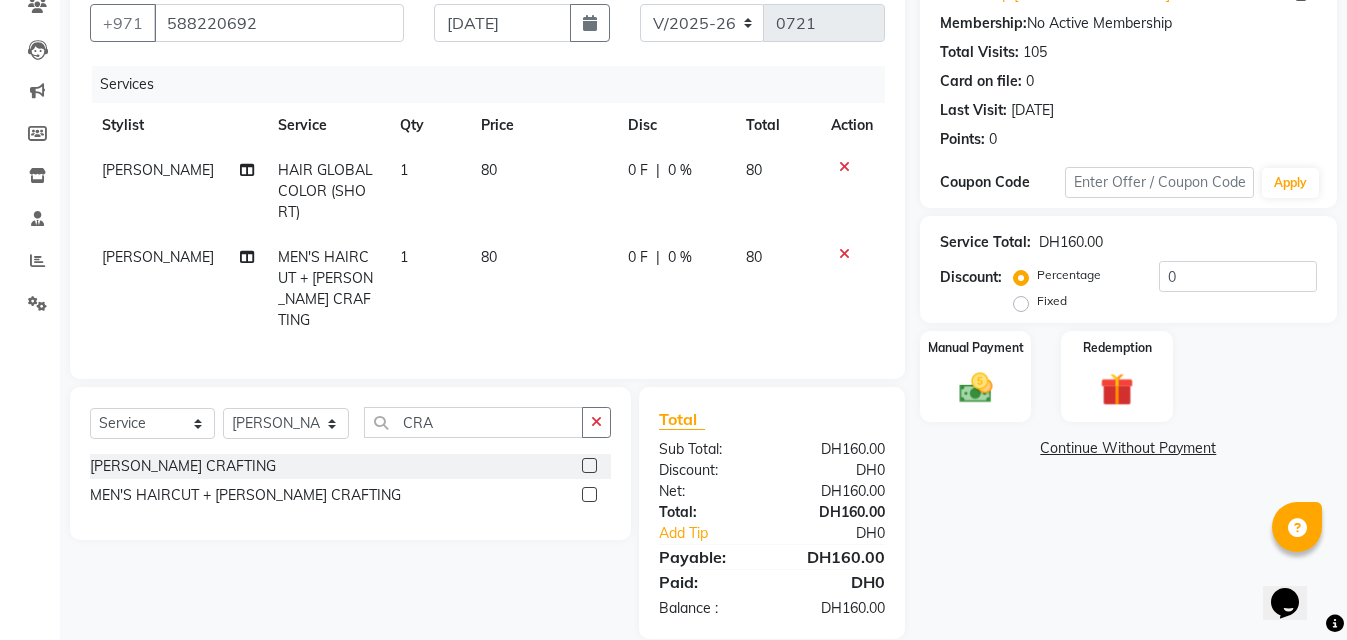 click on "MEN'S HAIRCUT + BEARD CRAFTING" 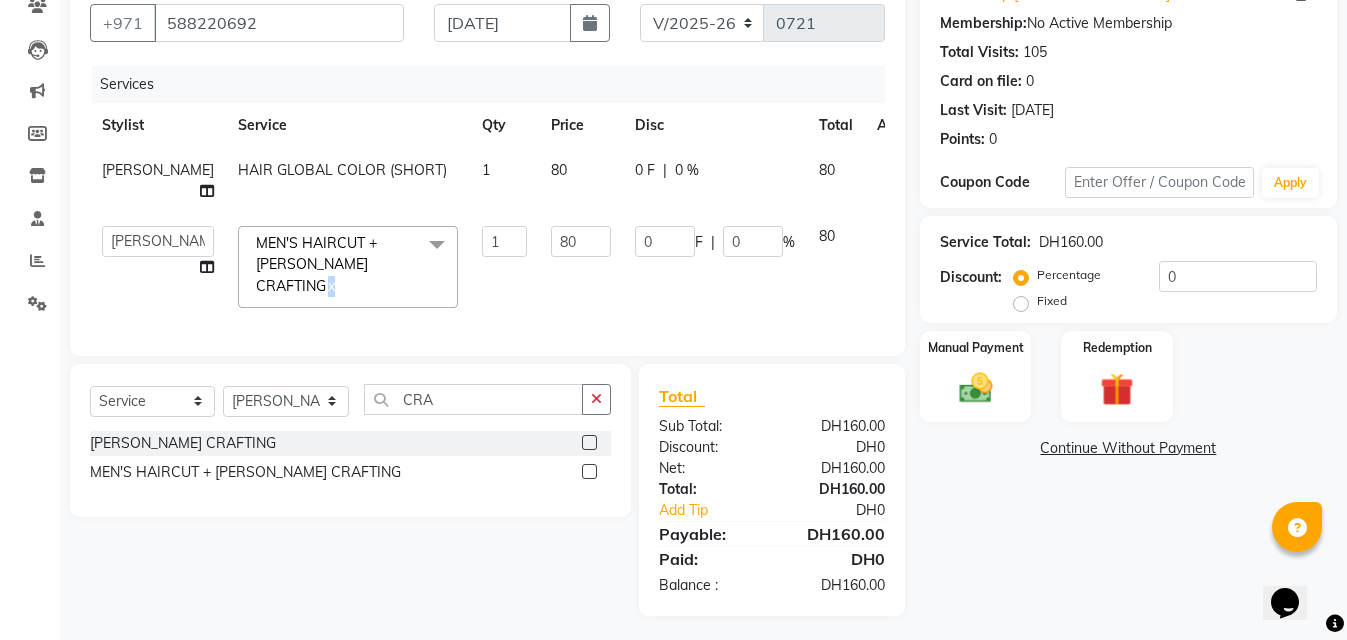 click on "x" 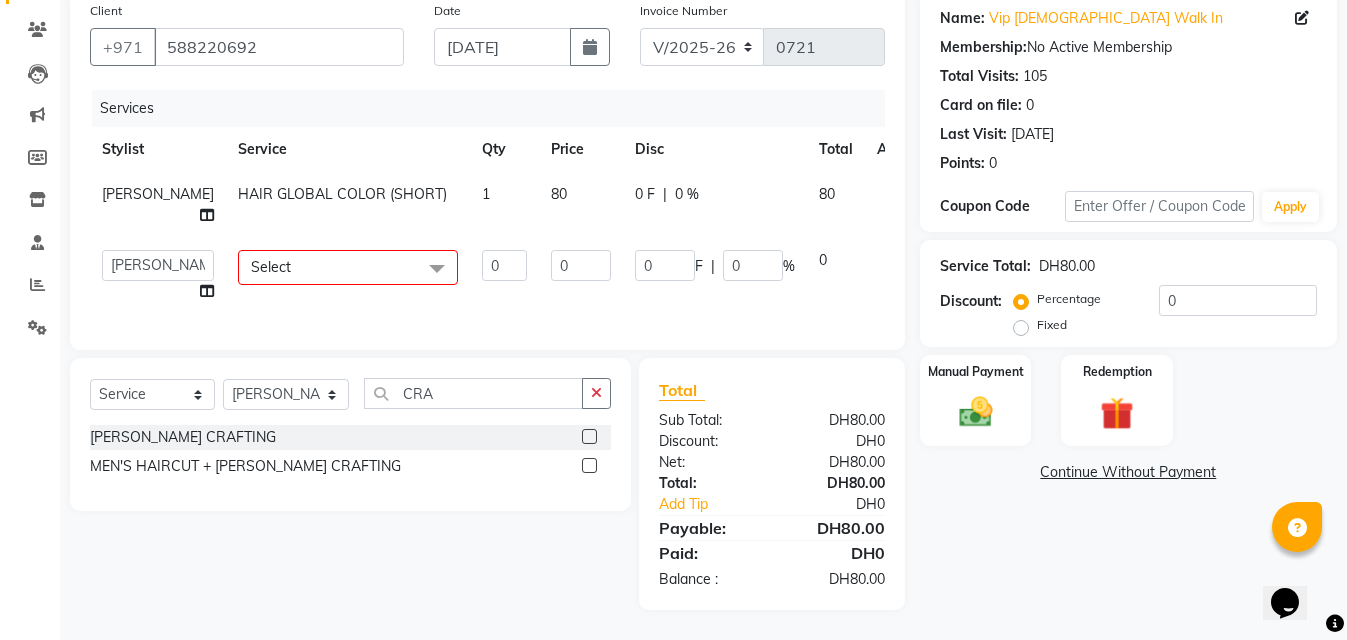 scroll, scrollTop: 158, scrollLeft: 0, axis: vertical 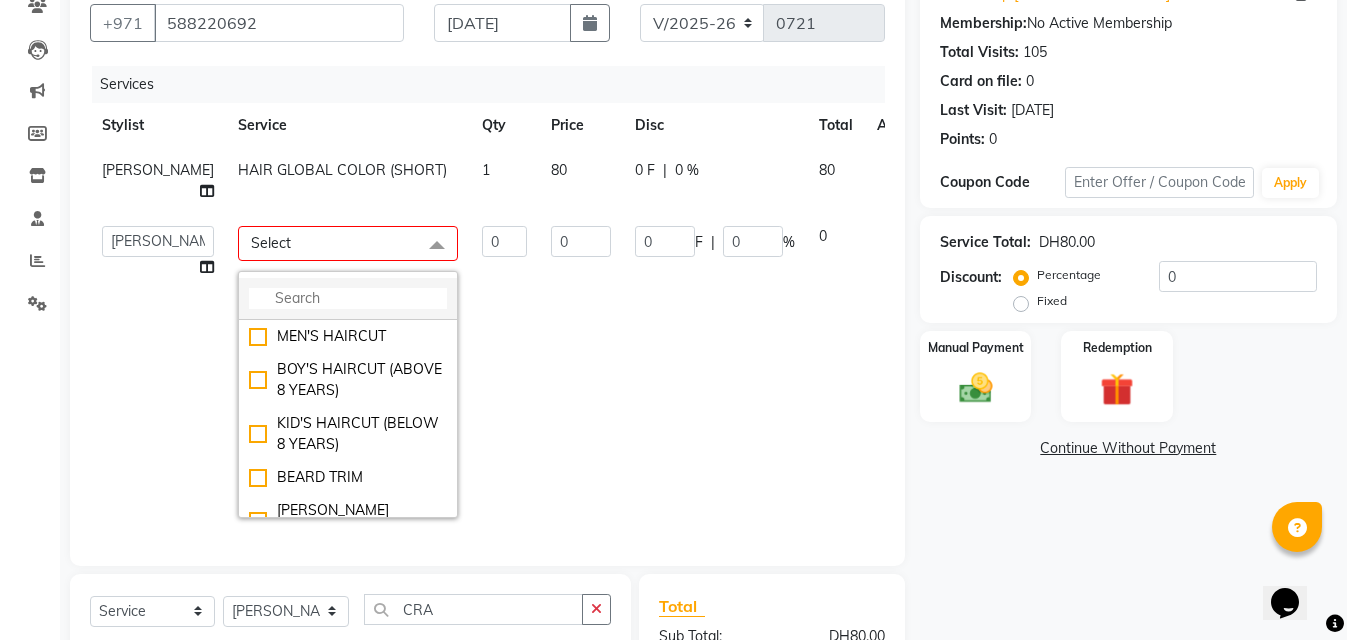 click 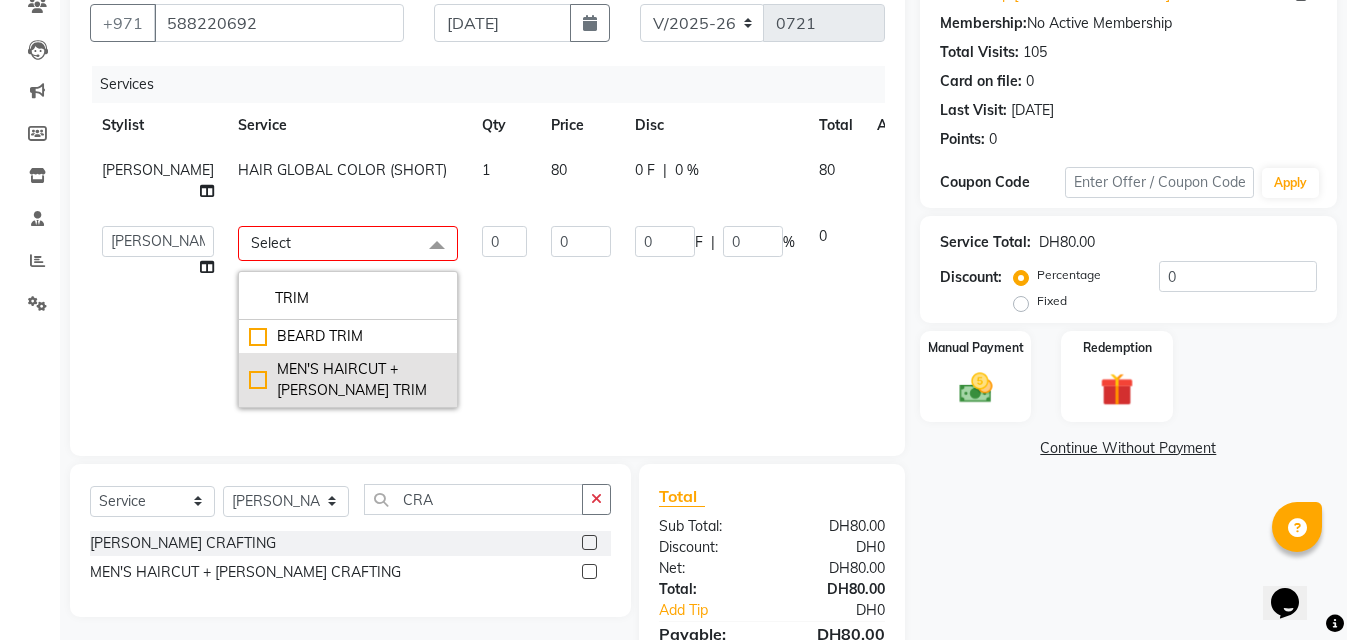 type on "TRIM" 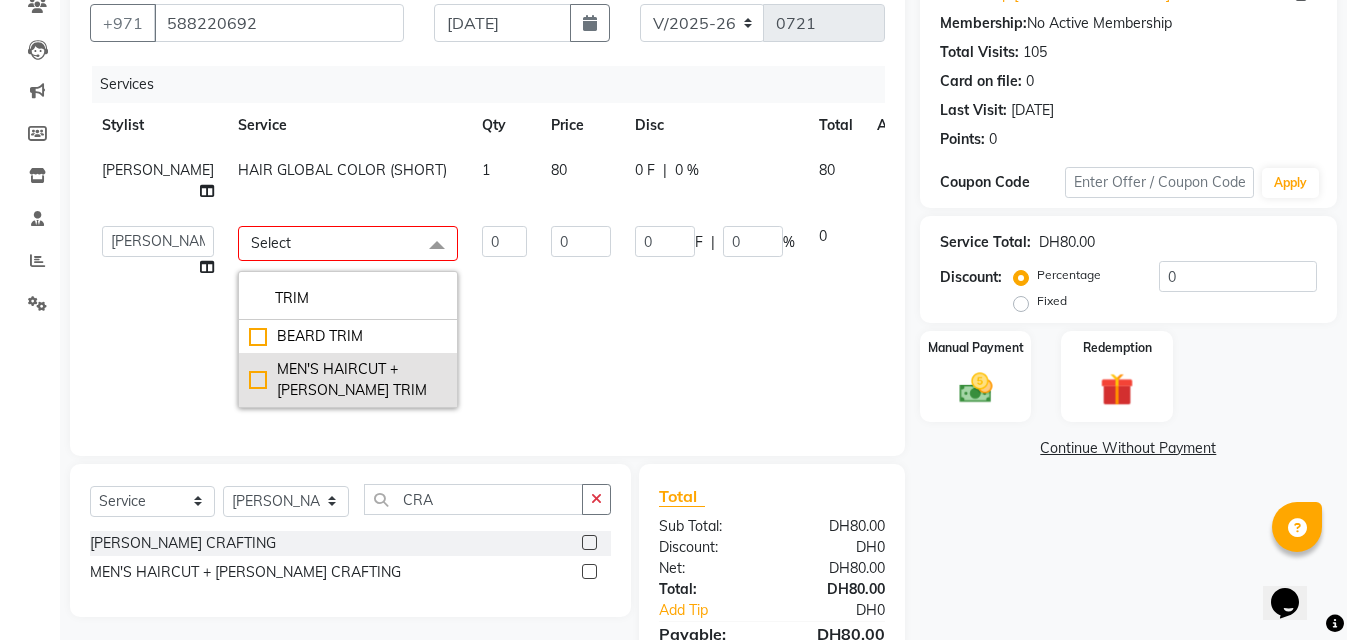 click on "MEN'S HAIRCUT + BEARD TRIM" 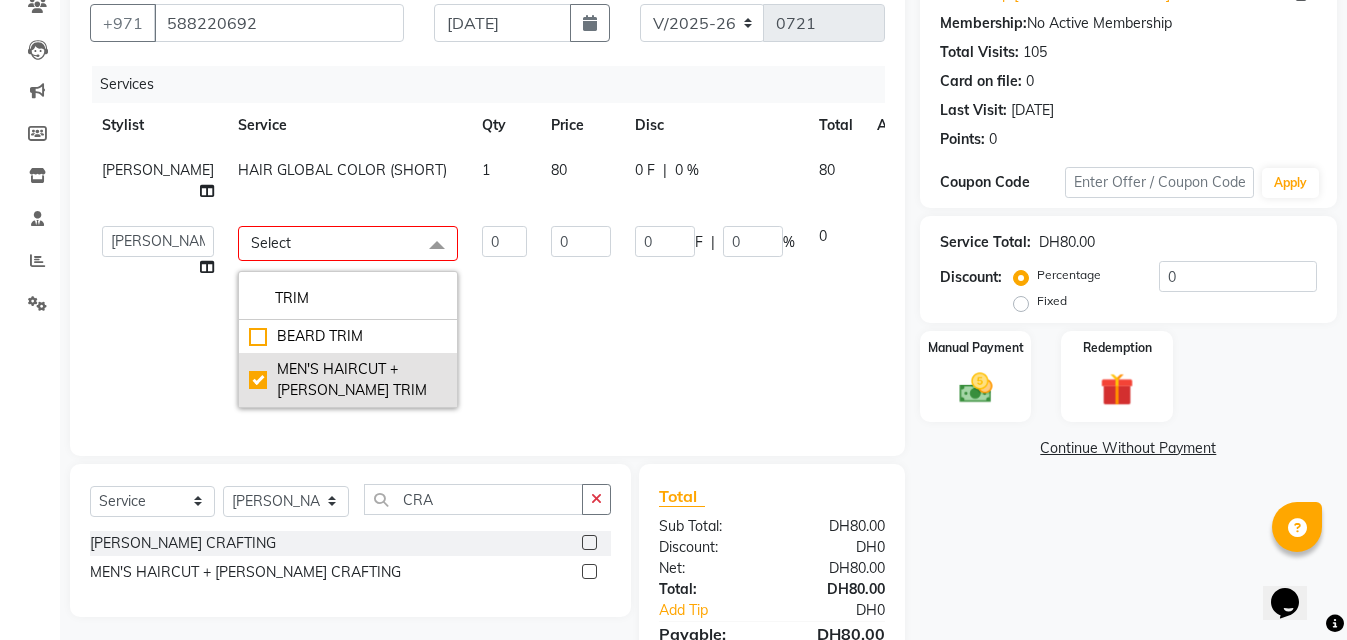 checkbox on "true" 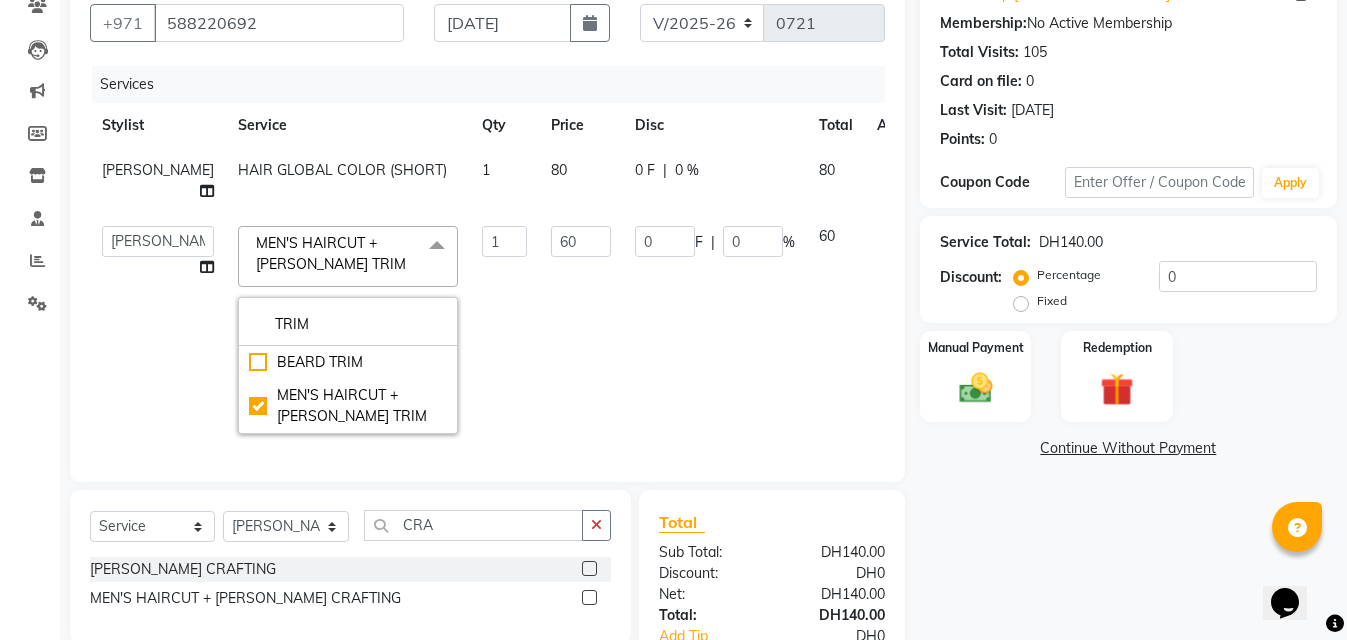 click on "60" 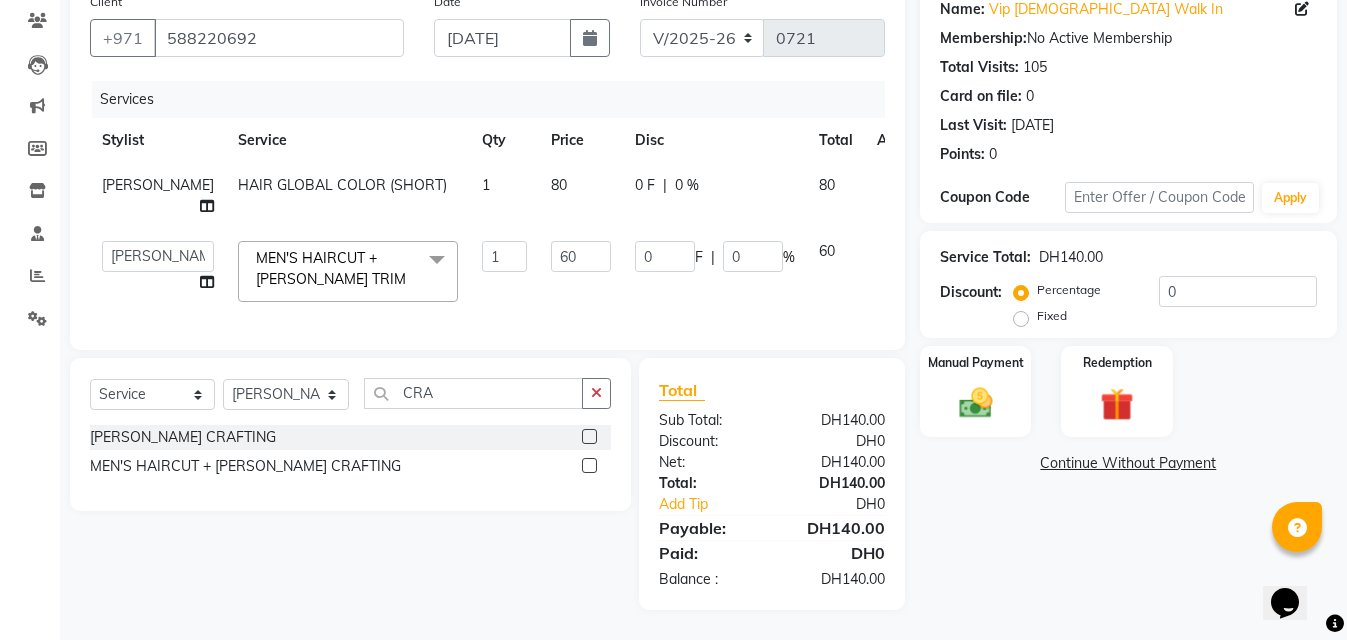 click on "80" 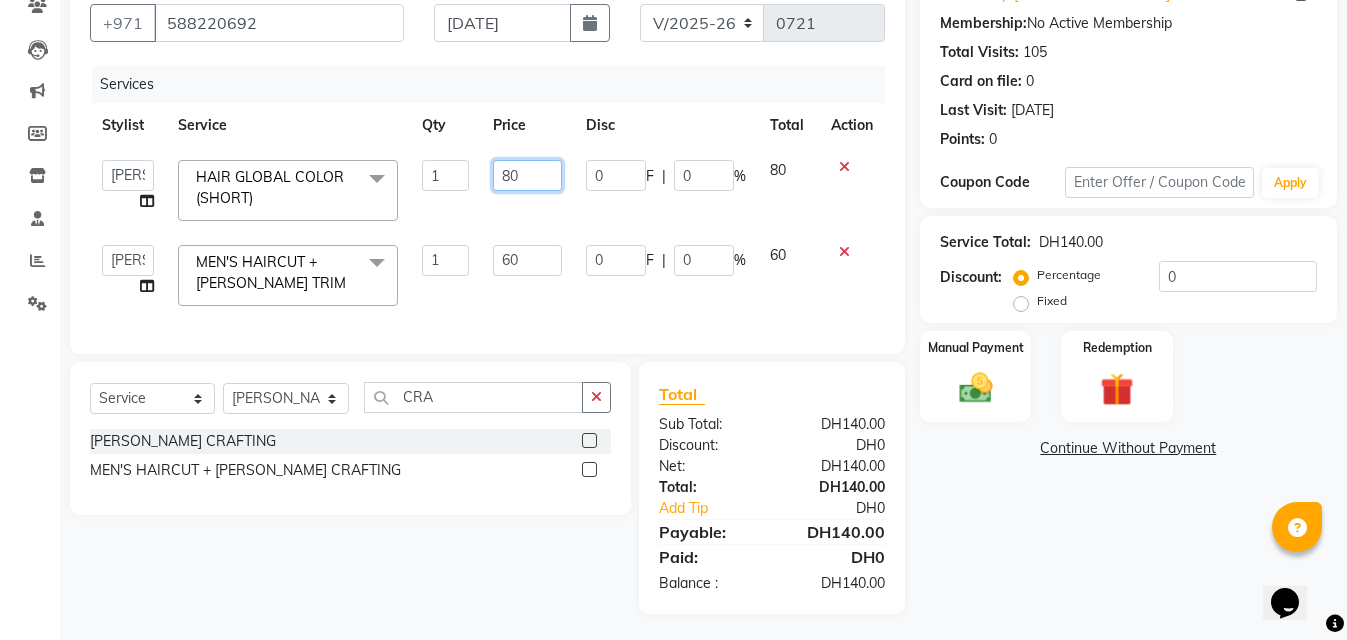 click on "80" 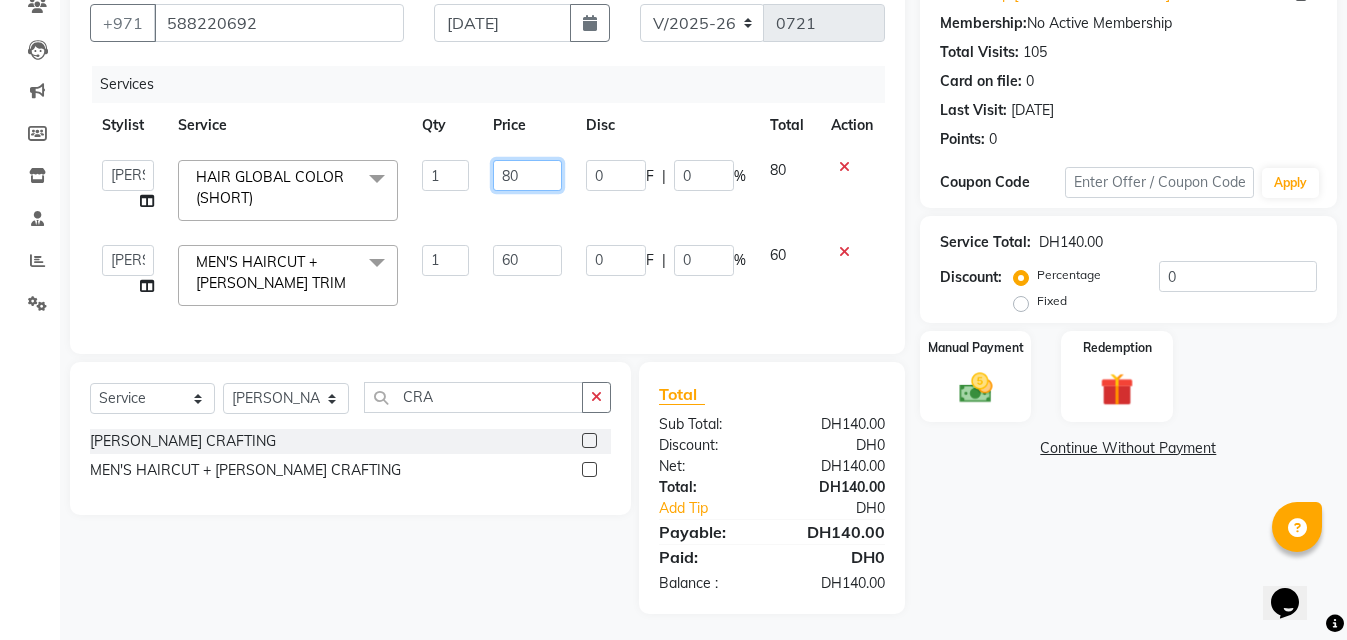 type on "8" 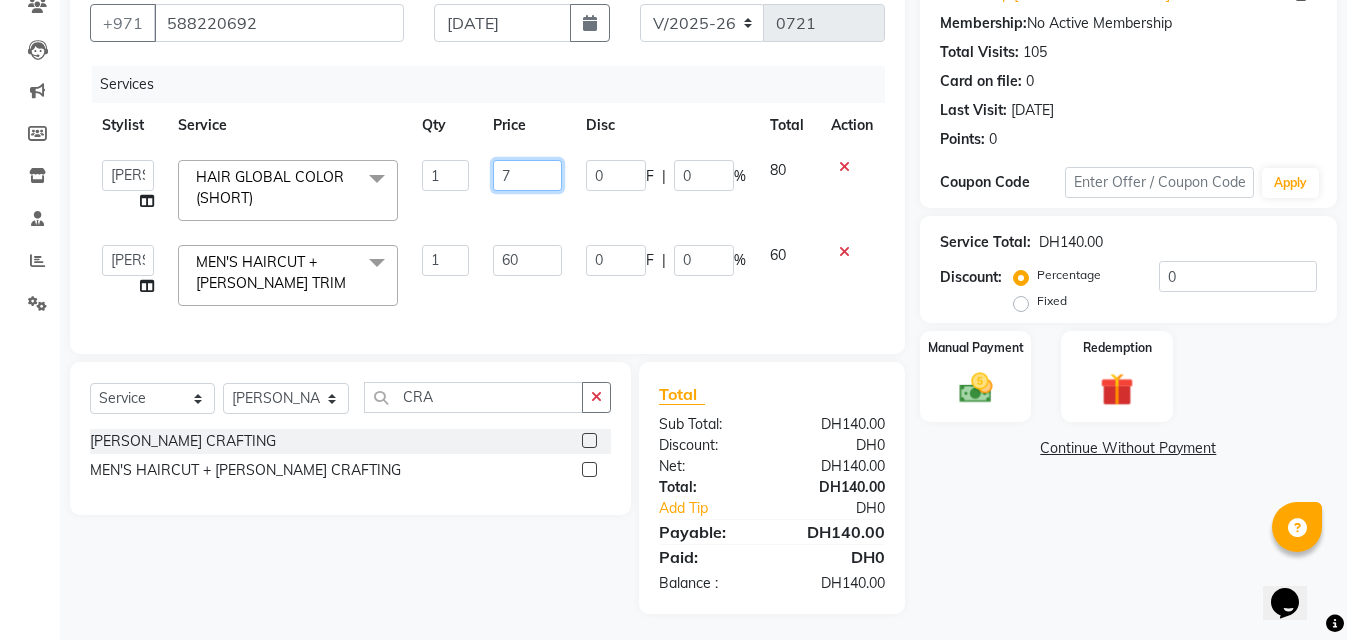 type on "70" 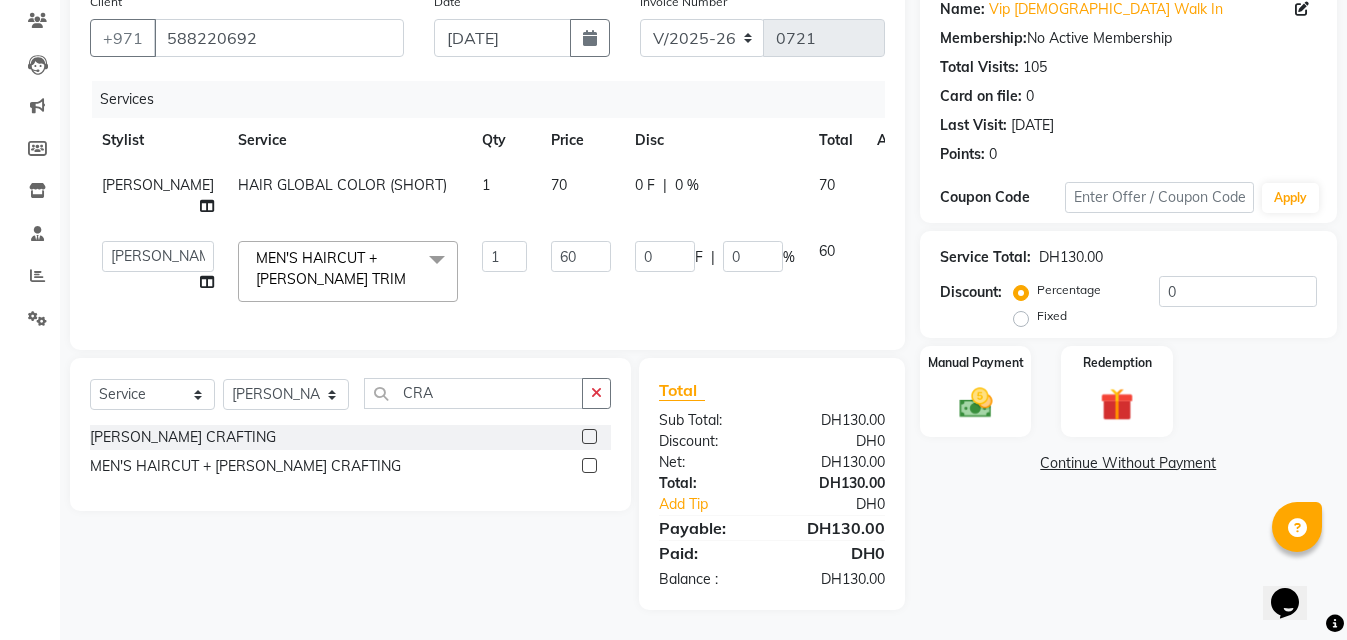 click on "Client +971 588220692 Date 11-07-2025 Invoice Number V/2025 V/2025-26 0721 Services Stylist Service Qty Price Disc Total Action Ali Rana HAIR GLOBAL COLOR (SHORT) 1 70 0 F | 0 % 70  AHMED MOHAMED MOHAMED ELKHODARY ABDELHAMID   Ali Rana   Allauddin Anwar Ali   Ameen   Ayoub Lakhbizi   Jairah   Mr. Mohannad   Neha   Nelson   Ricalyn Colcol   Riffat Magdy   Taufeeq Anwar Ali   Tauseef  Akhilaque   Zoya Bhatti.  MEN'S HAIRCUT + BEARD TRIM  x MEN'S HAIRCUT BOY'S HAIRCUT (ABOVE 8 YEARS) KID'S HAIRCUT (BELOW 8 YEARS) BEARD TRIM BEARD CRAFTING CLEAN SHAVE MEN'S HAIRCUT + BEARD TRIM MEN'S HAIRCUT + BEARD CRAFTING MEN'S HAIRCUT + CLEAN SHAVE HEAD OIL MASSAGE HAIR STYLE (WASH+BLOWDRY) HAIR SCRUB (ANTI-DANDRUFF - CLEANSING) HAIR SPA (CREAMBATH + STEAM = RELAX) HAIR GLOBAL COLOR (SHORT) HAIR GLOBAL COLOR (LONG) HAIR HIGHLIGHTS (AS PER DENSITY) BEARD COLOR SIDELOCK COLOR MOUSTACHE COLOR KERATINE HAIR PROTIEN TREATMENT(AS PER DENSITY) HAIR SMOOTHENING TREATMENT (AS PER DENSITY) BASIC PEDICURE BASIC MANICURE BASIC CLEANUP 1" 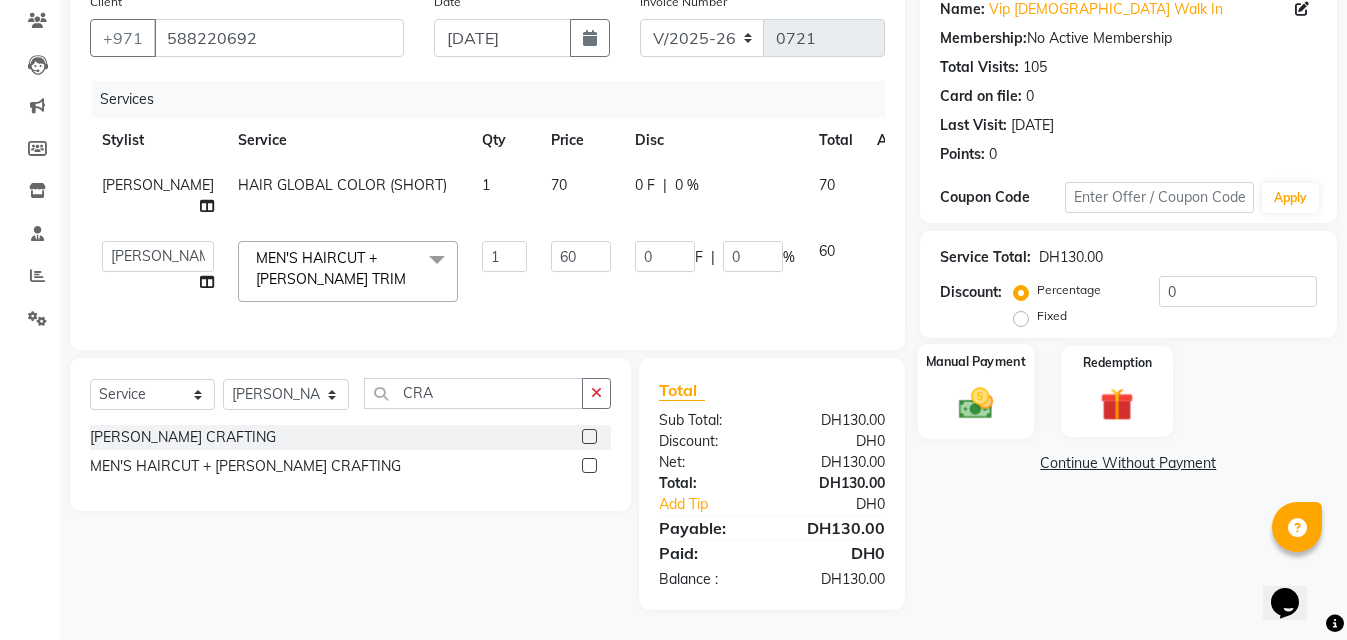 click 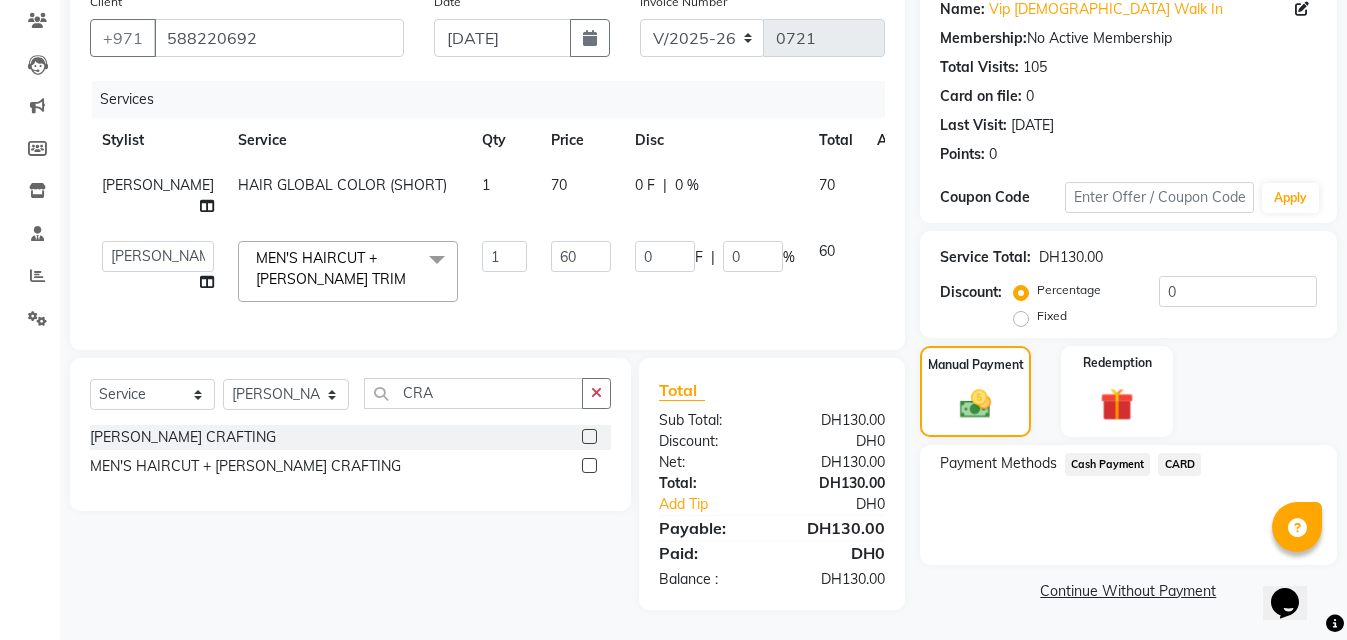 click on "CARD" 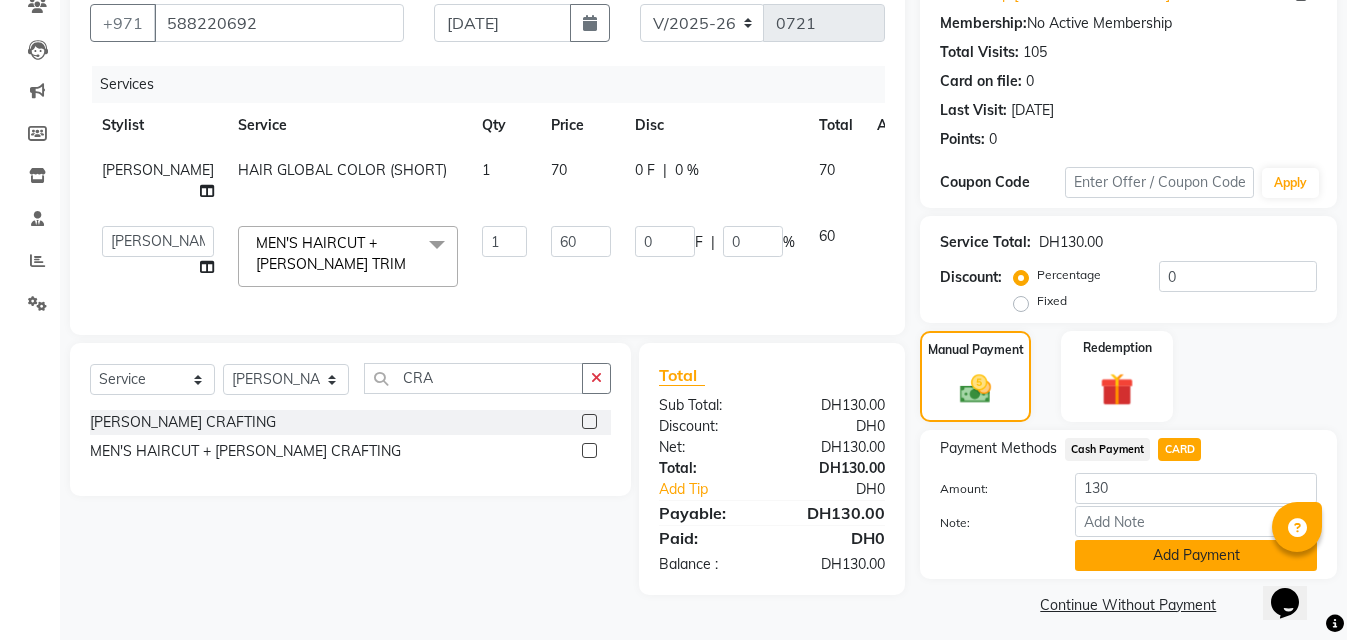 click on "Add Payment" 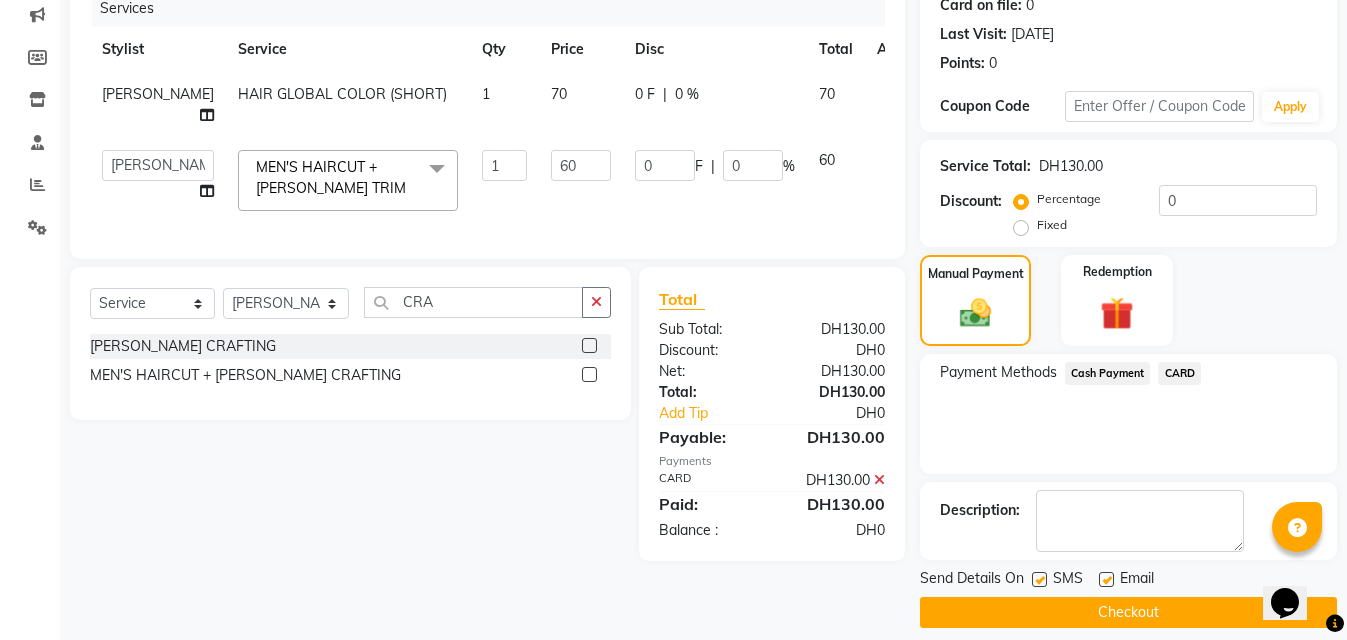 scroll, scrollTop: 276, scrollLeft: 0, axis: vertical 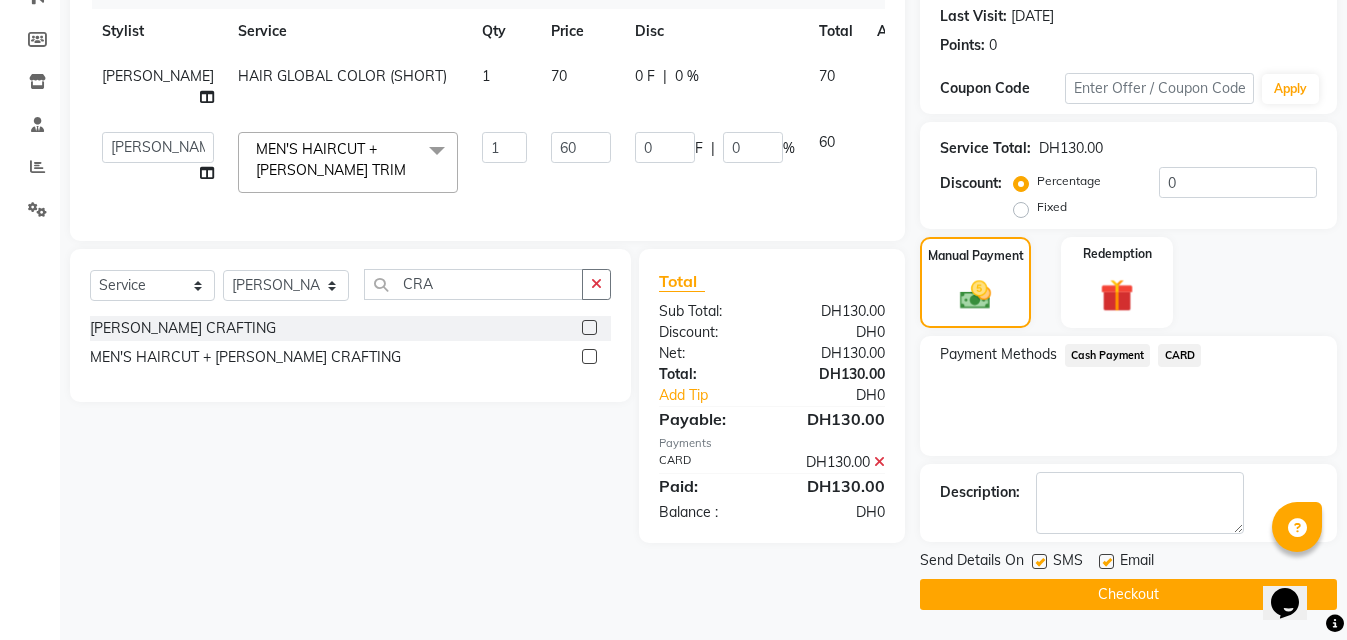 click on "Checkout" 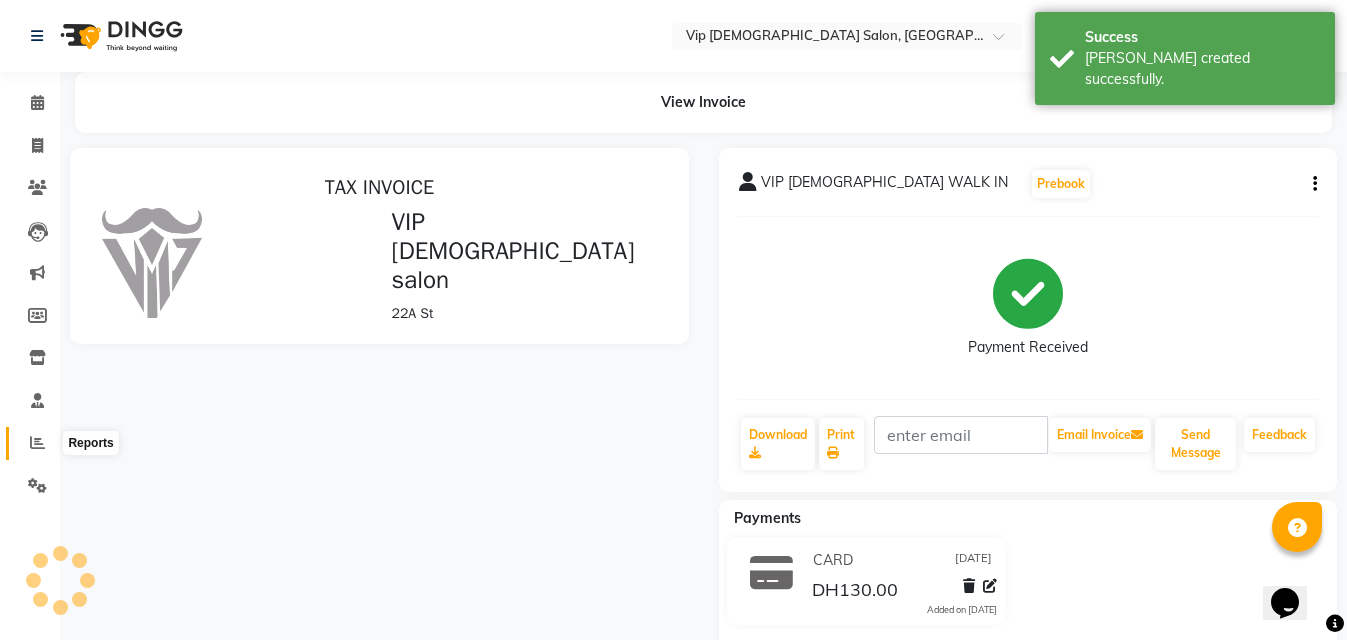 scroll, scrollTop: 0, scrollLeft: 0, axis: both 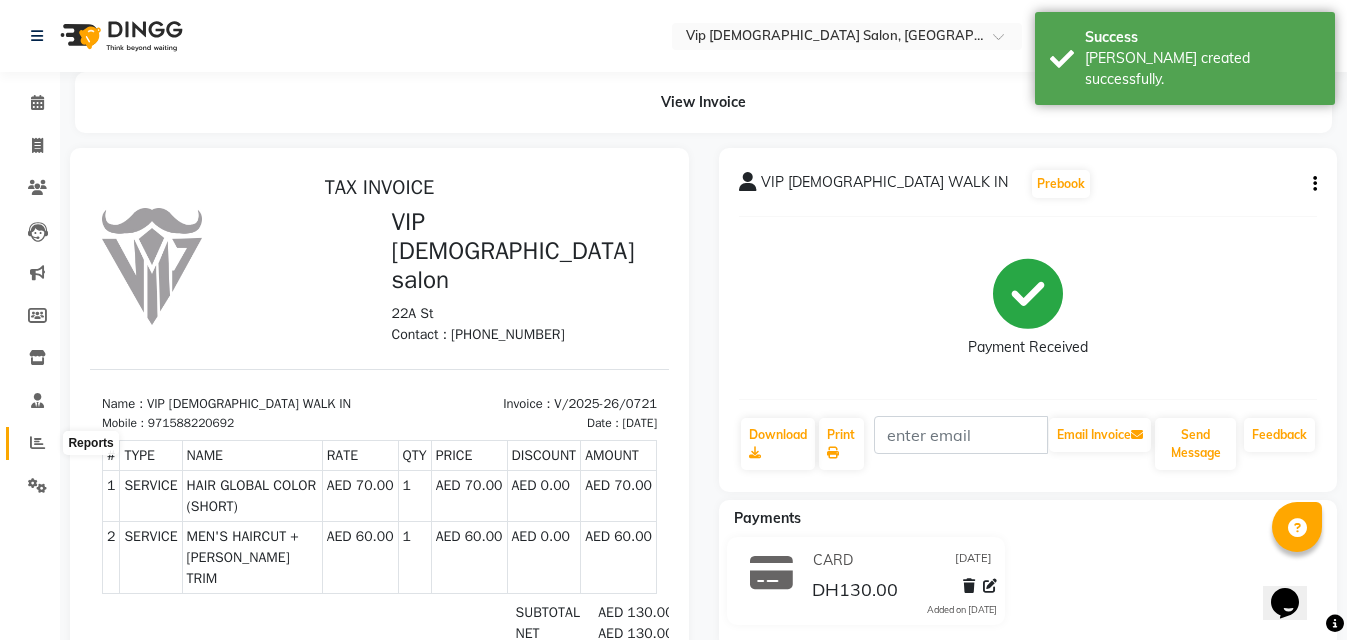 click 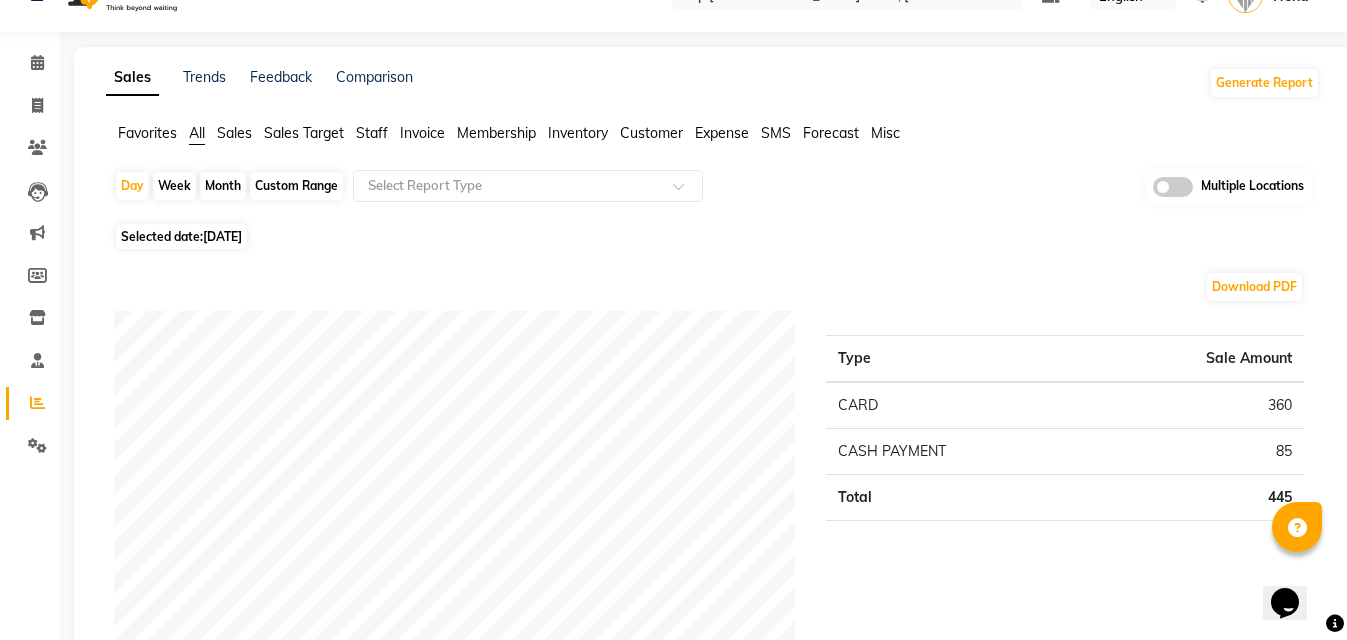 scroll, scrollTop: 0, scrollLeft: 0, axis: both 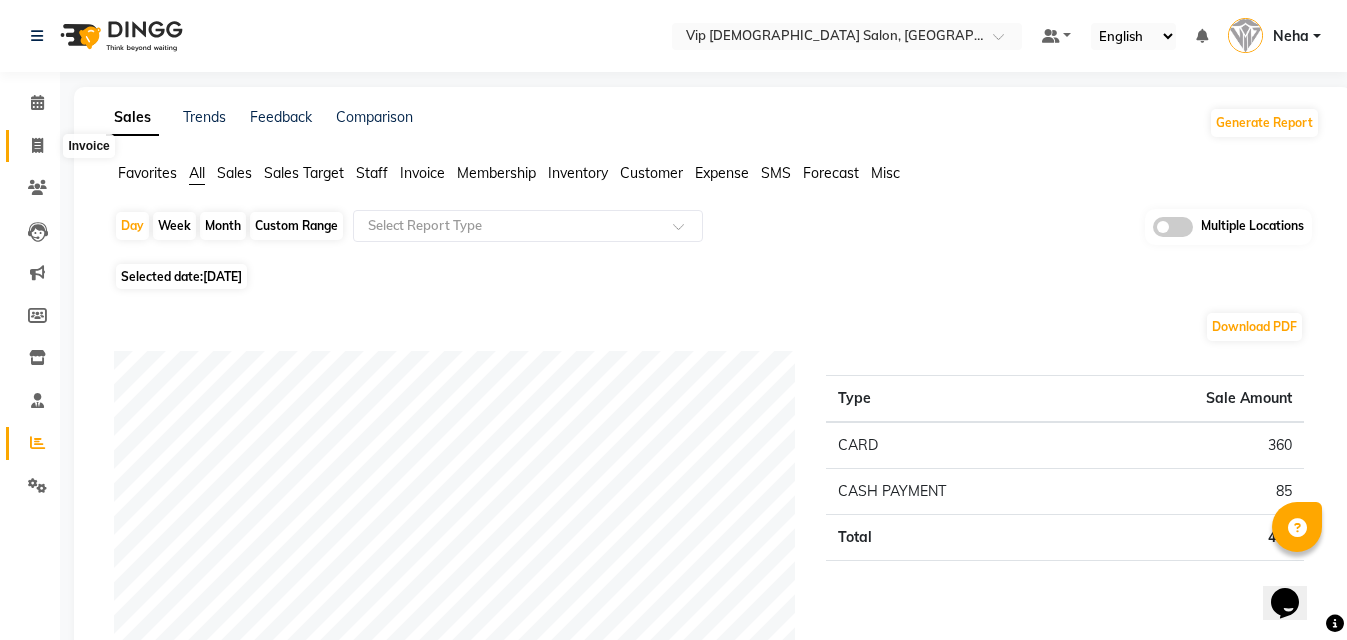 click 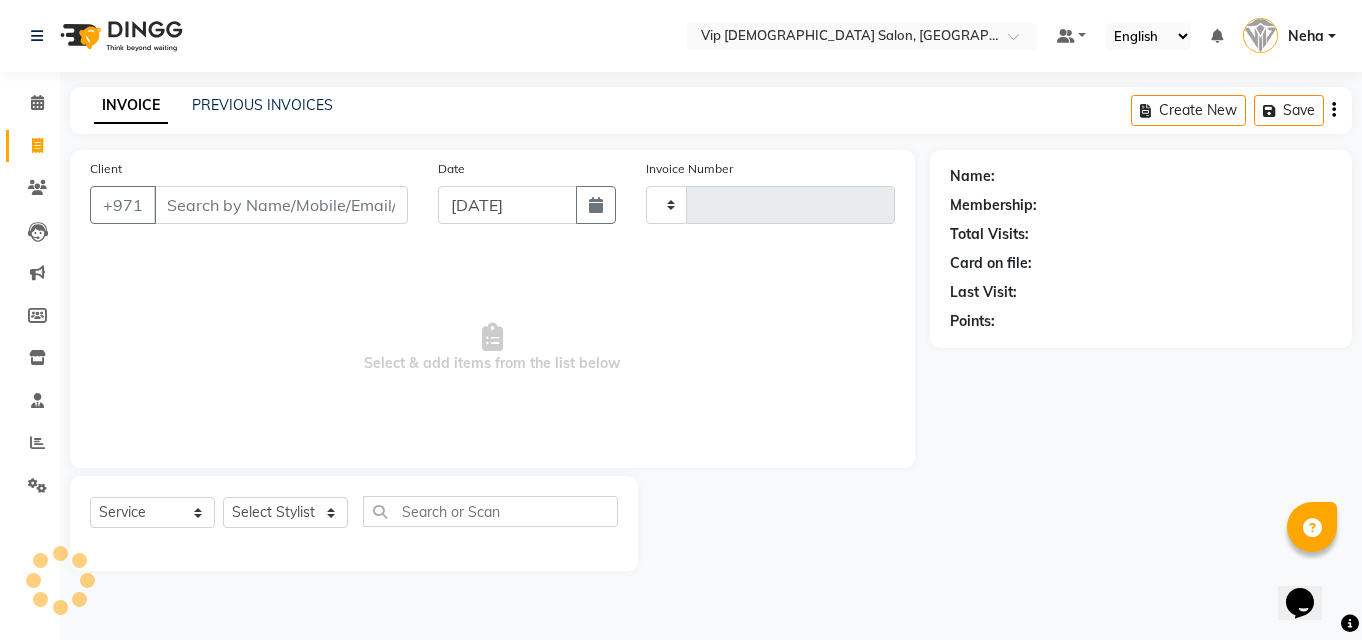 type on "0722" 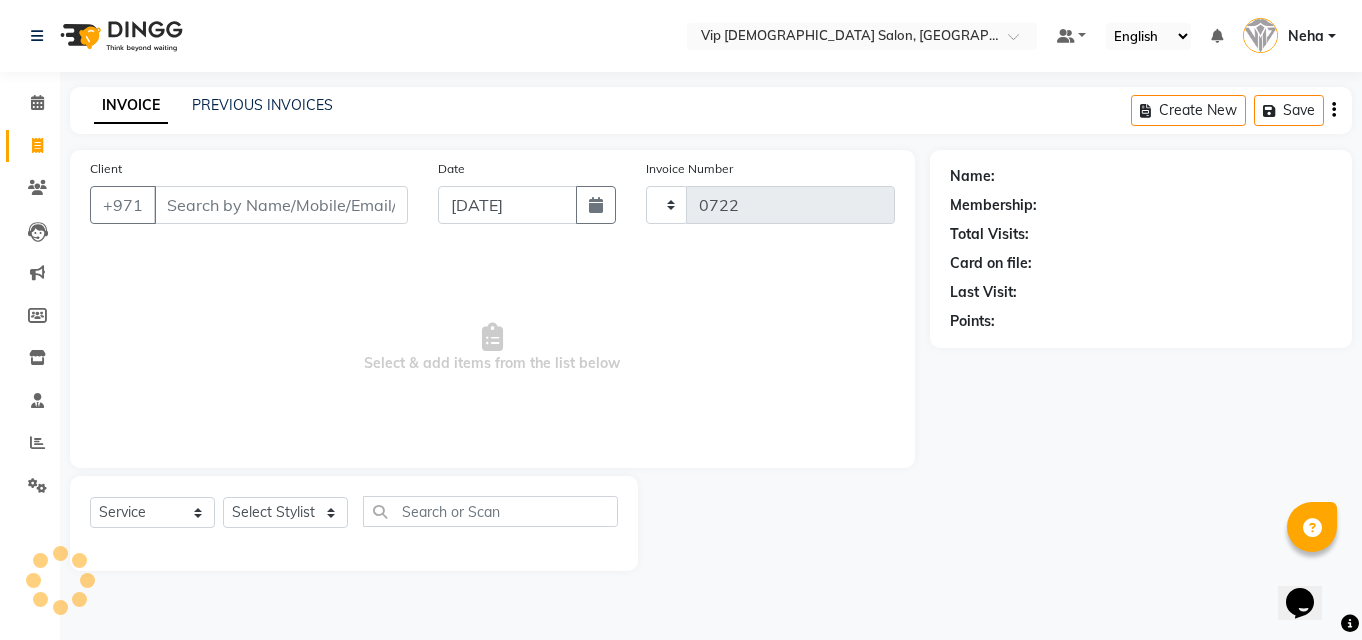 select on "8415" 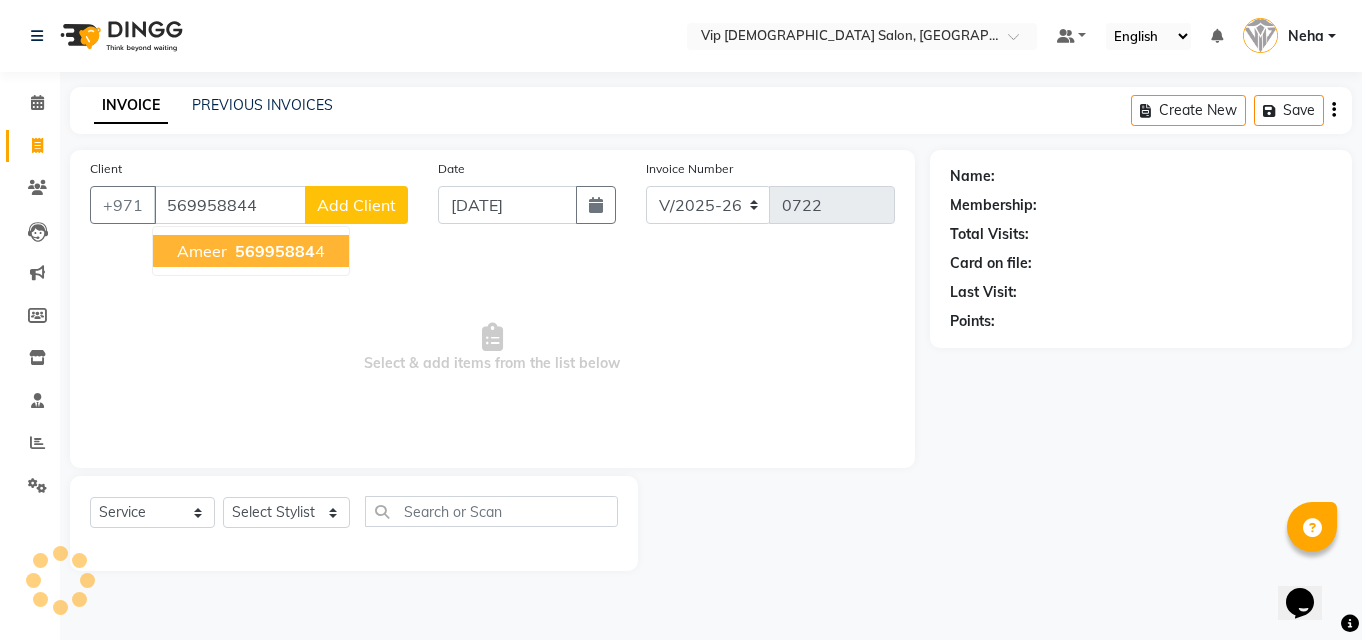 type on "569958844" 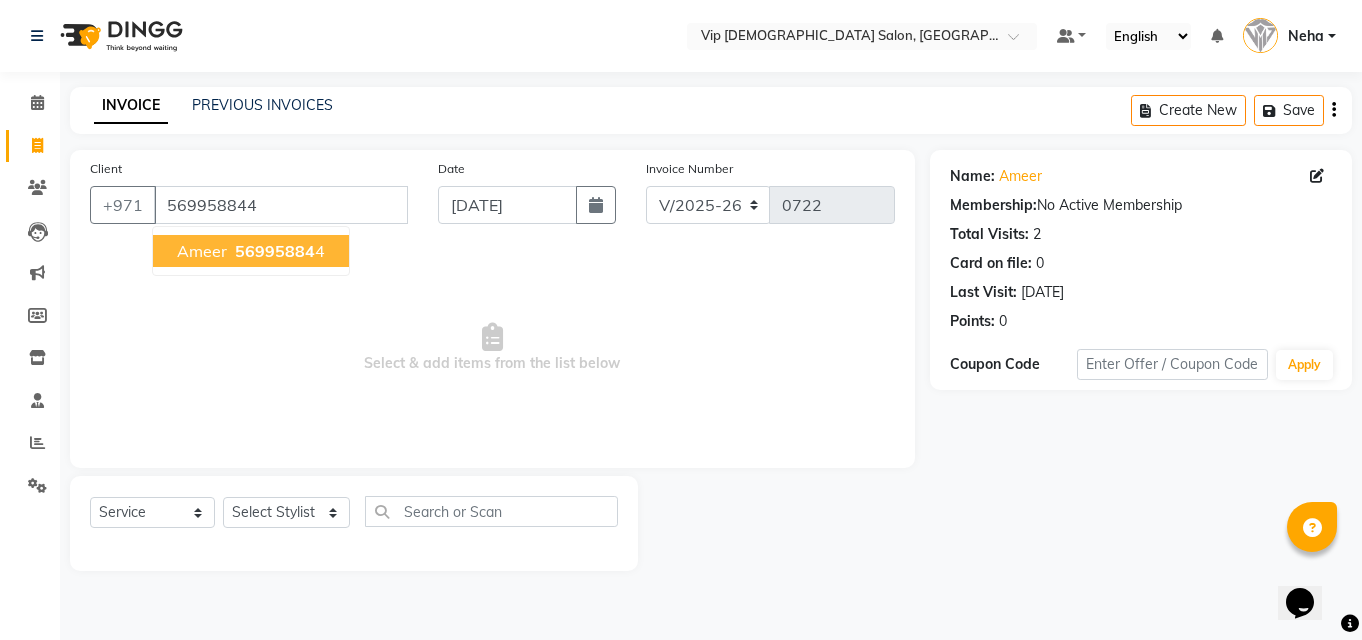 click on "56995884" at bounding box center [275, 251] 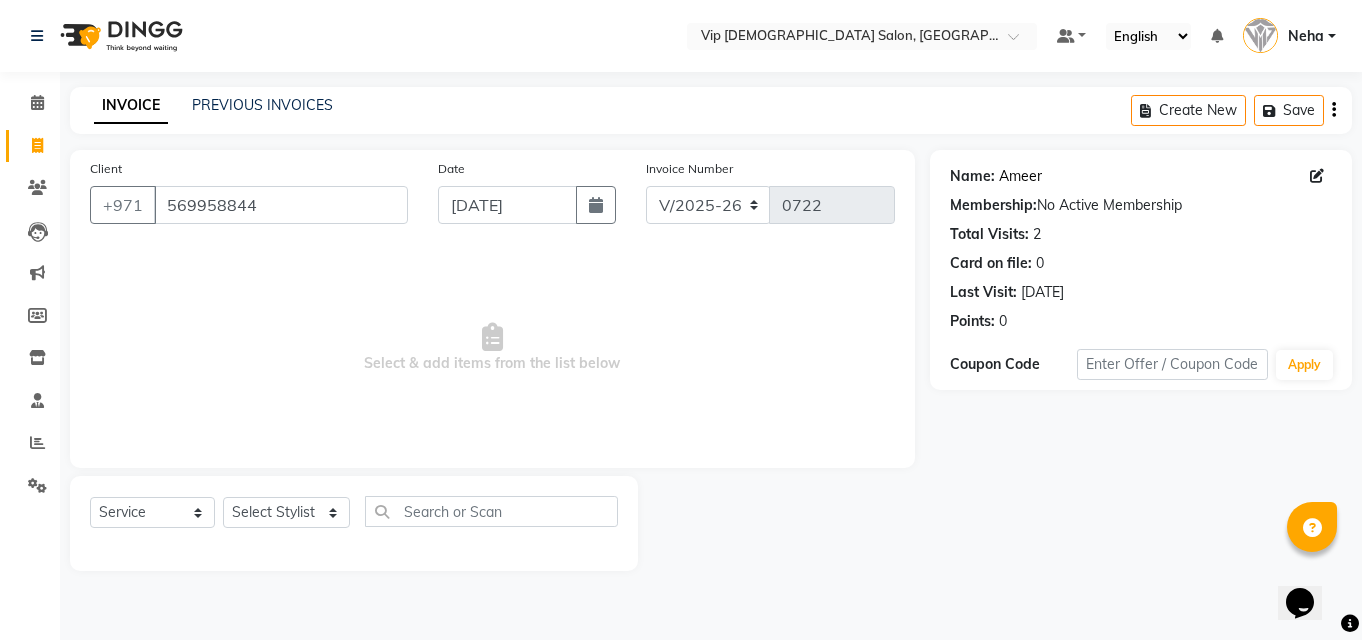 click on "Ameer" 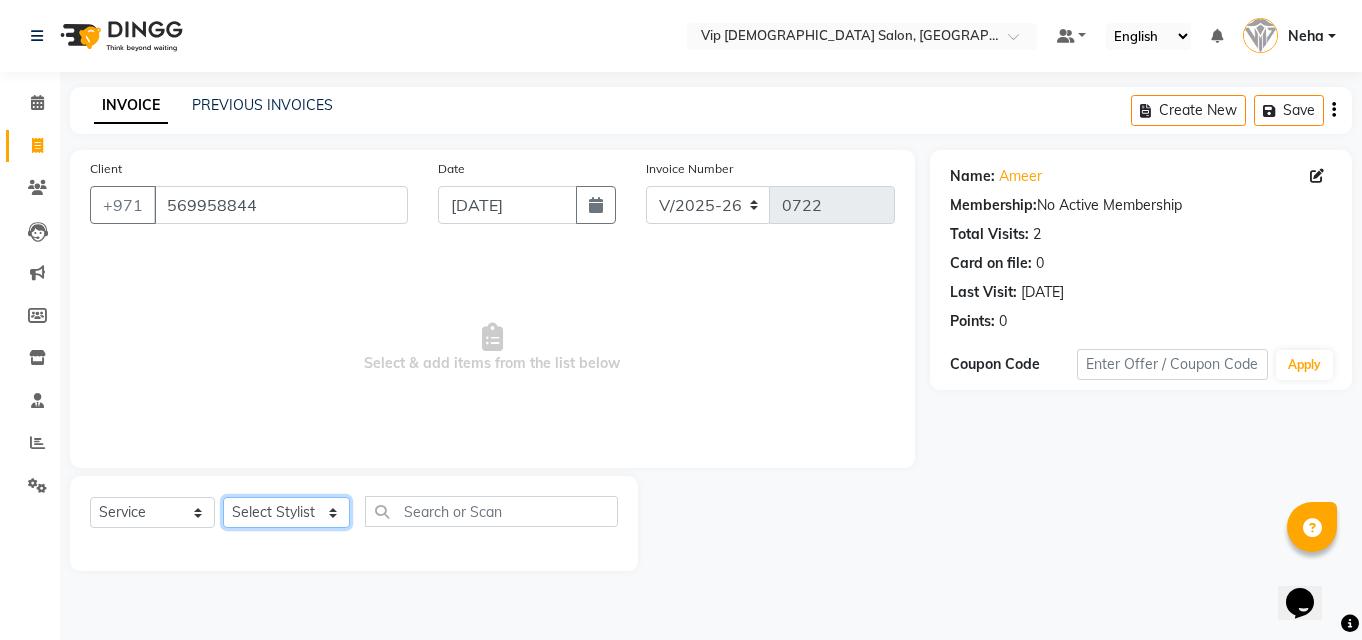 click on "Select Stylist AHMED MOHAMED MOHAMED ELKHODARY ABDELHAMID Ali Rana Allauddin Anwar Ali Ameen Ayoub Lakhbizi Jairah Mr. Mohannad Neha Nelson Ricalyn Colcol Riffat Magdy Taufeeq Anwar Ali Tauseef  Akhilaque Zoya Bhatti." 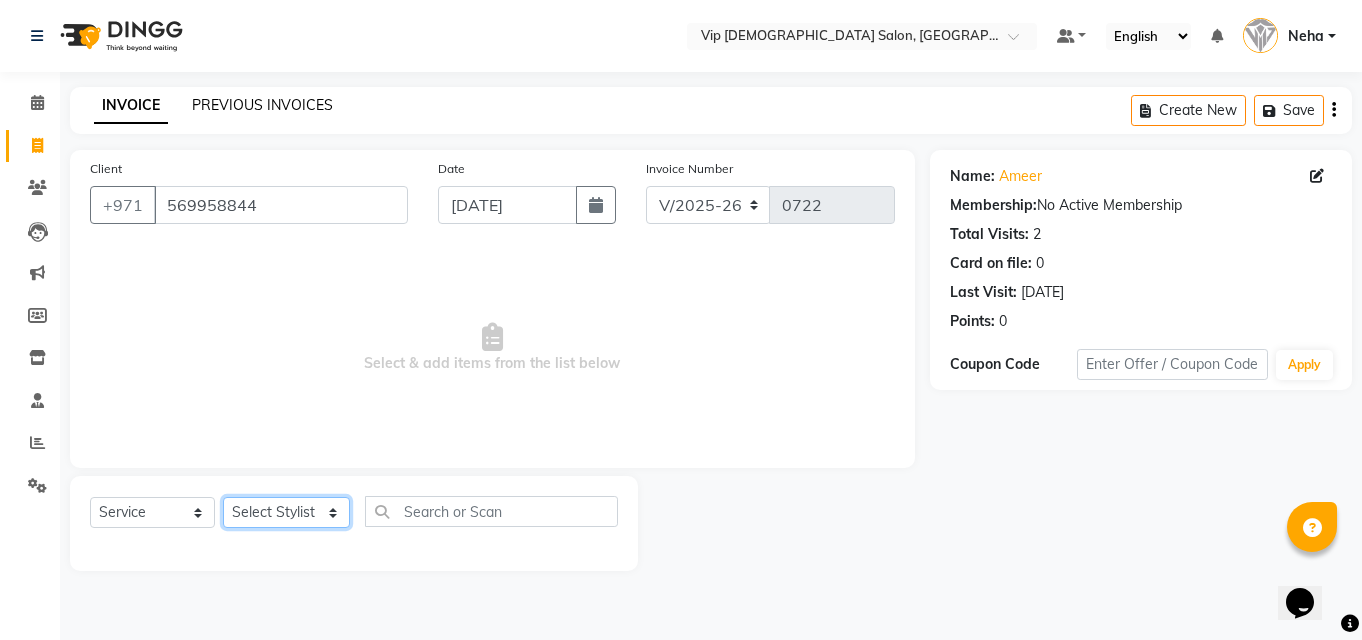select on "81344" 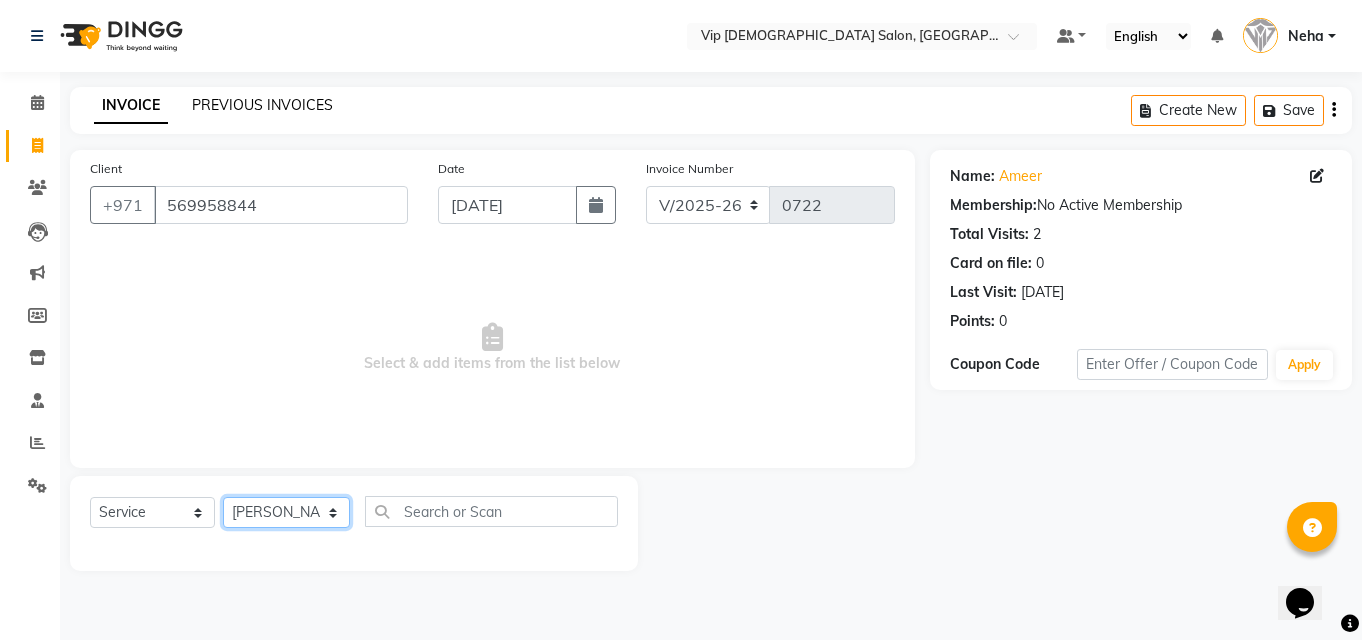 click on "Select Stylist AHMED MOHAMED MOHAMED ELKHODARY ABDELHAMID Ali Rana Allauddin Anwar Ali Ameen Ayoub Lakhbizi Jairah Mr. Mohannad Neha Nelson Ricalyn Colcol Riffat Magdy Taufeeq Anwar Ali Tauseef  Akhilaque Zoya Bhatti." 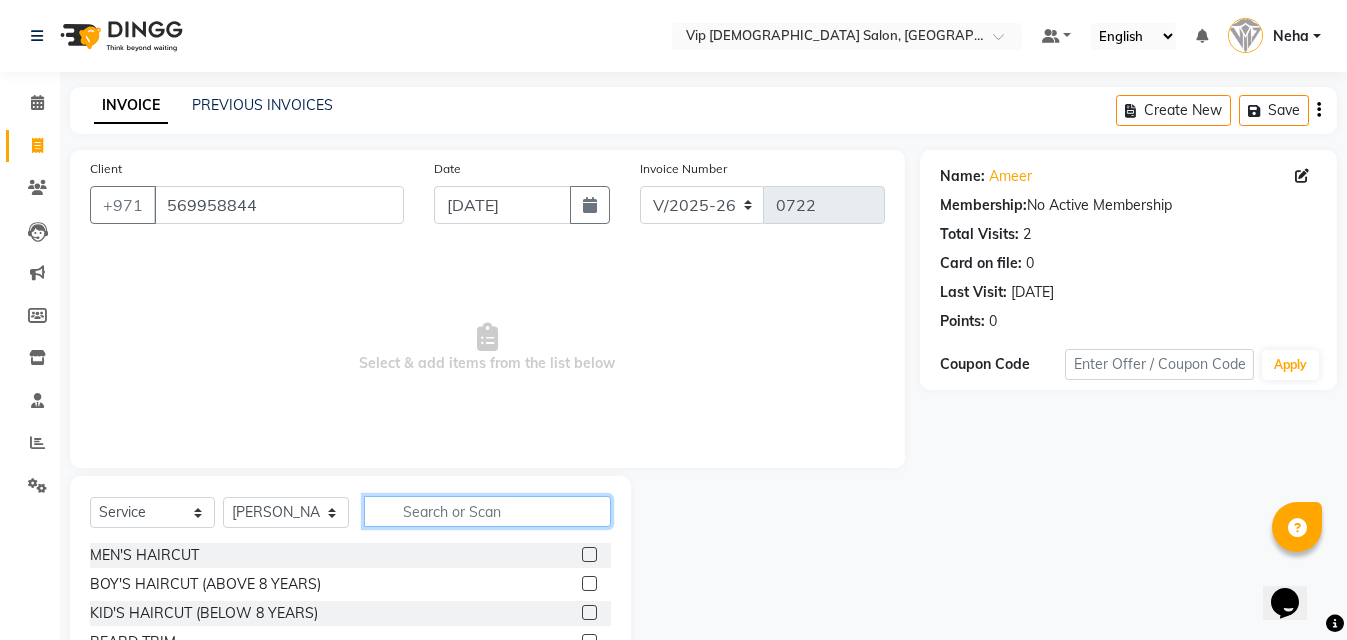 click 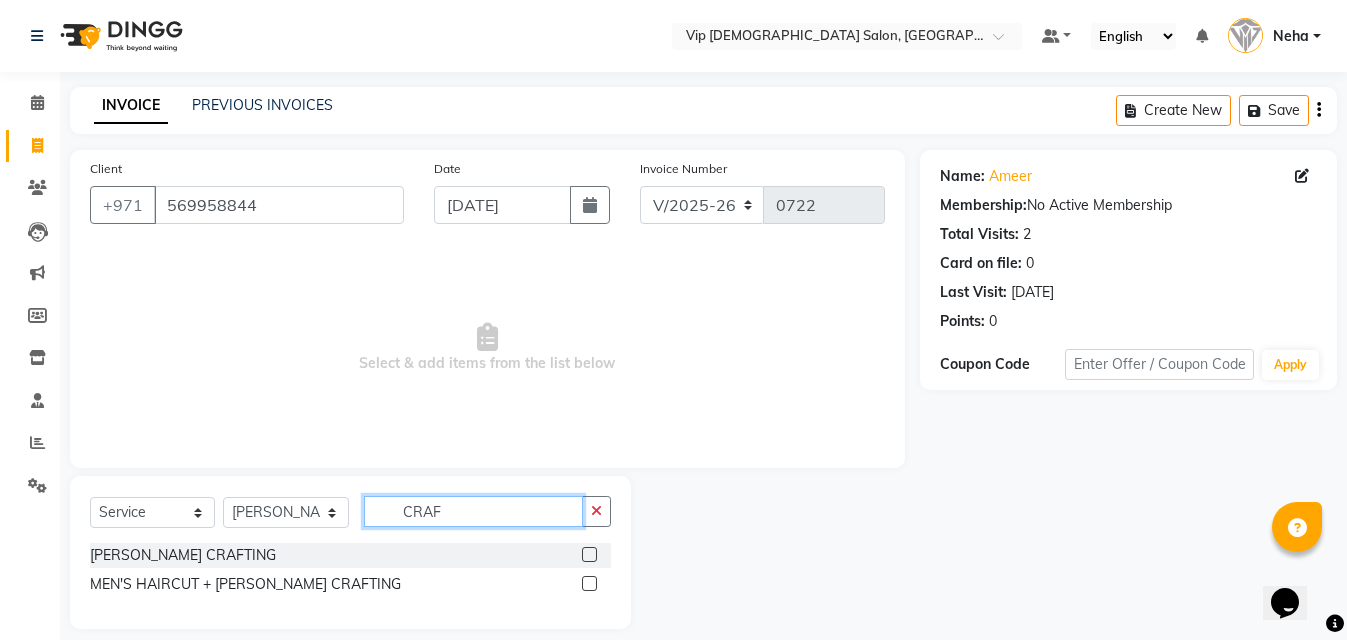 type on "CRAF" 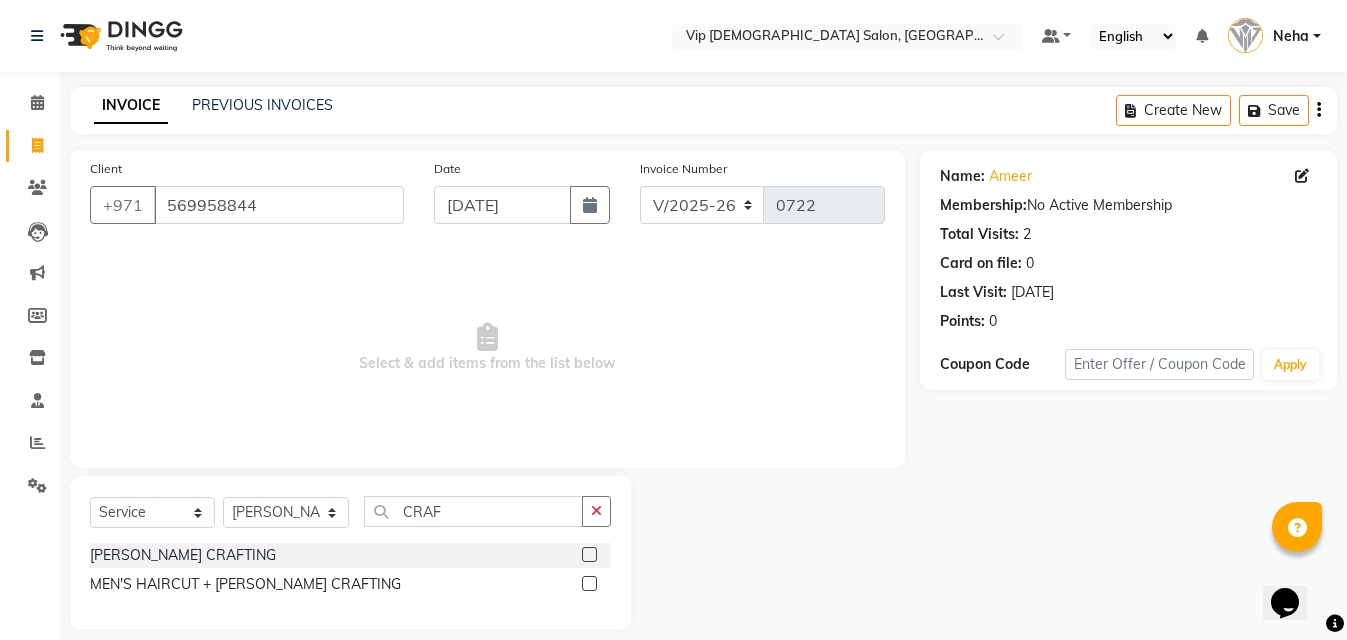 click 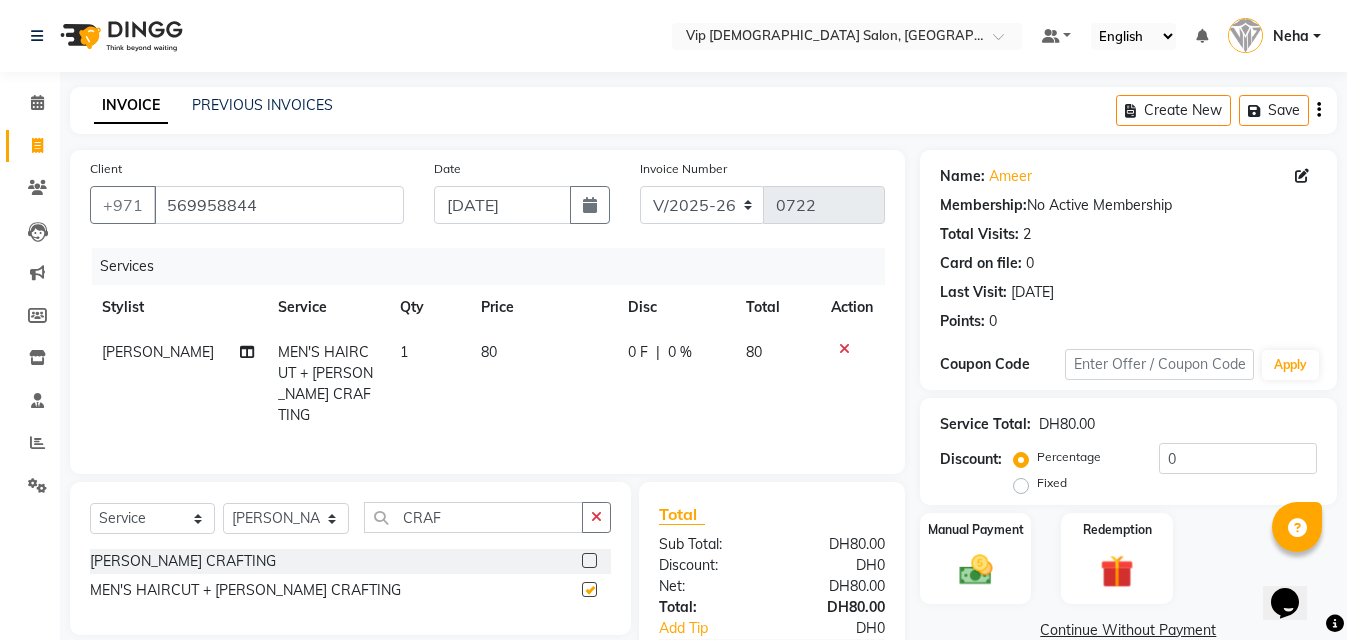 checkbox on "false" 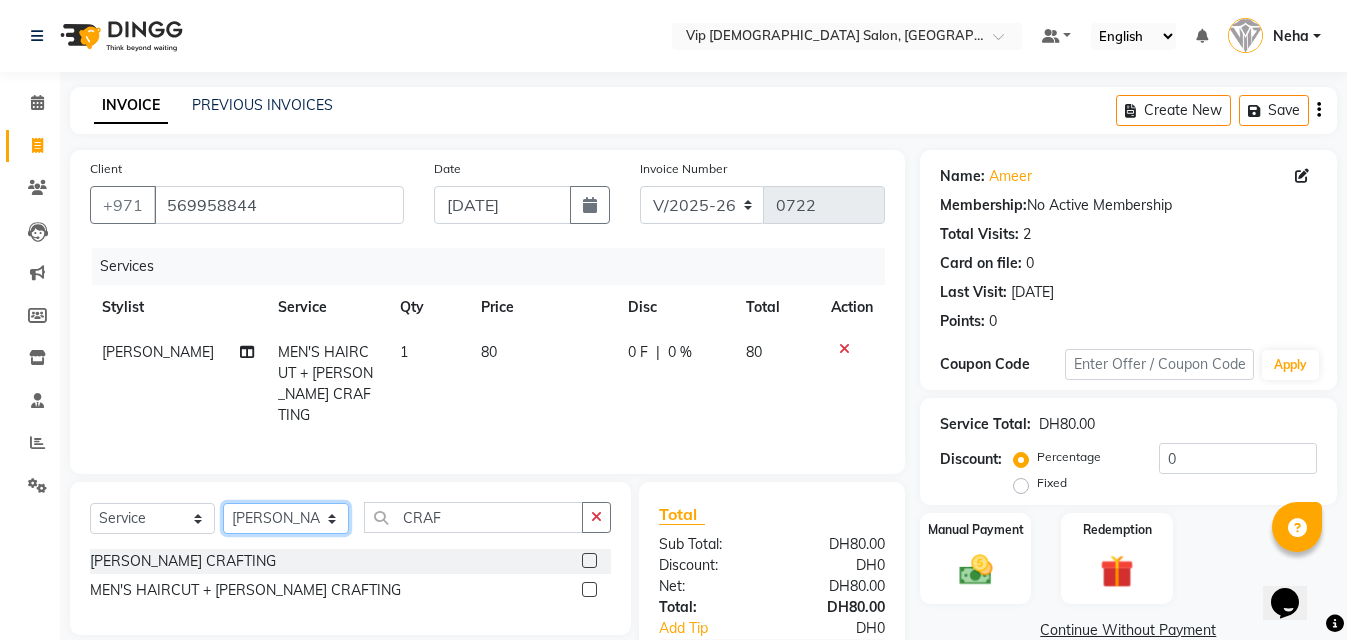 click on "Select Stylist AHMED MOHAMED MOHAMED ELKHODARY ABDELHAMID Ali Rana Allauddin Anwar Ali Ameen Ayoub Lakhbizi Jairah Mr. Mohannad Neha Nelson Ricalyn Colcol Riffat Magdy Taufeeq Anwar Ali Tauseef  Akhilaque Zoya Bhatti." 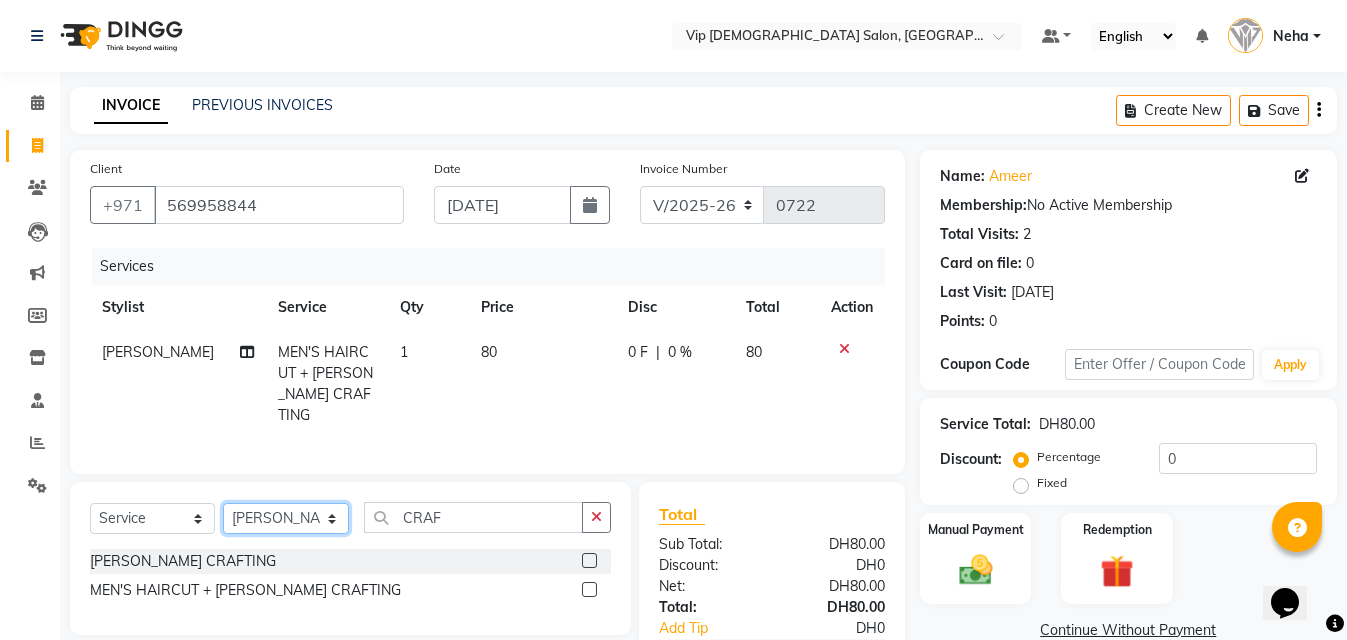 select on "81365" 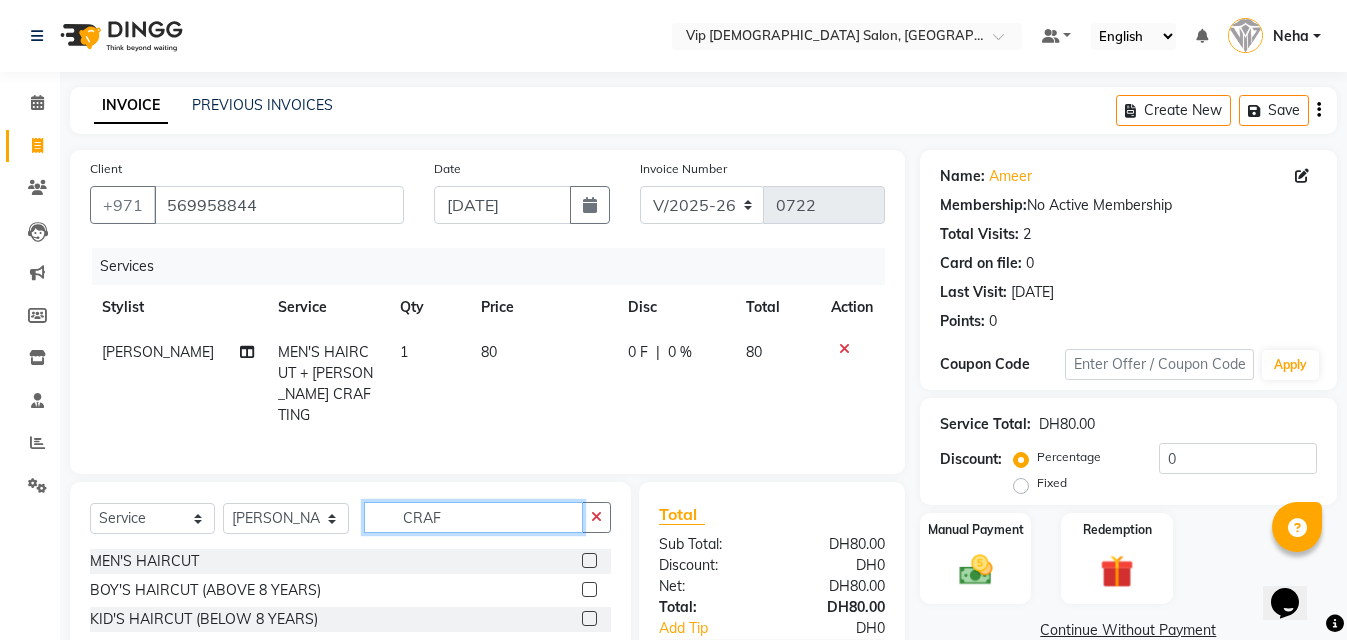 click on "CRAF" 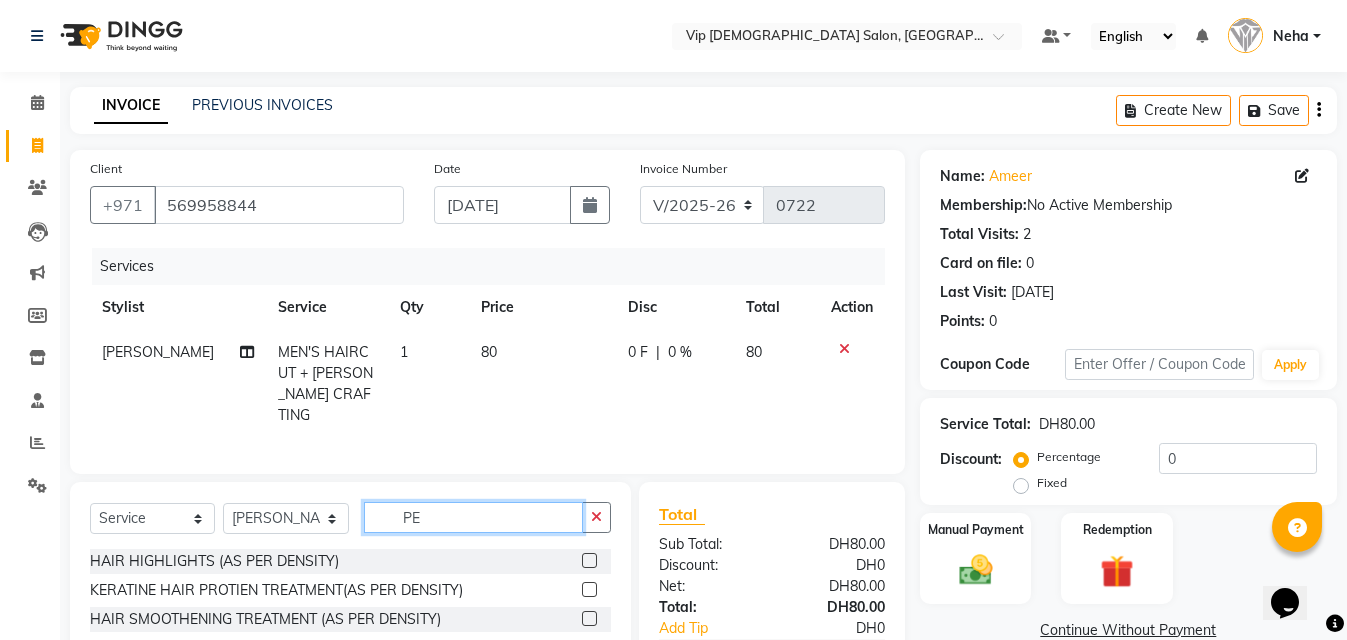 type on "P" 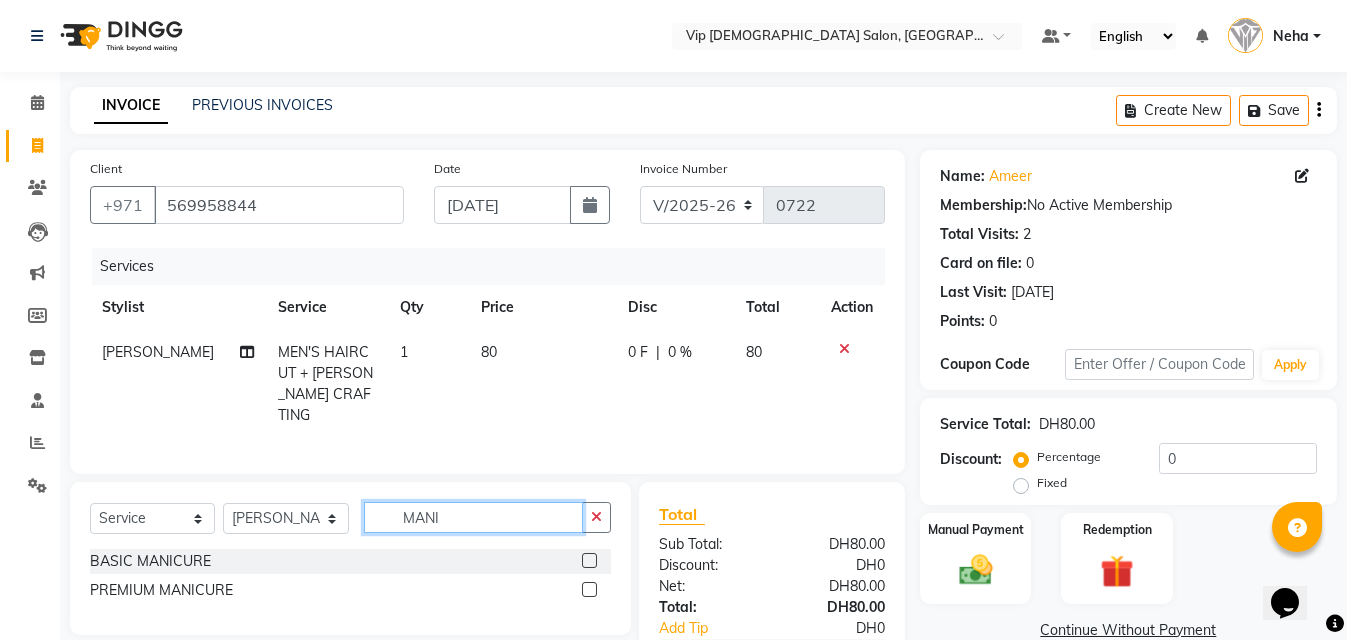 type on "MANI" 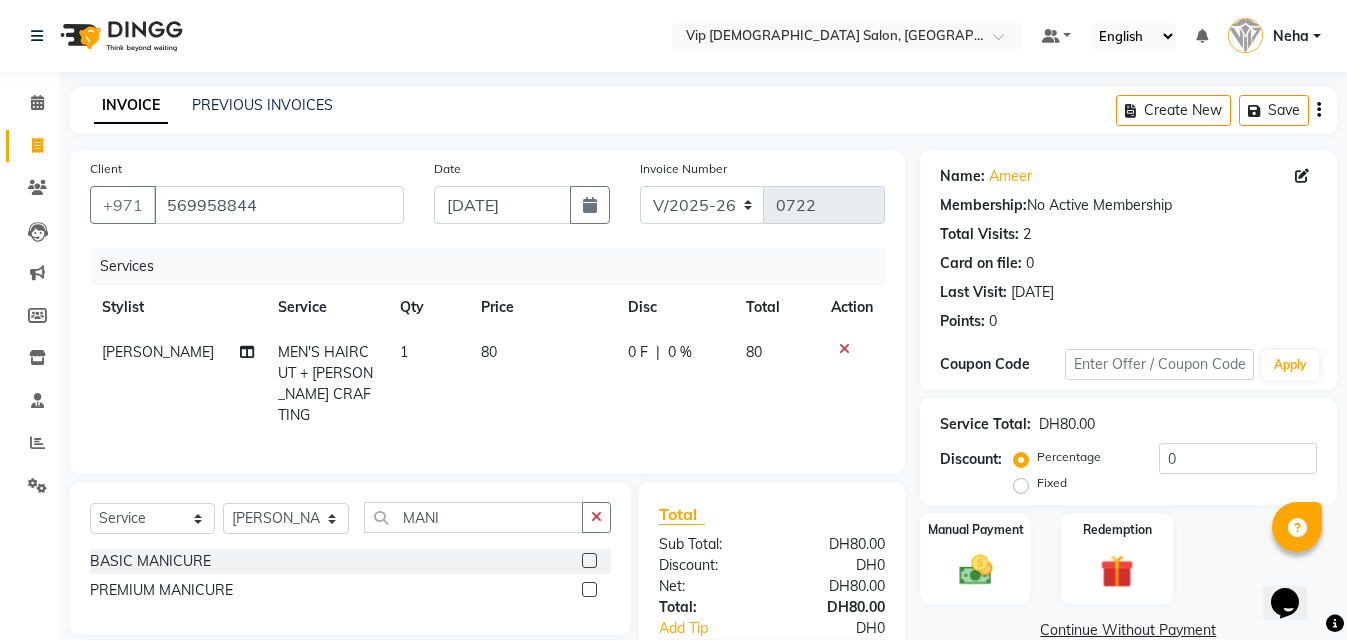 click 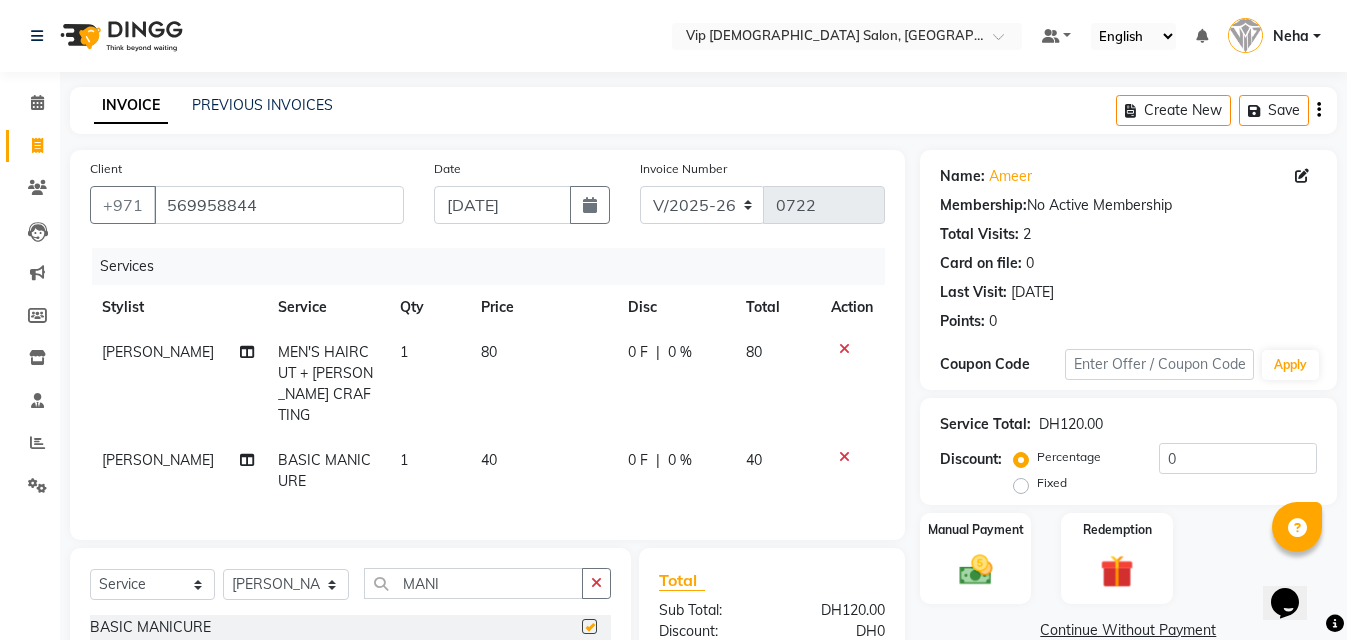 checkbox on "false" 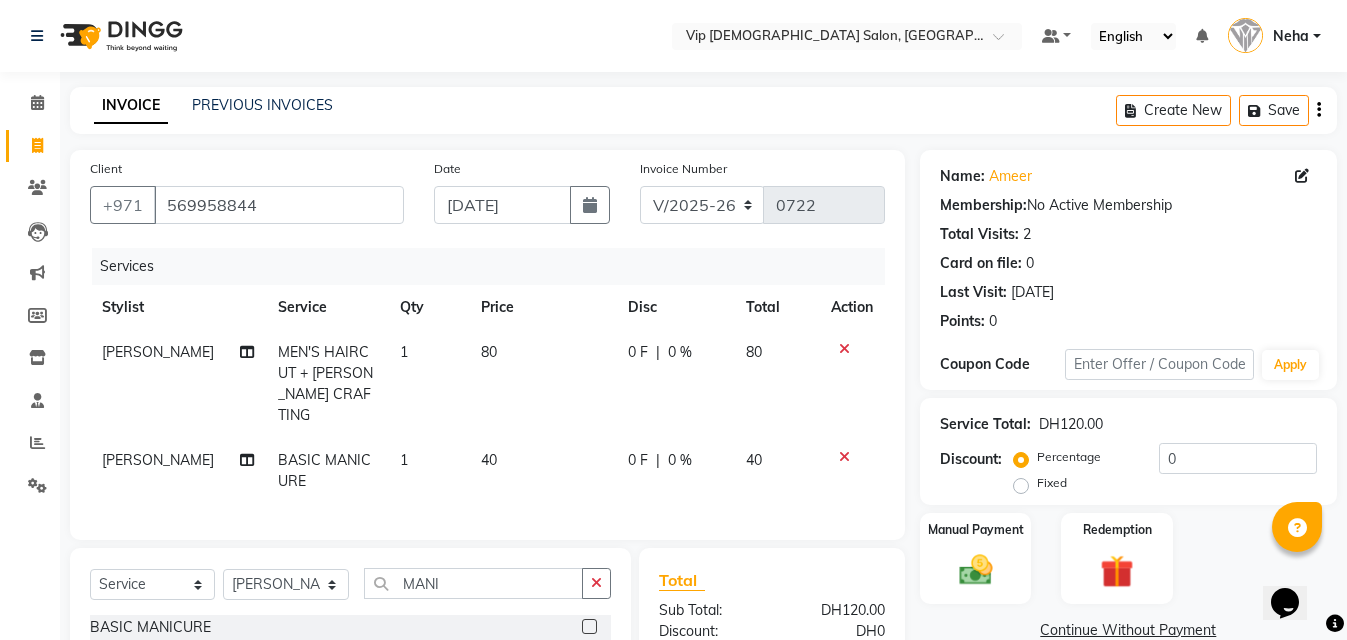 click on "40" 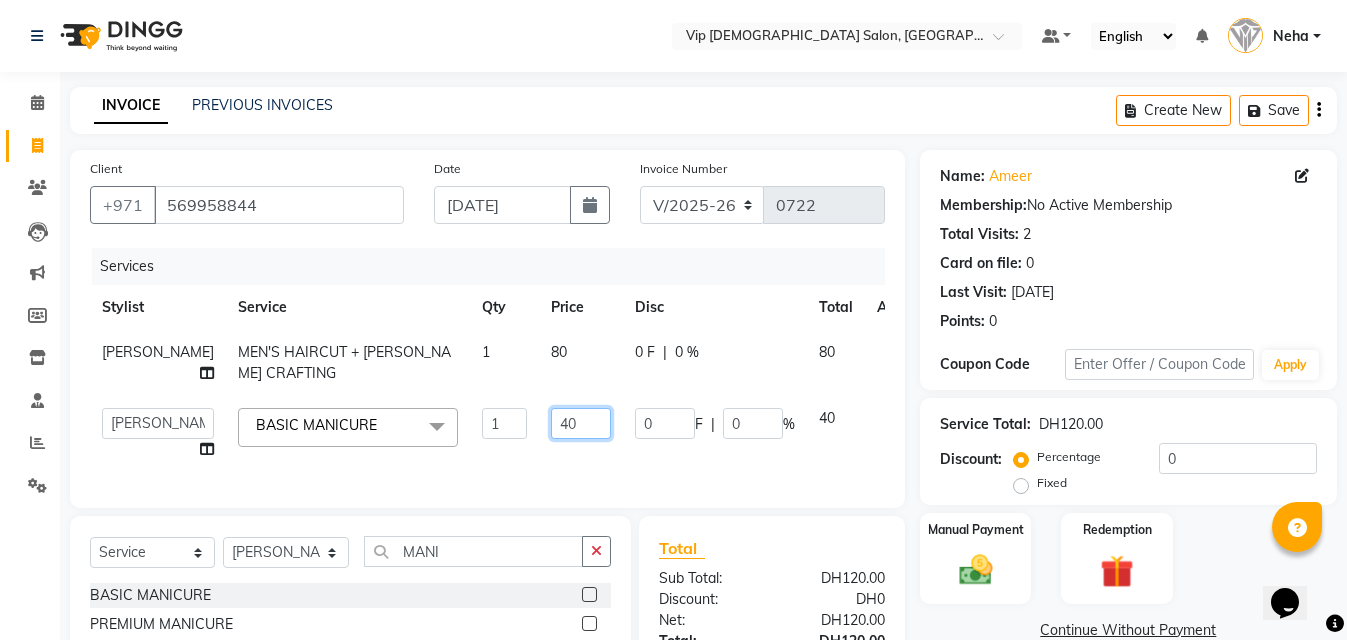click on "40" 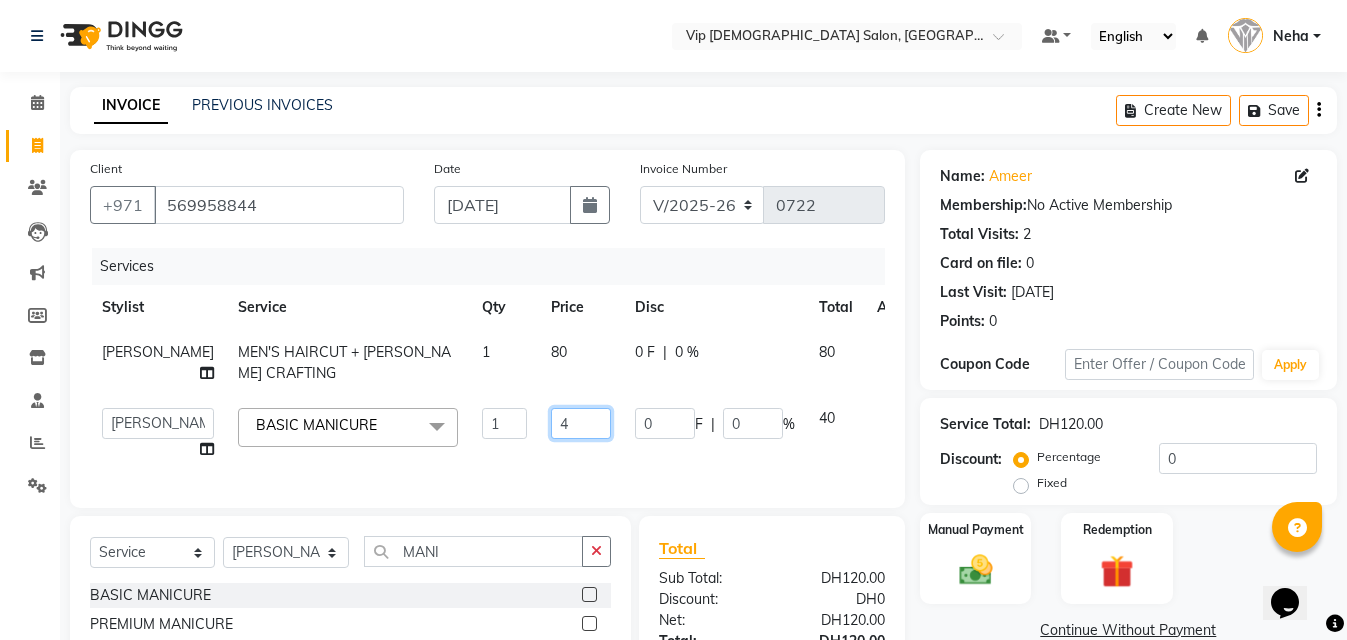 type on "45" 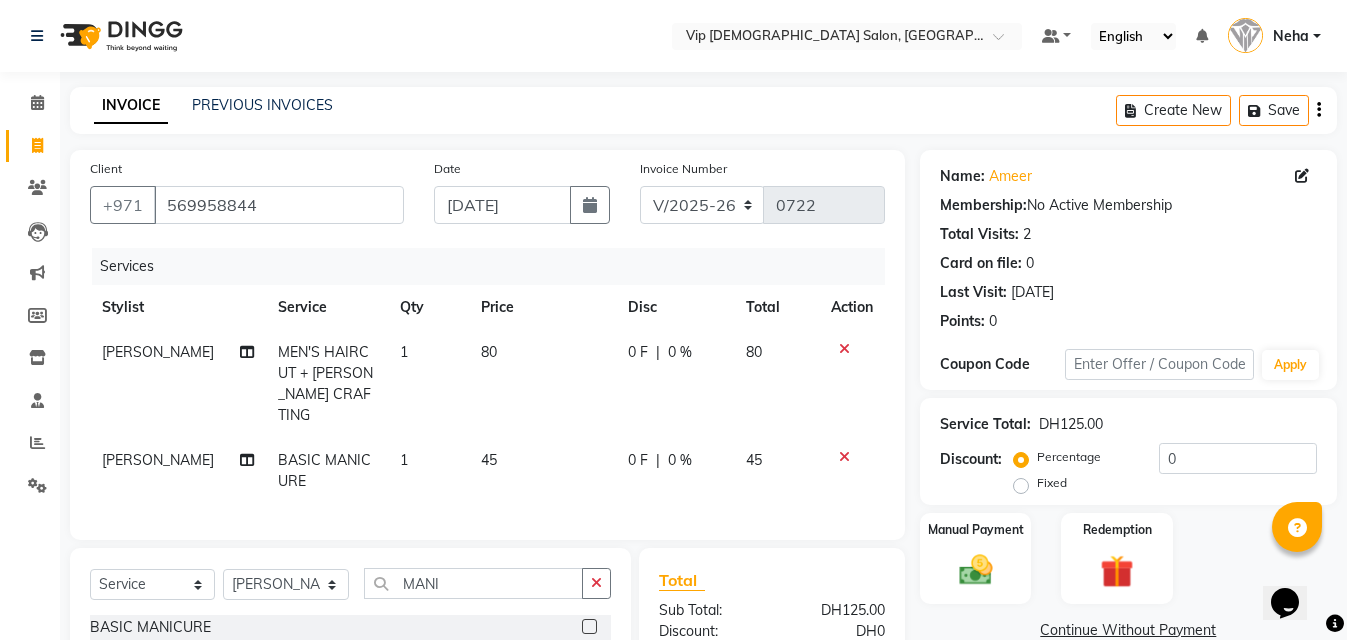 click on "Client +971 569958844 Date 11-07-2025 Invoice Number V/2025 V/2025-26 0722 Services Stylist Service Qty Price Disc Total Action Riffat Magdy MEN'S HAIRCUT + BEARD CRAFTING 1 80 0 F | 0 % 80 Ricalyn Colcol BASIC MANICURE 1 45 0 F | 0 % 45" 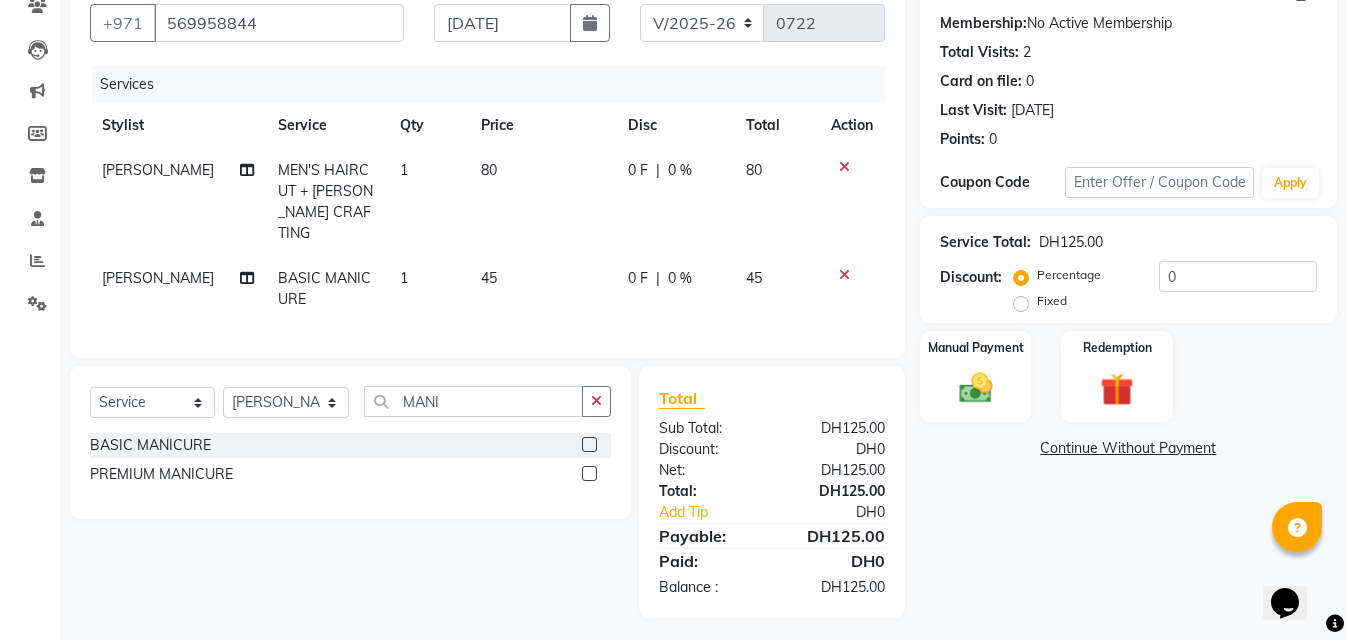 scroll, scrollTop: 184, scrollLeft: 0, axis: vertical 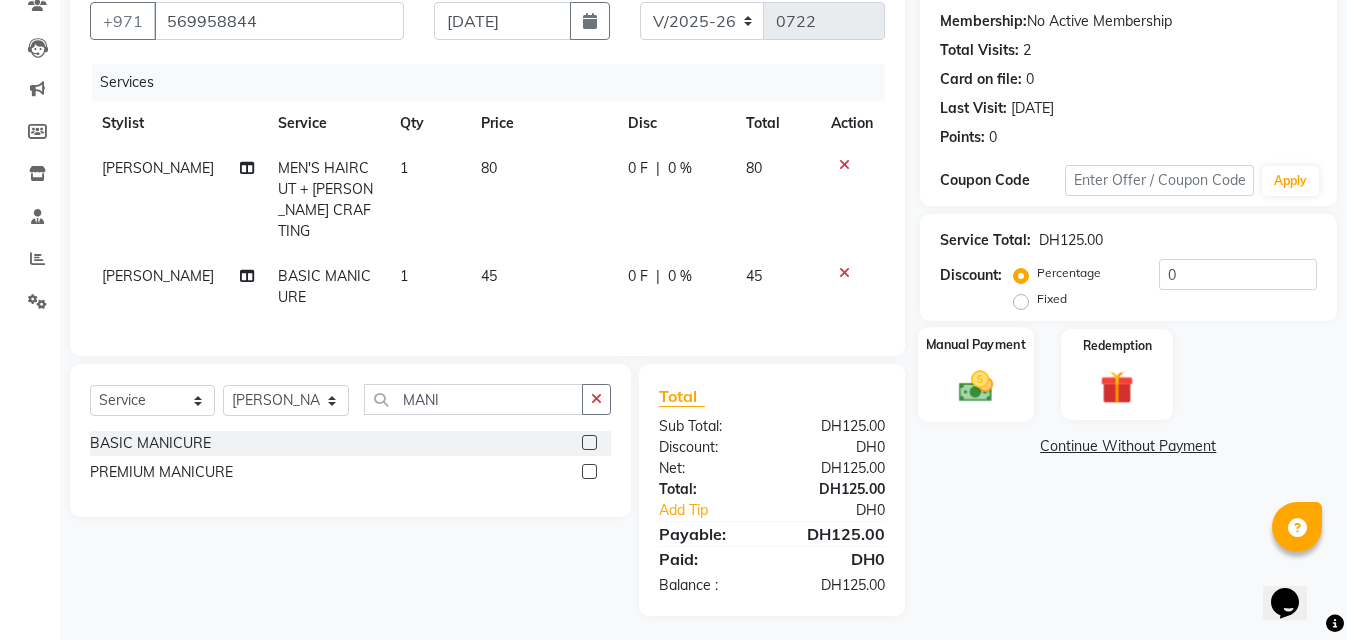 click 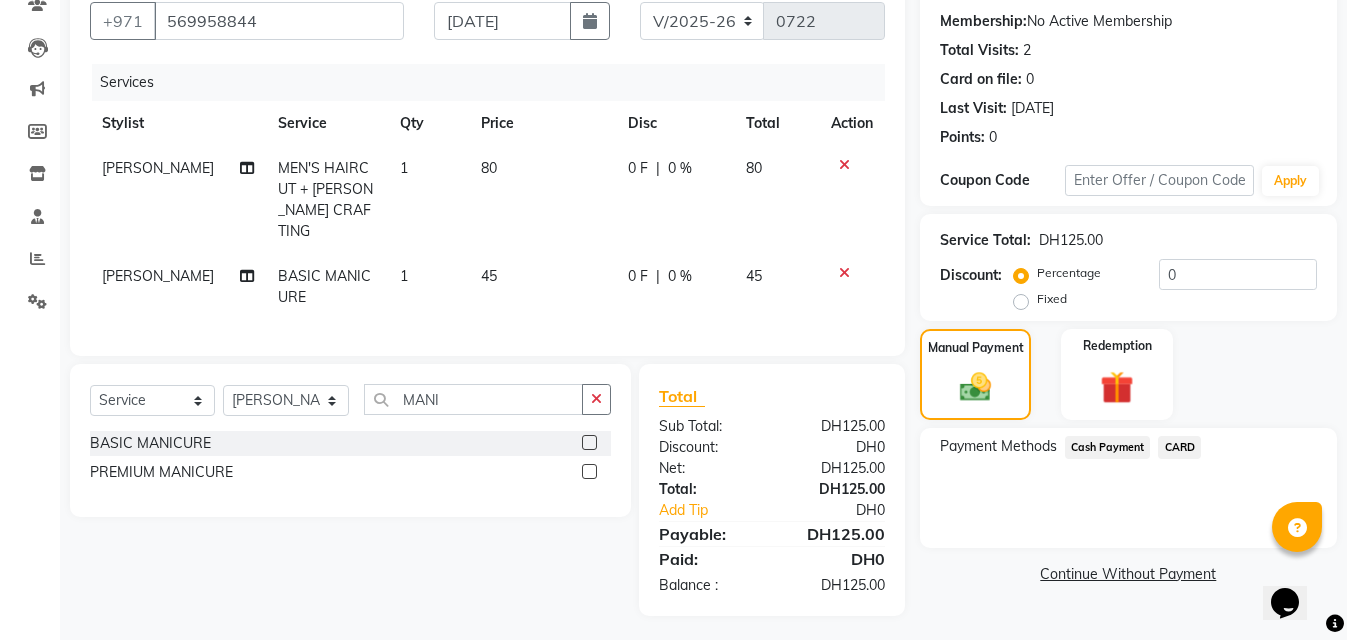 click on "CARD" 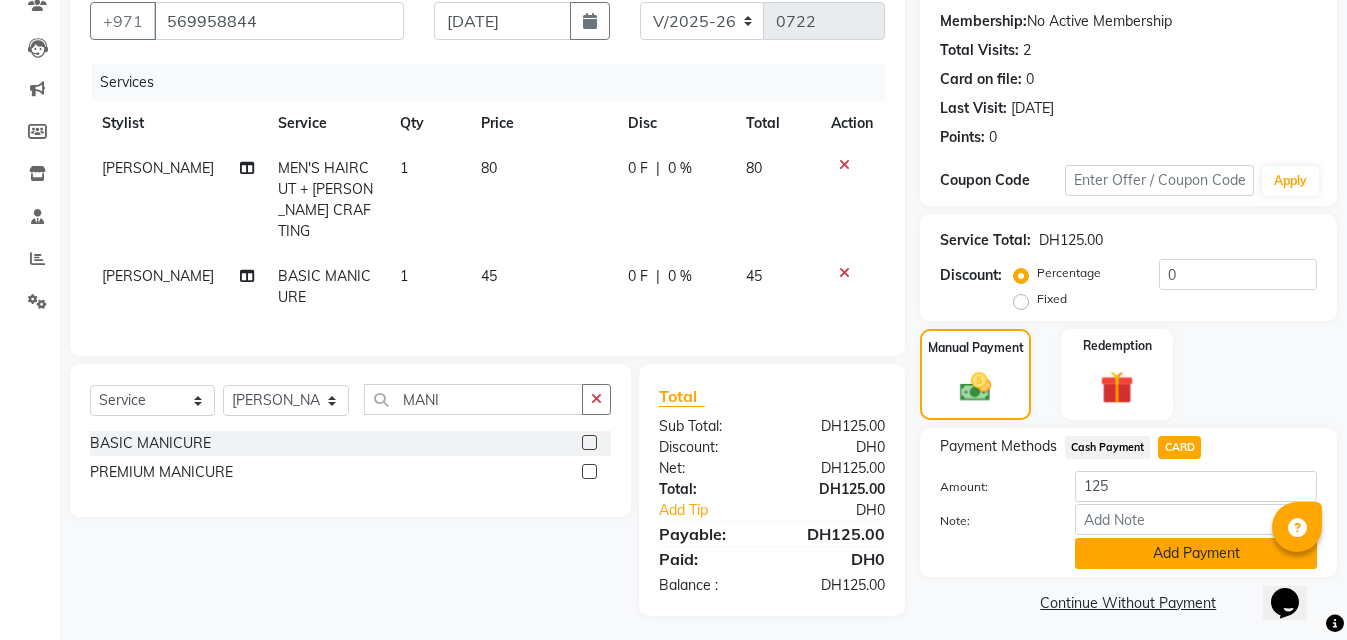 click on "Add Payment" 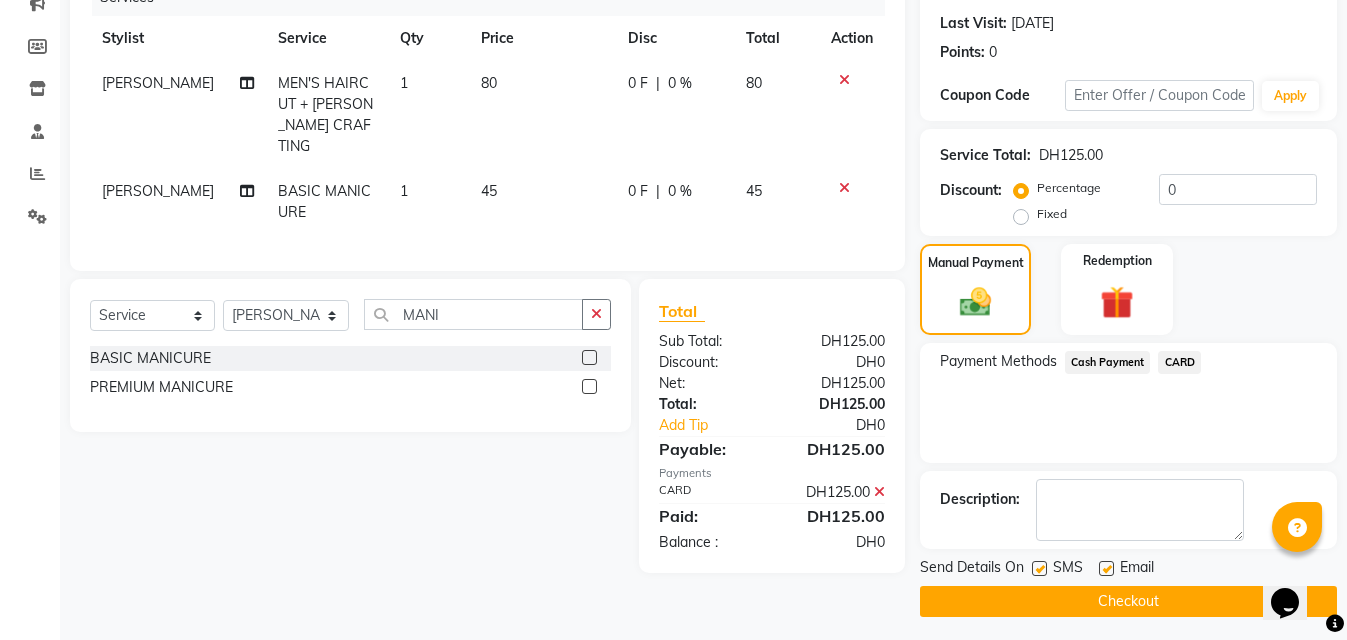scroll, scrollTop: 276, scrollLeft: 0, axis: vertical 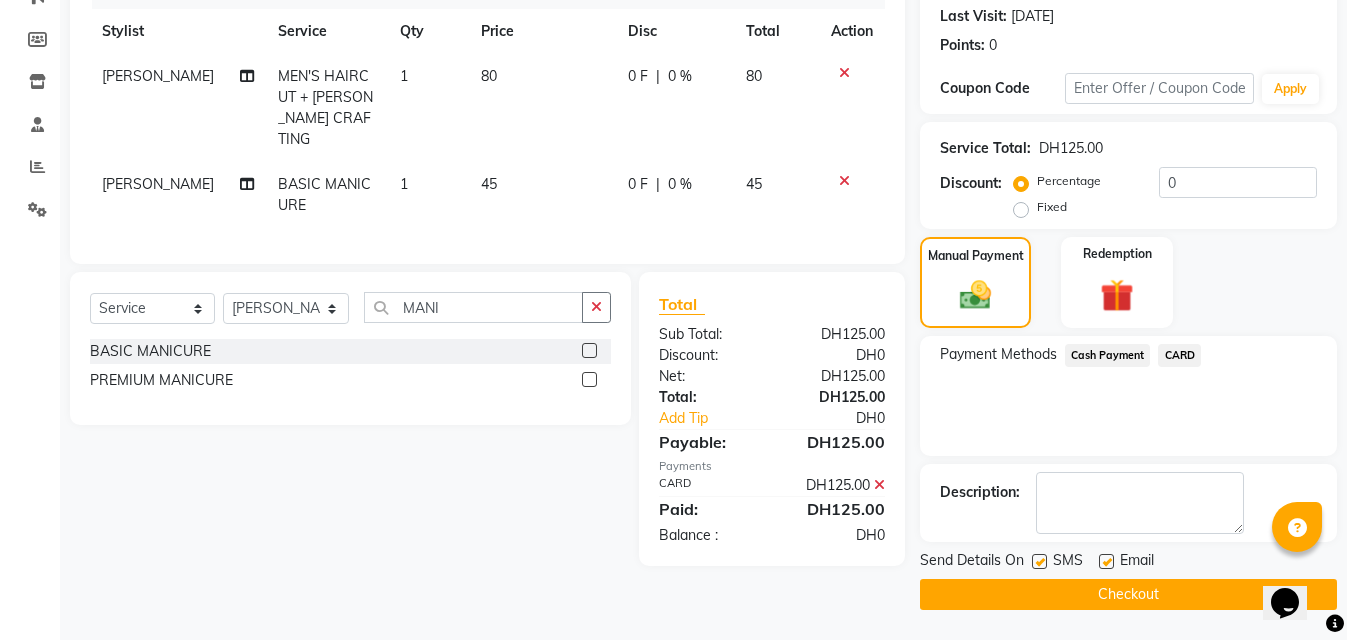 click on "Checkout" 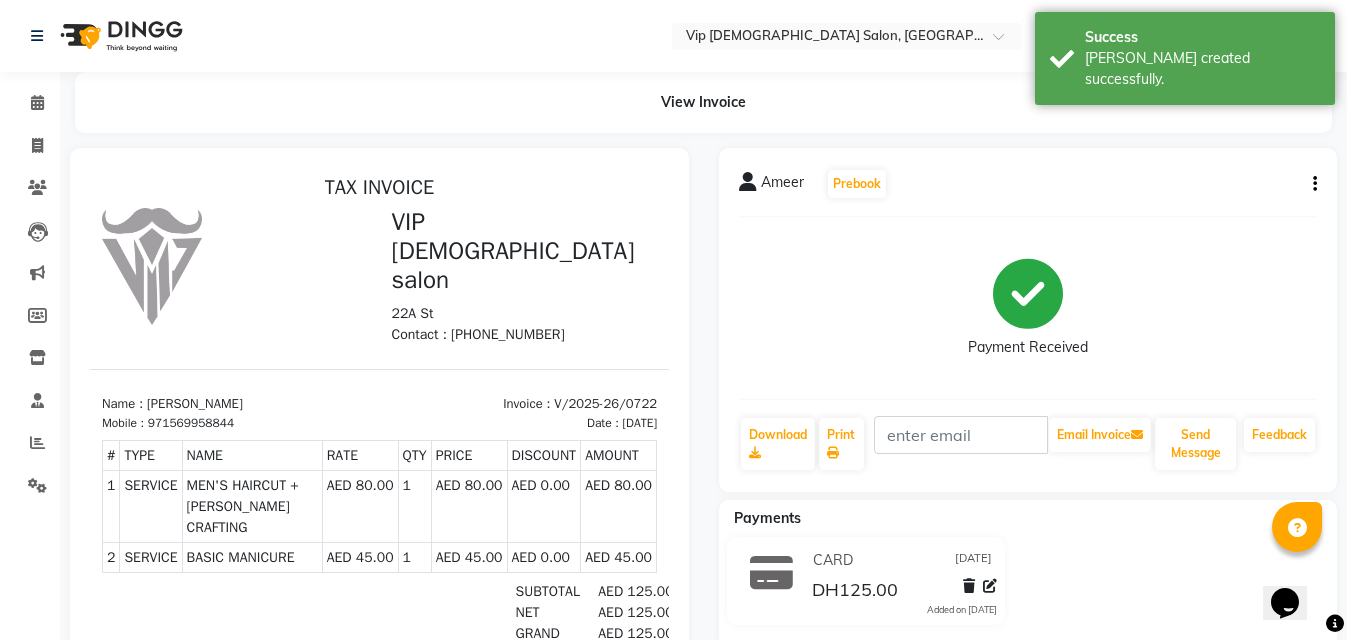 scroll, scrollTop: 0, scrollLeft: 0, axis: both 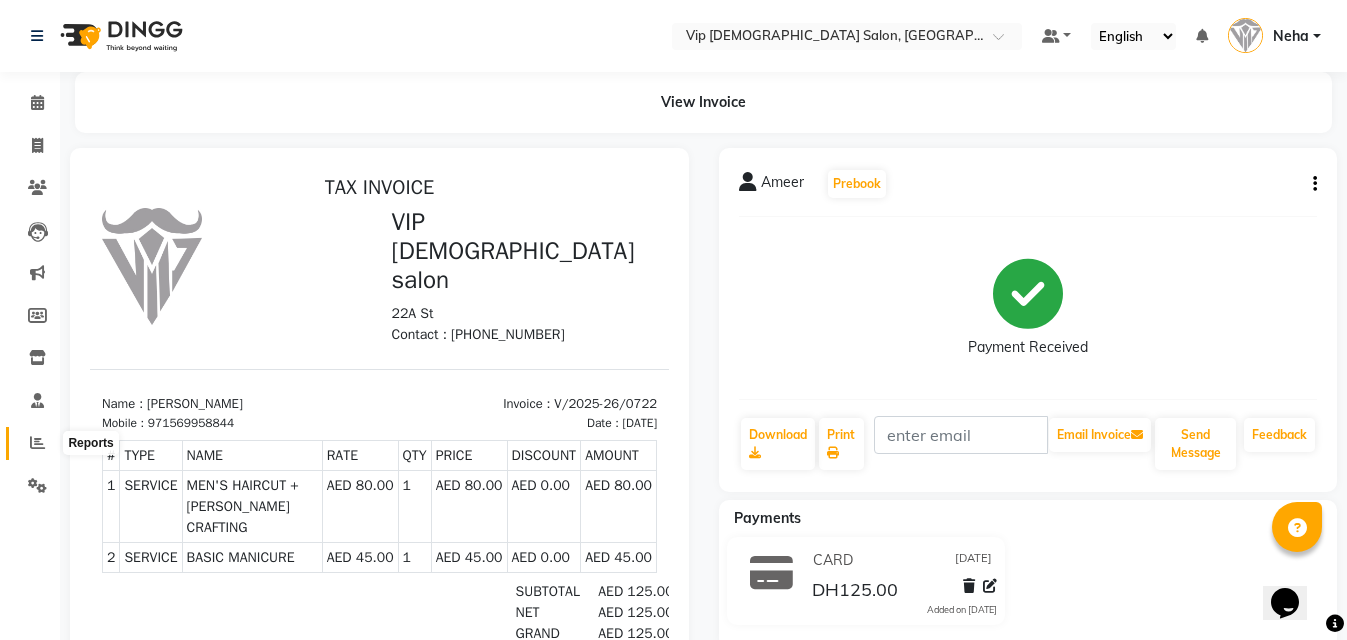 click 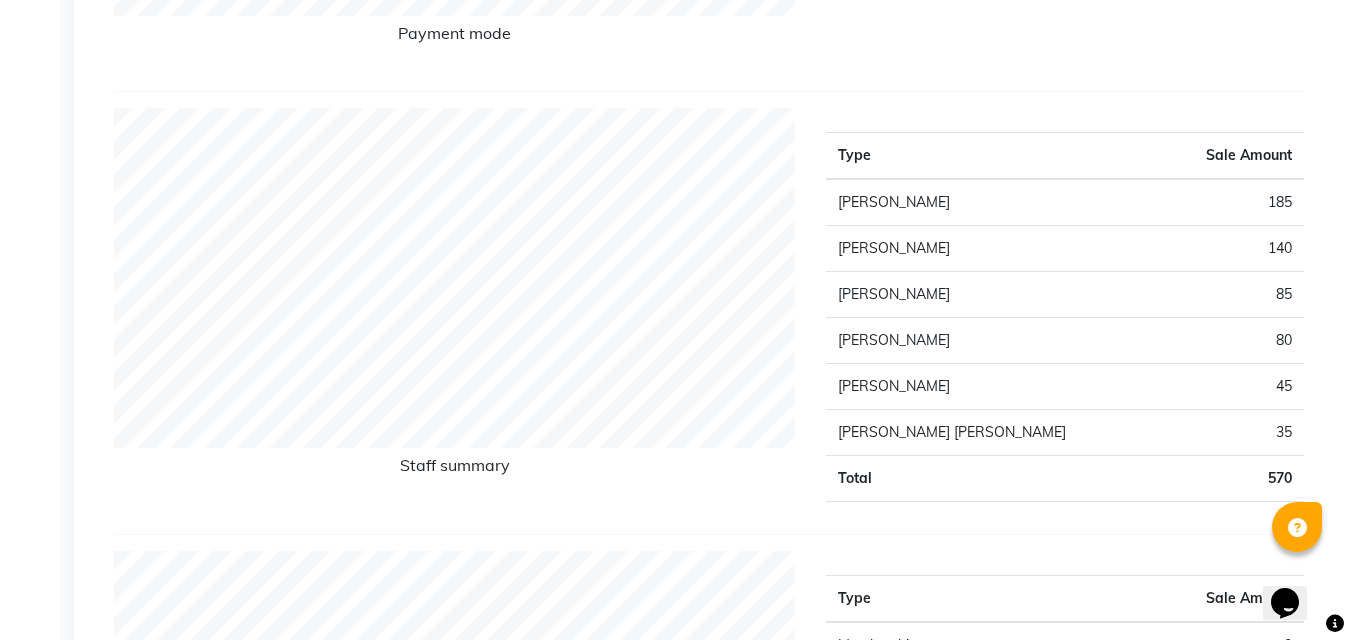 scroll, scrollTop: 680, scrollLeft: 0, axis: vertical 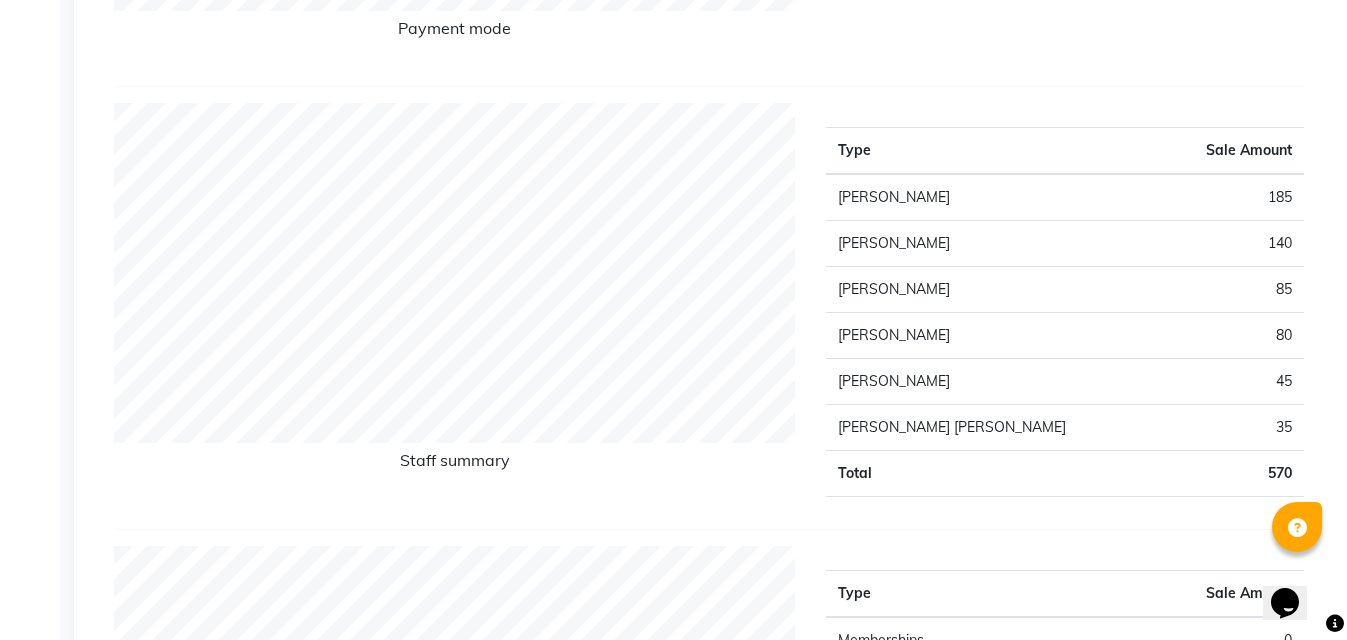 click on "Payment mode" 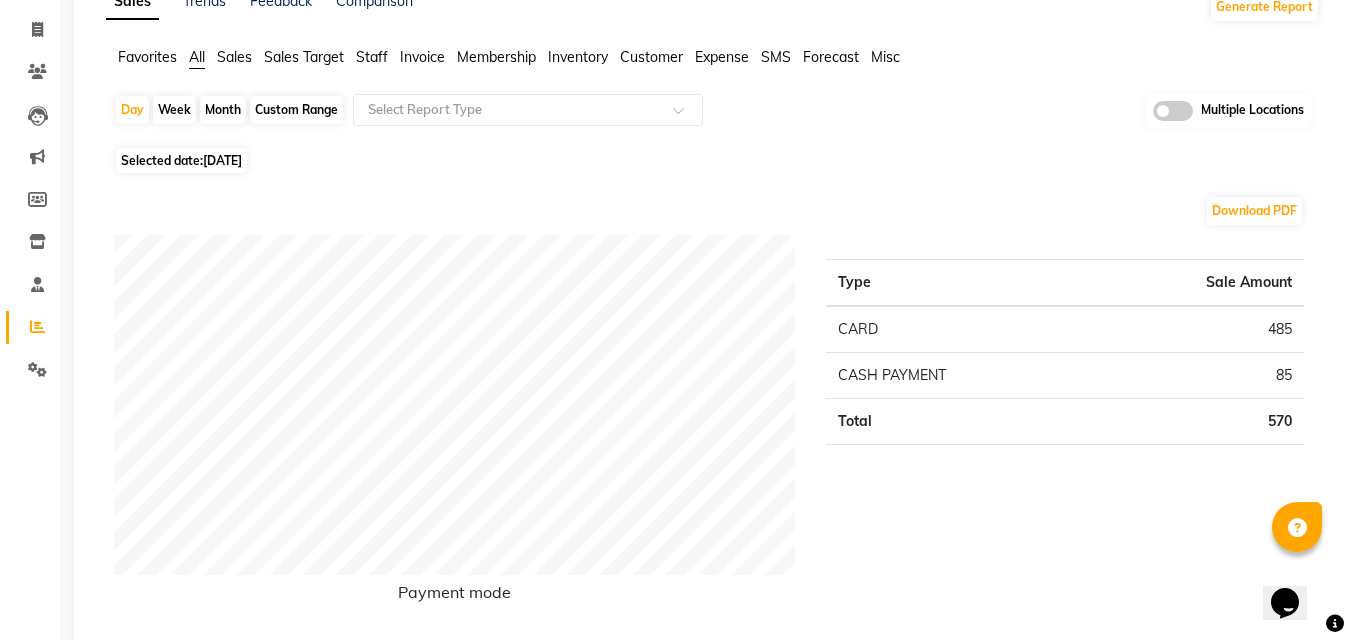 scroll, scrollTop: 0, scrollLeft: 0, axis: both 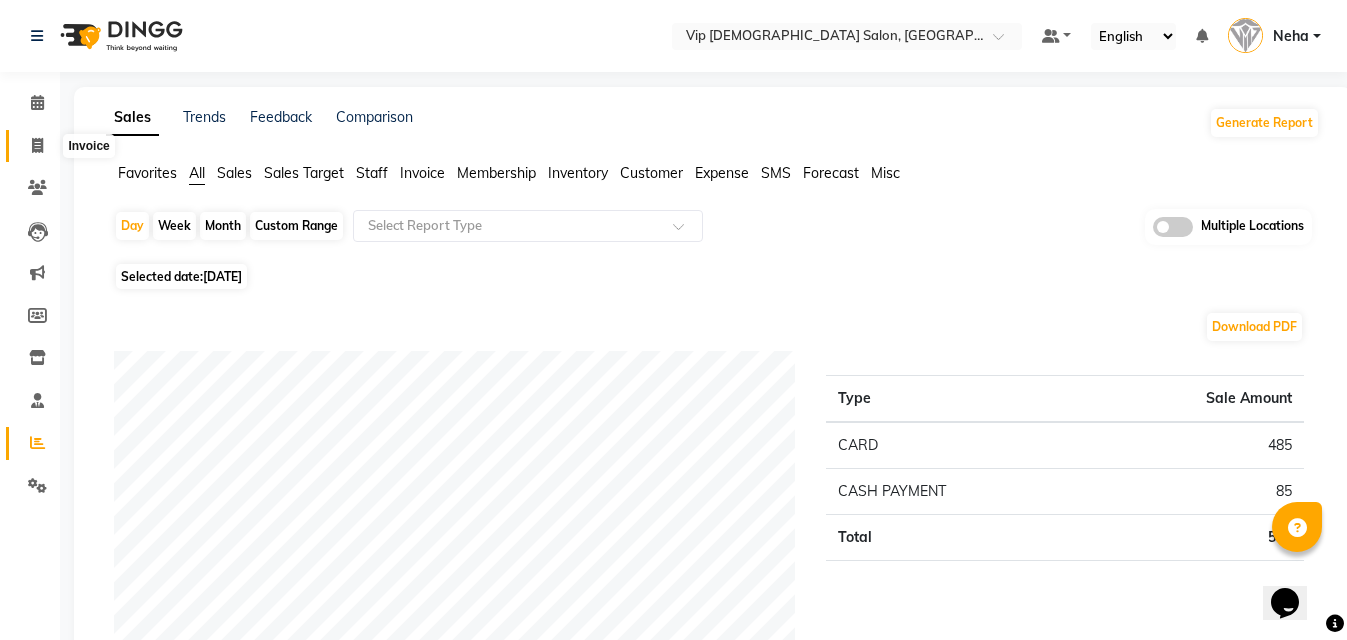 click 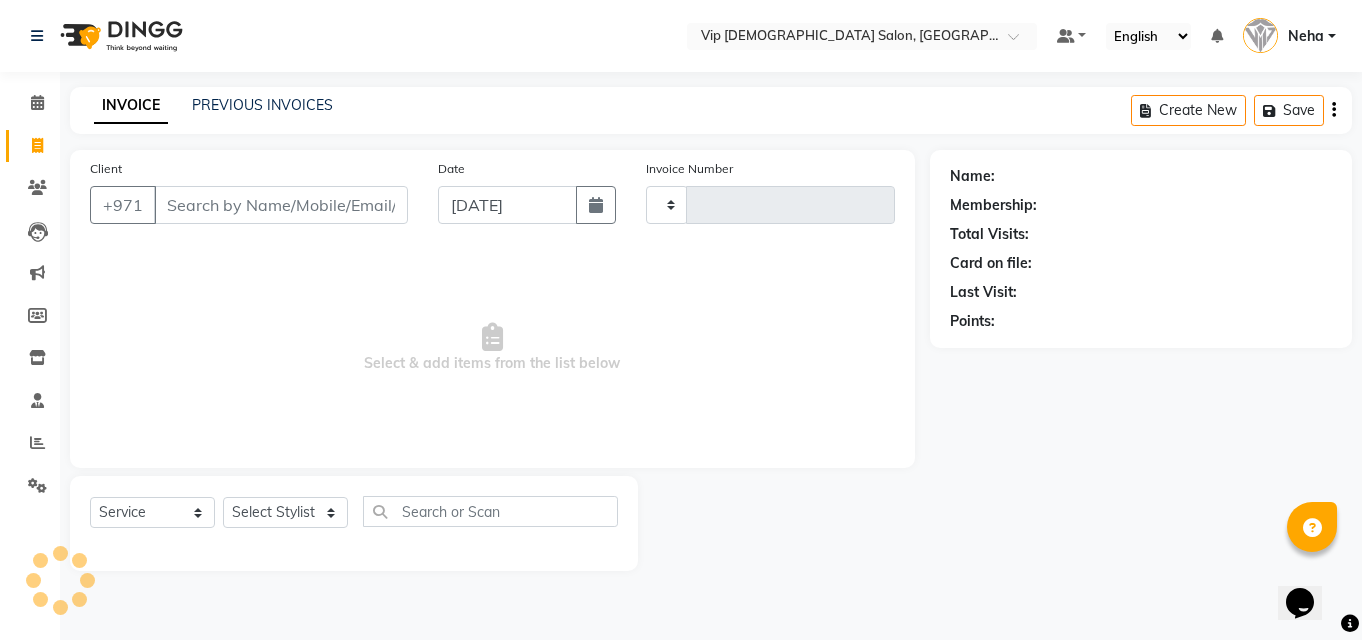 type on "0723" 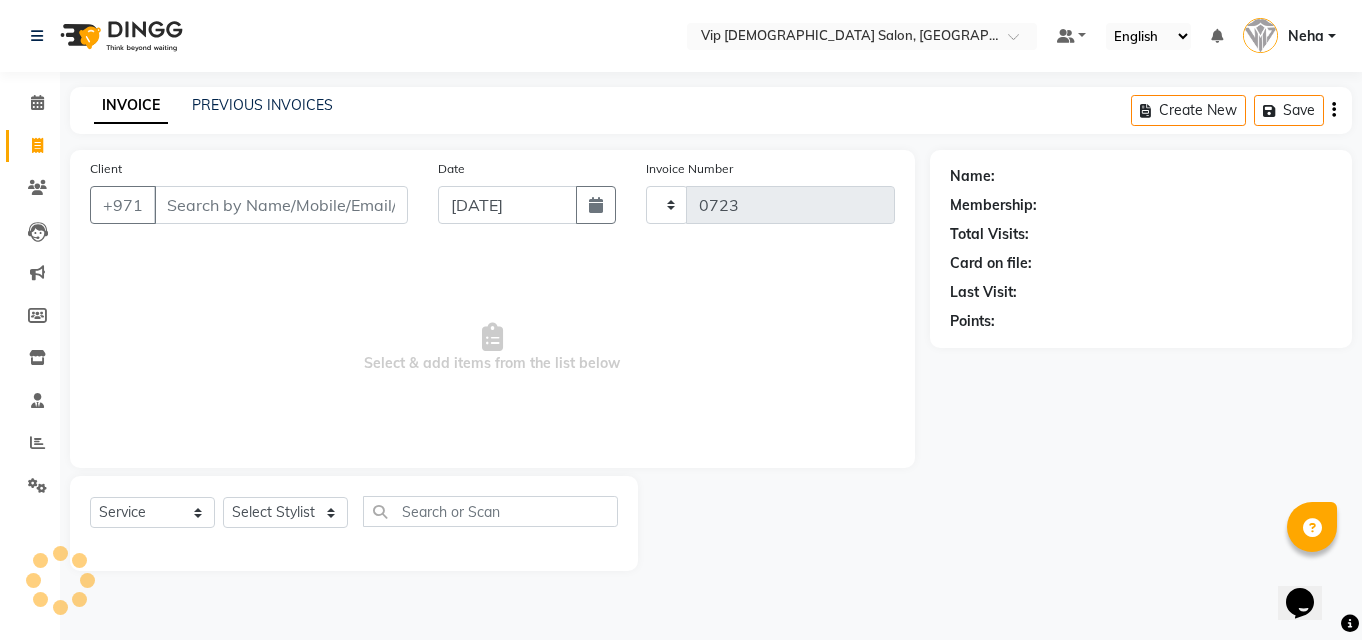 select on "8415" 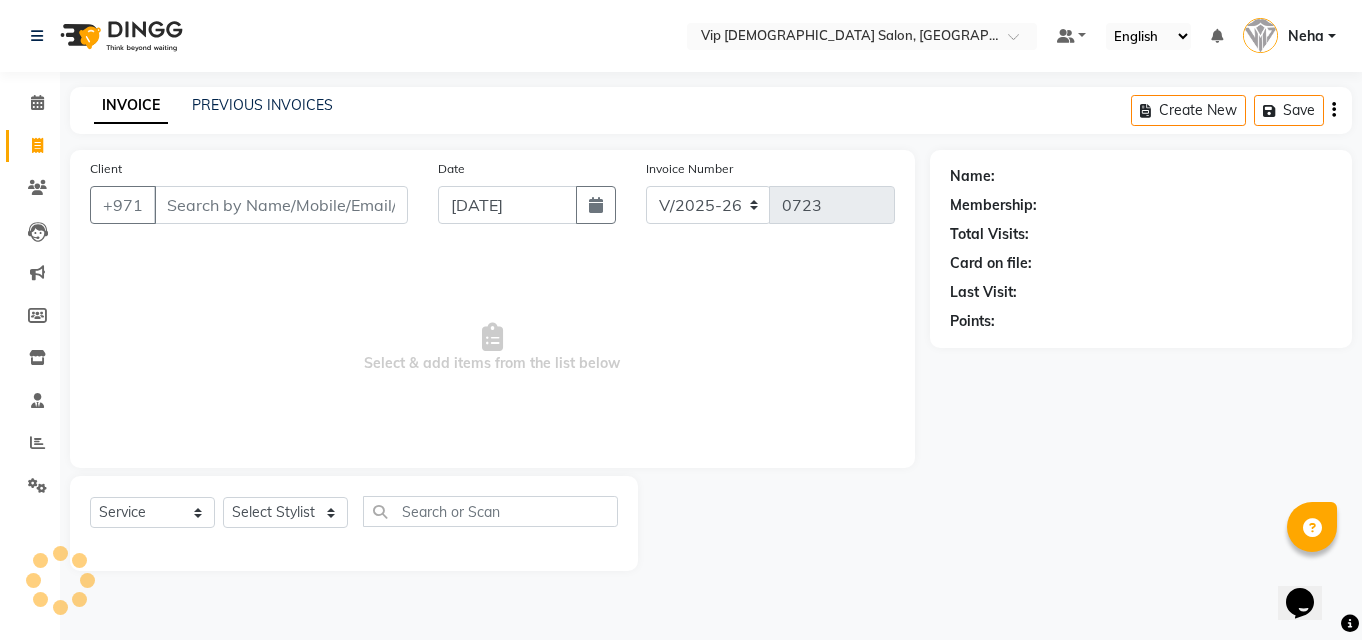 click on "Client" at bounding box center (281, 205) 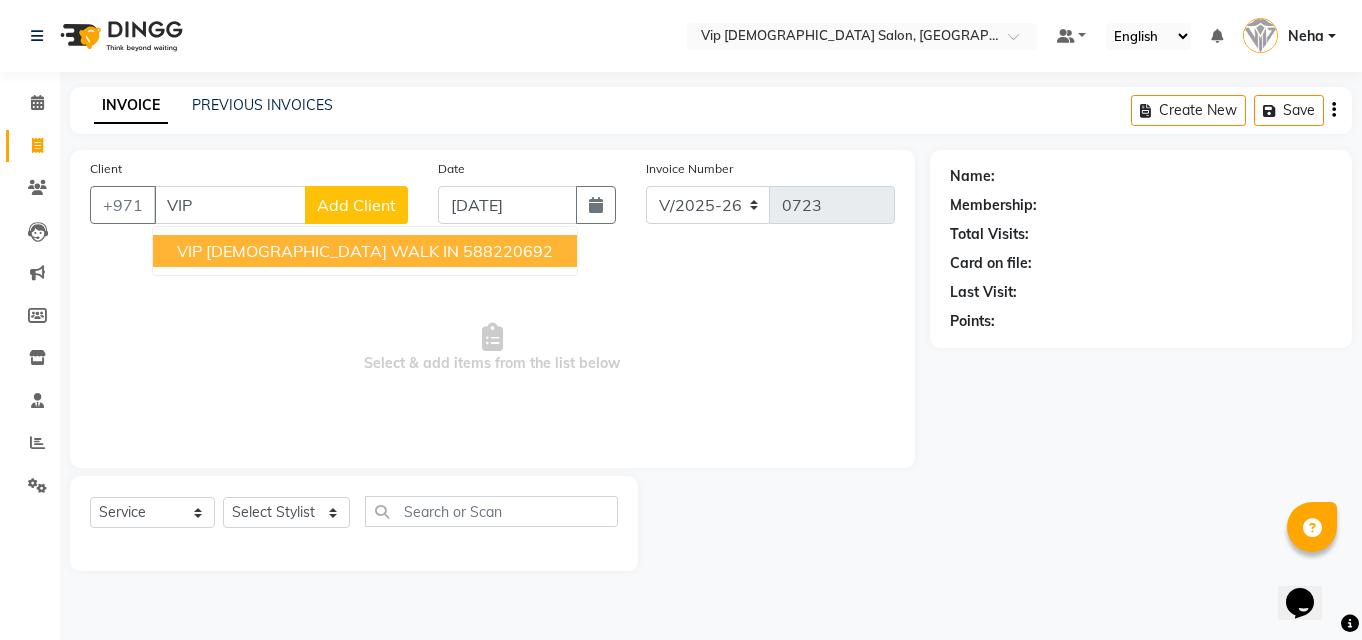 click on "VIP [DEMOGRAPHIC_DATA] WALK IN" at bounding box center [318, 251] 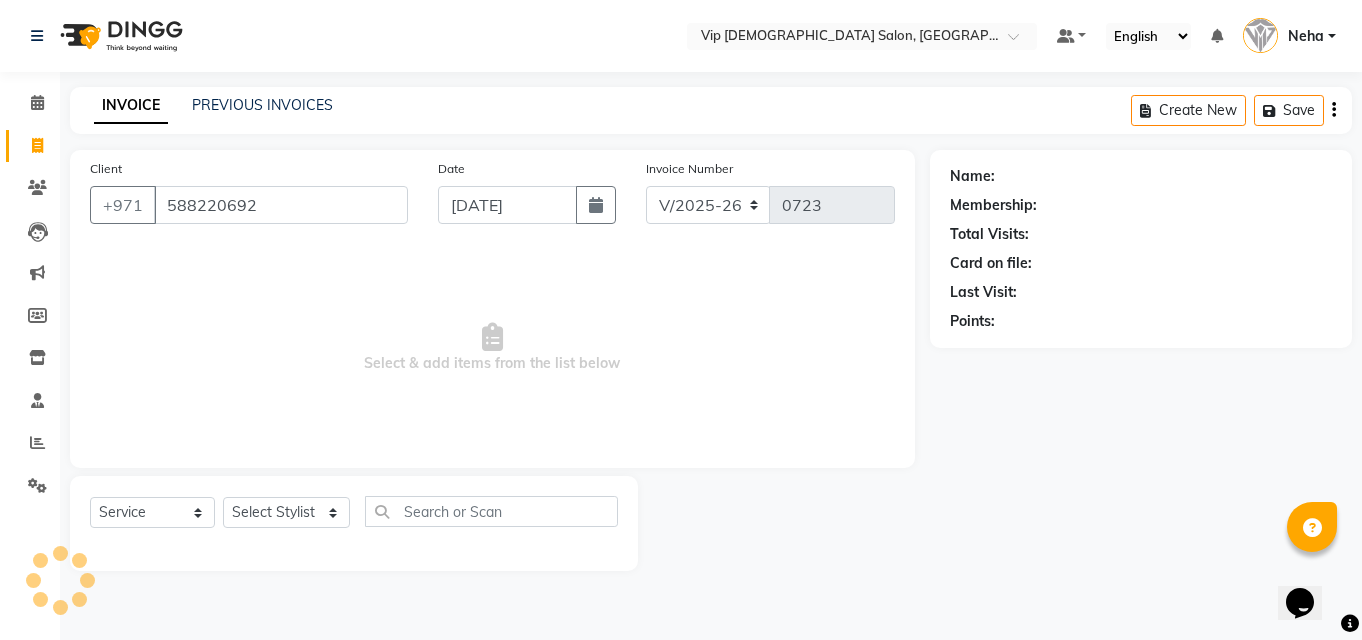type on "588220692" 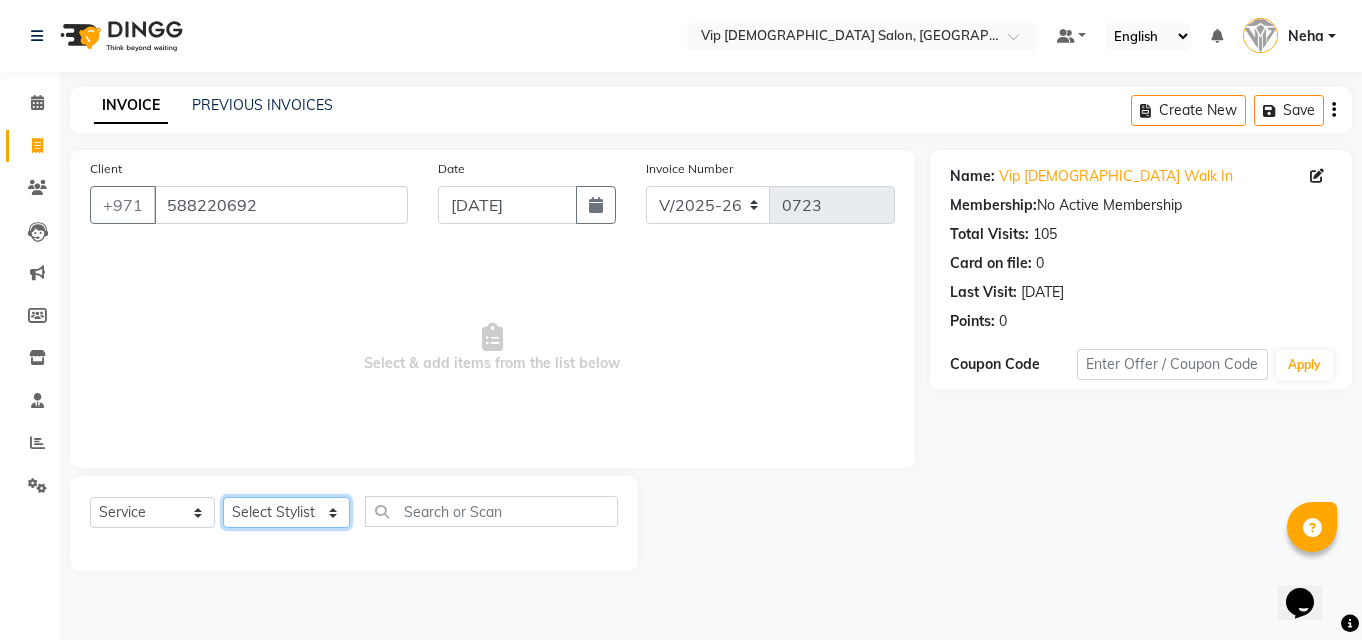 click on "Select Stylist AHMED MOHAMED MOHAMED ELKHODARY ABDELHAMID Ali Rana Allauddin Anwar Ali Ameen Ayoub Lakhbizi Jairah Mr. Mohannad Neha Nelson Ricalyn Colcol Riffat Magdy Taufeeq Anwar Ali Tauseef  Akhilaque Zoya Bhatti." 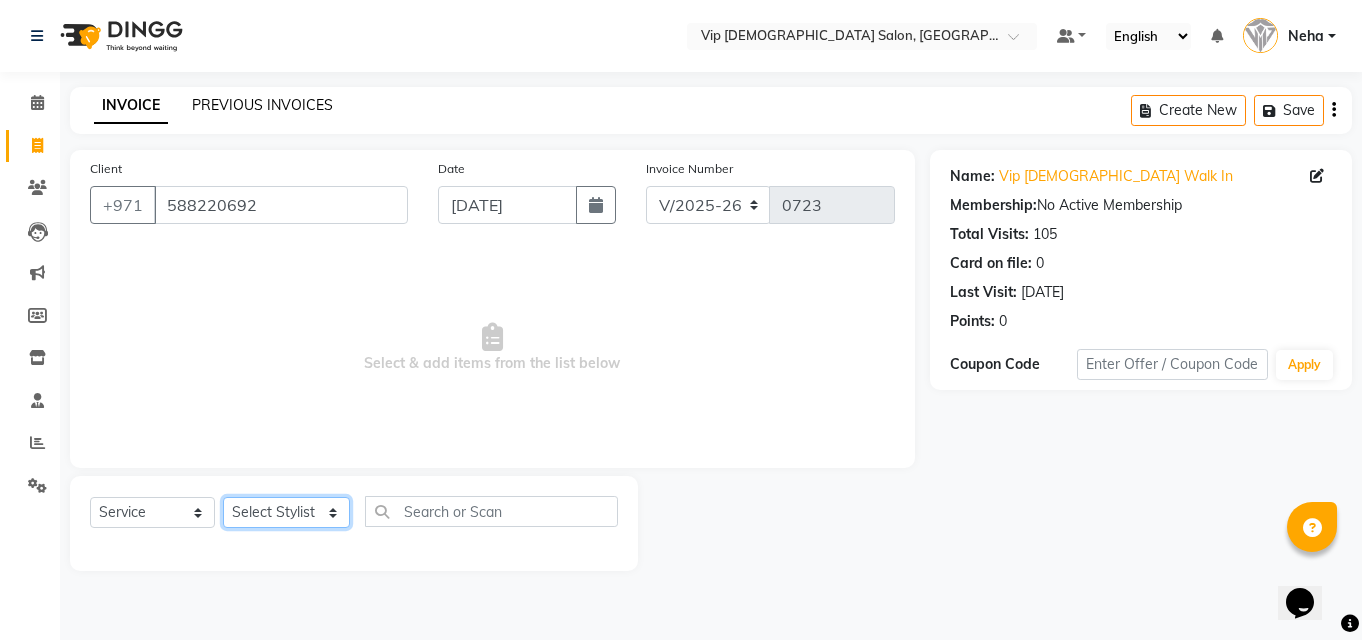 select on "81343" 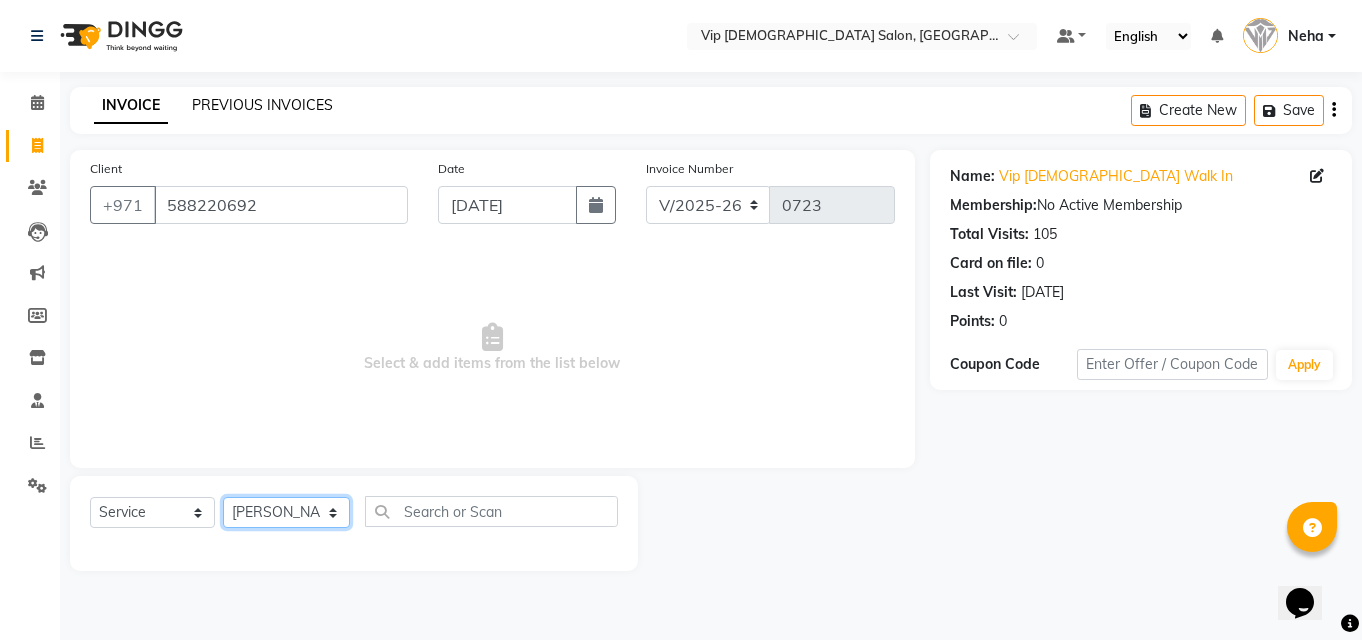 click on "Select Stylist AHMED MOHAMED MOHAMED ELKHODARY ABDELHAMID Ali Rana Allauddin Anwar Ali Ameen Ayoub Lakhbizi Jairah Mr. Mohannad Neha Nelson Ricalyn Colcol Riffat Magdy Taufeeq Anwar Ali Tauseef  Akhilaque Zoya Bhatti." 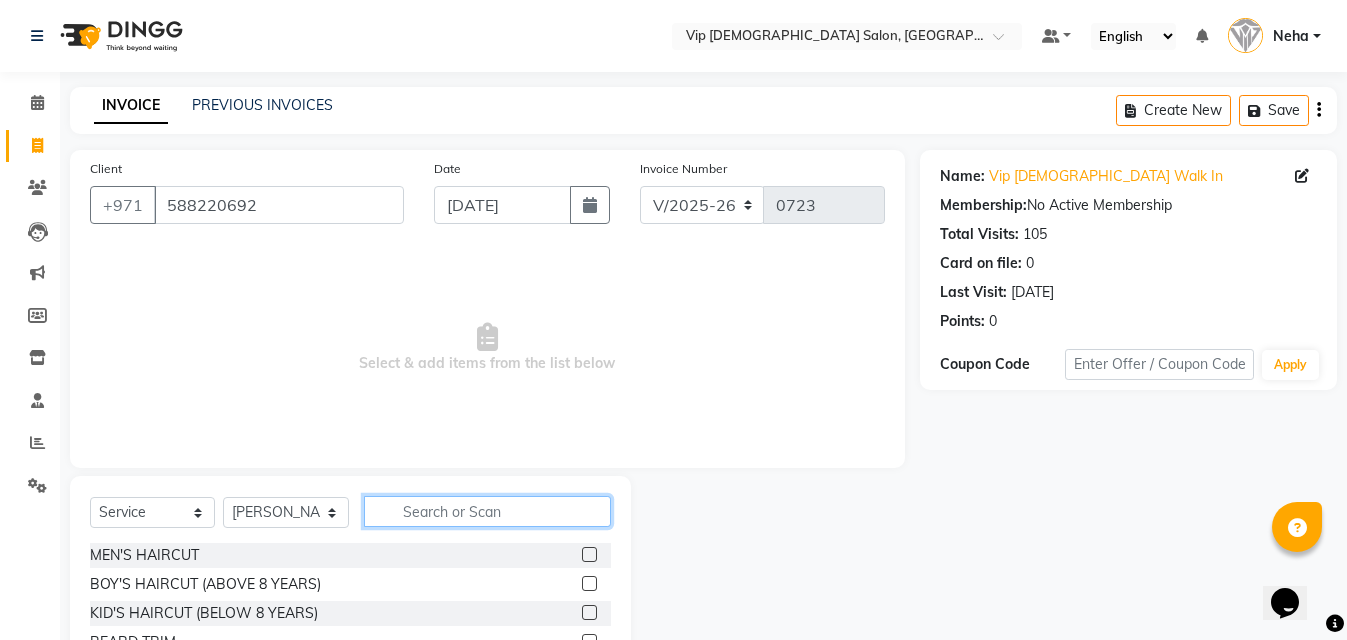 click 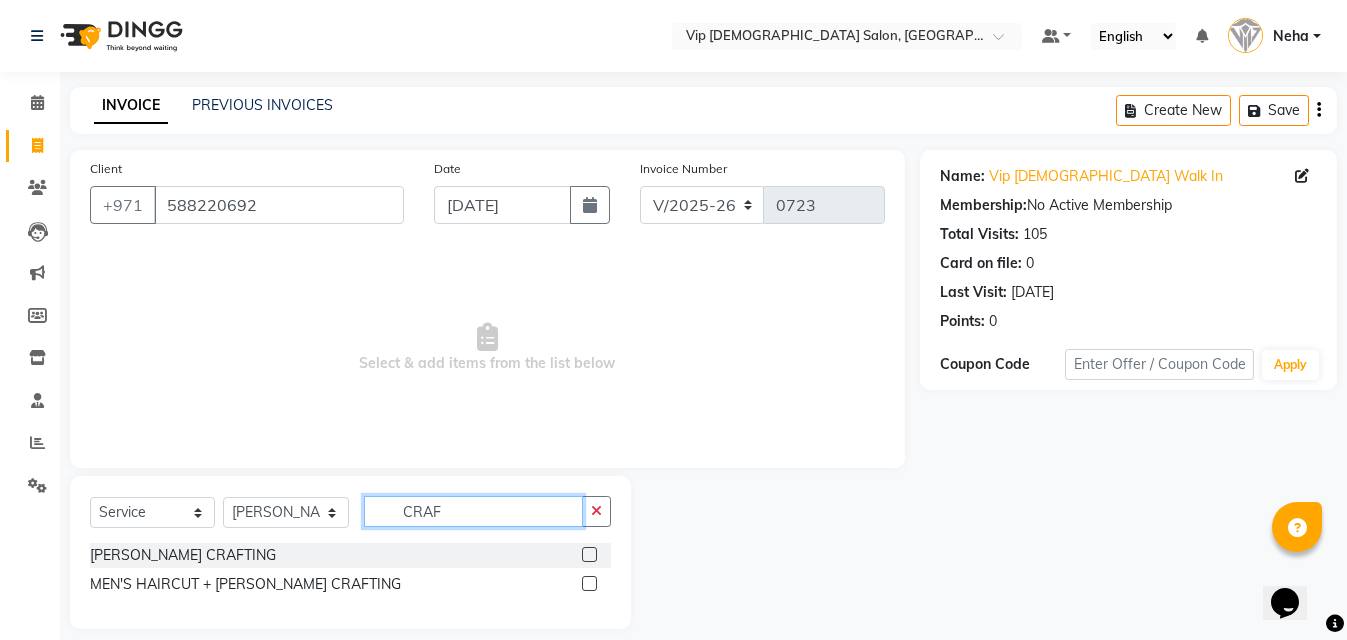 type on "CRAF" 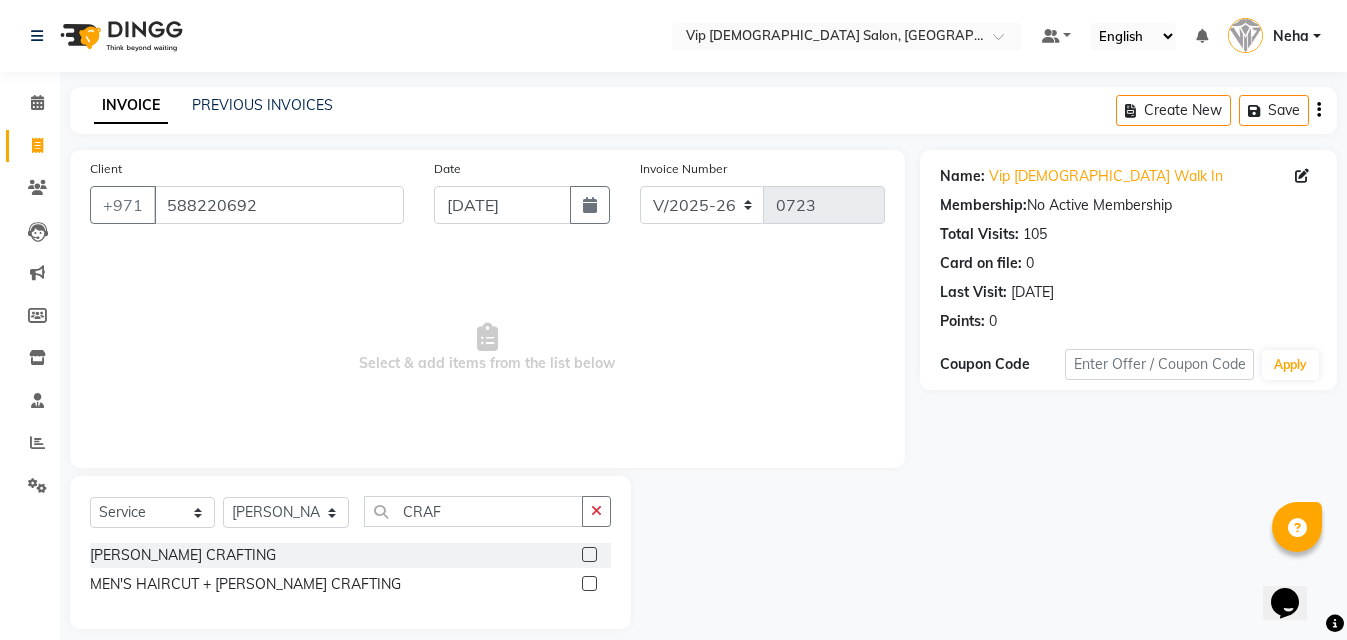 click 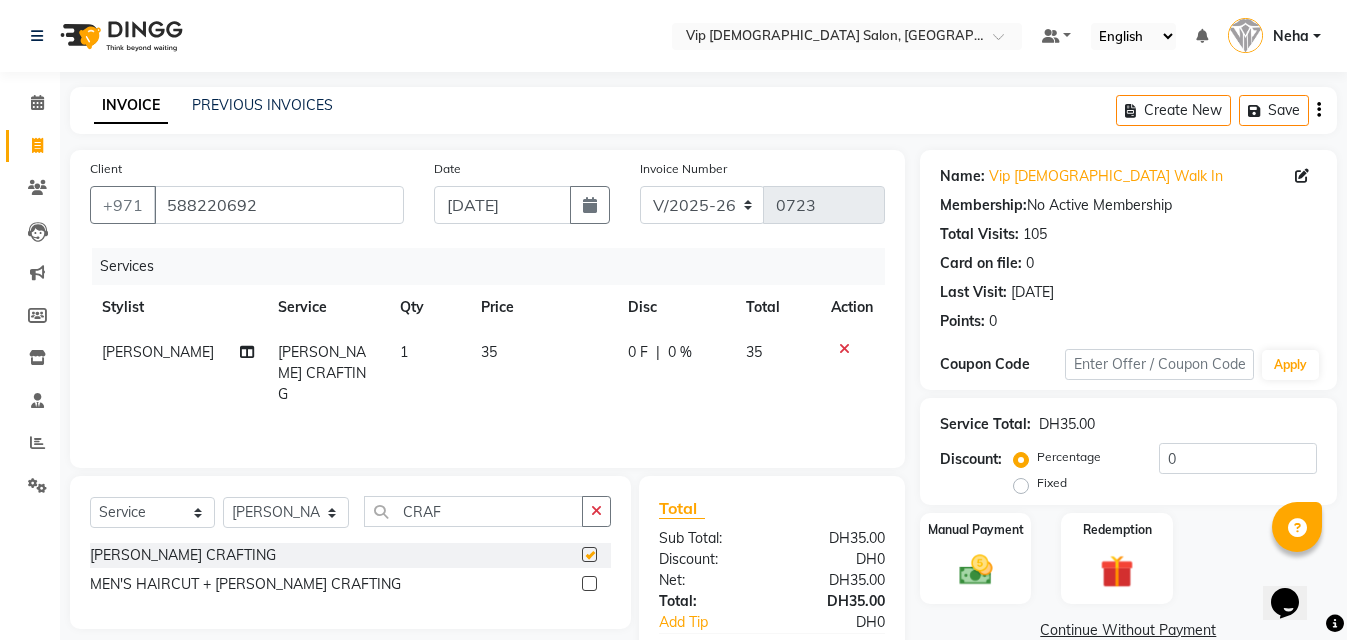 checkbox on "false" 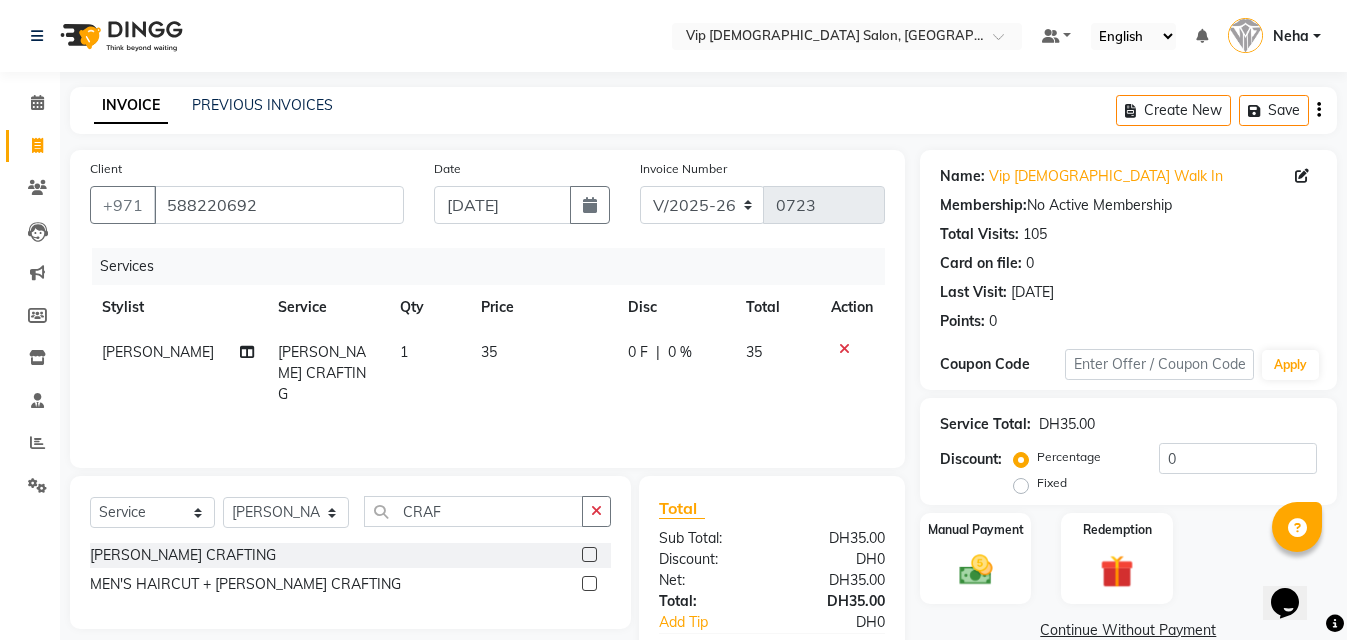 click on "Total Sub Total: DH35.00 Discount: DH0 Net: DH35.00 Total: DH35.00 Add Tip DH0 Payable: DH35.00 Paid: DH0 Balance   : DH35.00" 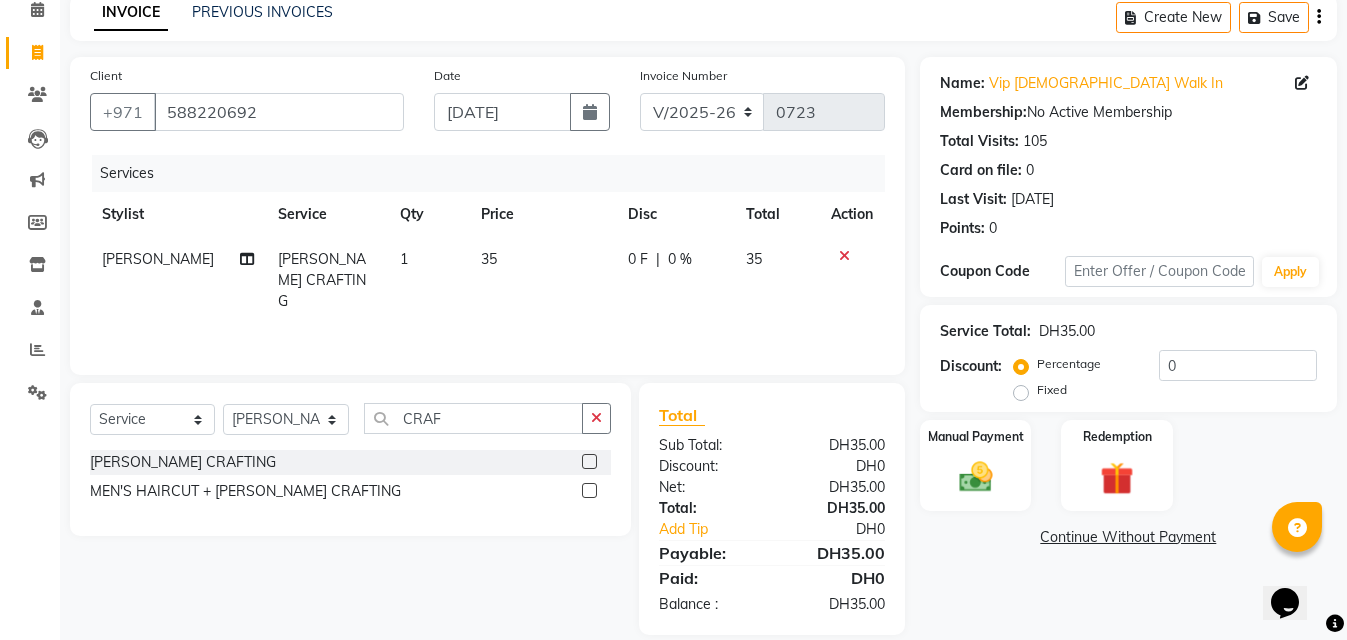 scroll, scrollTop: 118, scrollLeft: 0, axis: vertical 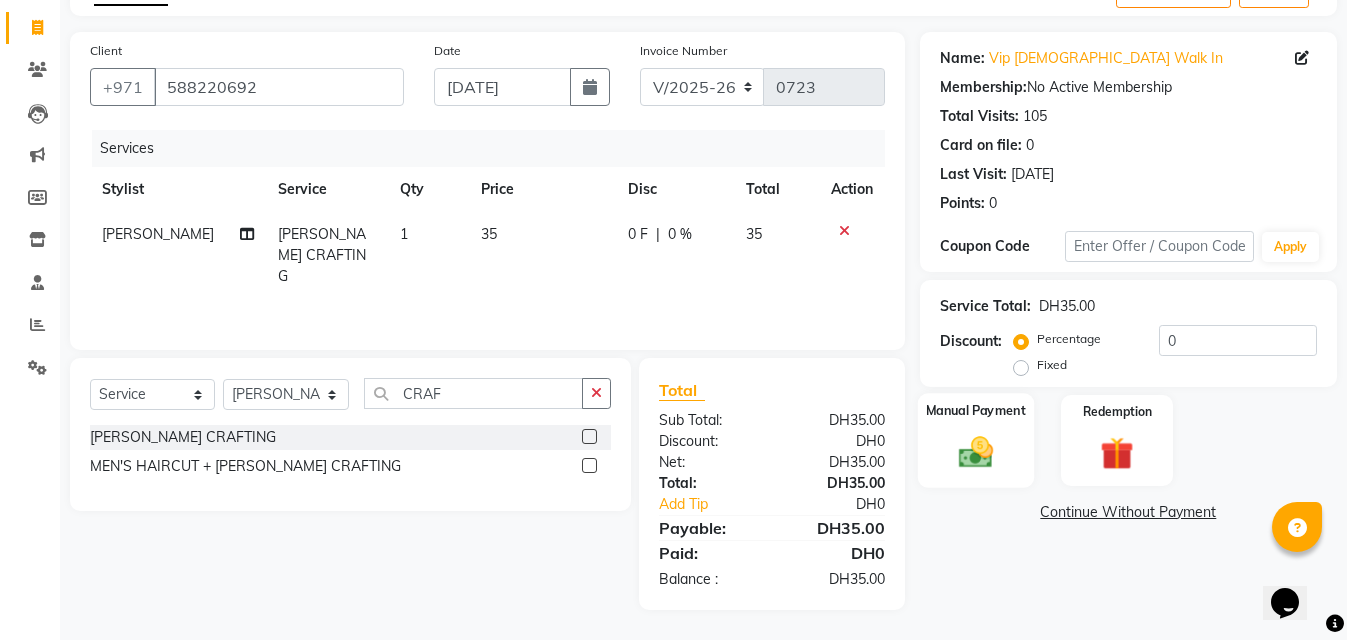 click 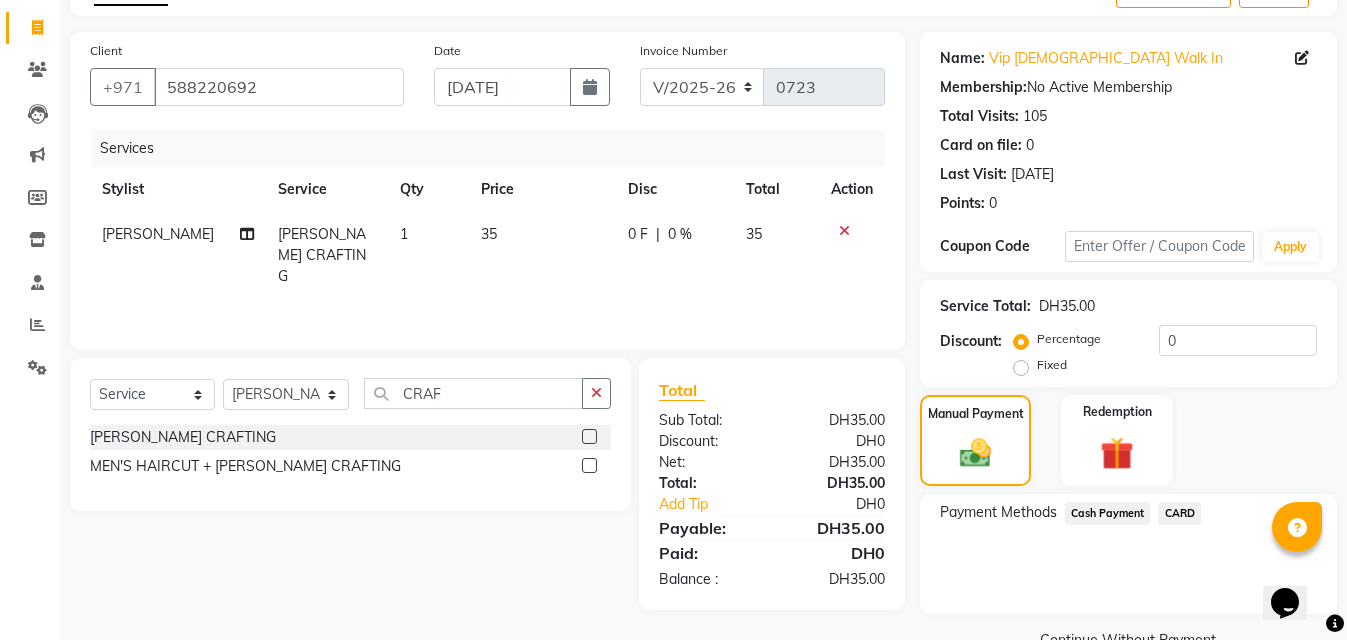 click on "CARD" 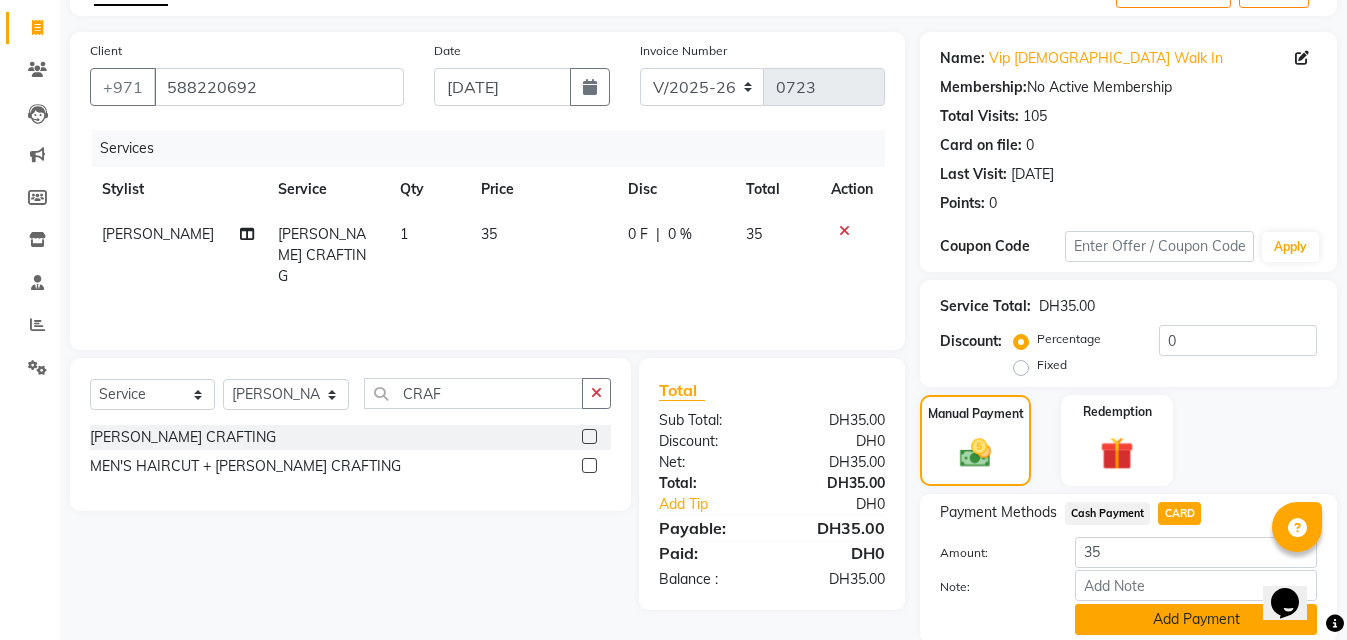 click on "Add Payment" 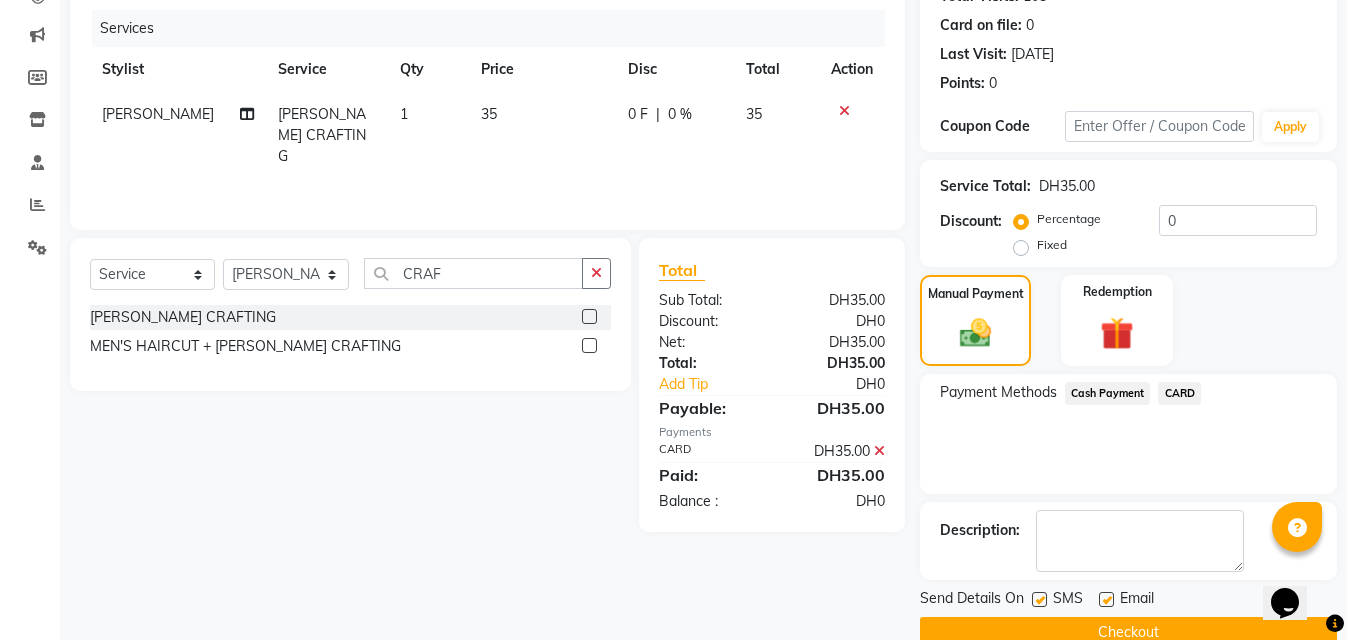 scroll, scrollTop: 276, scrollLeft: 0, axis: vertical 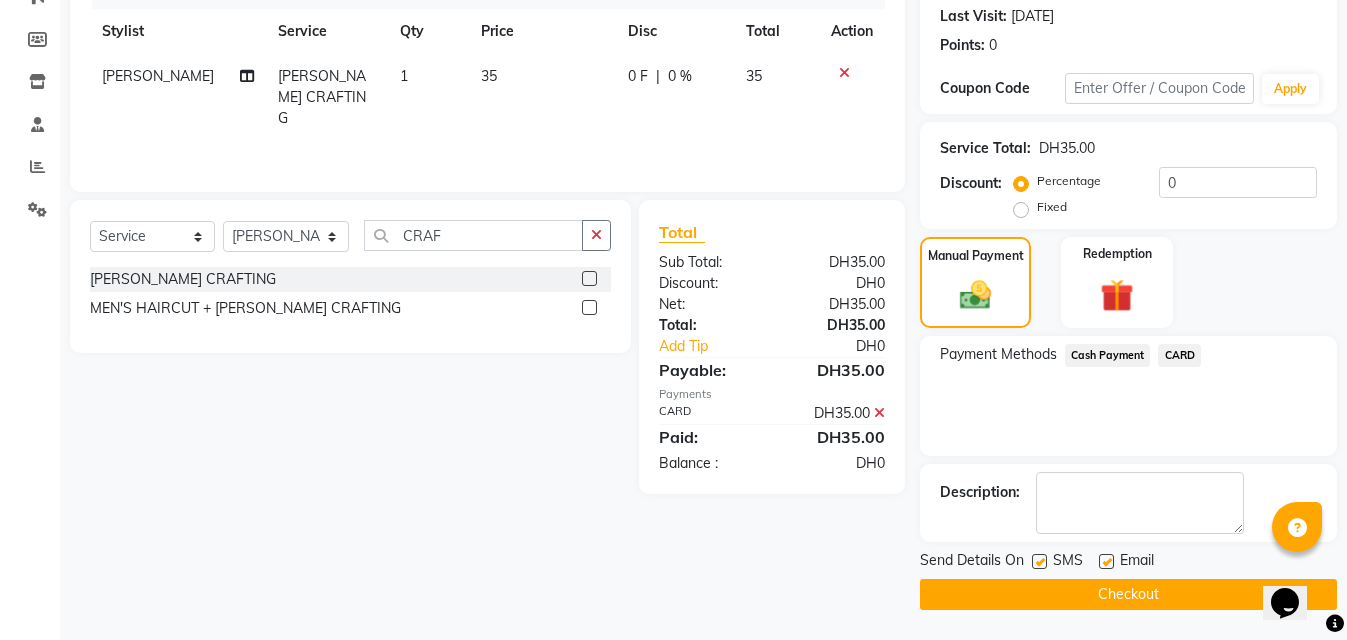 click on "Checkout" 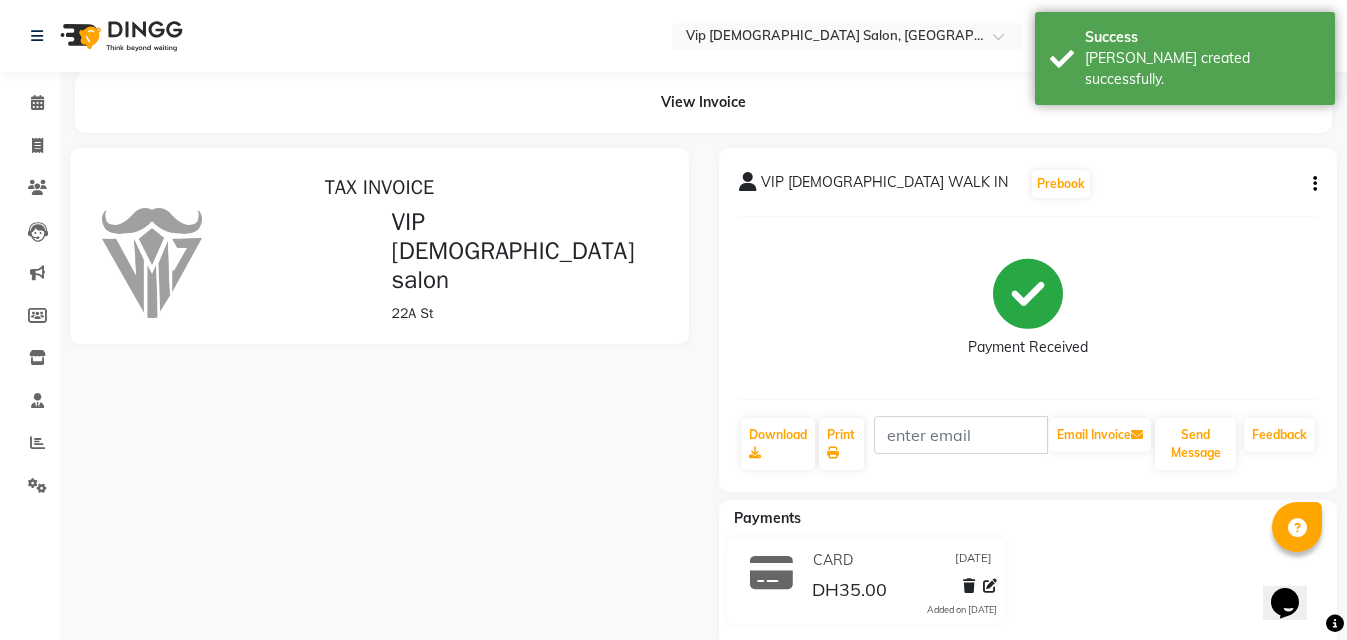scroll, scrollTop: 0, scrollLeft: 0, axis: both 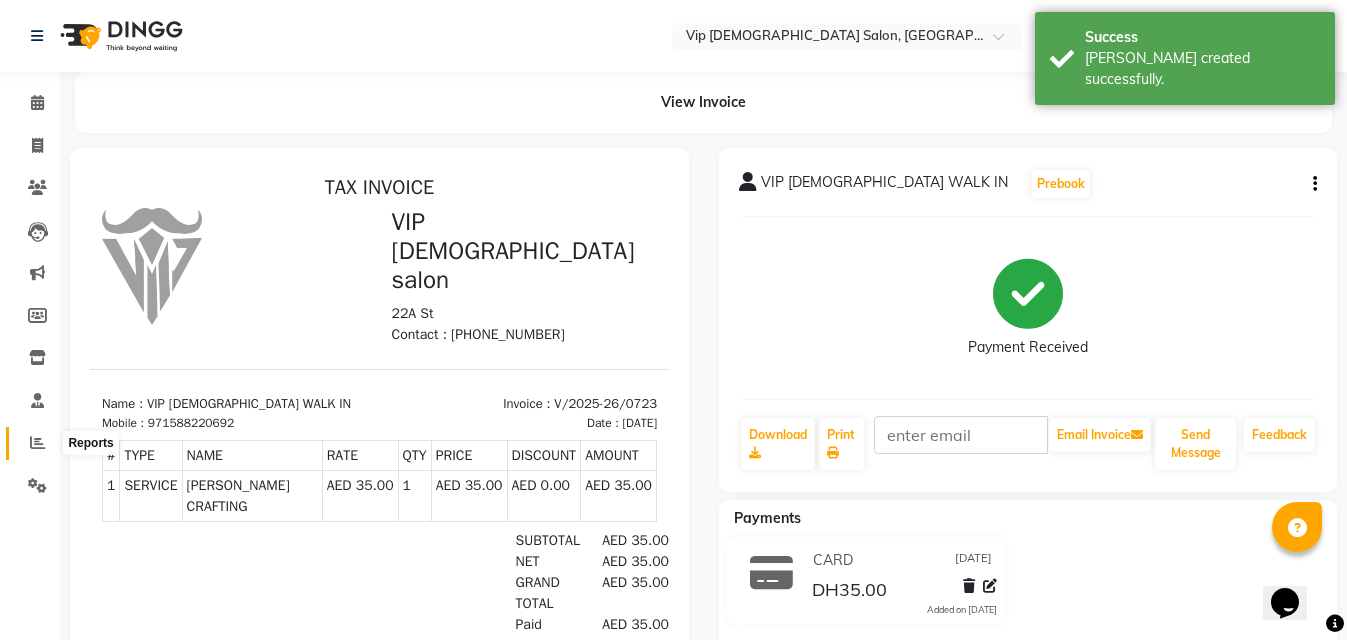 click 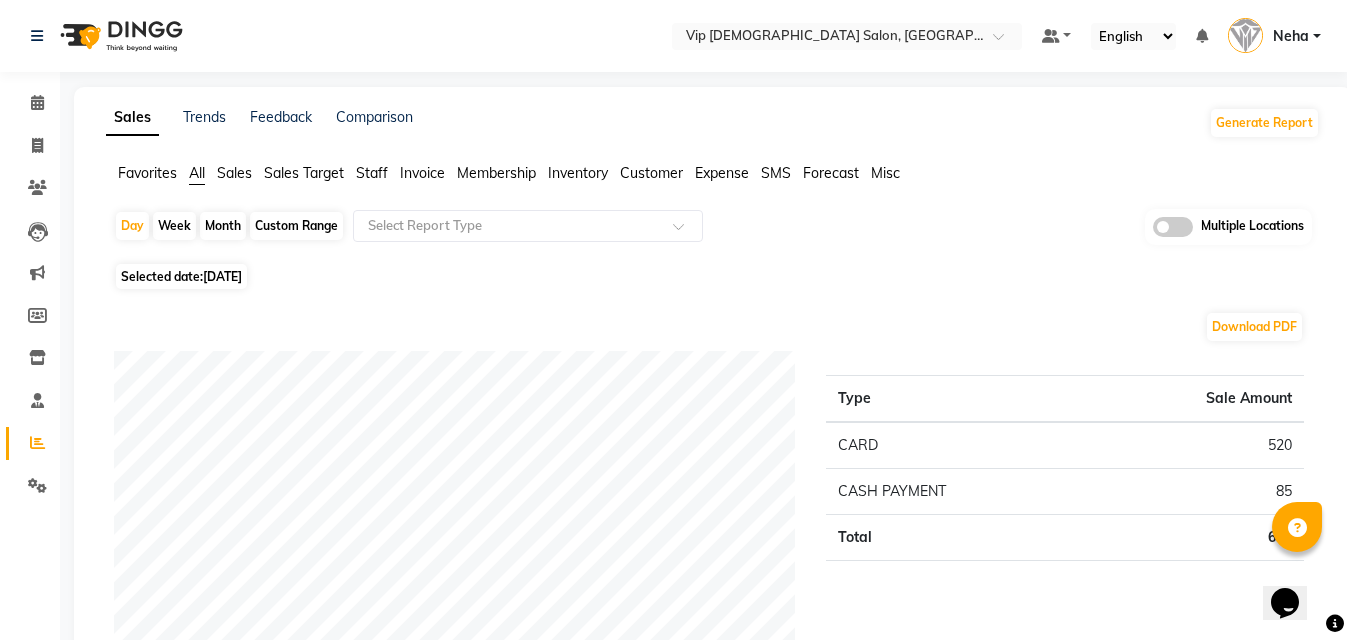 click on "Day   Week   Month   Custom Range  Select Report Type Multiple Locations" 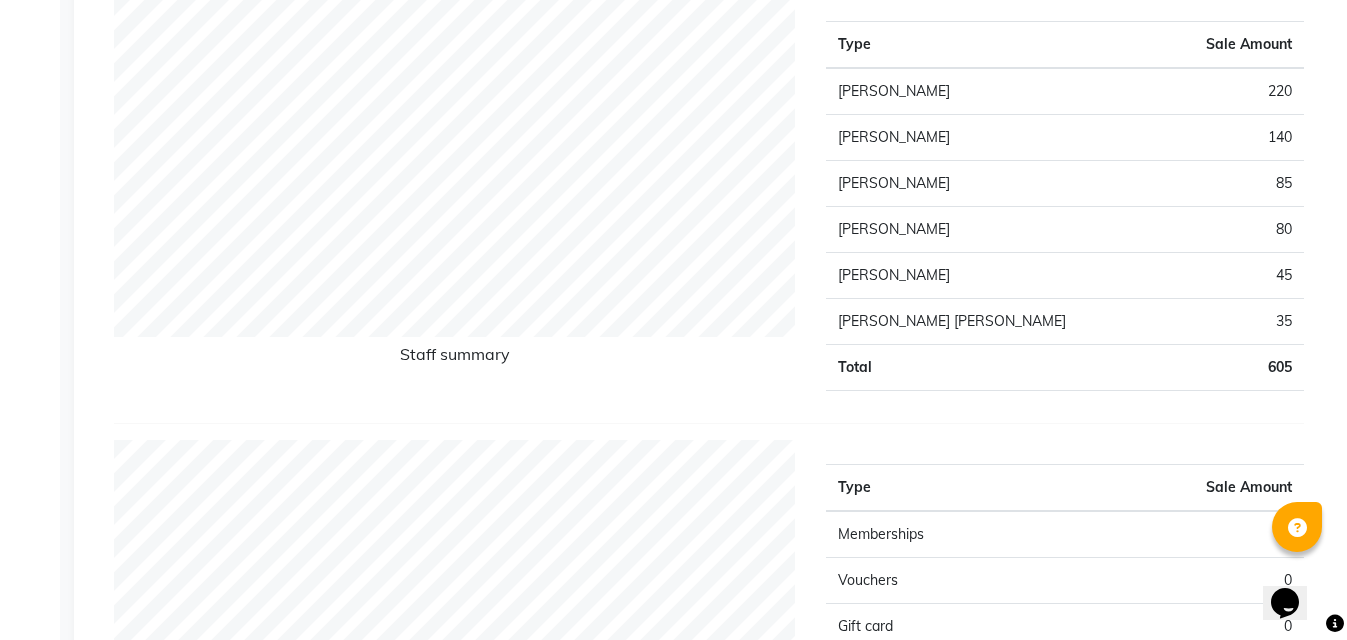 scroll, scrollTop: 760, scrollLeft: 0, axis: vertical 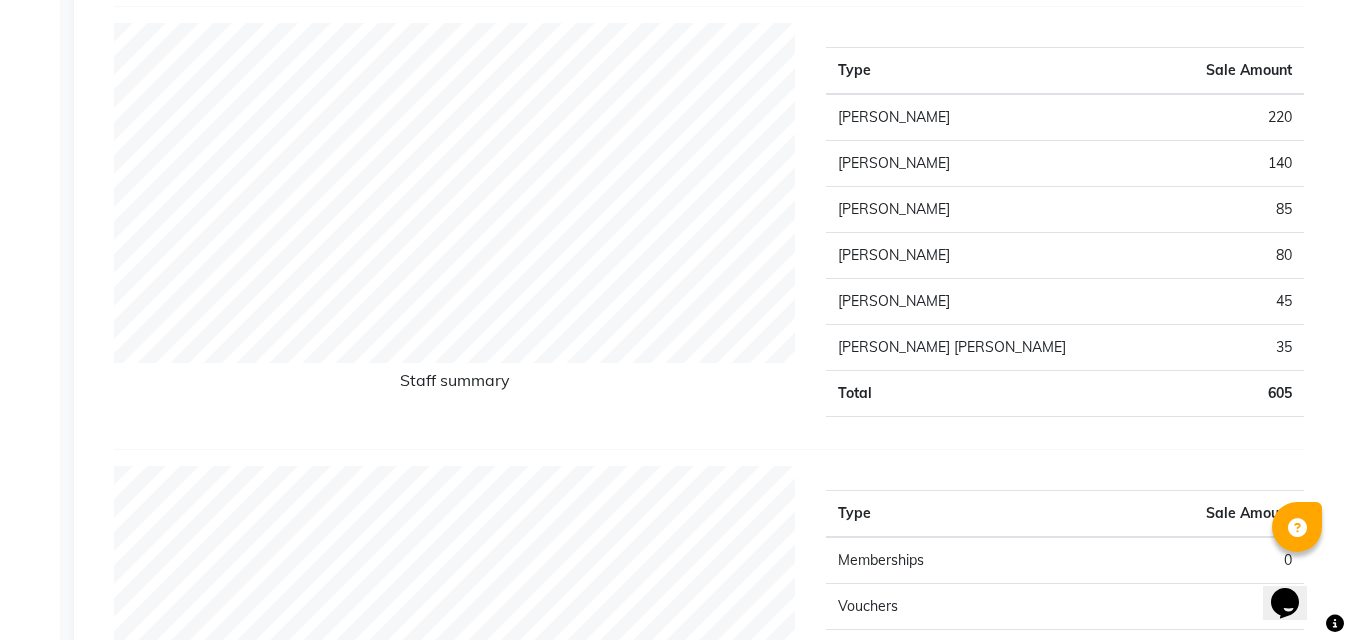 click on "Staff summary" 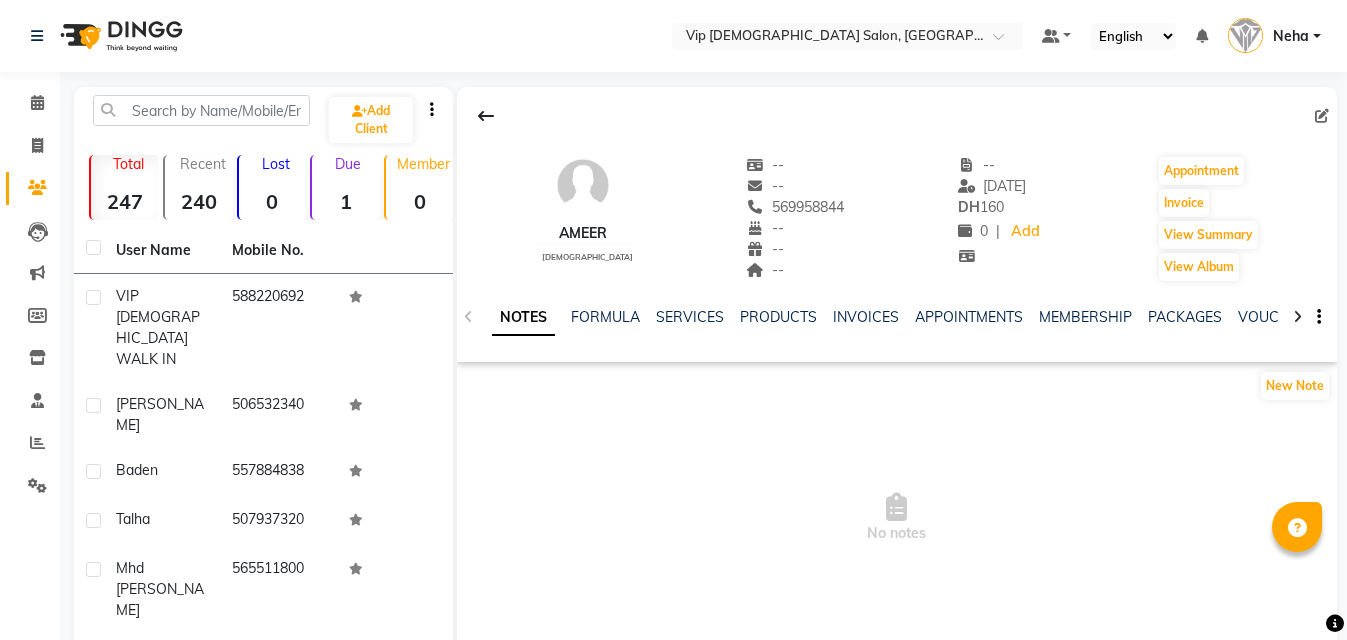 scroll, scrollTop: 0, scrollLeft: 0, axis: both 